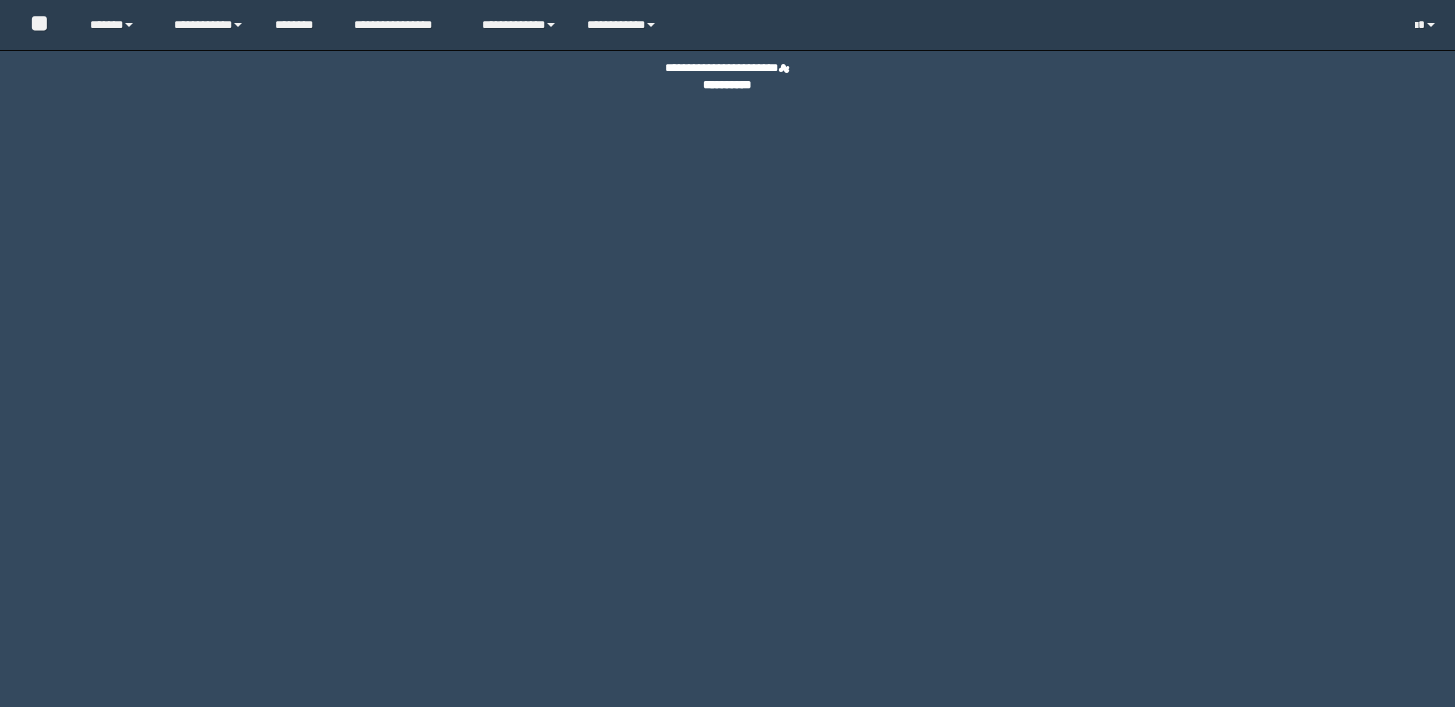 scroll, scrollTop: 0, scrollLeft: 0, axis: both 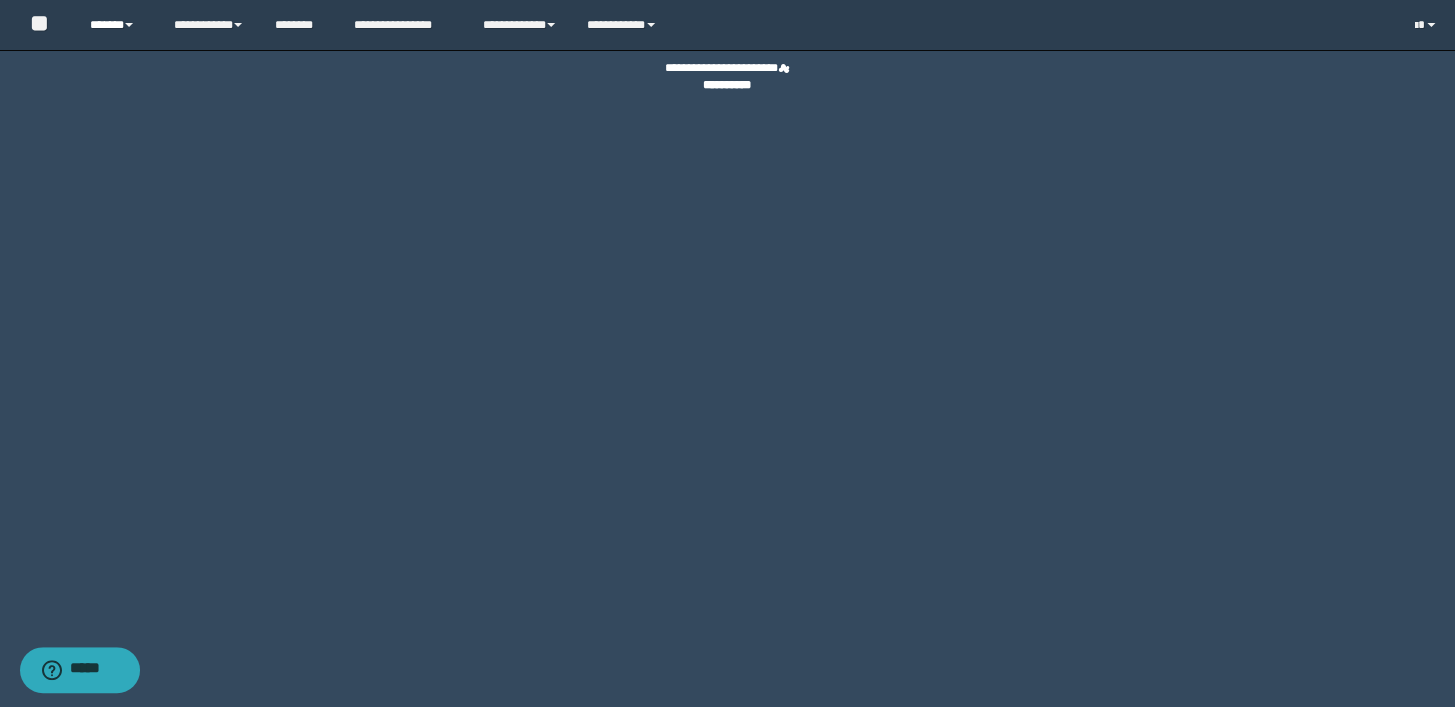 click on "******" at bounding box center [117, 25] 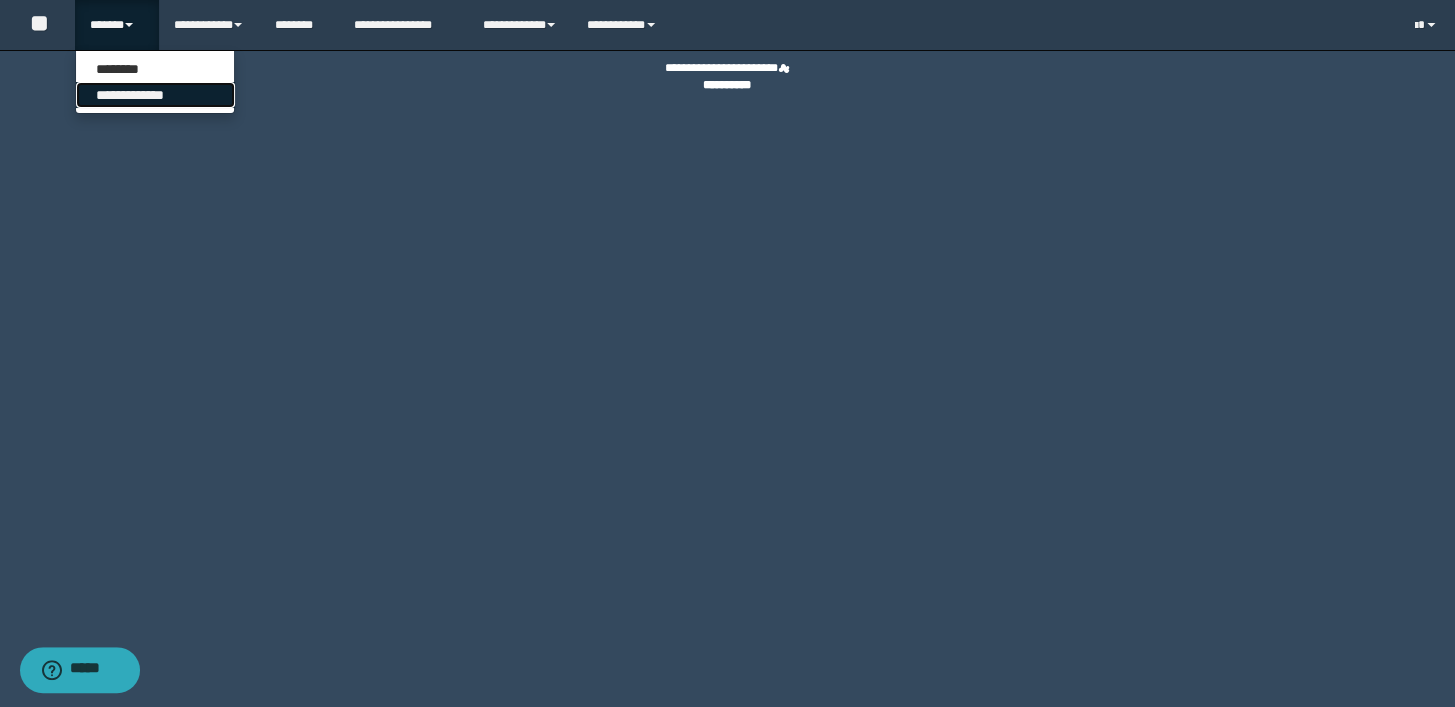 click on "**********" at bounding box center [155, 95] 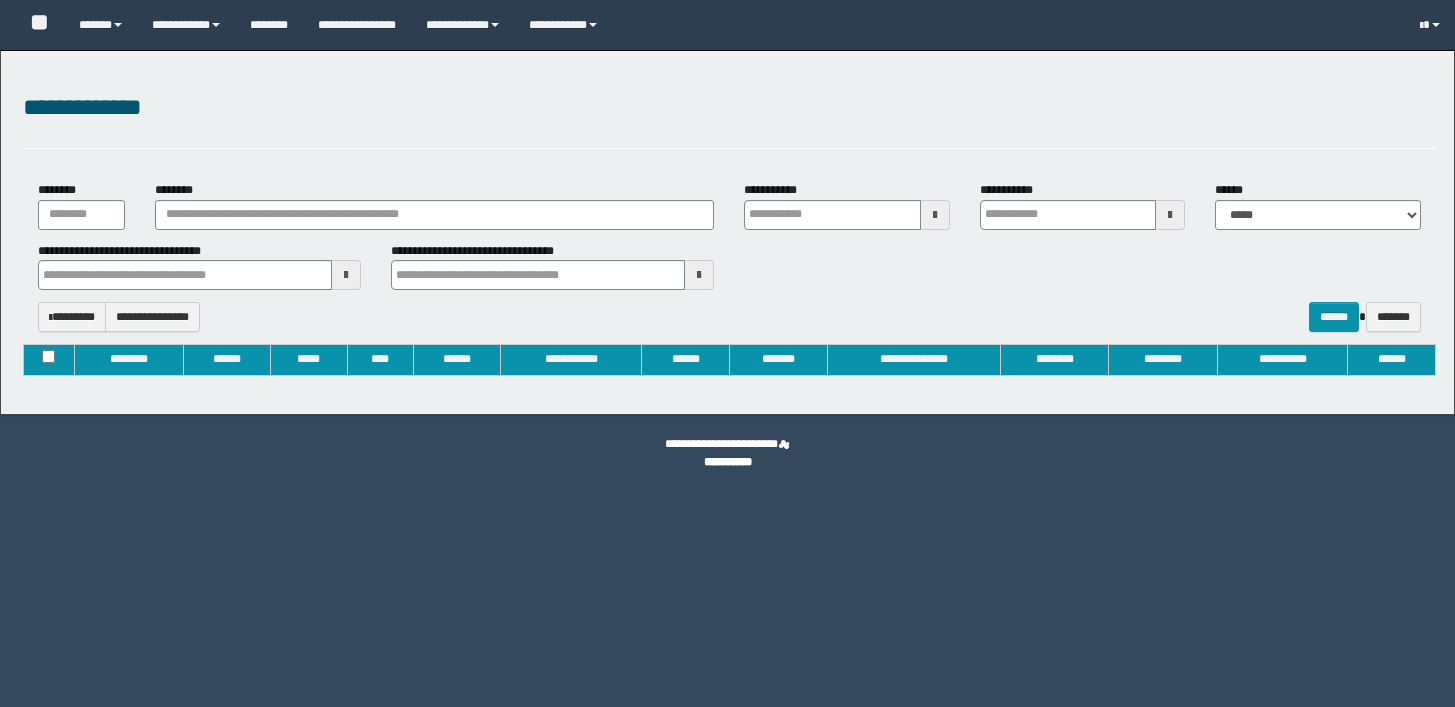 type on "**********" 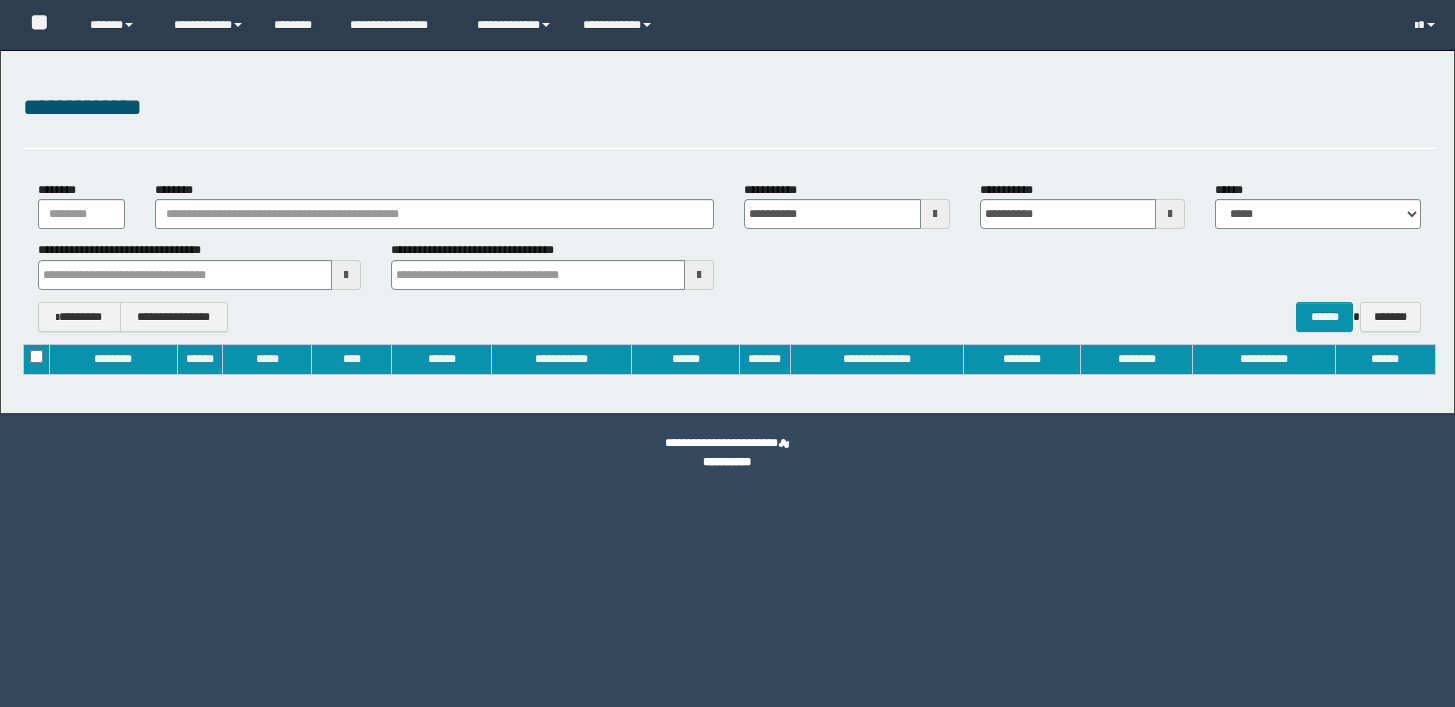 scroll, scrollTop: 0, scrollLeft: 0, axis: both 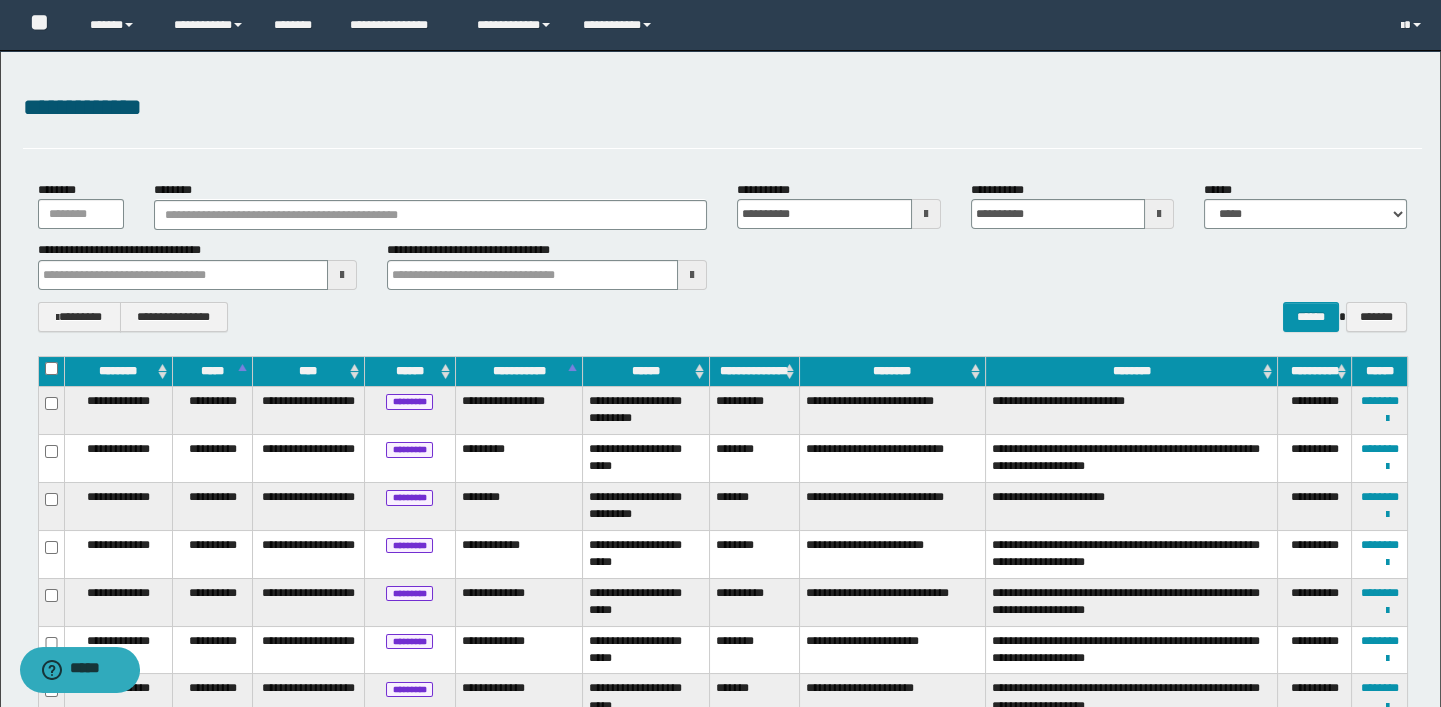 type 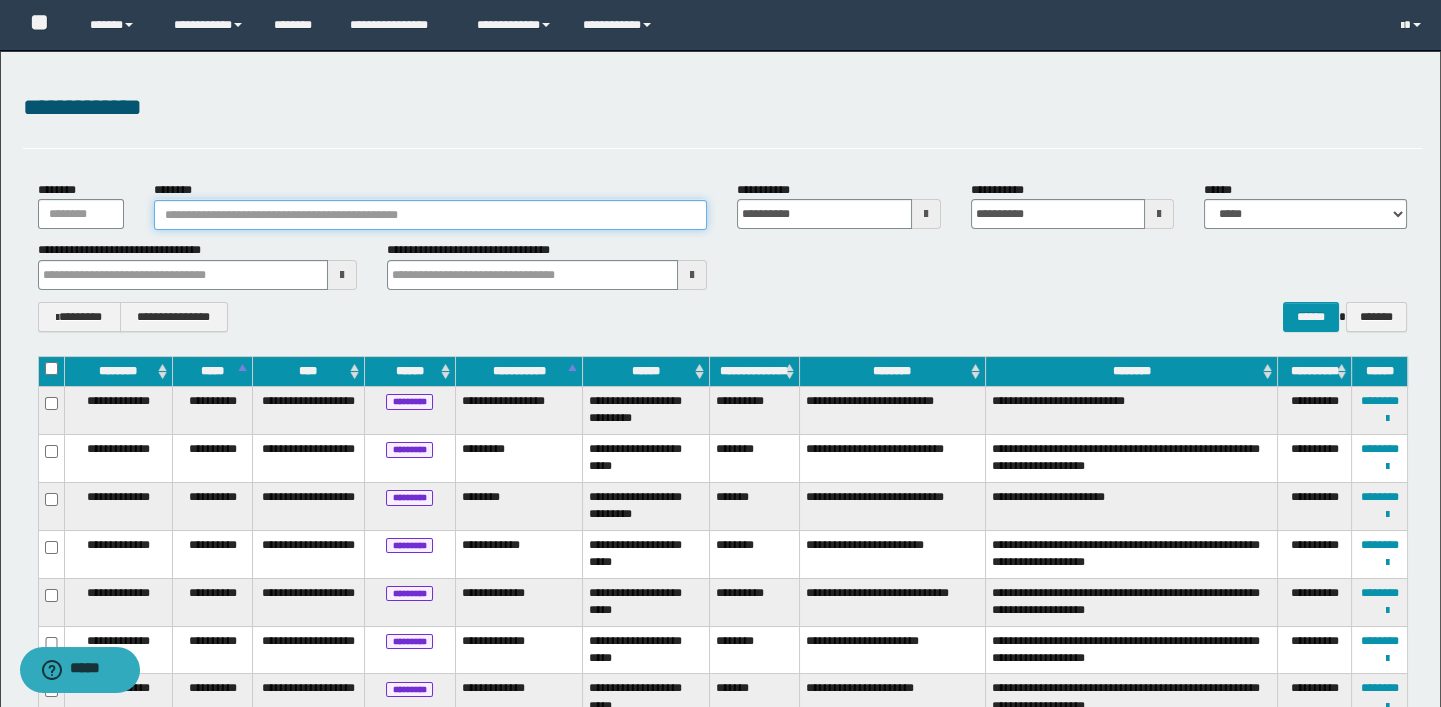 click on "********" at bounding box center (430, 215) 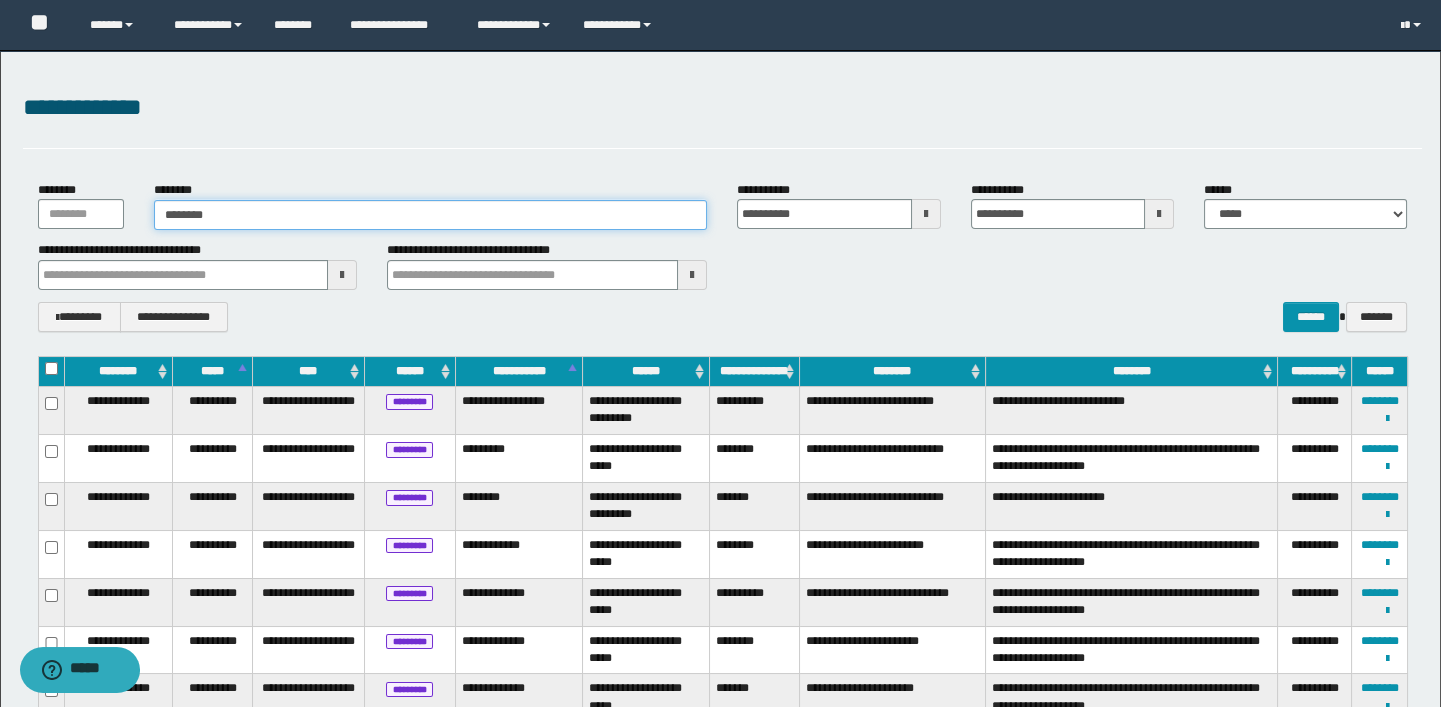 type on "********" 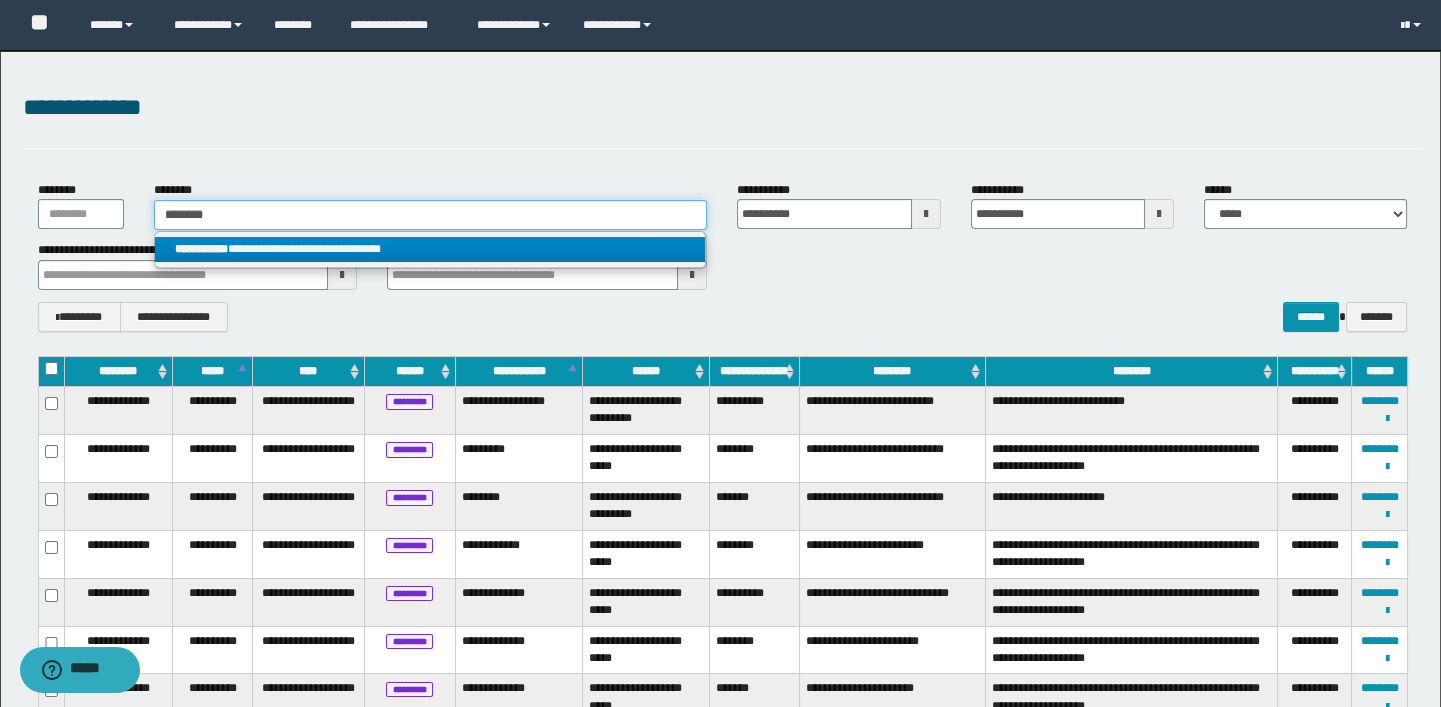 type on "********" 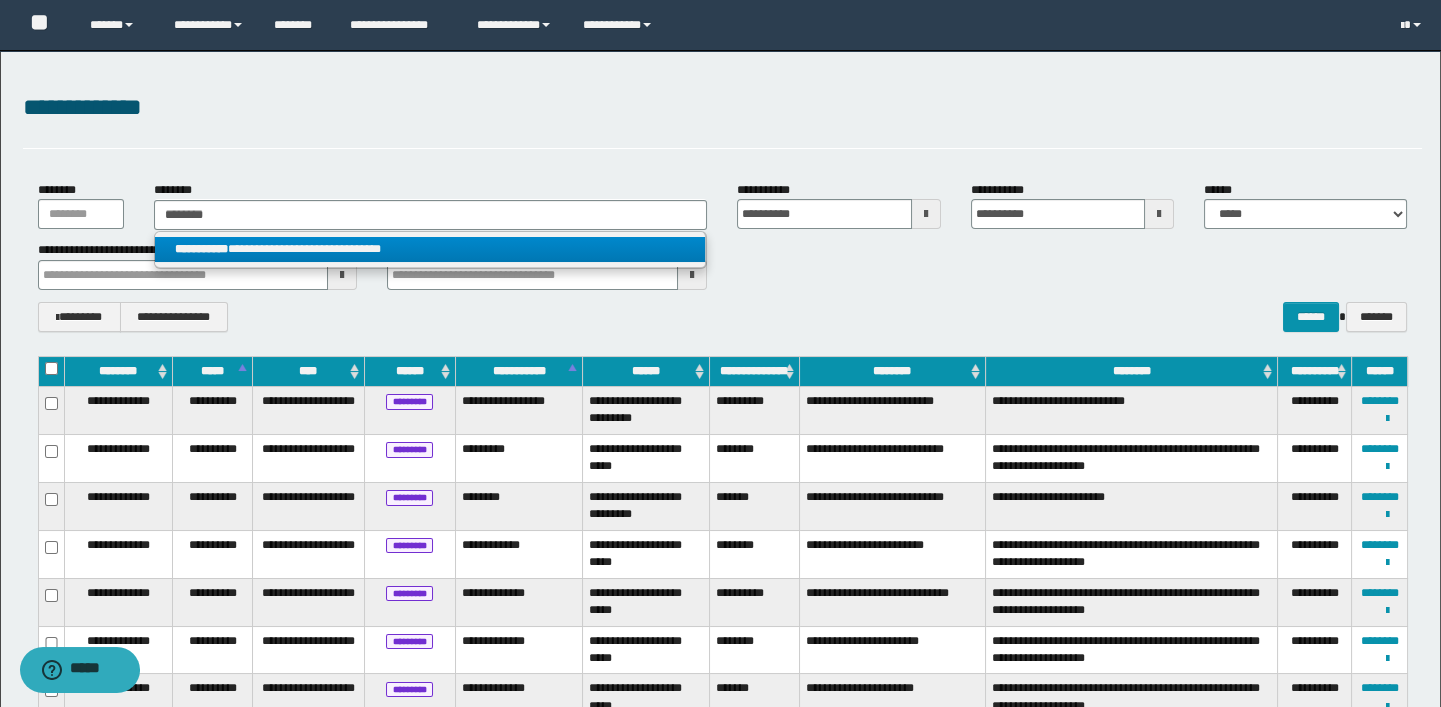click on "**********" at bounding box center [430, 249] 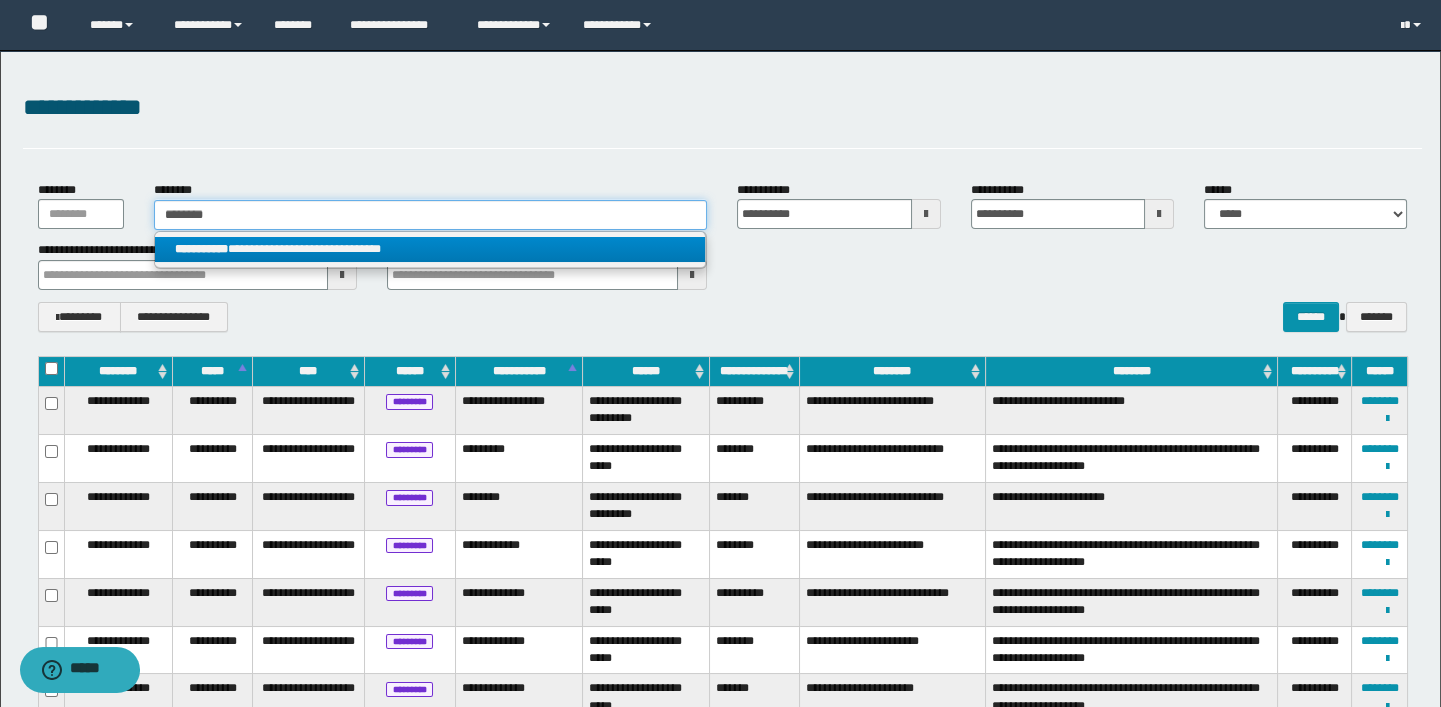 type 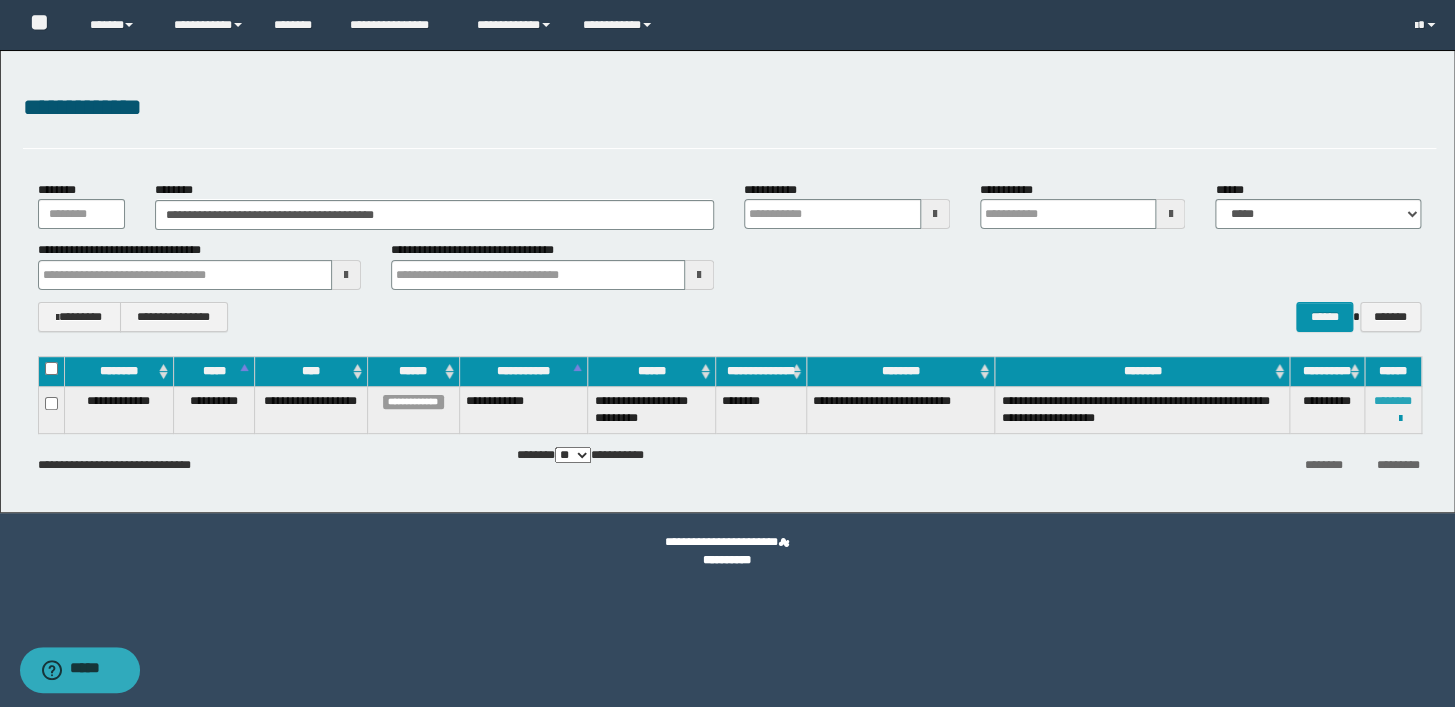 click on "********" at bounding box center [1393, 401] 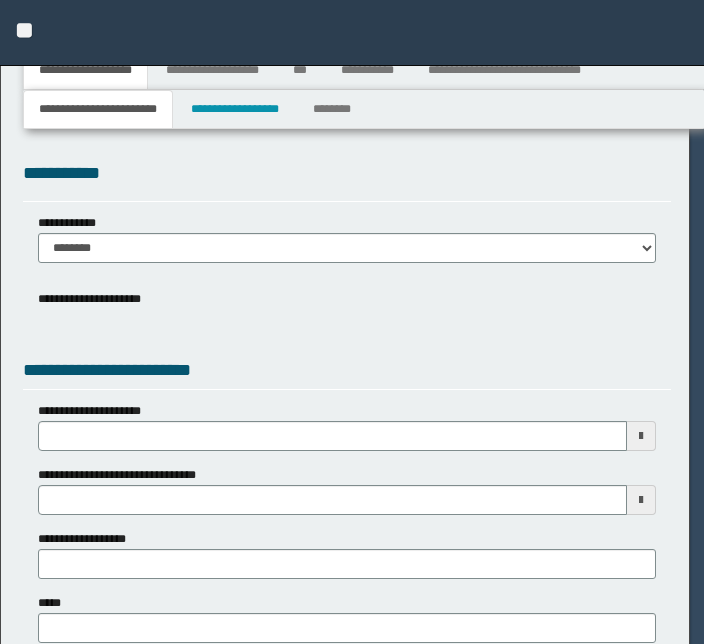 scroll, scrollTop: 0, scrollLeft: 0, axis: both 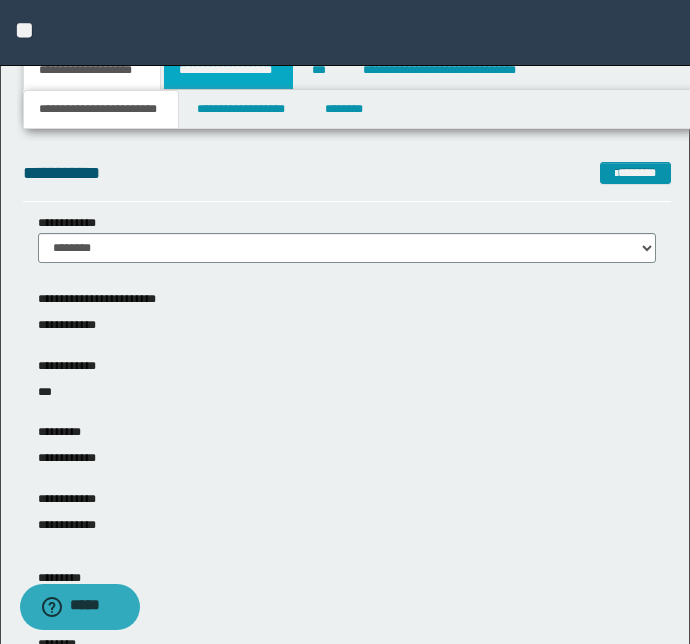 click on "**********" at bounding box center [228, 70] 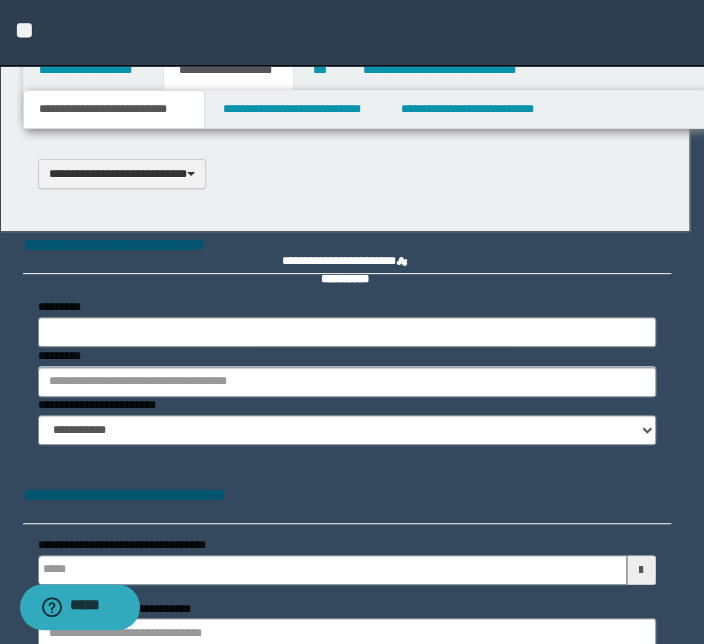 scroll, scrollTop: 0, scrollLeft: 0, axis: both 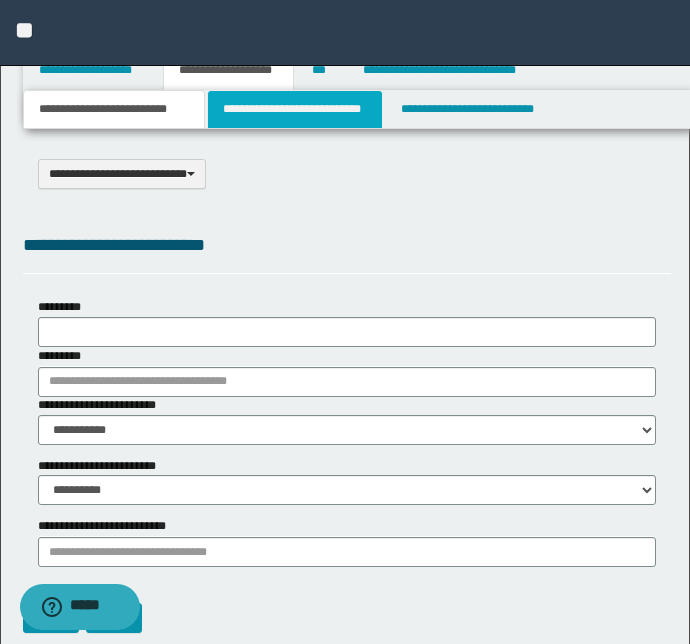 click on "**********" at bounding box center [294, 109] 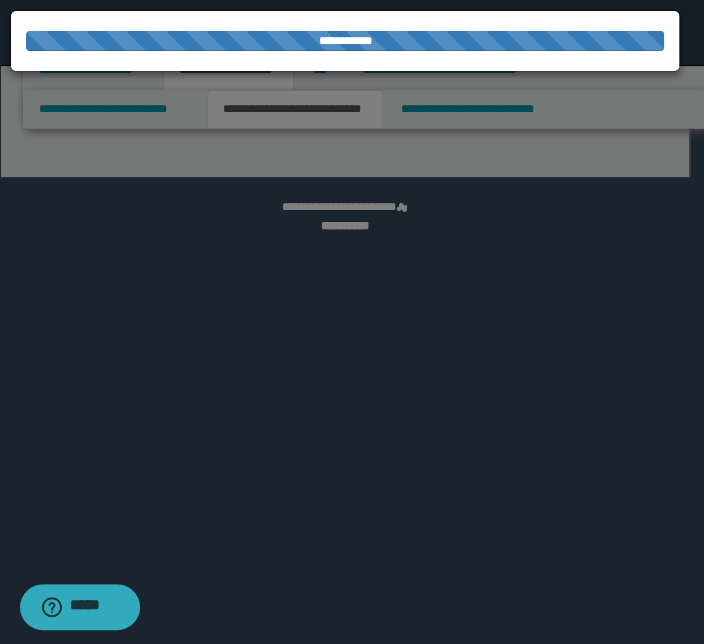 select on "*" 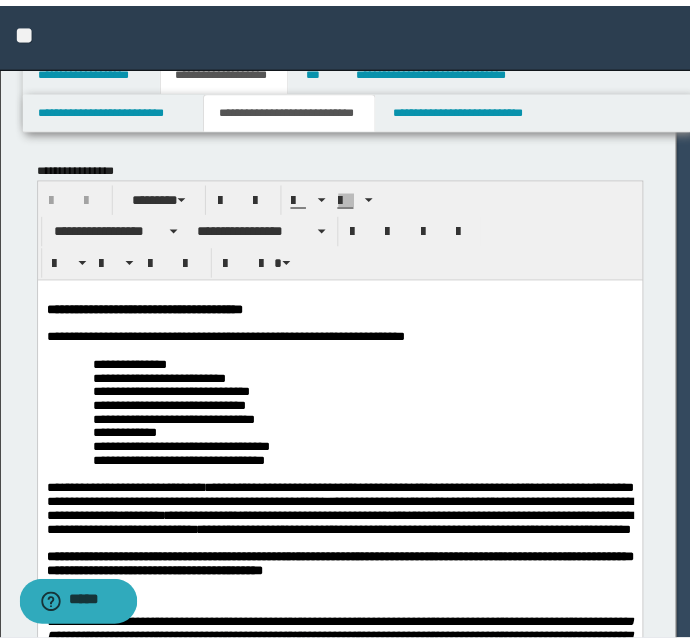 scroll, scrollTop: 0, scrollLeft: 0, axis: both 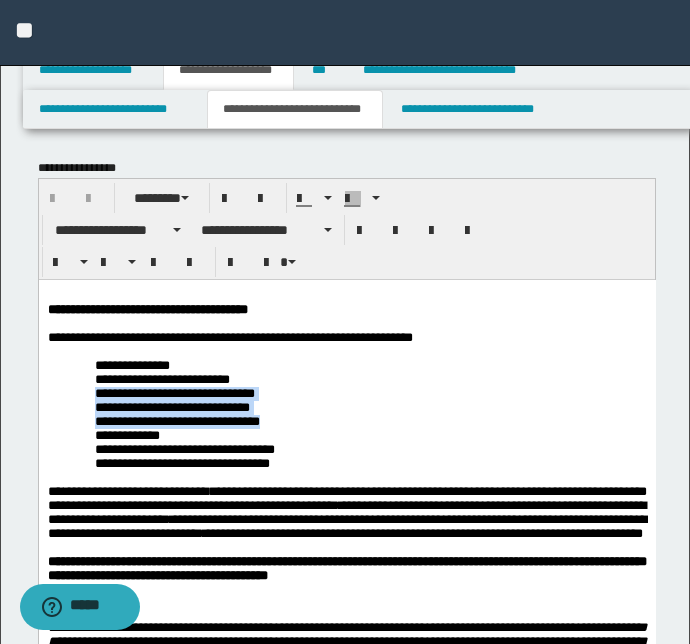 drag, startPoint x: 393, startPoint y: 393, endPoint x: 394, endPoint y: 425, distance: 32.01562 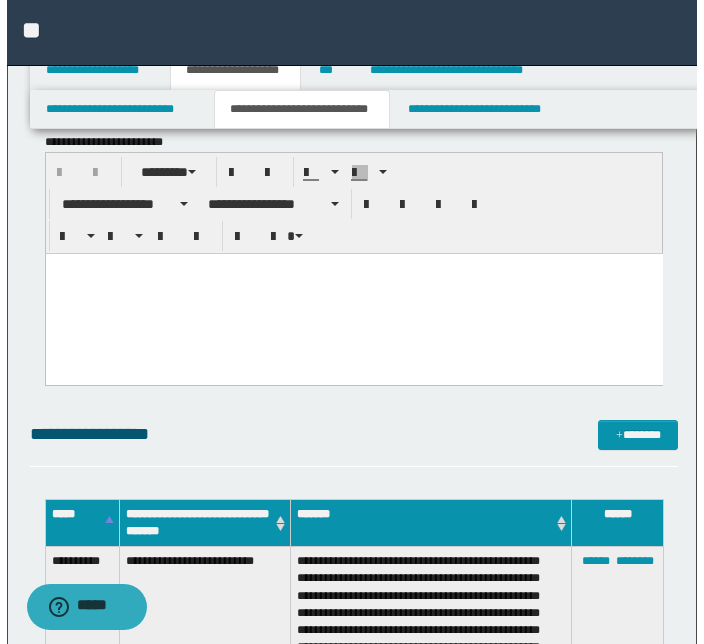 scroll, scrollTop: 4679, scrollLeft: 0, axis: vertical 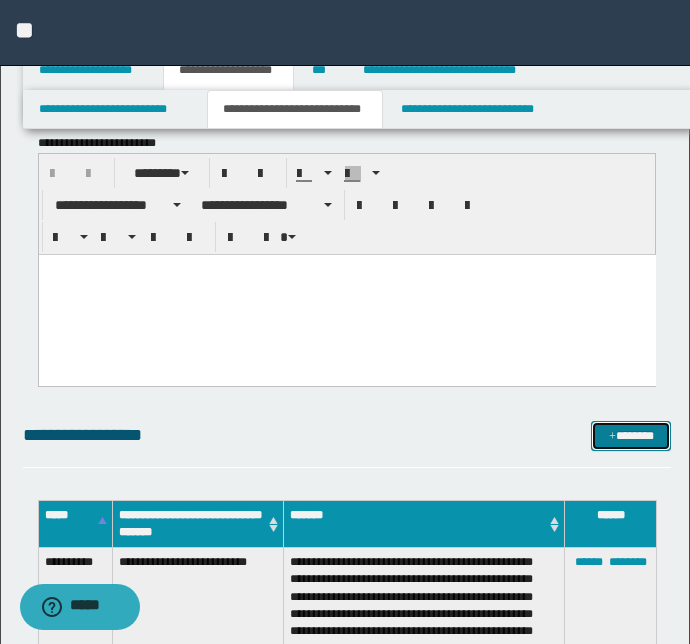 click on "*******" at bounding box center (631, 436) 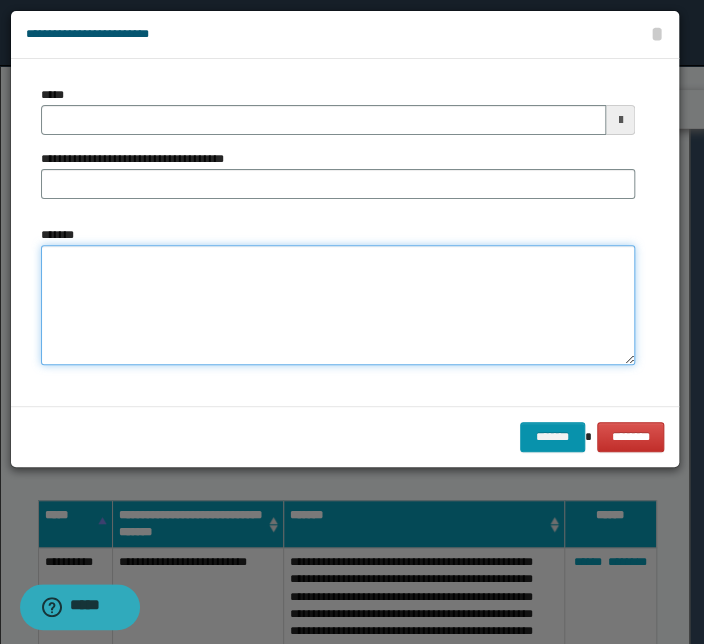 click on "*******" at bounding box center [338, 305] 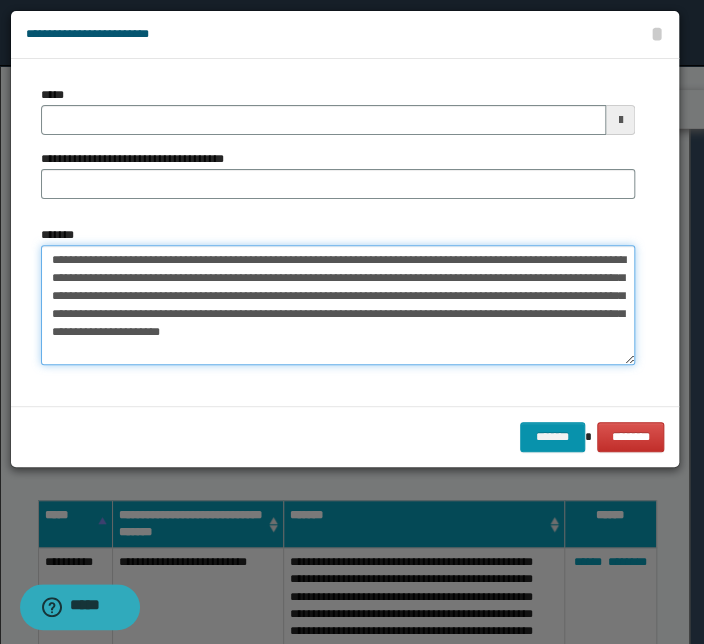 drag, startPoint x: 307, startPoint y: 258, endPoint x: -33, endPoint y: 258, distance: 340 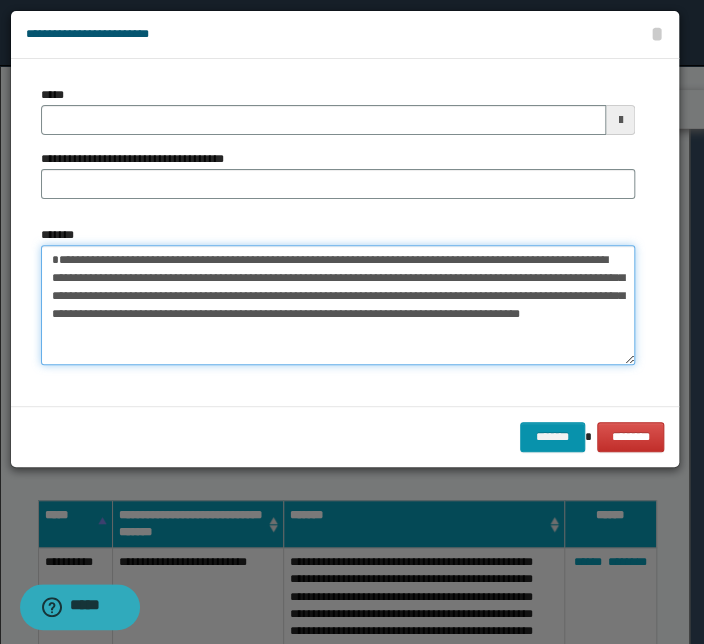 type 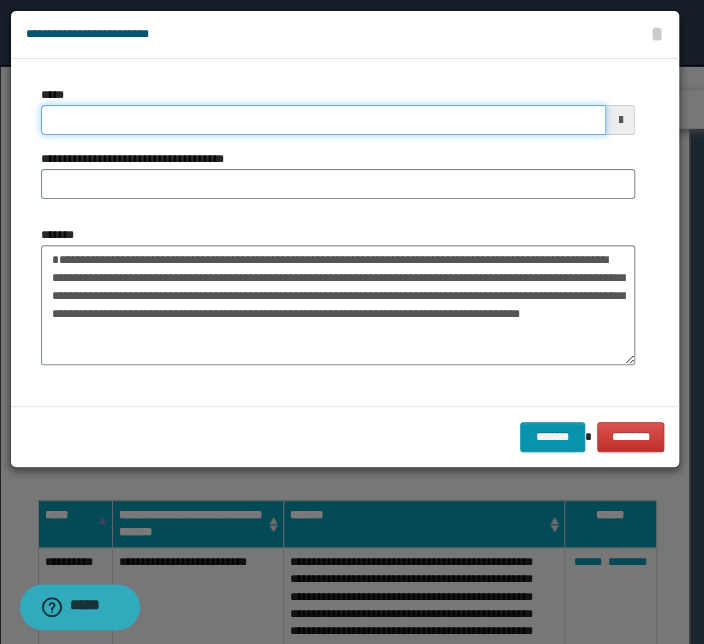 click on "*****" at bounding box center [323, 120] 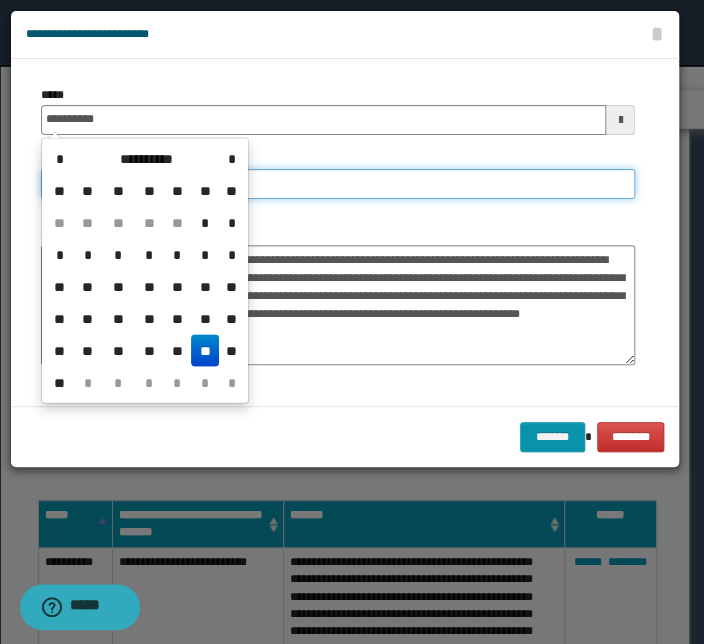 type on "**********" 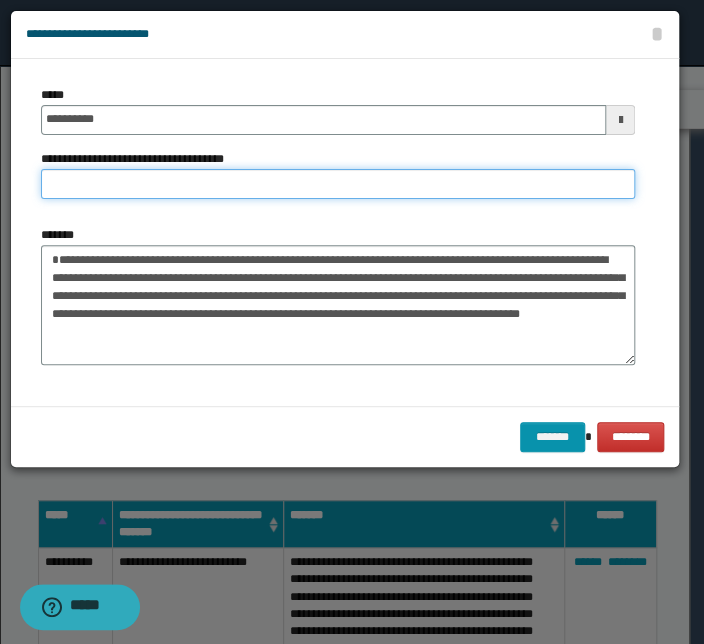 click on "**********" at bounding box center (338, 184) 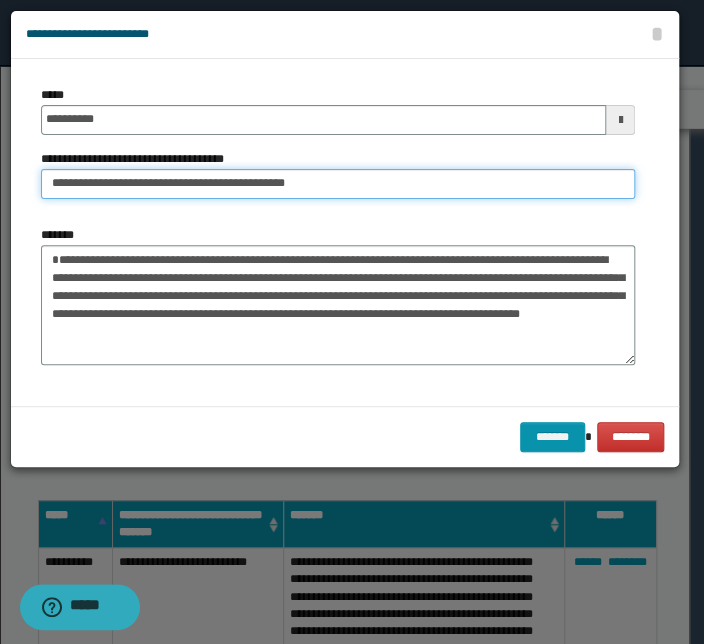 drag, startPoint x: 113, startPoint y: 186, endPoint x: -204, endPoint y: 156, distance: 318.41638 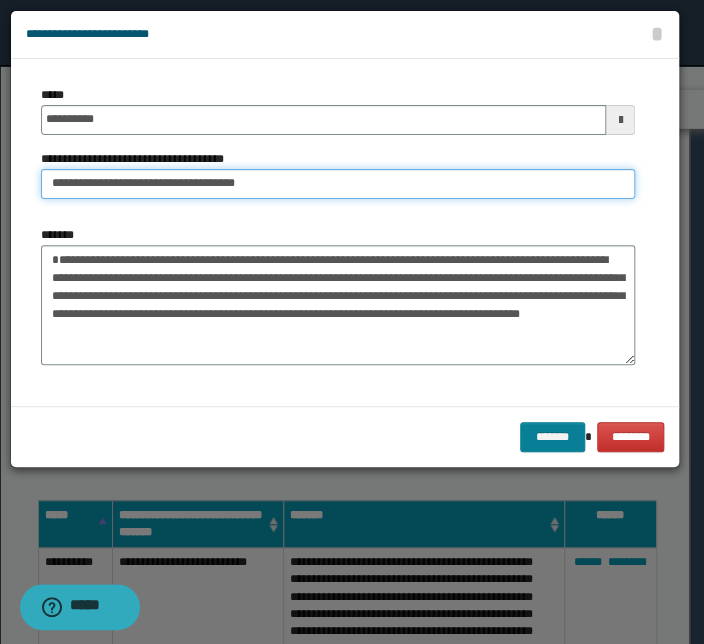 type on "**********" 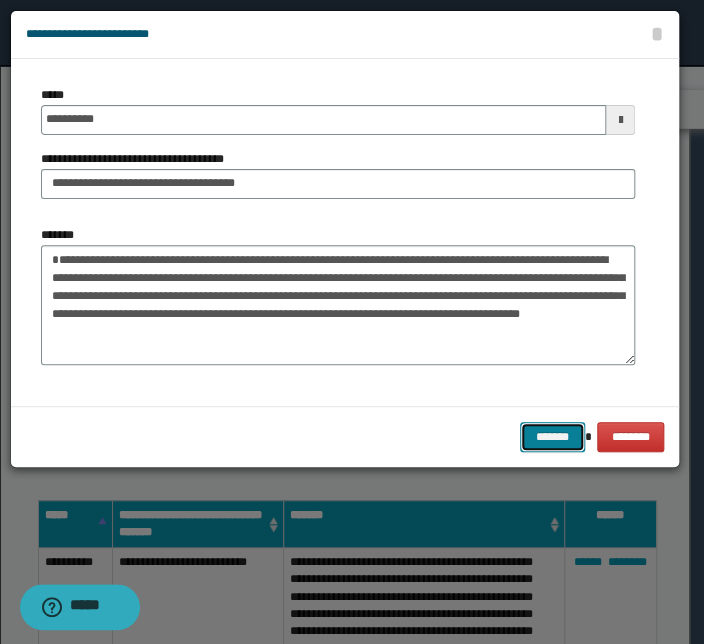 click on "*******" at bounding box center [552, 437] 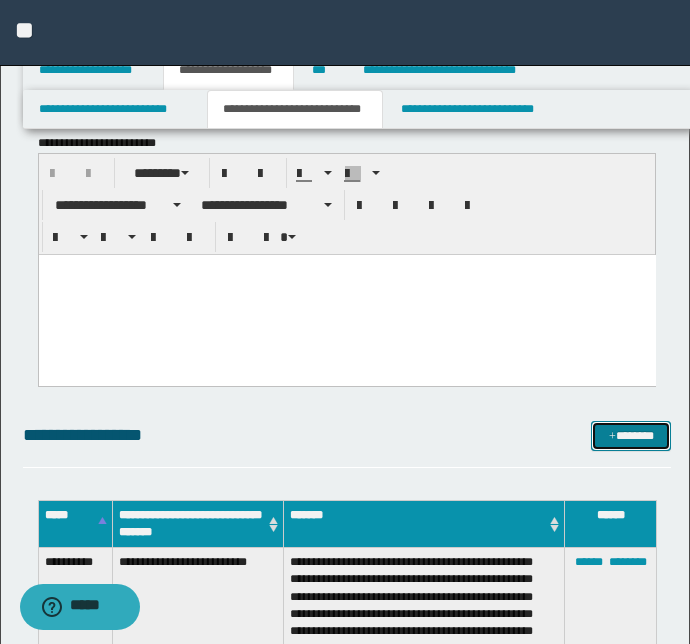 click at bounding box center (612, 437) 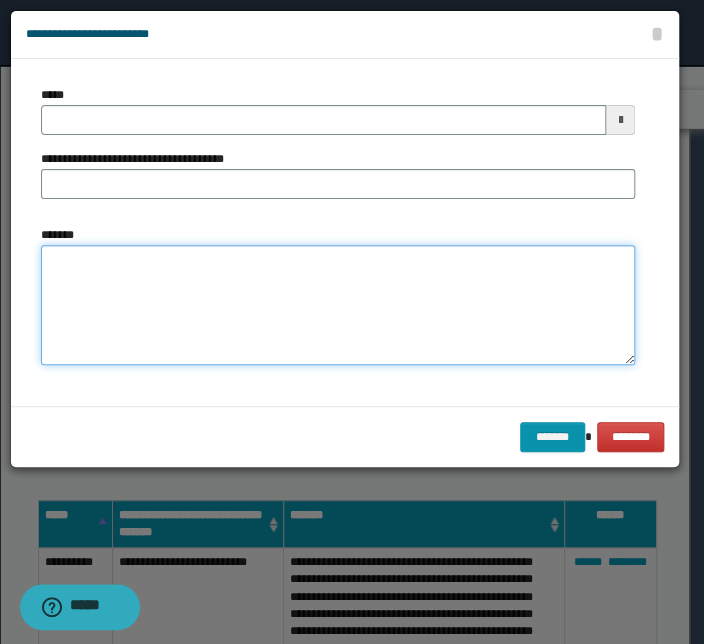 click on "*******" at bounding box center [338, 305] 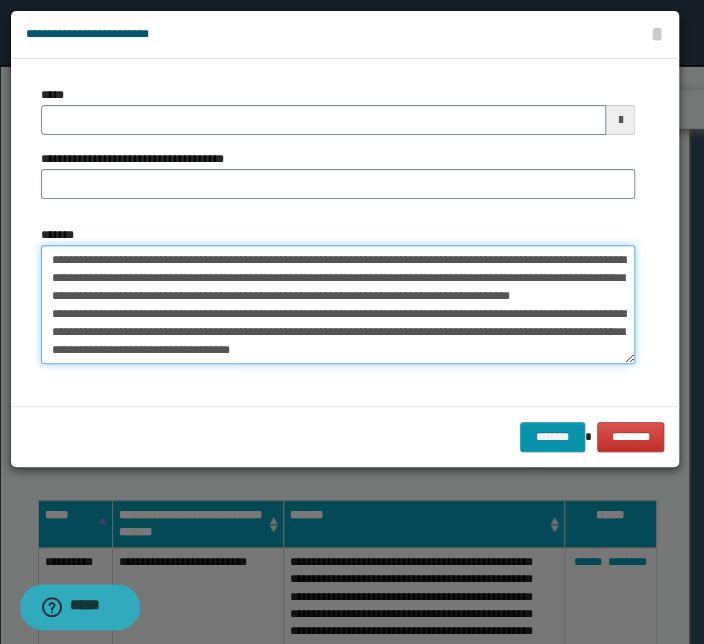 scroll, scrollTop: 0, scrollLeft: 0, axis: both 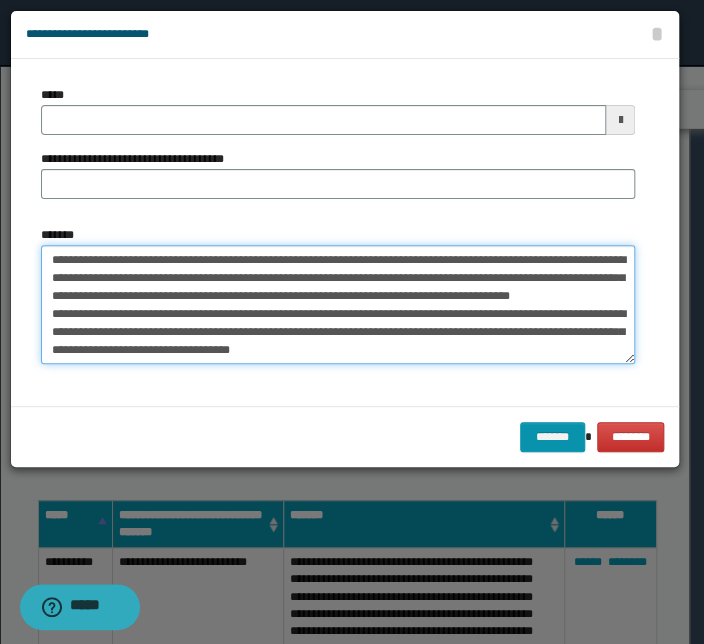 click on "**********" at bounding box center [338, 305] 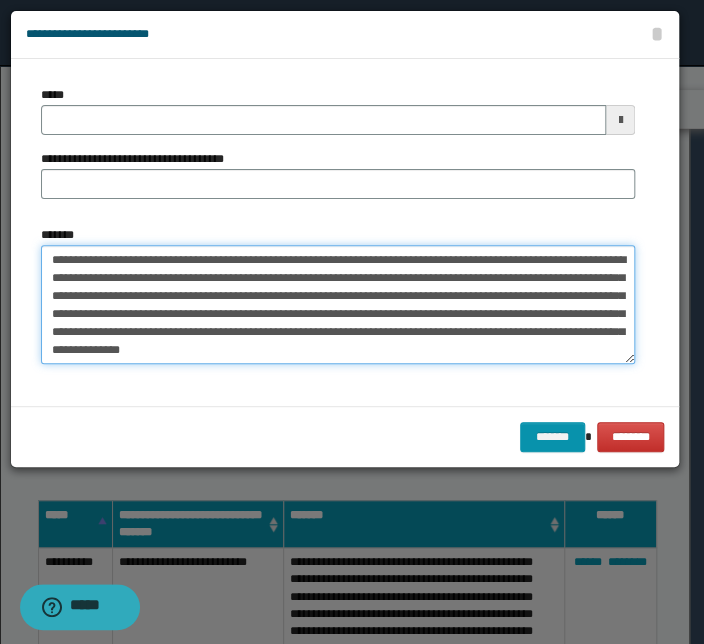 drag, startPoint x: 305, startPoint y: 258, endPoint x: 2, endPoint y: 239, distance: 303.59512 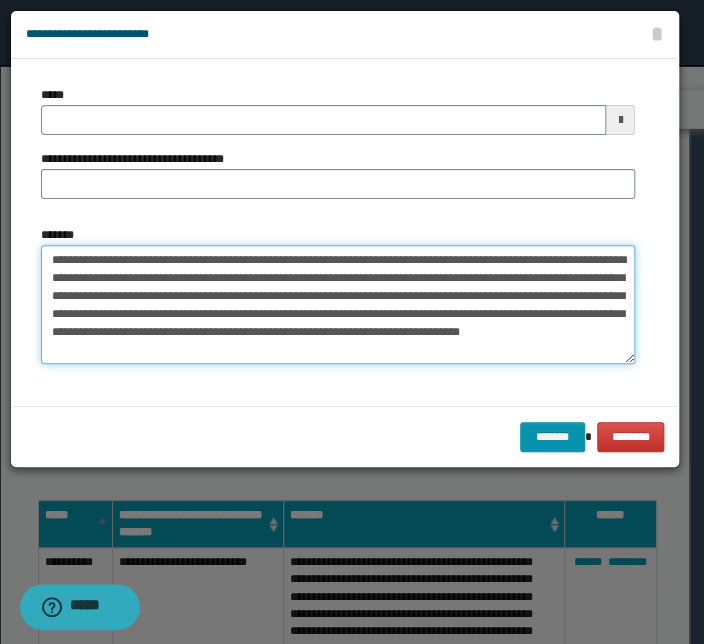 type 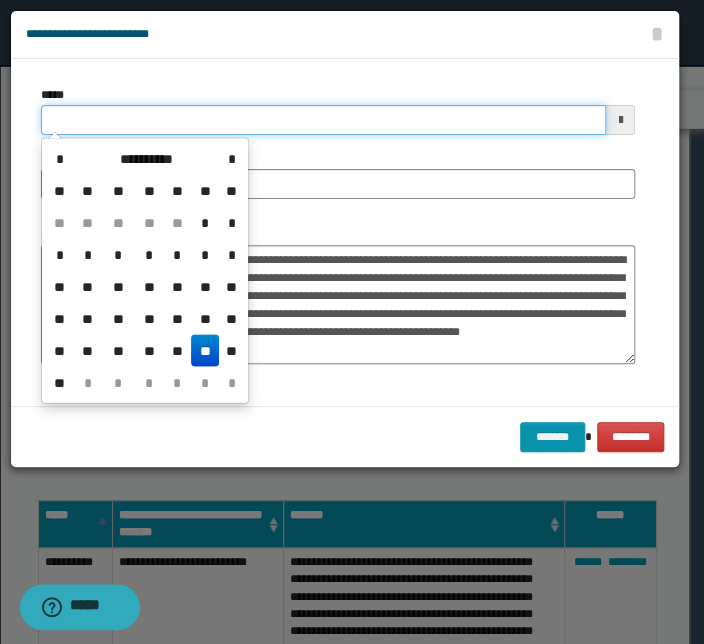click on "*****" at bounding box center [323, 120] 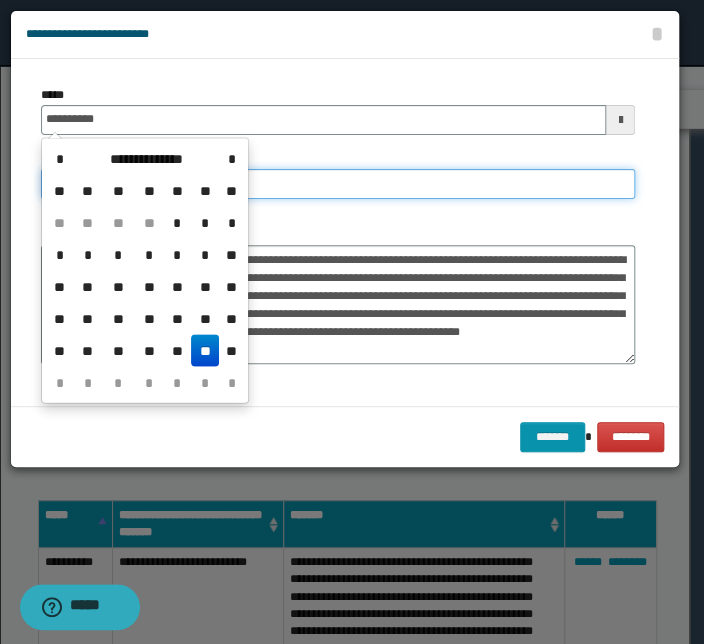 type on "**********" 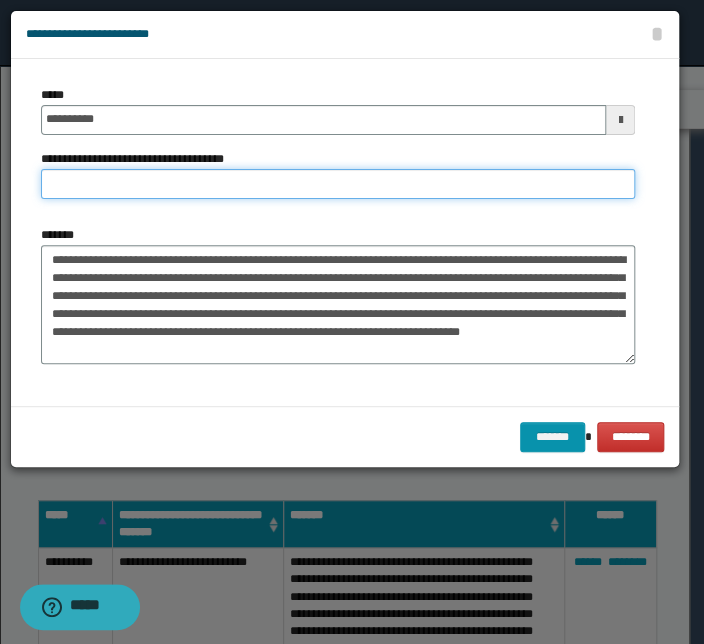 paste on "**********" 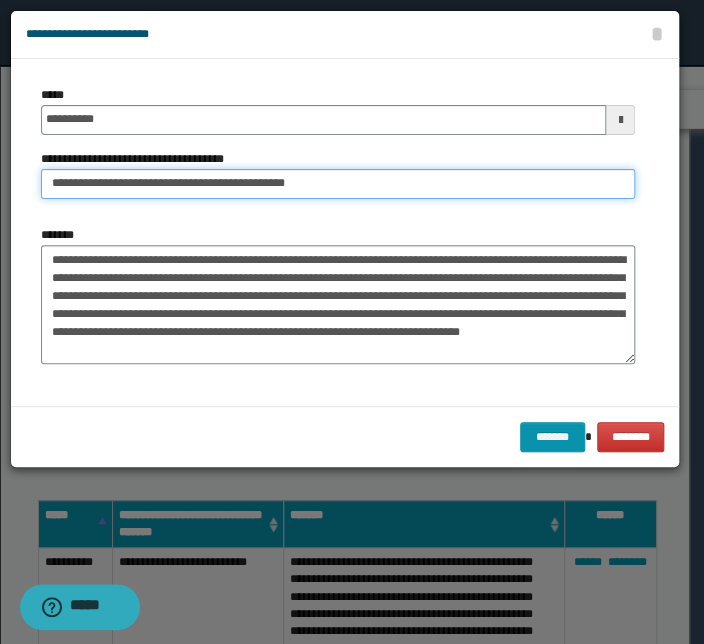 drag, startPoint x: 114, startPoint y: 183, endPoint x: -83, endPoint y: 187, distance: 197.0406 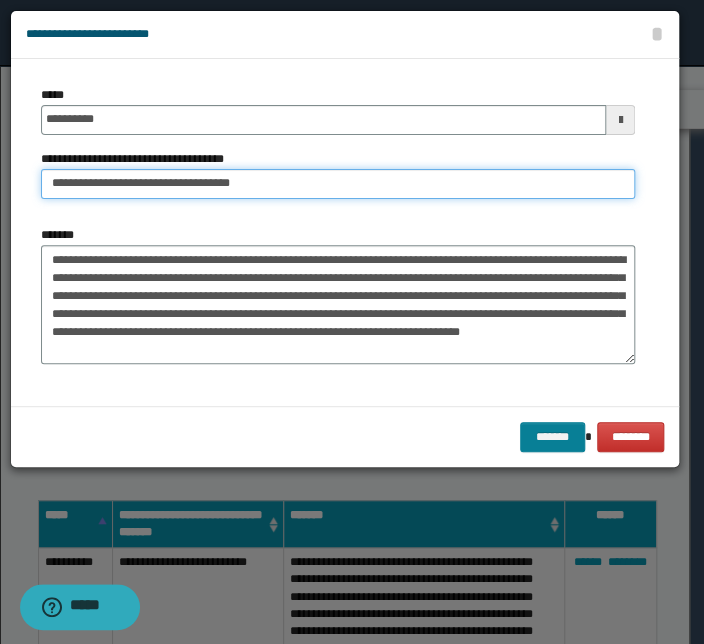 type on "**********" 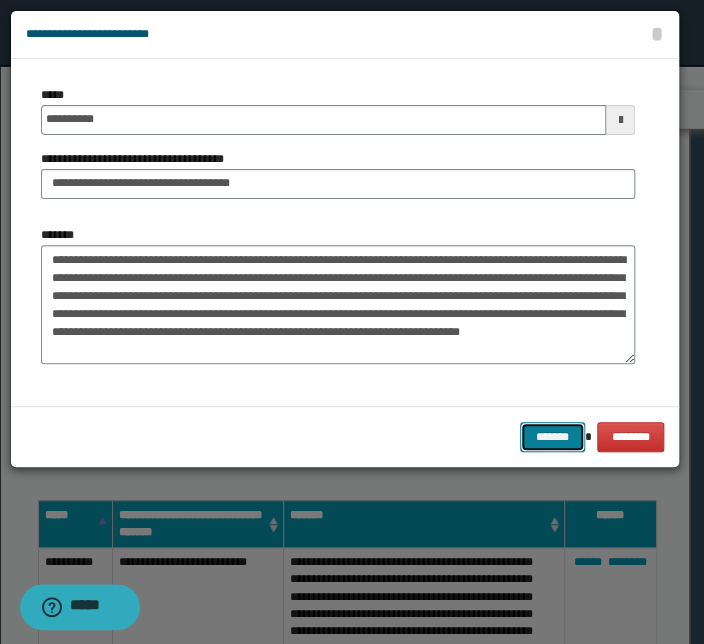 click on "*******" at bounding box center (552, 437) 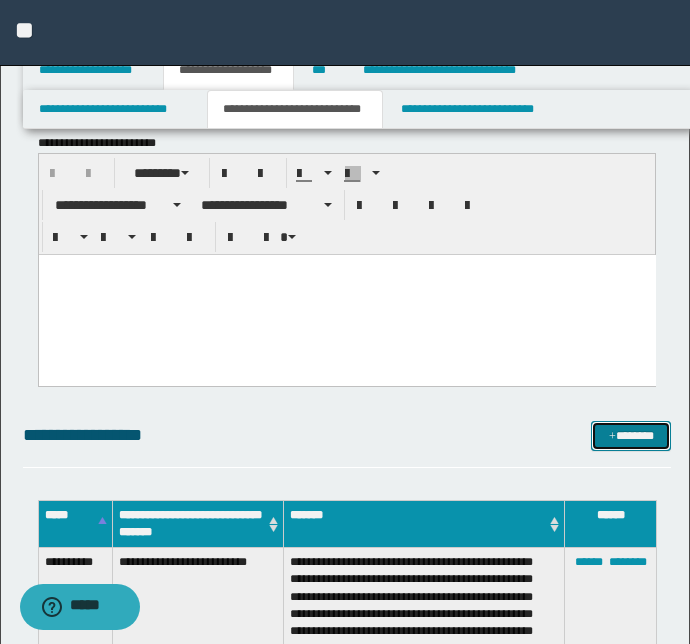 click on "*******" at bounding box center [631, 436] 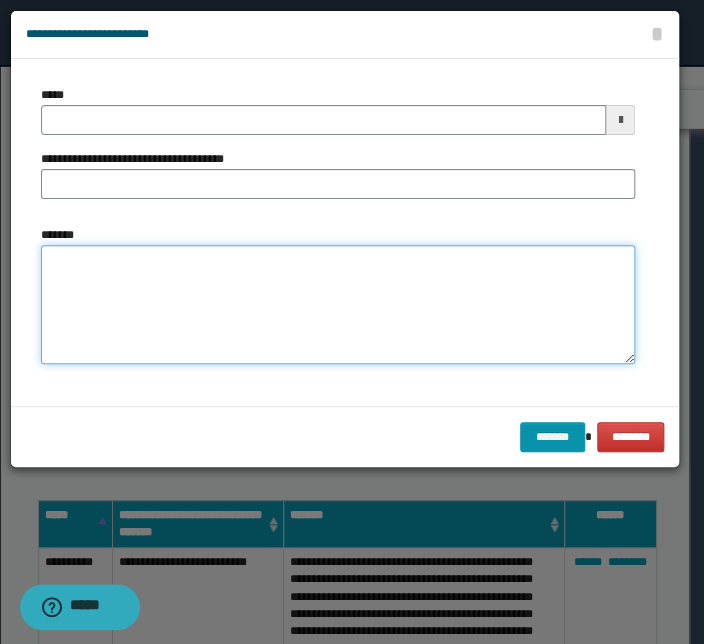 click on "*******" at bounding box center (338, 305) 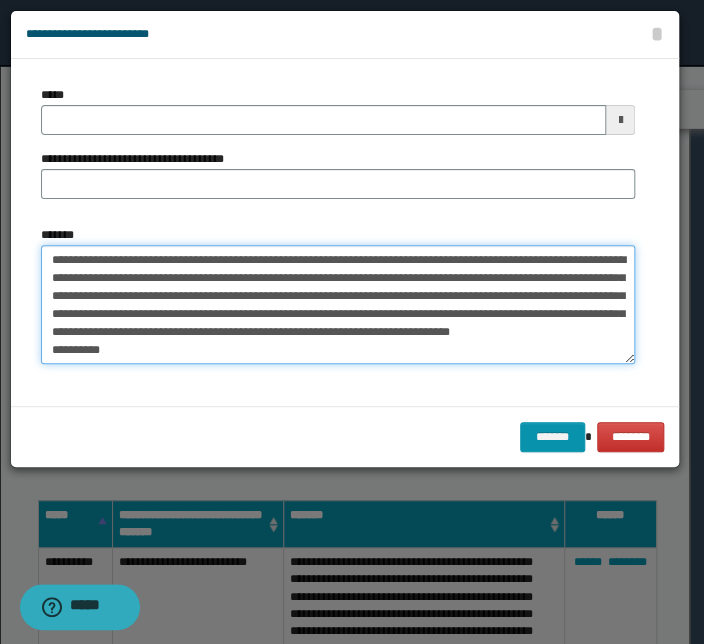 scroll, scrollTop: 0, scrollLeft: 0, axis: both 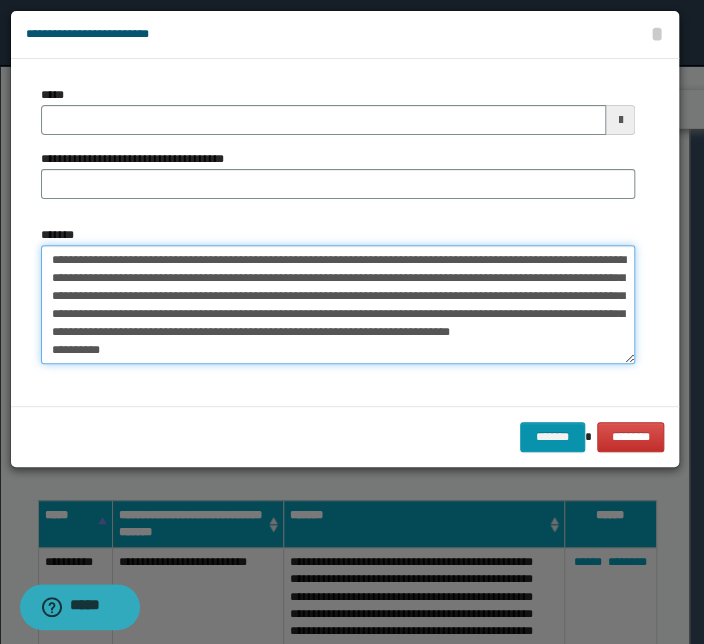 click on "**********" at bounding box center [338, 305] 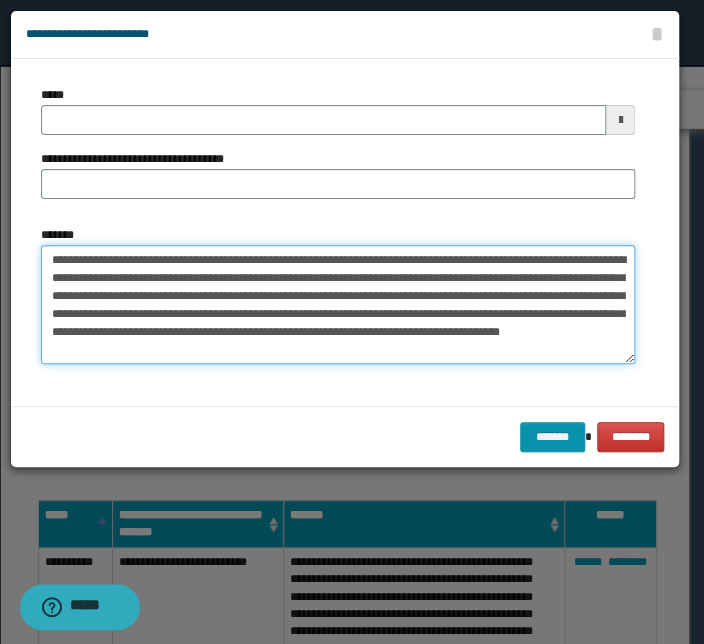 drag, startPoint x: 321, startPoint y: 258, endPoint x: 27, endPoint y: 256, distance: 294.0068 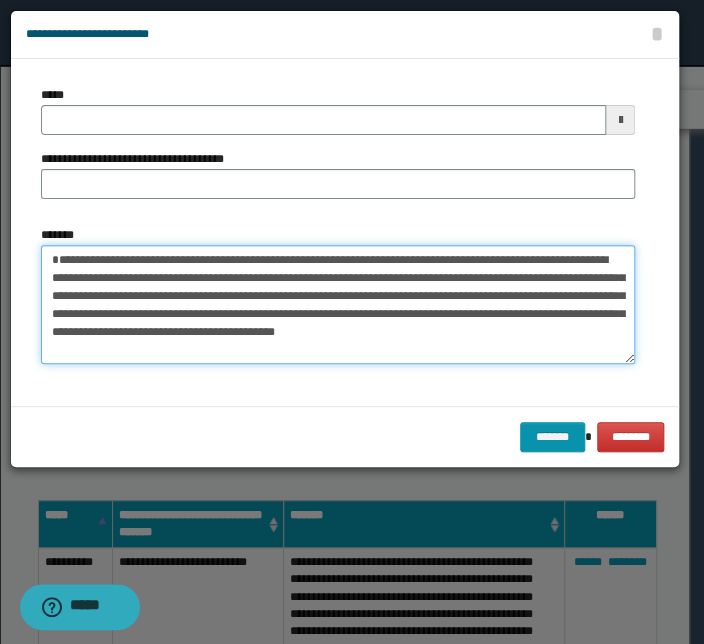 type 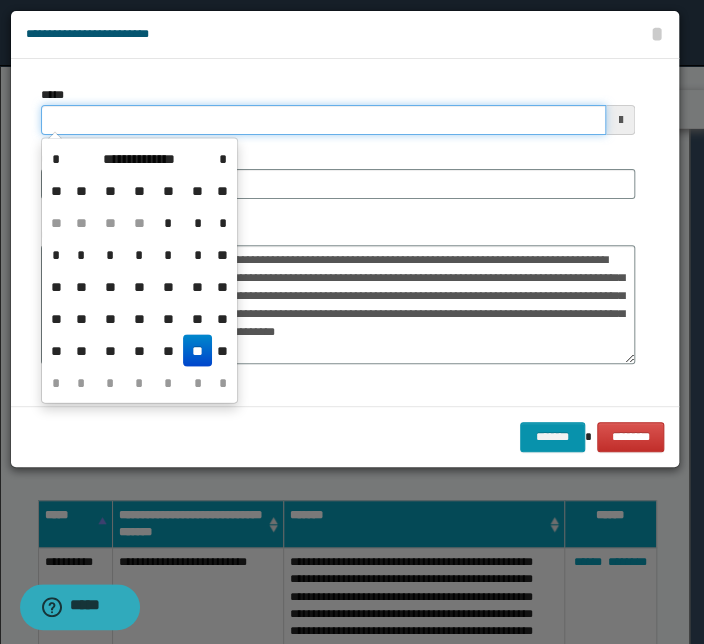 click on "*****" at bounding box center (323, 120) 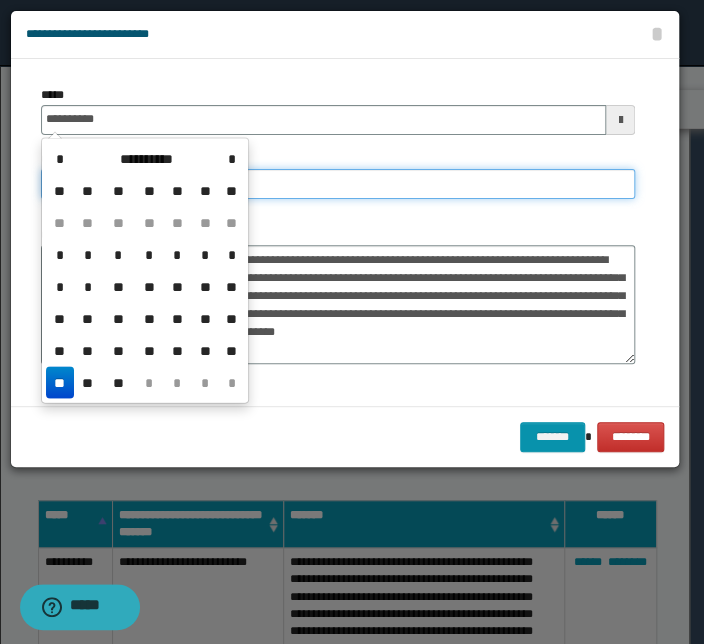 type on "**********" 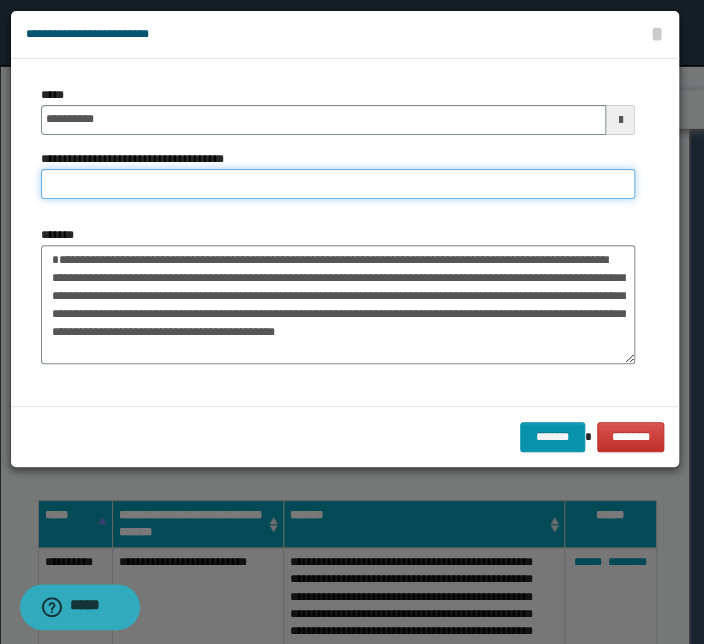 click on "**********" at bounding box center [338, 184] 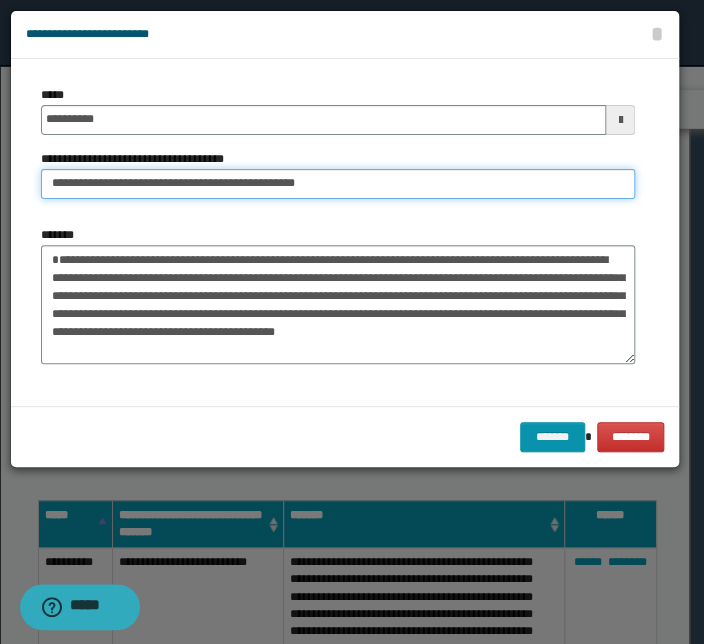 drag, startPoint x: 112, startPoint y: 181, endPoint x: -140, endPoint y: 175, distance: 252.07141 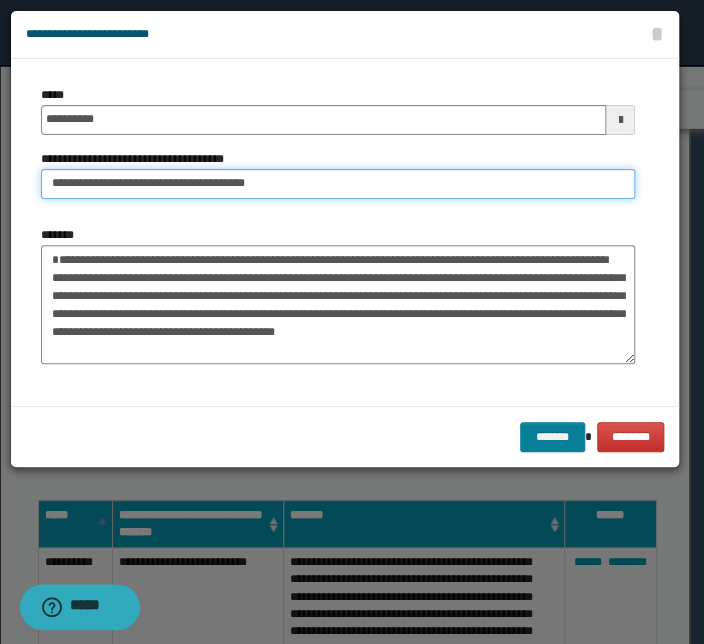 type on "**********" 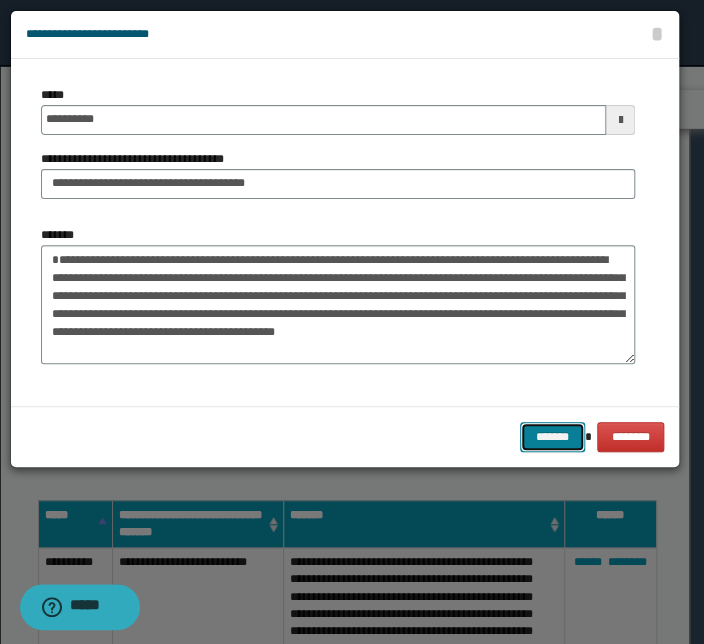 click on "*******" at bounding box center (552, 437) 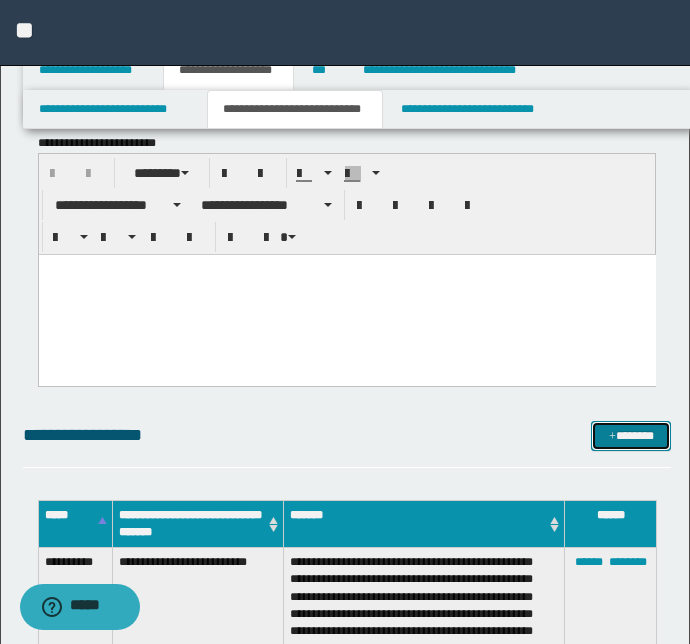 click on "*******" at bounding box center (631, 436) 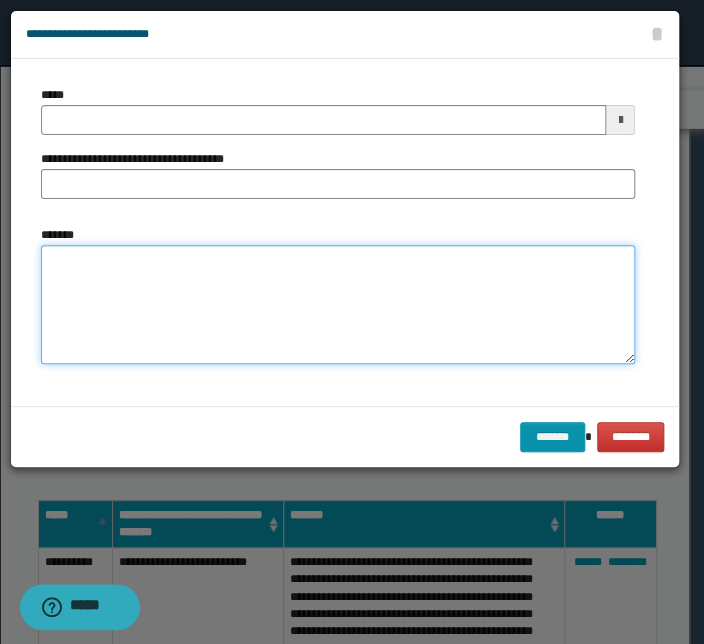click on "*******" at bounding box center (338, 305) 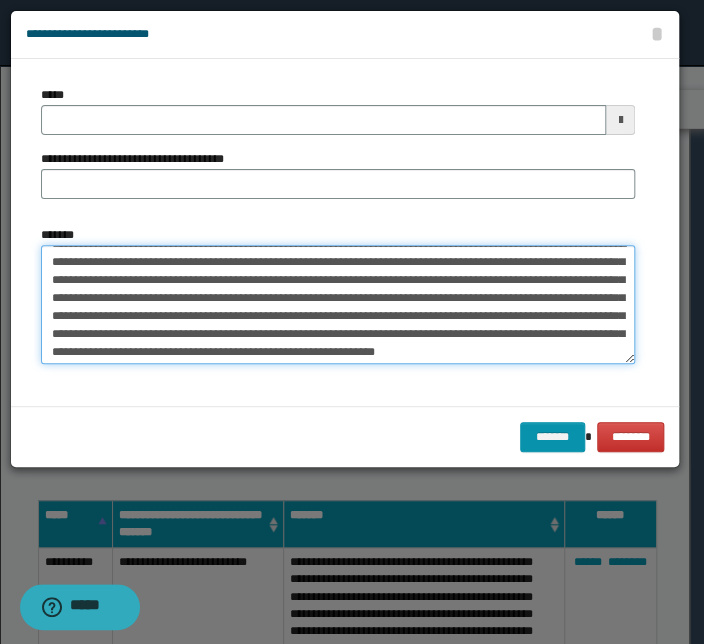 scroll, scrollTop: 0, scrollLeft: 0, axis: both 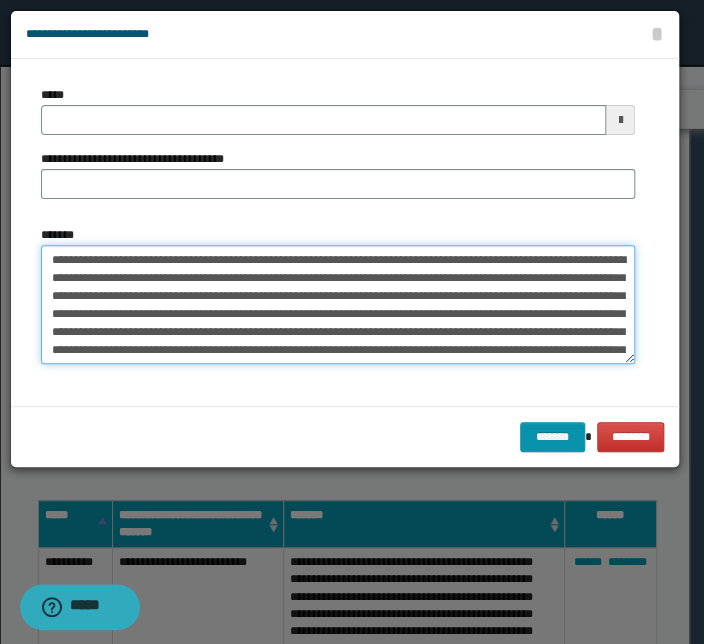 drag, startPoint x: 361, startPoint y: 260, endPoint x: 46, endPoint y: 244, distance: 315.4061 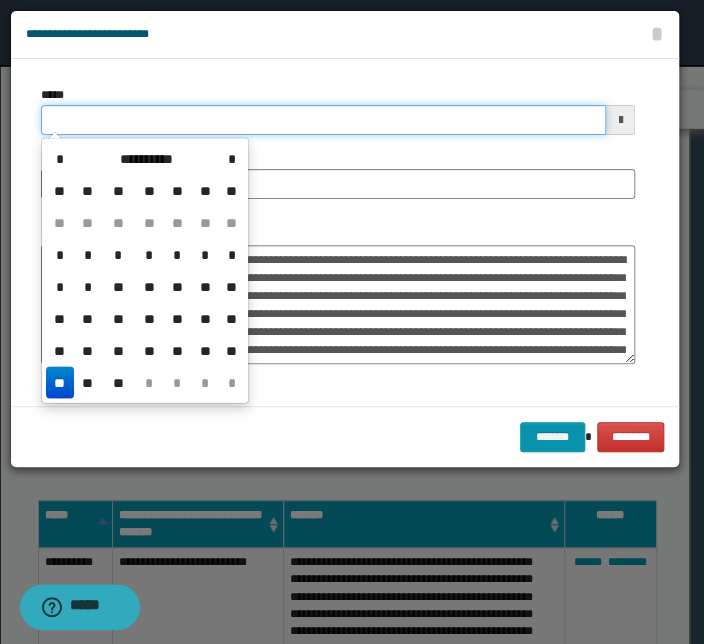 click on "*****" at bounding box center (323, 120) 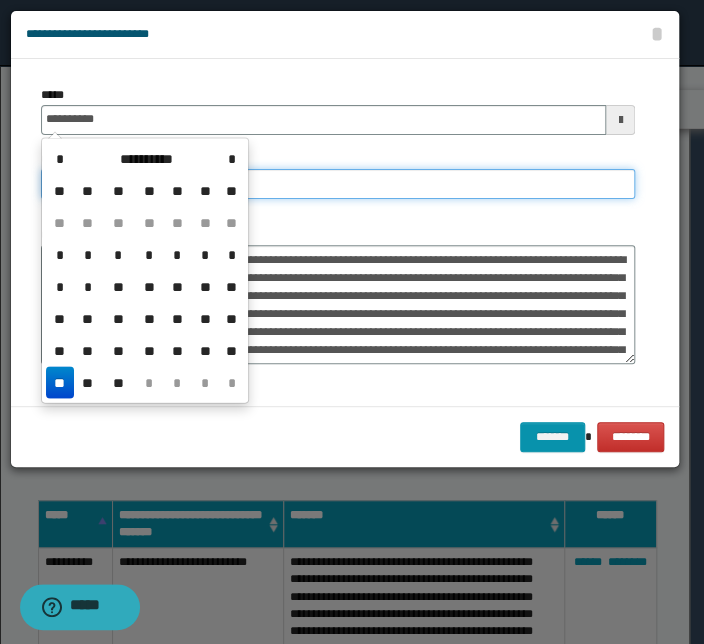type on "**********" 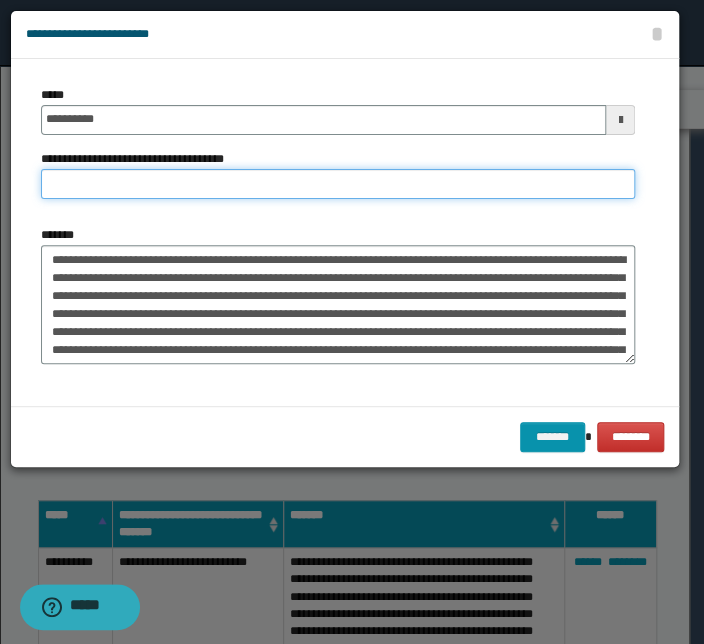 click on "**********" at bounding box center (338, 184) 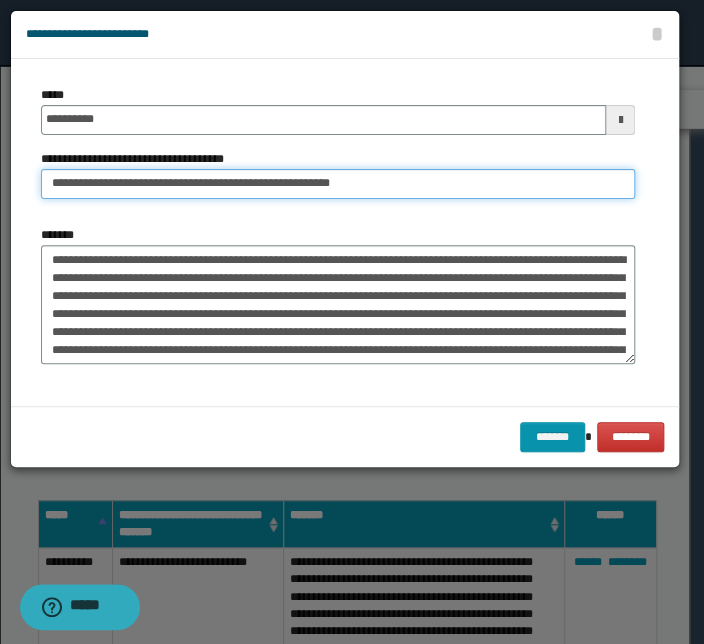 drag, startPoint x: 115, startPoint y: 181, endPoint x: -52, endPoint y: 177, distance: 167.0479 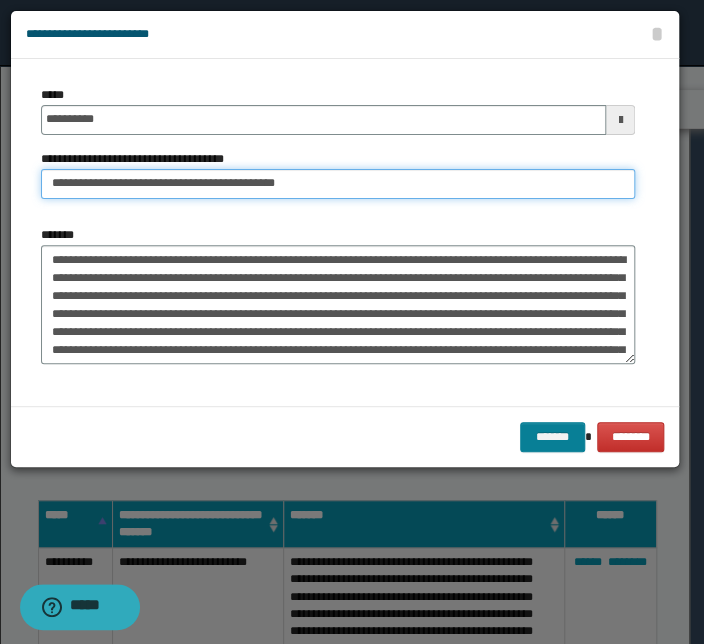 type on "**********" 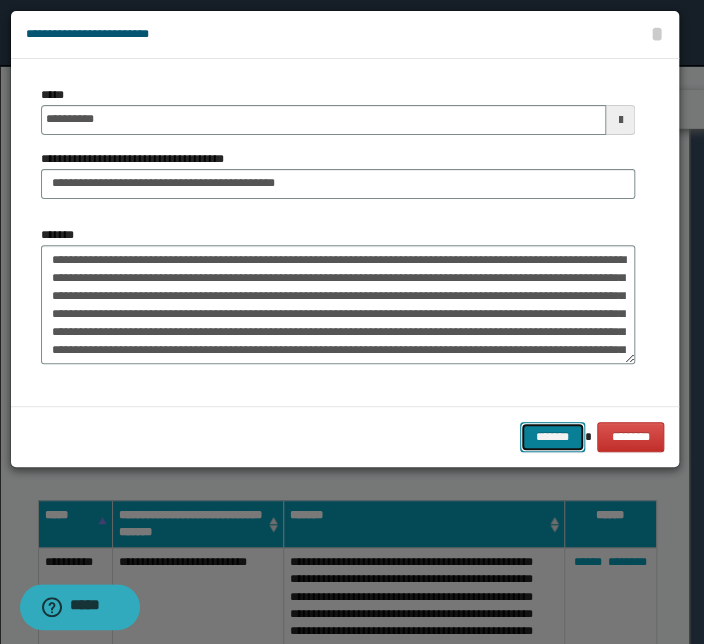 click on "*******" at bounding box center [552, 437] 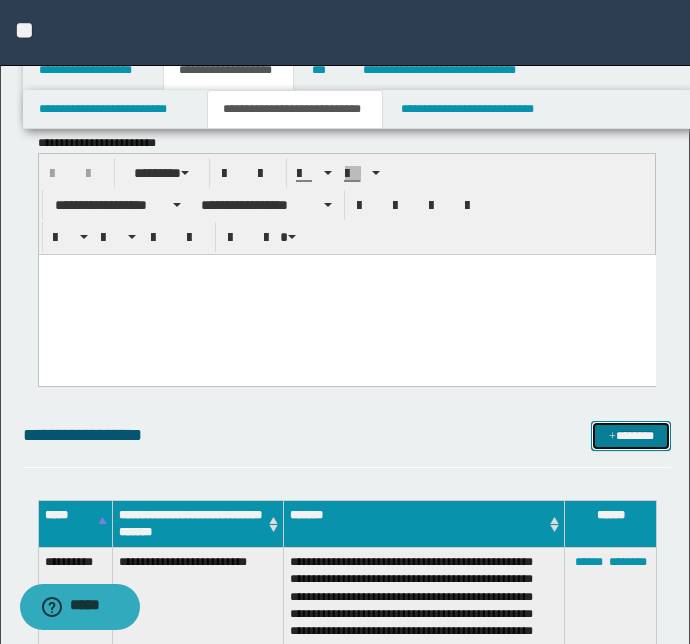 click on "*******" at bounding box center [631, 436] 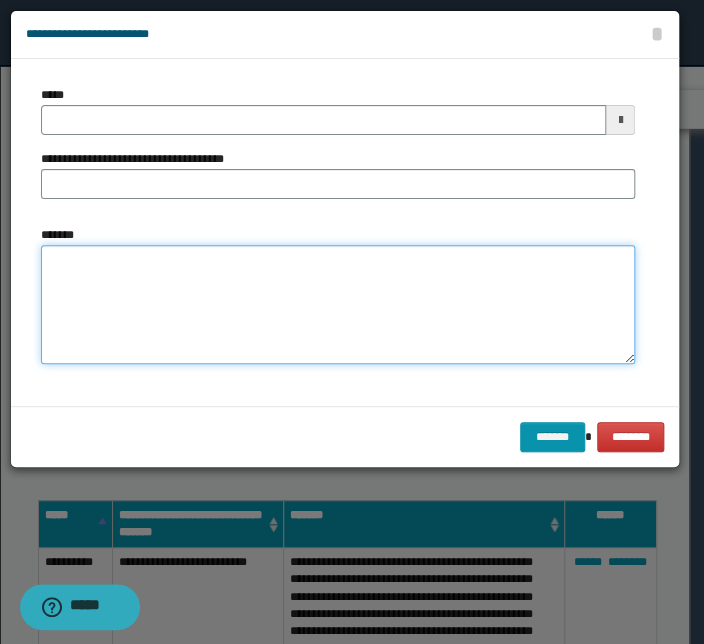 click on "*******" at bounding box center (338, 305) 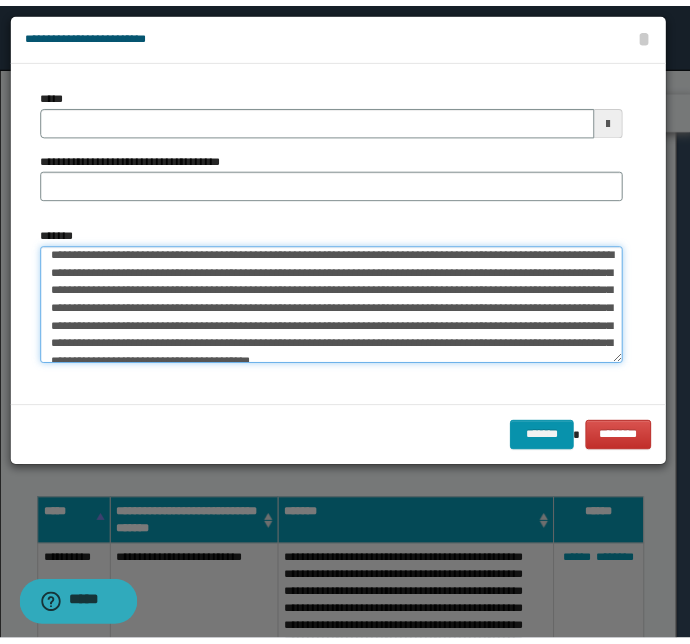 scroll, scrollTop: 0, scrollLeft: 0, axis: both 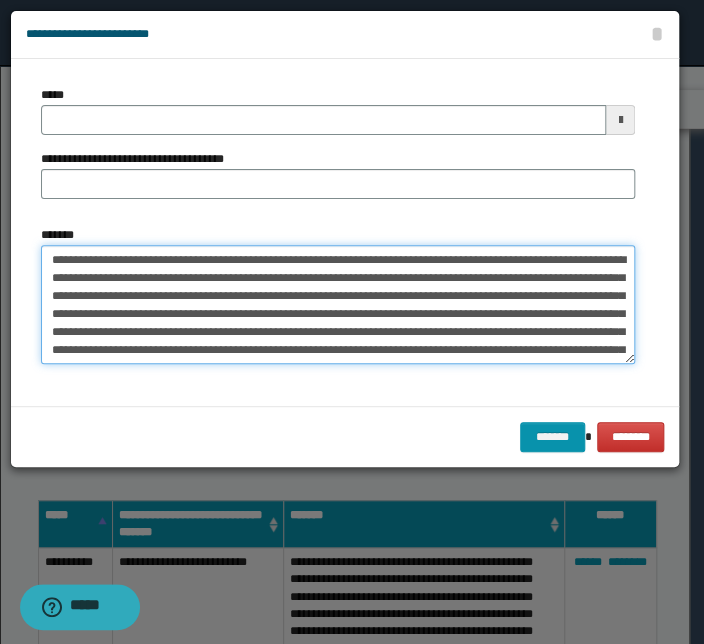 drag, startPoint x: 252, startPoint y: 257, endPoint x: -15, endPoint y: 249, distance: 267.1198 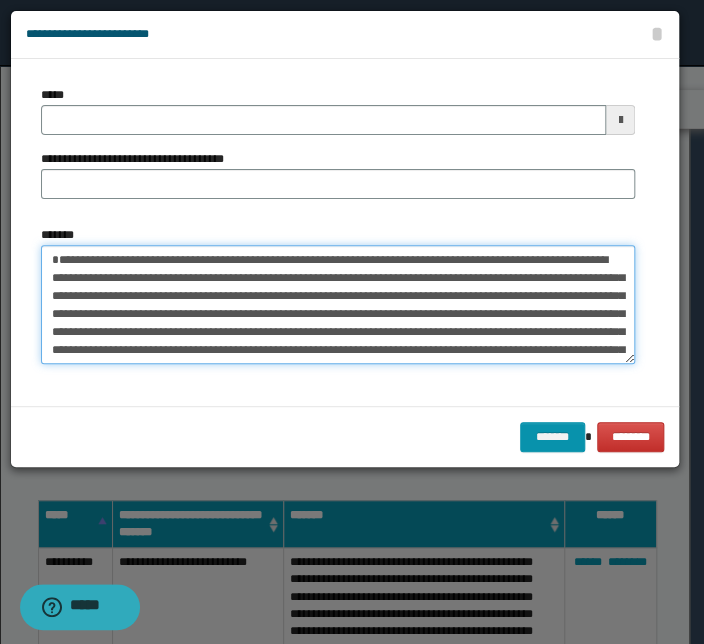 type 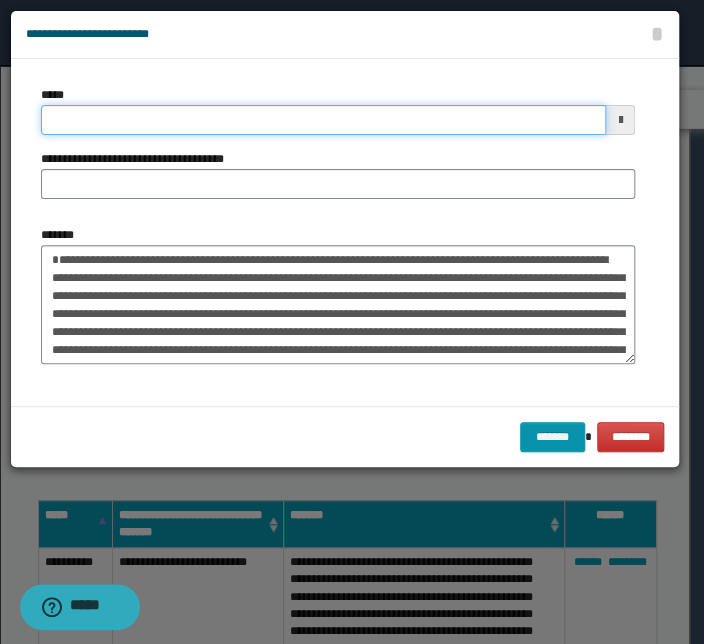 click on "*****" at bounding box center [323, 120] 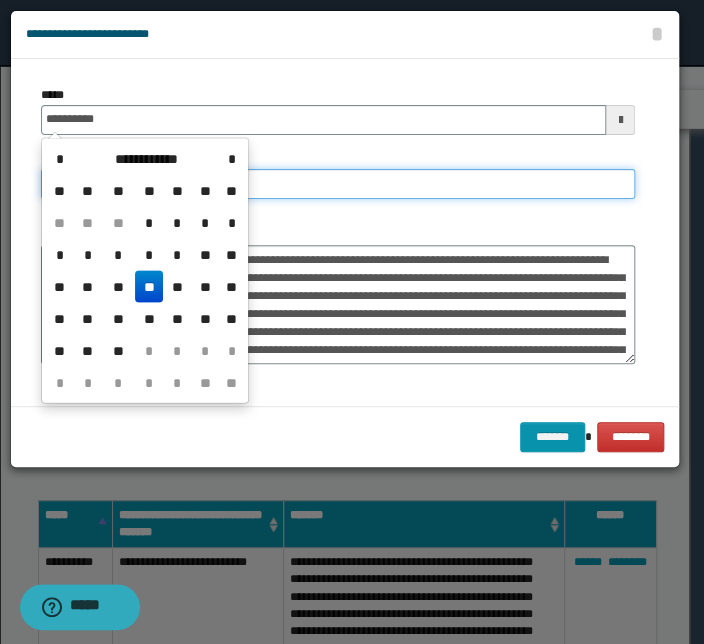 type on "**********" 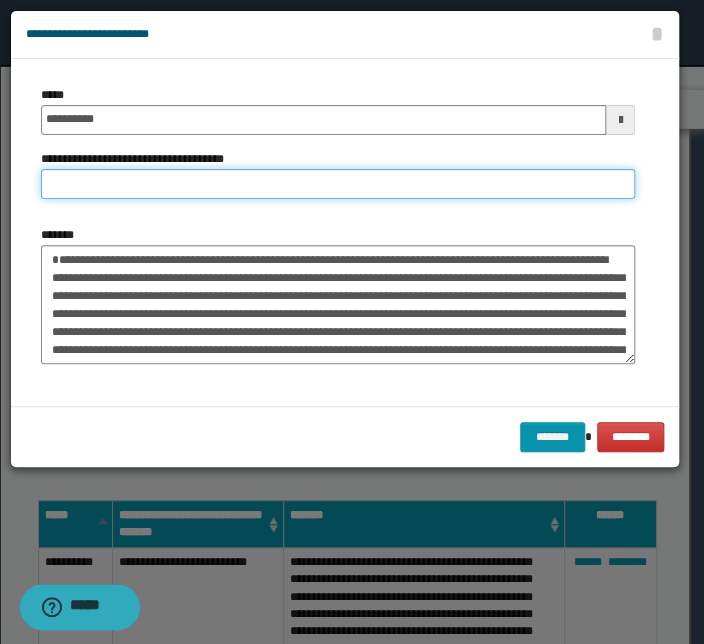 paste on "**********" 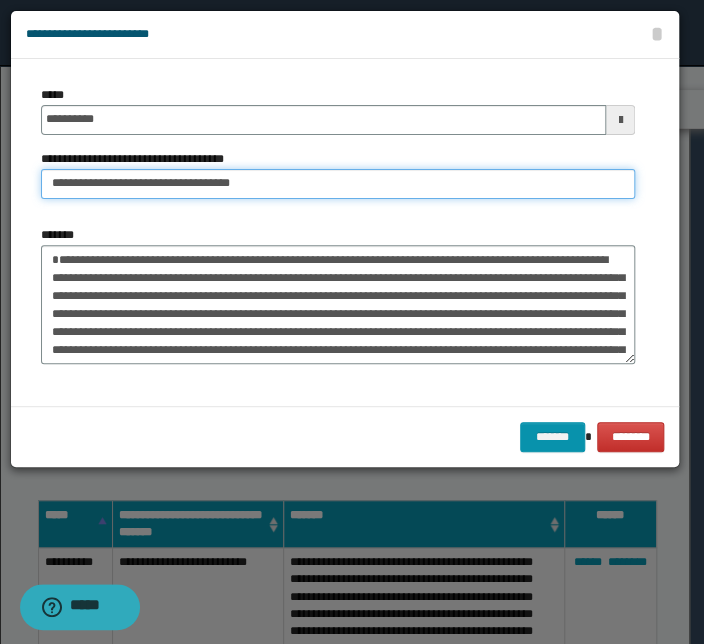 drag, startPoint x: 111, startPoint y: 180, endPoint x: -121, endPoint y: 170, distance: 232.21542 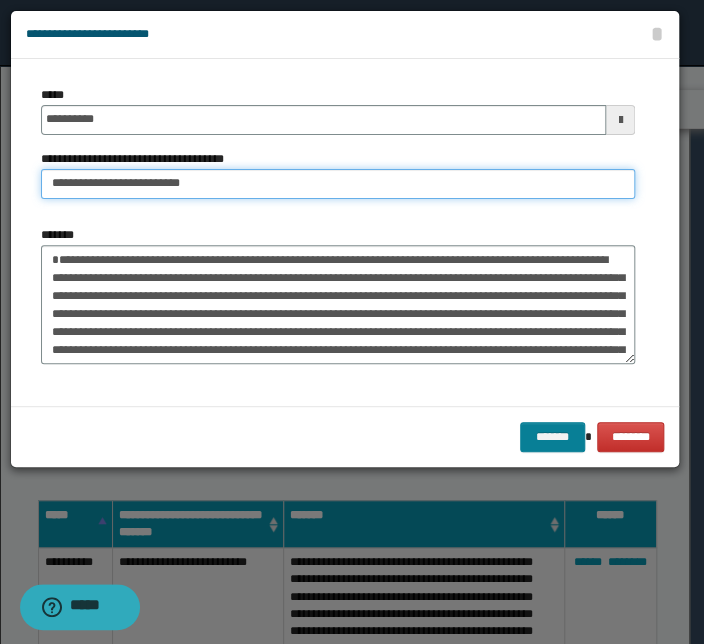 type on "**********" 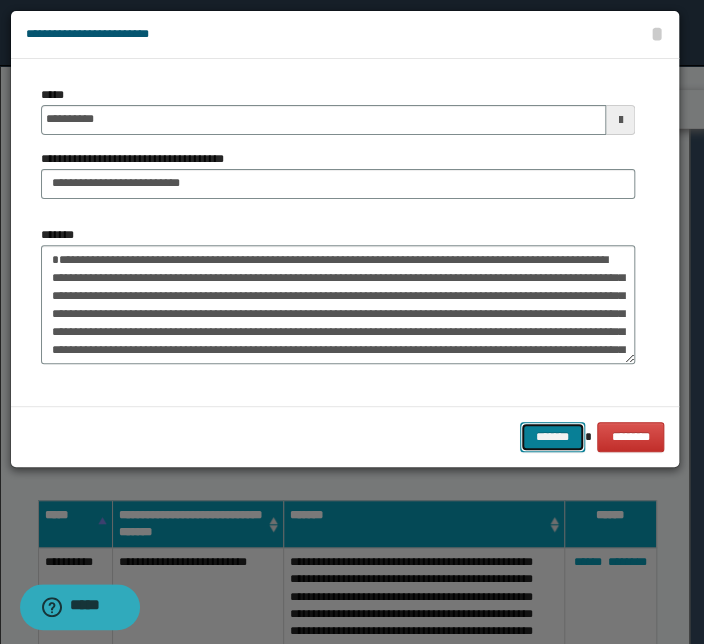click on "*******" at bounding box center (552, 437) 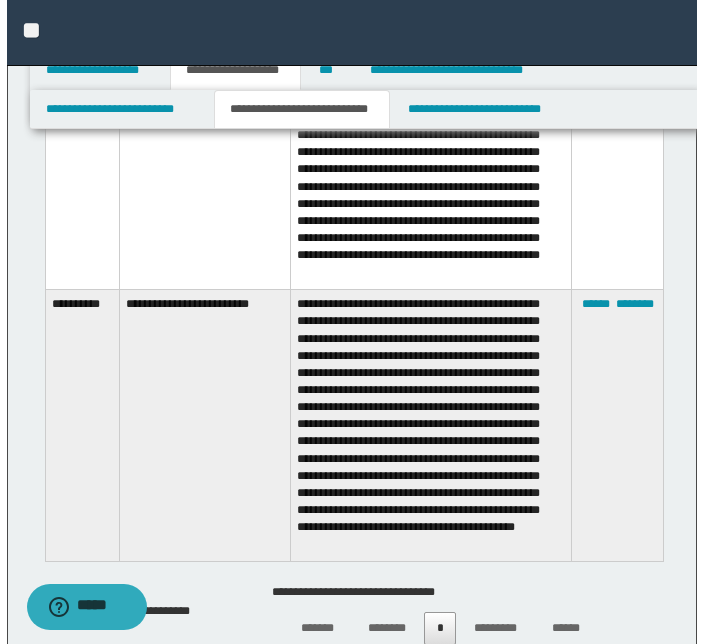 scroll, scrollTop: 7146, scrollLeft: 0, axis: vertical 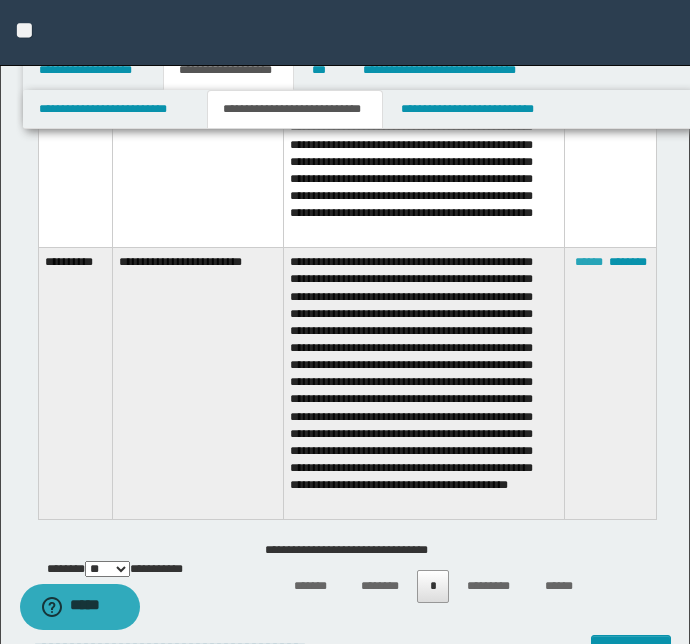 click on "******" at bounding box center [589, 262] 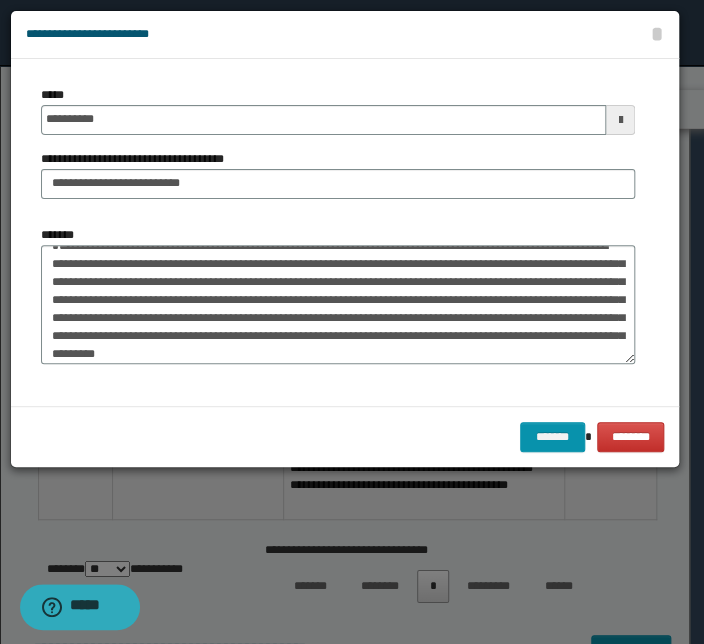 scroll, scrollTop: 18, scrollLeft: 0, axis: vertical 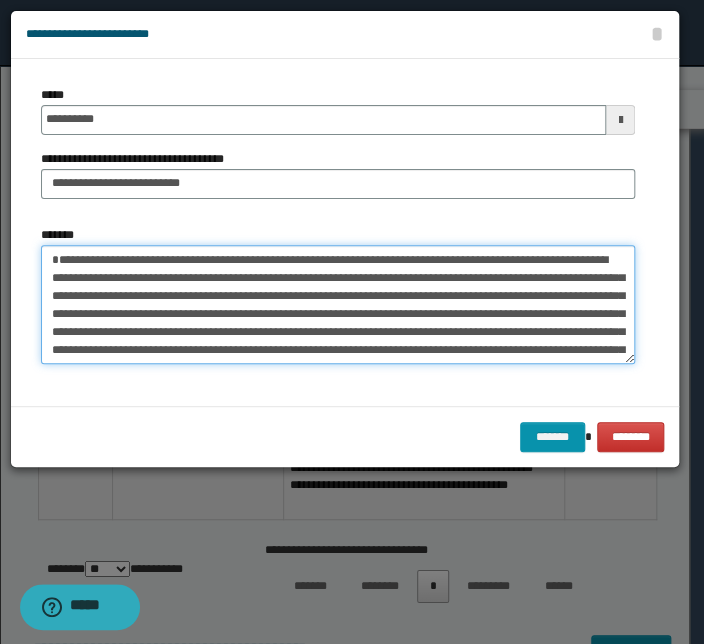 drag, startPoint x: 515, startPoint y: 347, endPoint x: 42, endPoint y: 93, distance: 536.8845 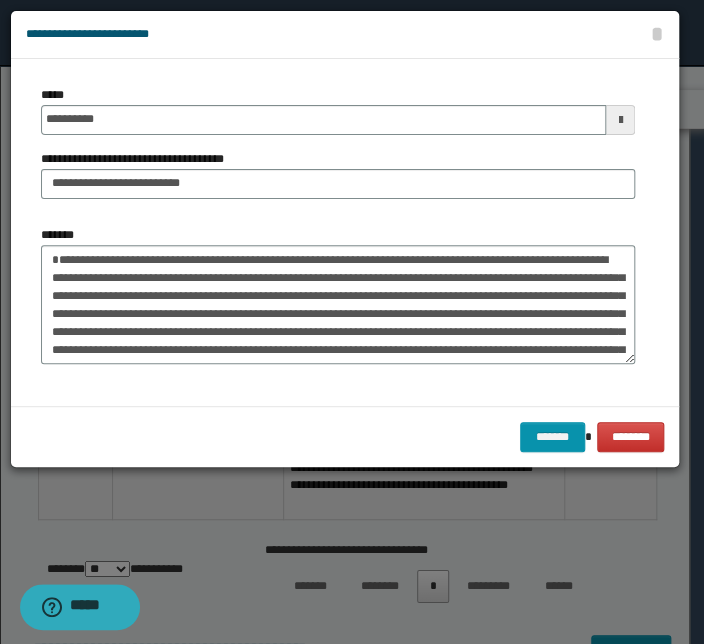 click on "**********" at bounding box center [345, 35] 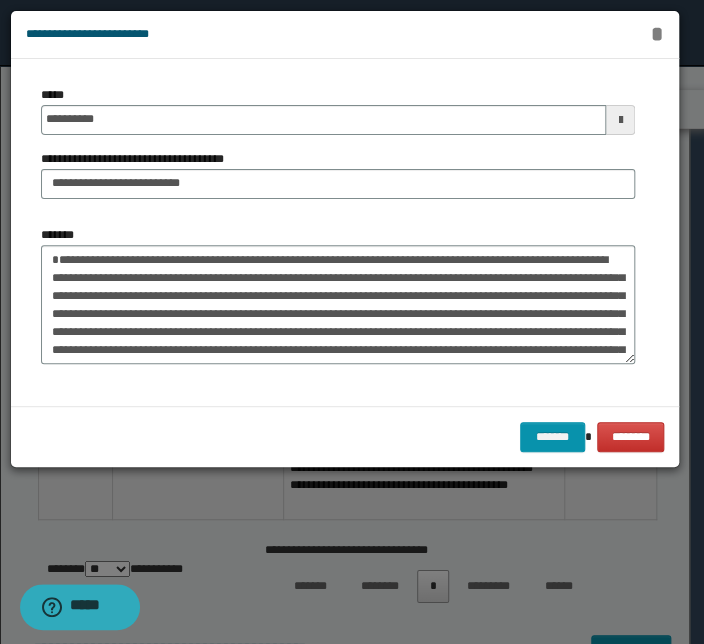 click on "*" at bounding box center [656, 34] 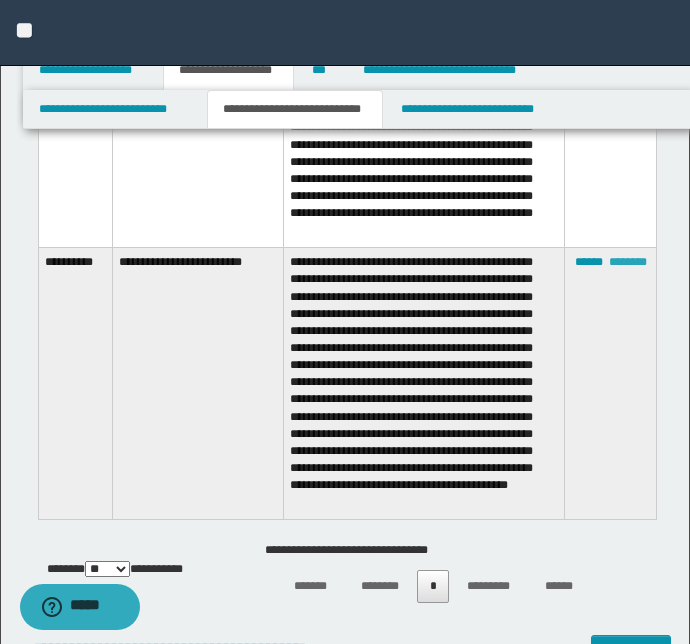 click on "********" at bounding box center (628, 262) 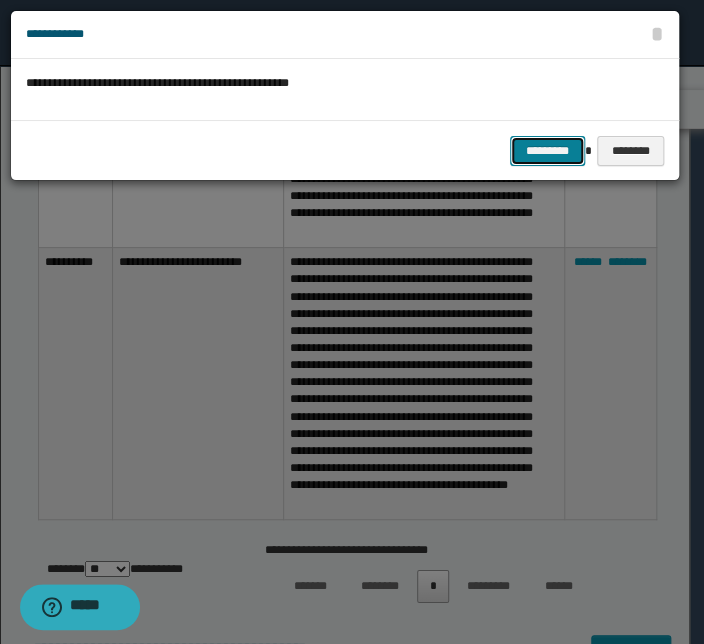 click on "*********" at bounding box center [547, 151] 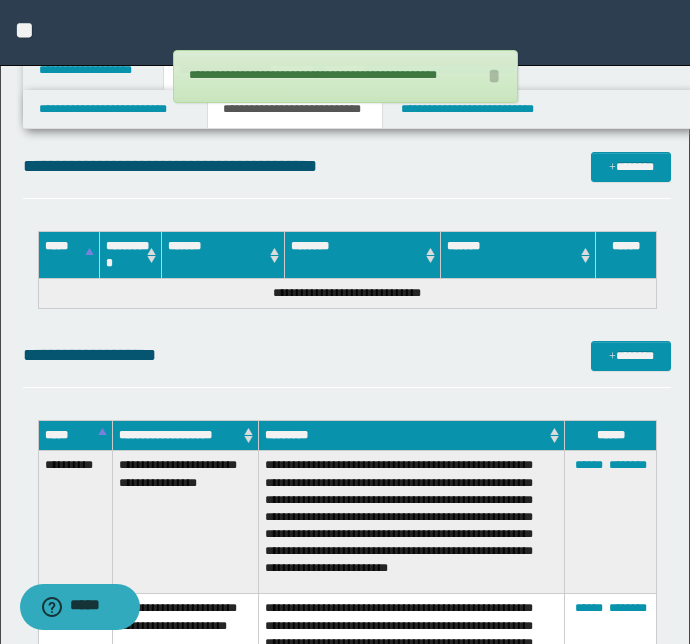 scroll, scrollTop: 7328, scrollLeft: 0, axis: vertical 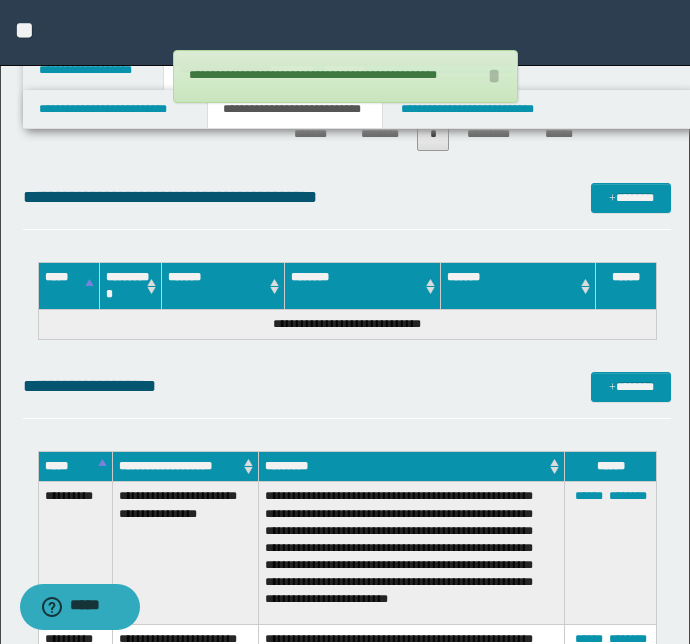 click on "**********" at bounding box center [347, -2408] 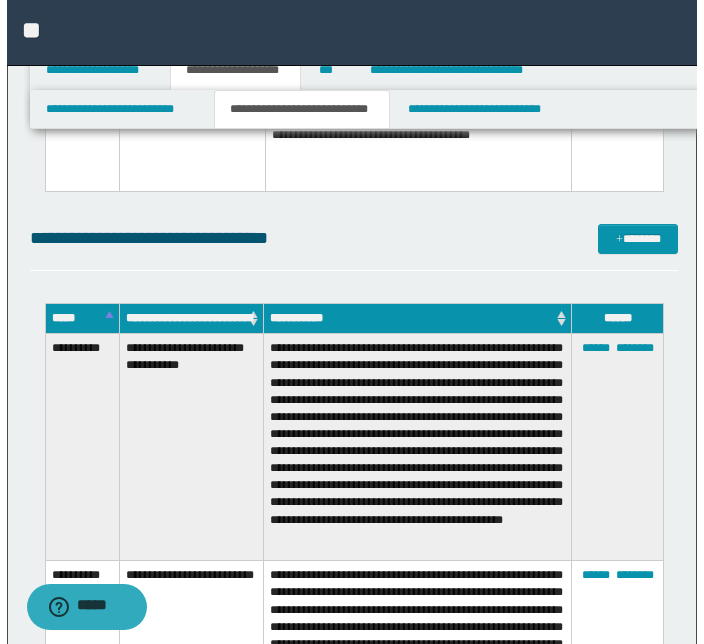 scroll, scrollTop: 8289, scrollLeft: 0, axis: vertical 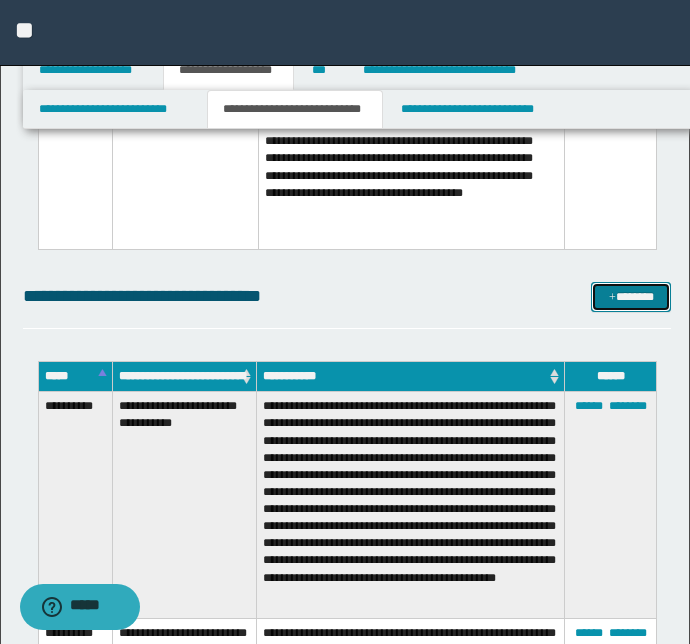click on "*******" at bounding box center [631, 297] 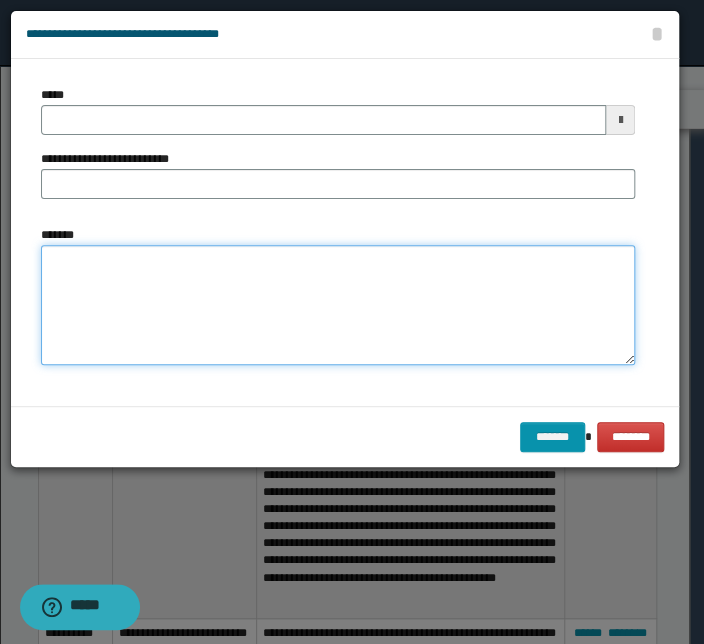 click on "*******" at bounding box center (338, 305) 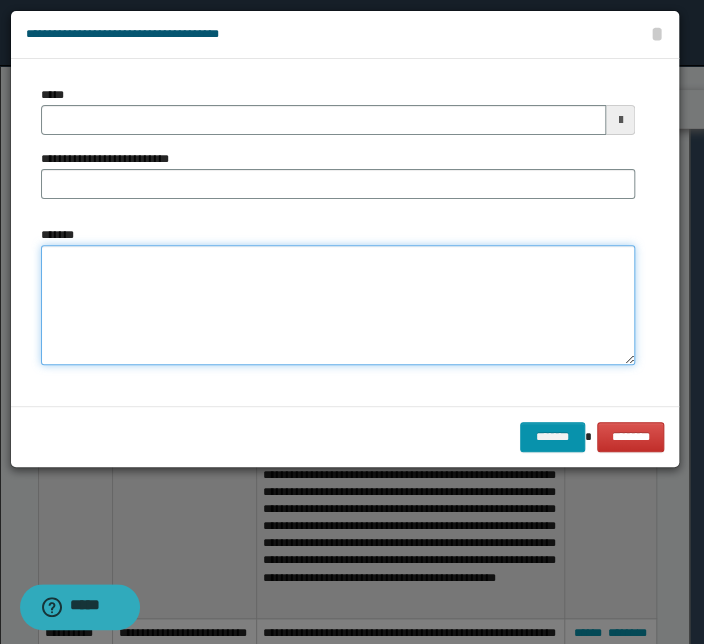 paste on "**********" 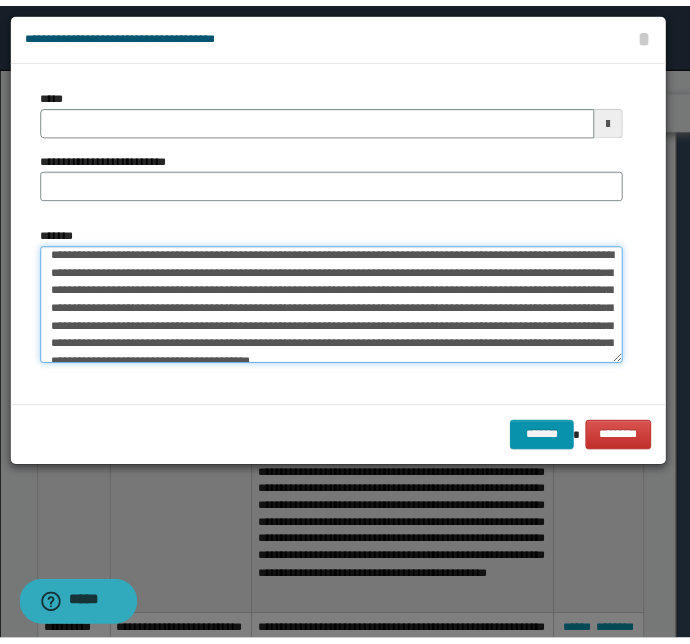 scroll, scrollTop: 0, scrollLeft: 0, axis: both 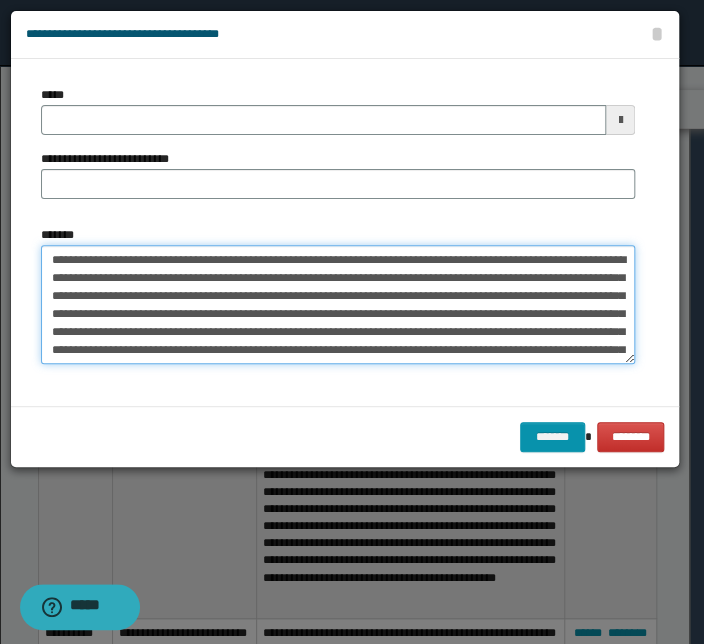 drag, startPoint x: 250, startPoint y: 257, endPoint x: -63, endPoint y: 252, distance: 313.03995 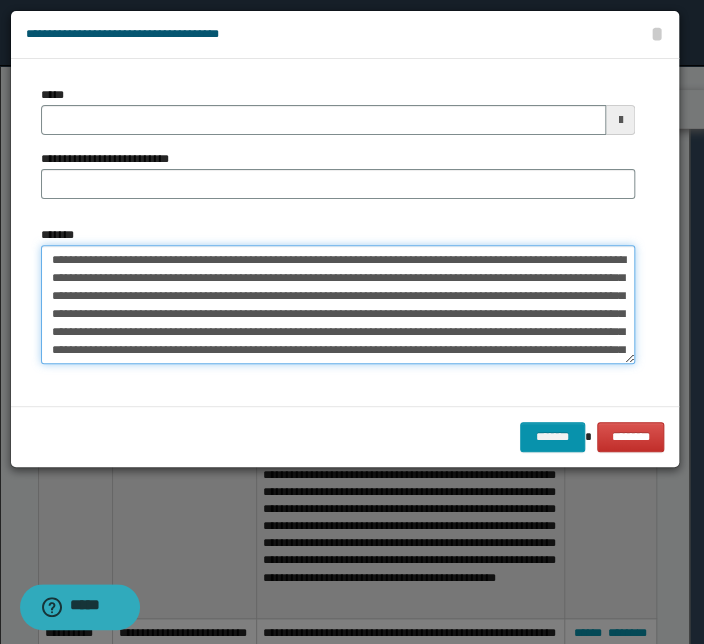 click on "**********" at bounding box center (352, -7967) 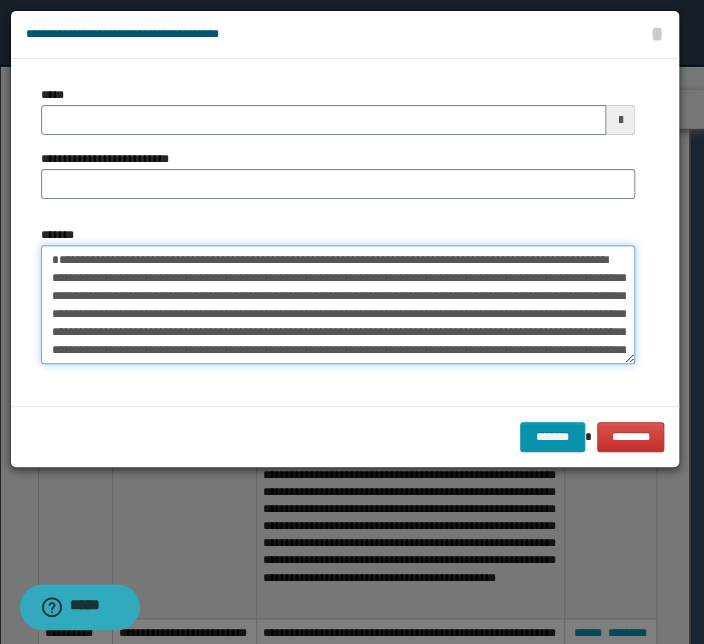 type 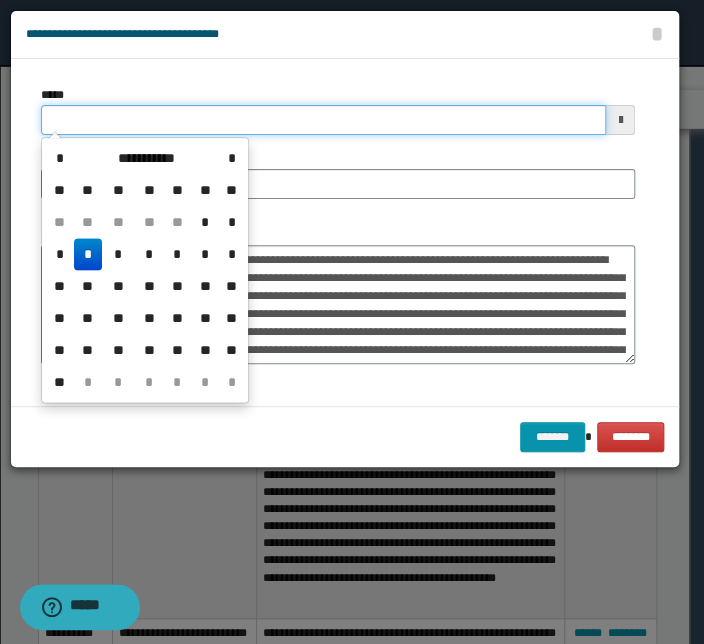 click on "*****" at bounding box center (323, 120) 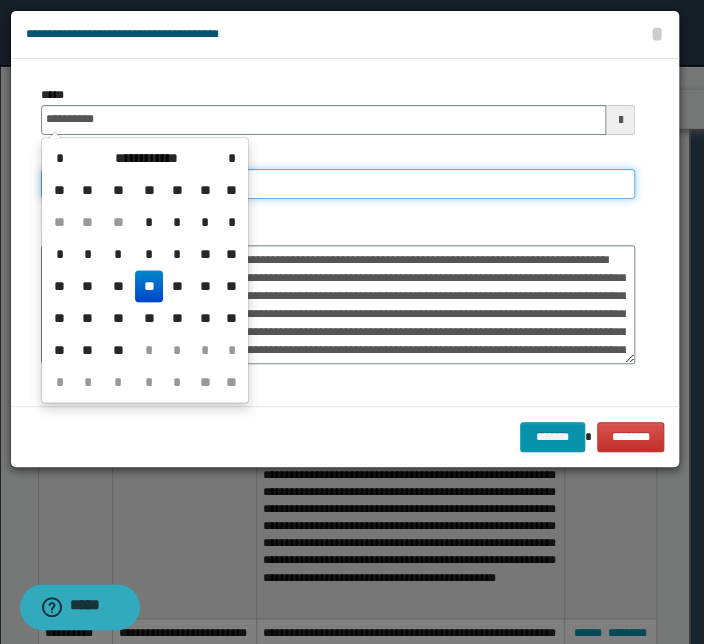 type on "**********" 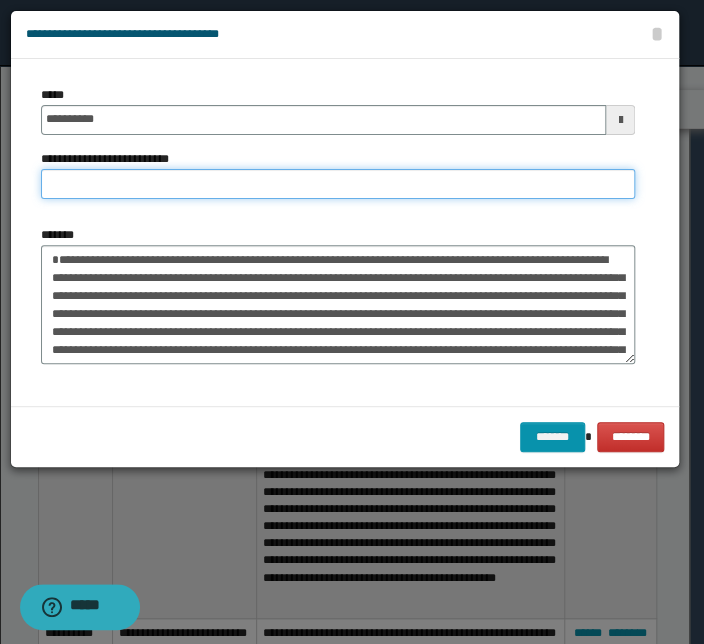 paste on "**********" 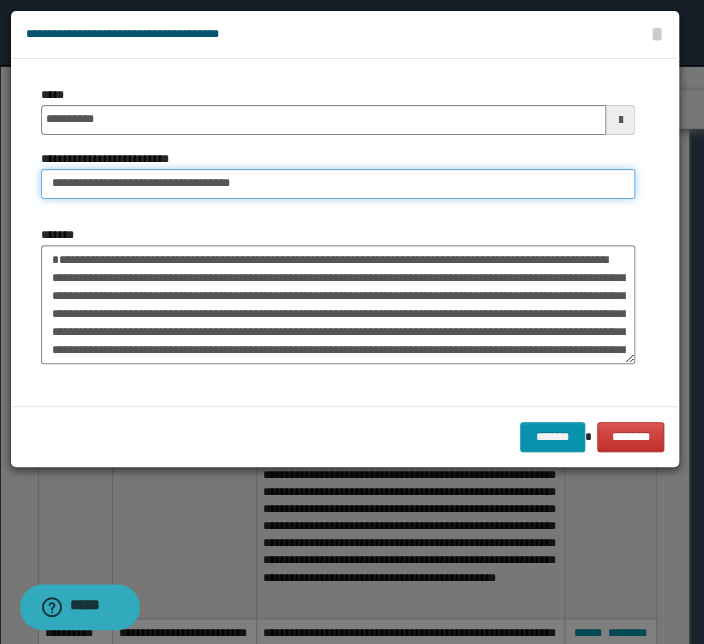 drag, startPoint x: 114, startPoint y: 183, endPoint x: -65, endPoint y: 169, distance: 179.54665 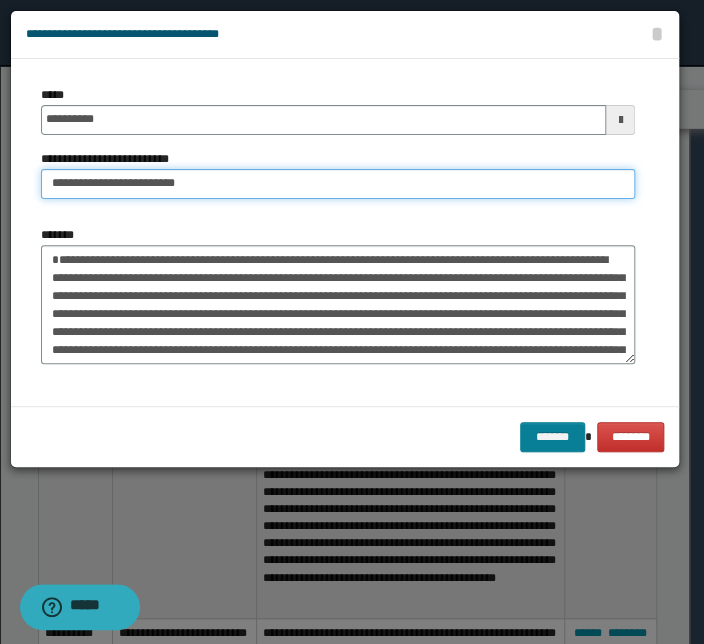 type on "**********" 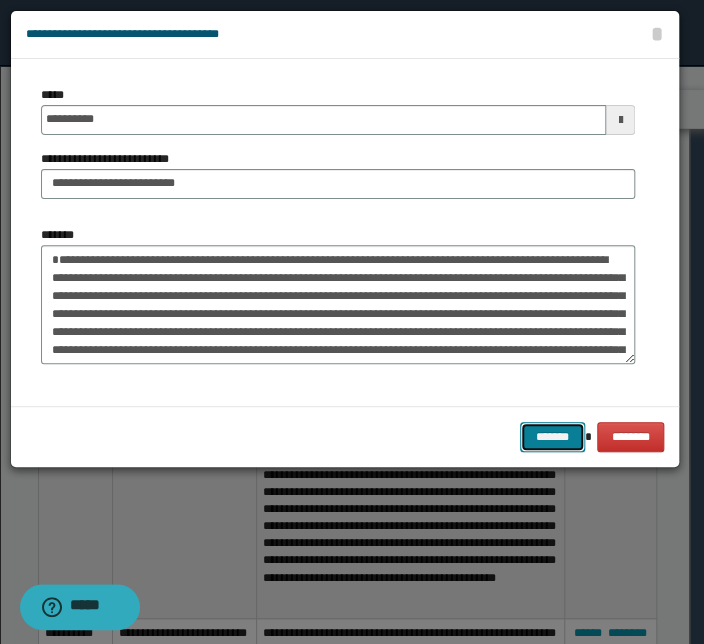 click on "*******" at bounding box center (552, 437) 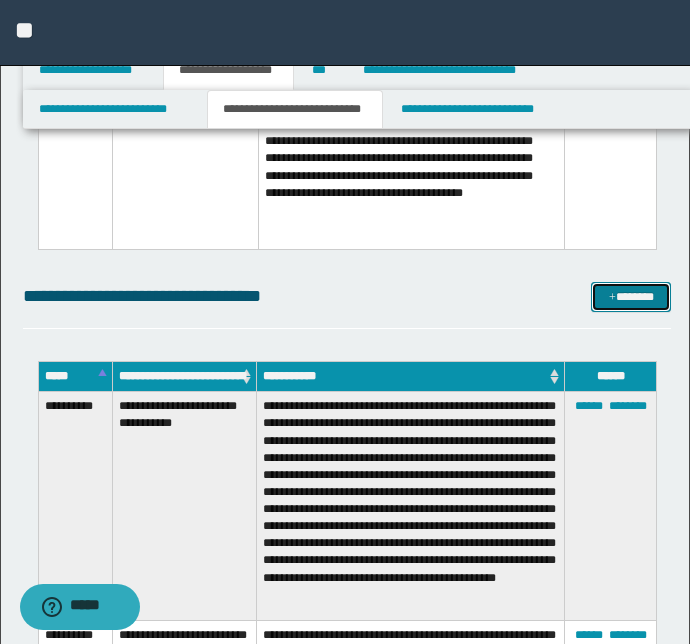 click on "*******" at bounding box center [631, 297] 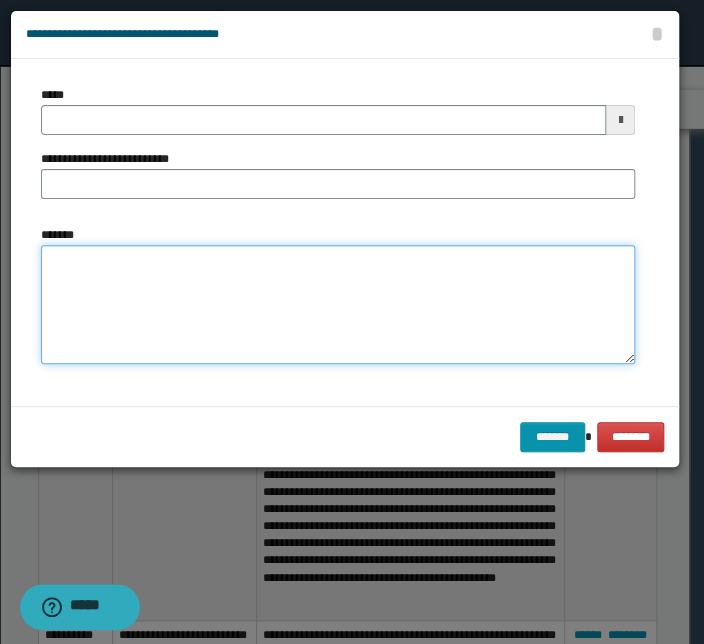 click on "*******" at bounding box center (338, 305) 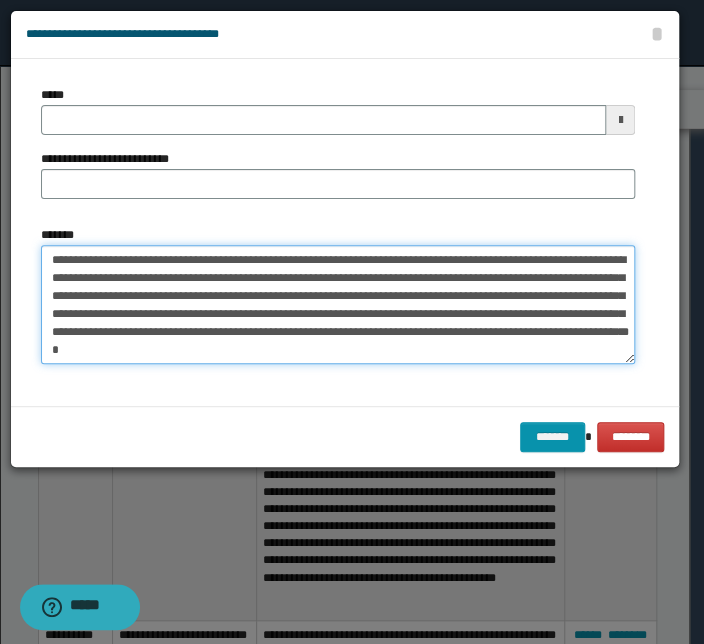 drag, startPoint x: 249, startPoint y: 260, endPoint x: -20, endPoint y: 249, distance: 269.22482 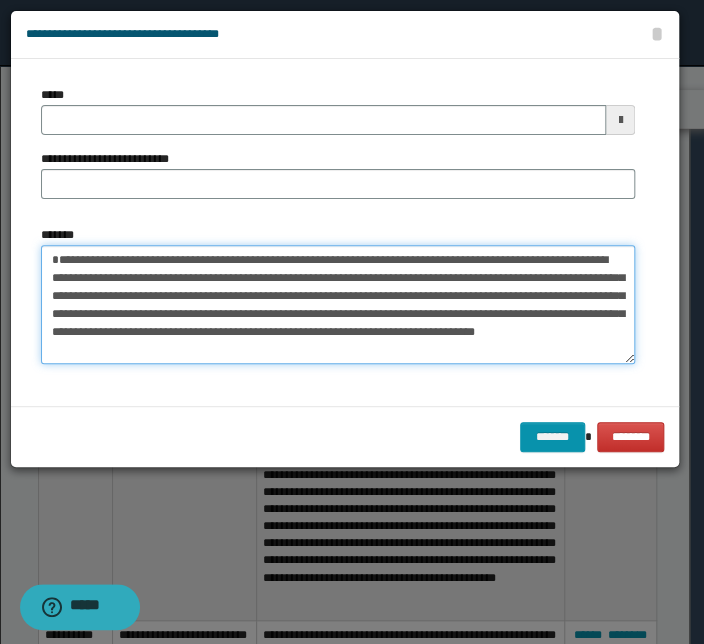 type 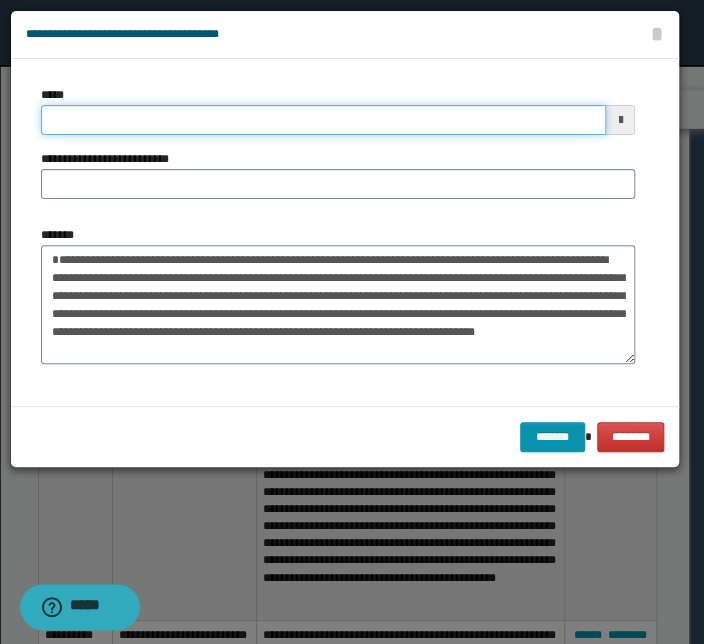 click on "*****" at bounding box center (323, 120) 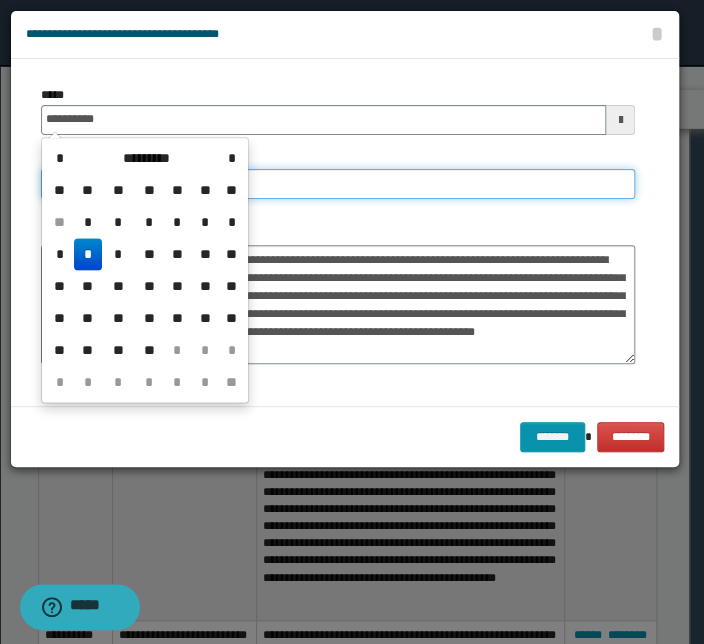 type on "**********" 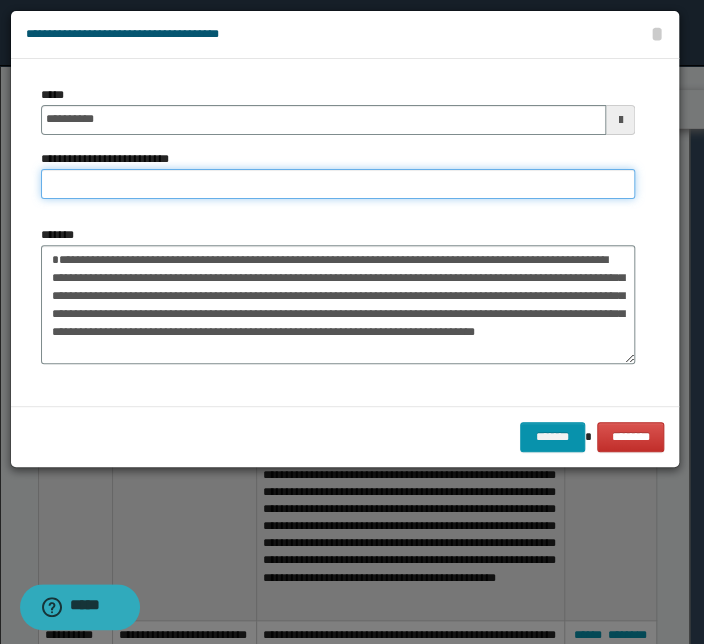 paste on "**********" 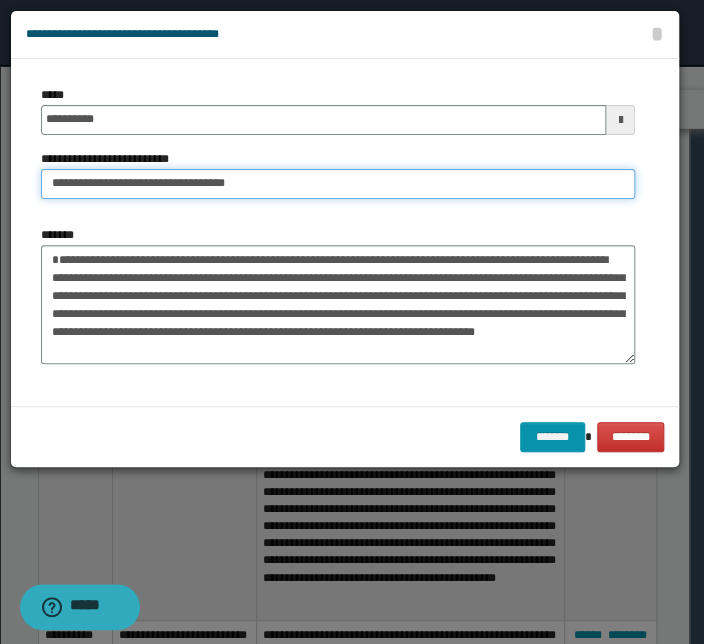 drag, startPoint x: 114, startPoint y: 180, endPoint x: -147, endPoint y: 149, distance: 262.83453 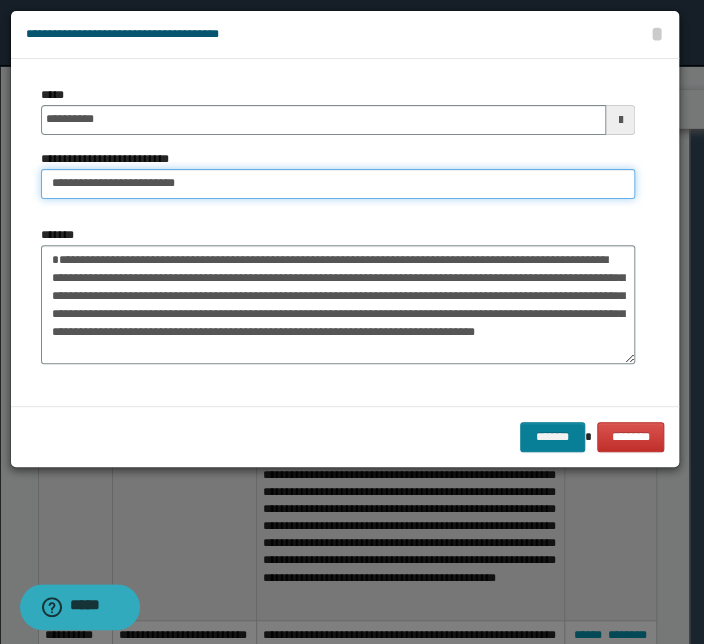 type on "**********" 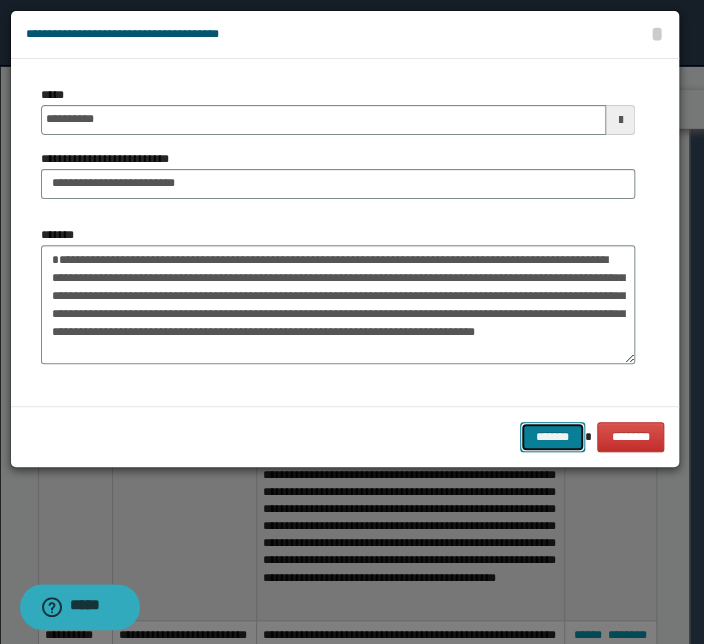 click on "*******" at bounding box center (552, 437) 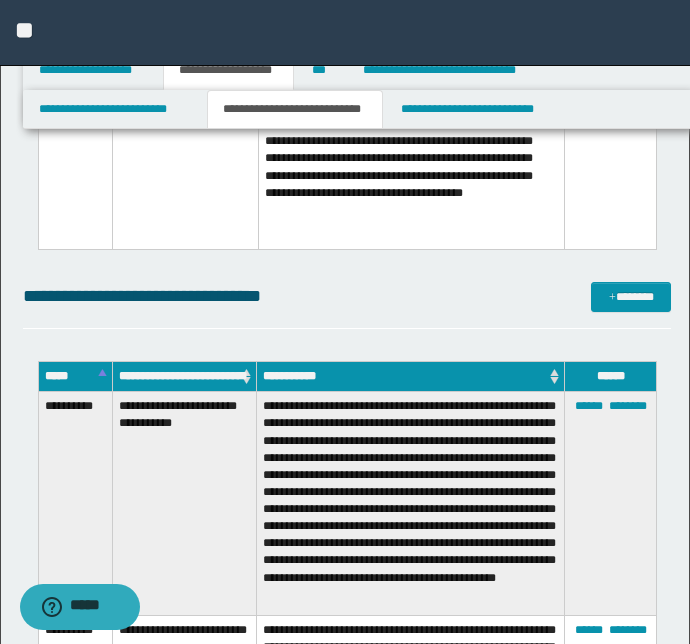 click on "**********" at bounding box center (347, -3151) 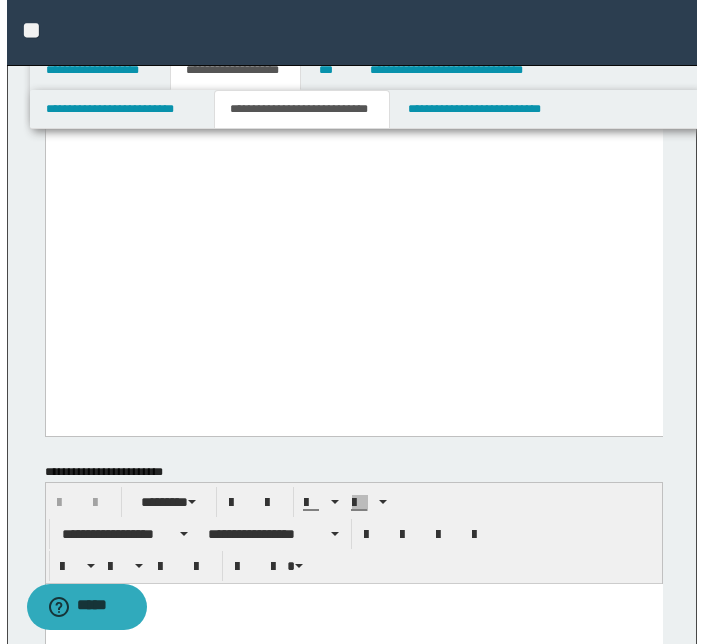 scroll, scrollTop: 4912, scrollLeft: 0, axis: vertical 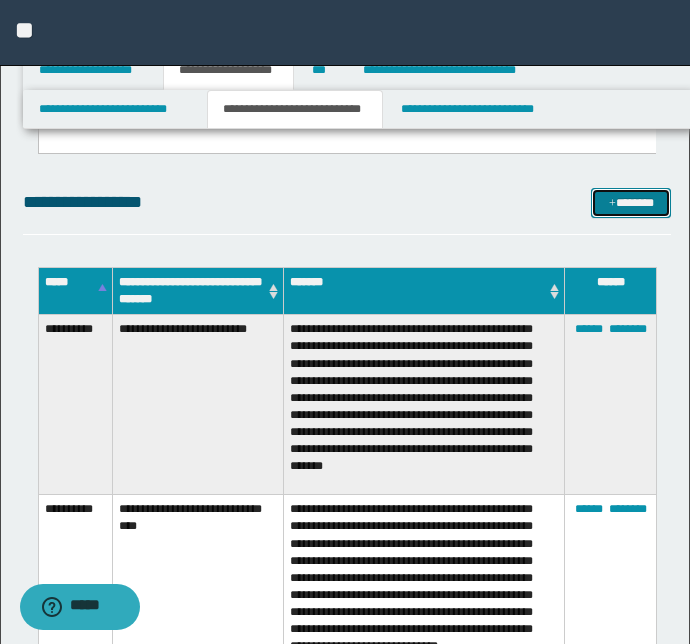 click on "*******" at bounding box center (631, 203) 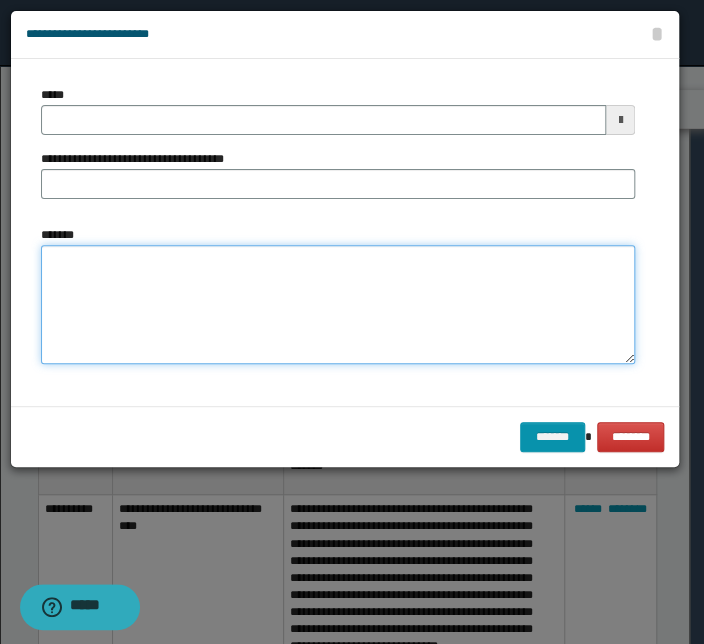 click on "*******" at bounding box center [338, 305] 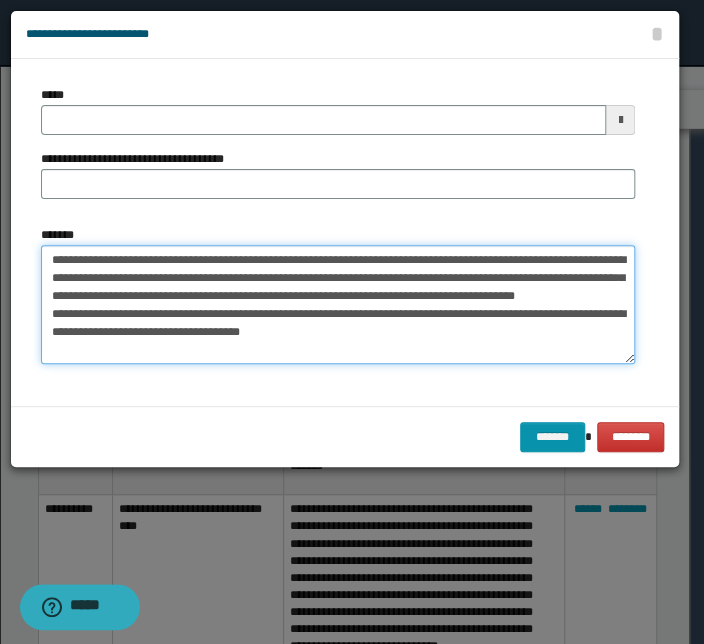 scroll, scrollTop: 0, scrollLeft: 0, axis: both 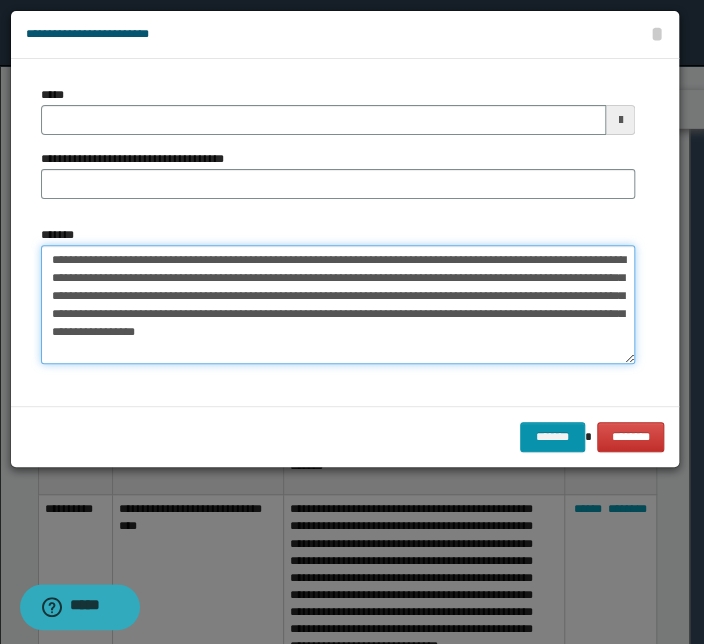 drag, startPoint x: 359, startPoint y: 259, endPoint x: 10, endPoint y: 230, distance: 350.2028 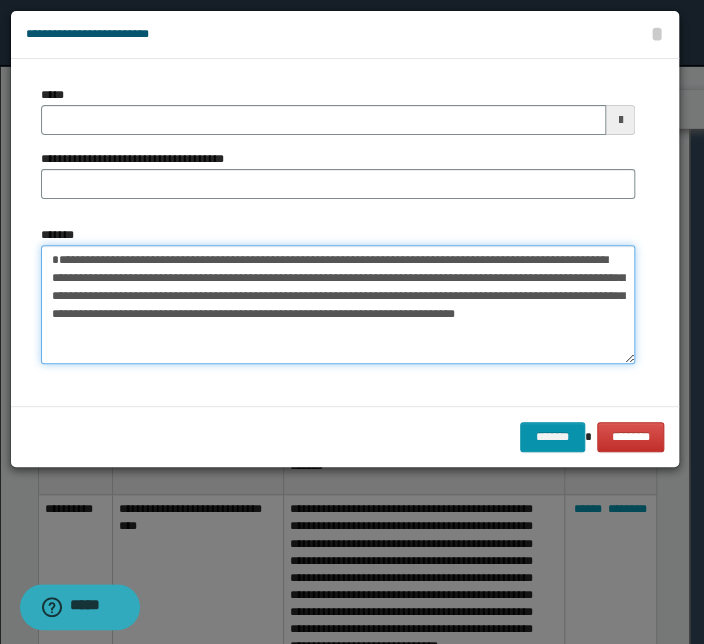 type 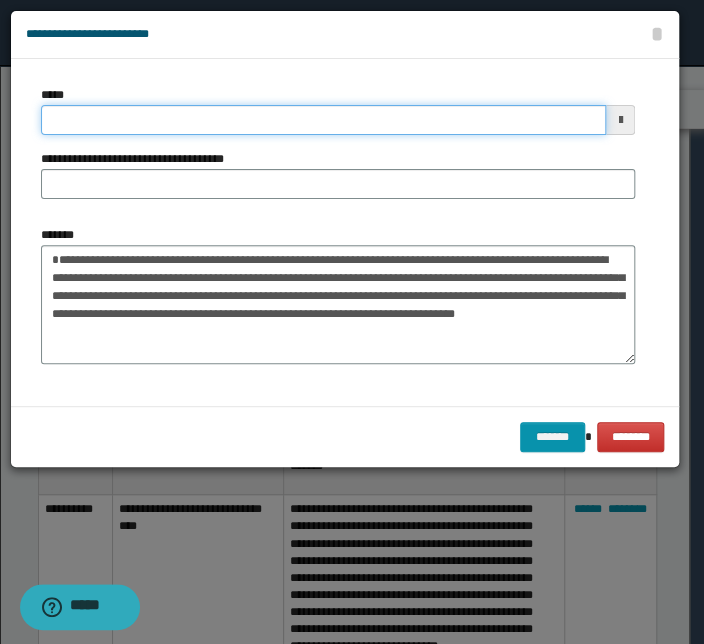 click on "*****" at bounding box center [323, 120] 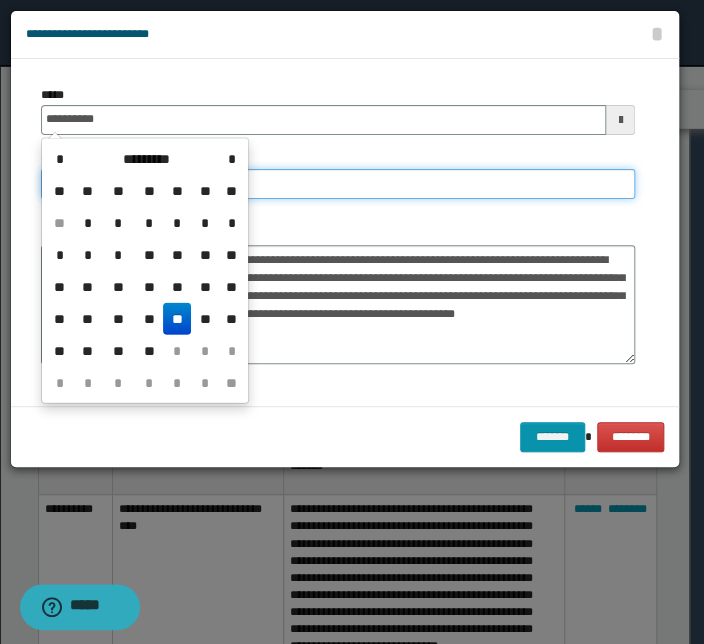 type on "**********" 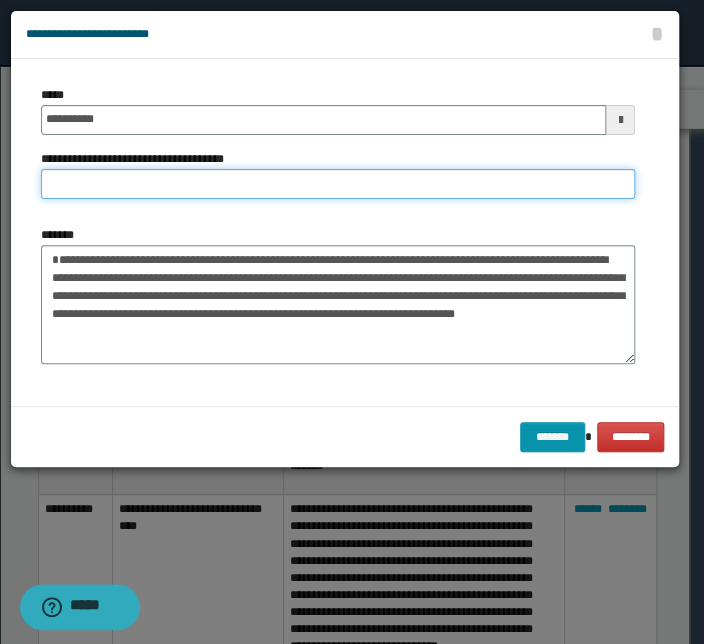 click on "**********" at bounding box center [338, 184] 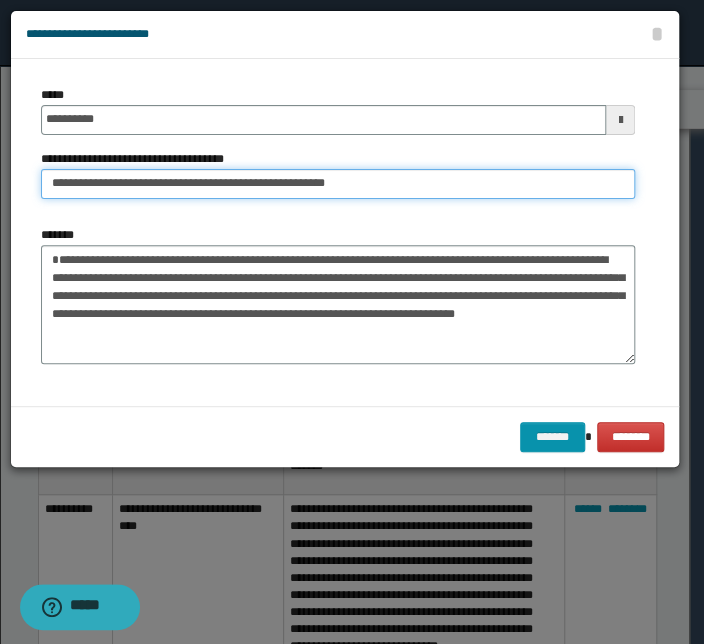 drag, startPoint x: 114, startPoint y: 183, endPoint x: -221, endPoint y: 166, distance: 335.43106 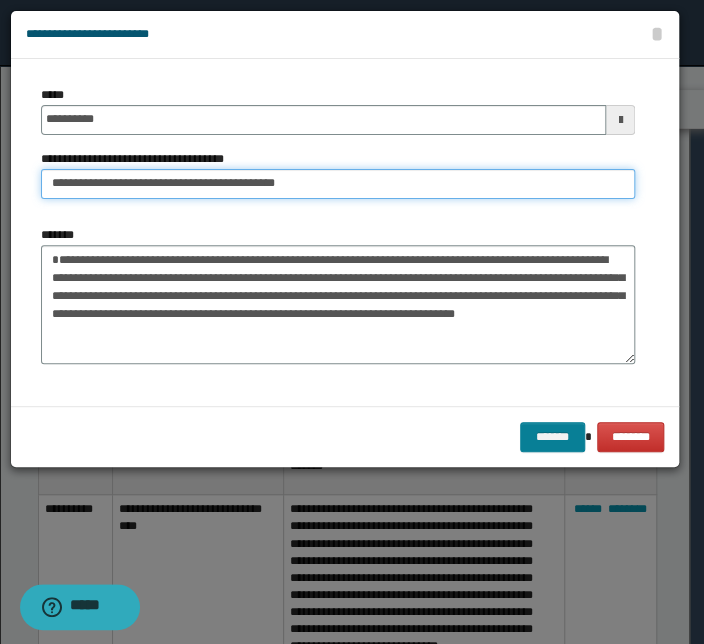 type on "**********" 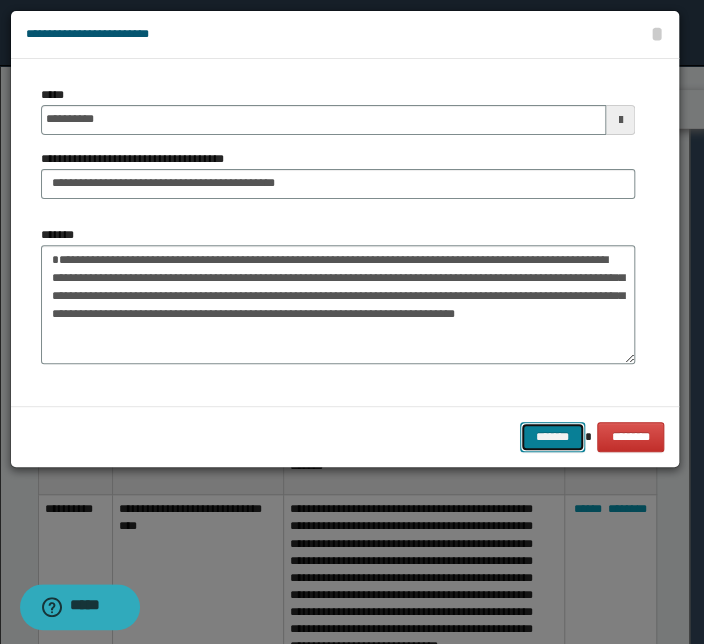 click on "*******" at bounding box center (552, 437) 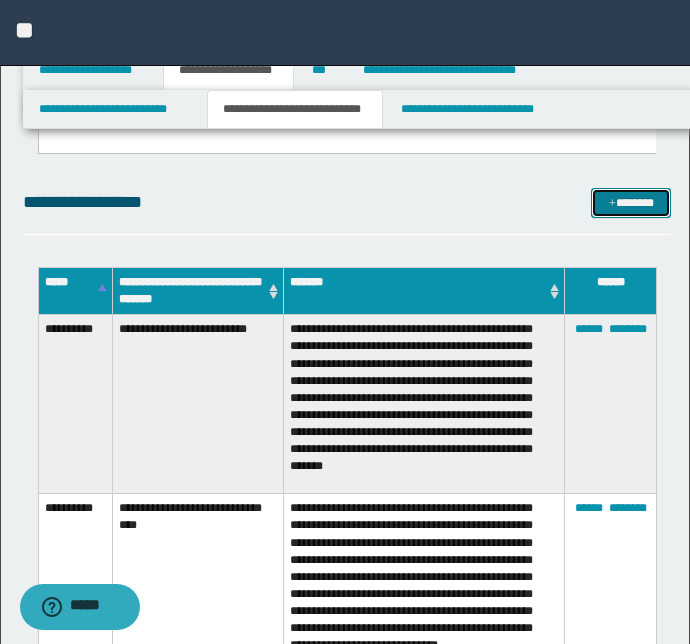 click on "*******" at bounding box center [631, 203] 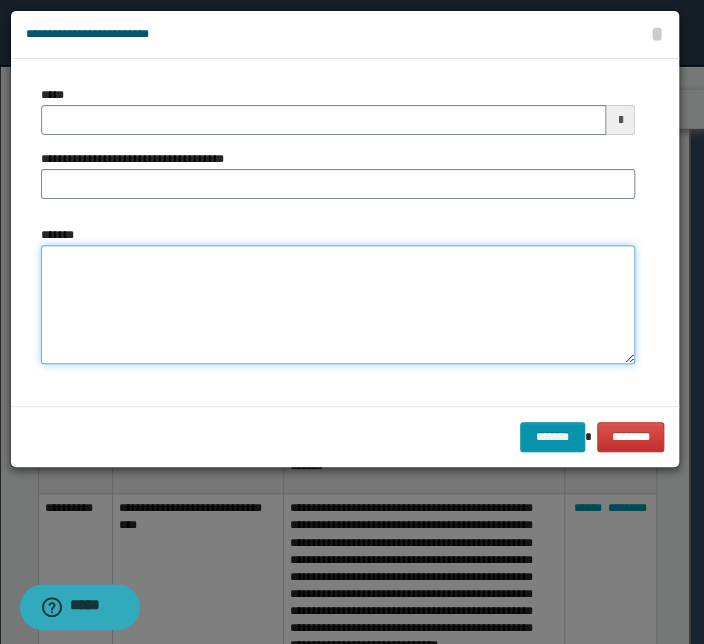 click on "*******" at bounding box center [338, 305] 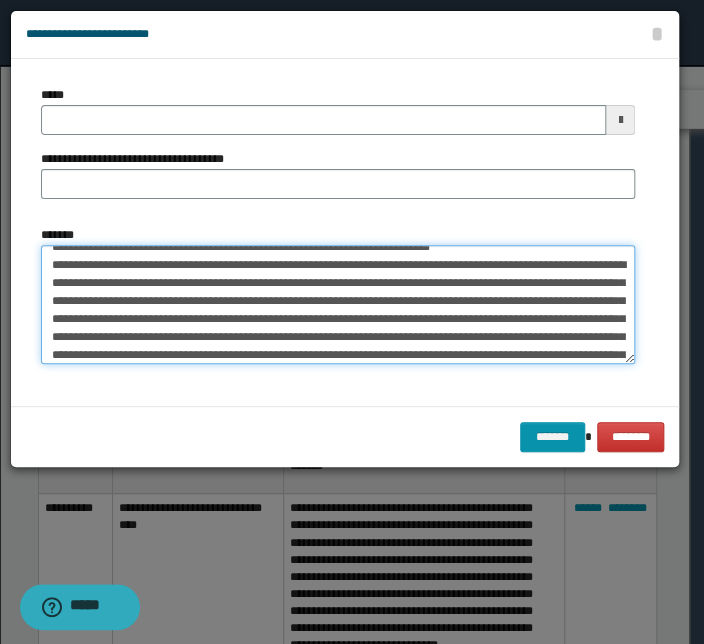 scroll, scrollTop: 0, scrollLeft: 0, axis: both 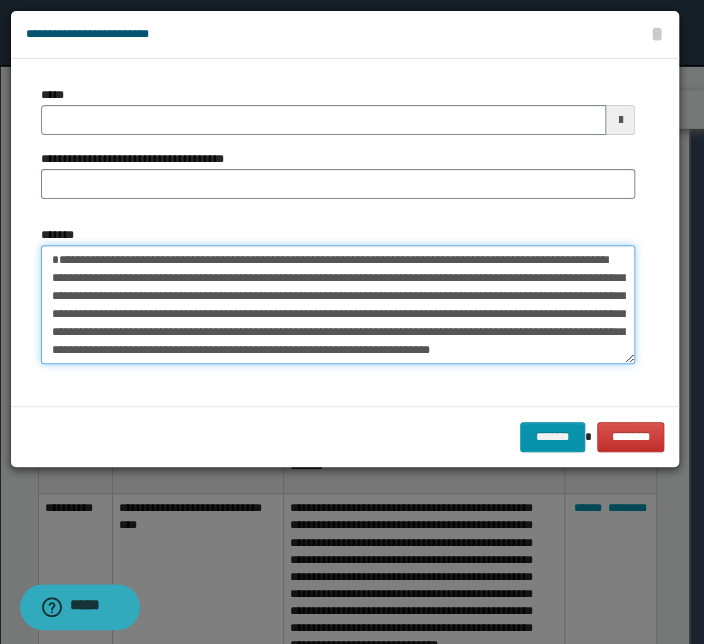 click on "*******" at bounding box center [338, 305] 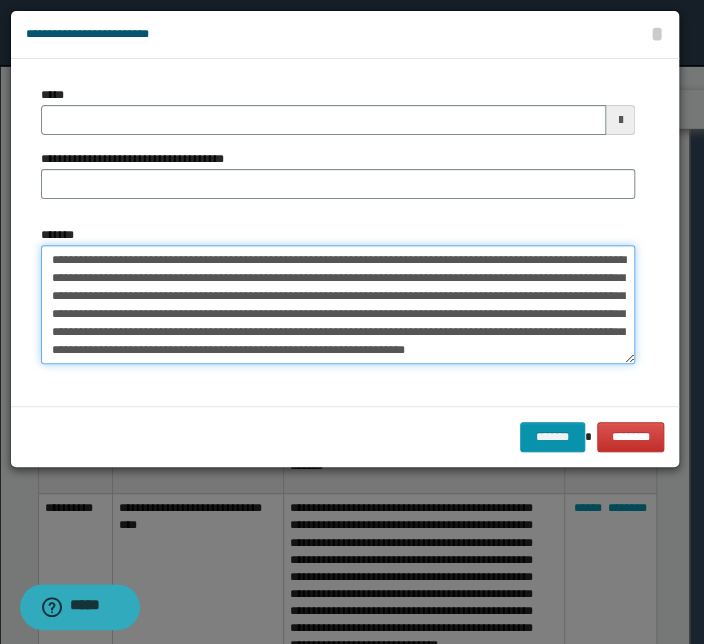 drag, startPoint x: 292, startPoint y: 260, endPoint x: 17, endPoint y: 251, distance: 275.14725 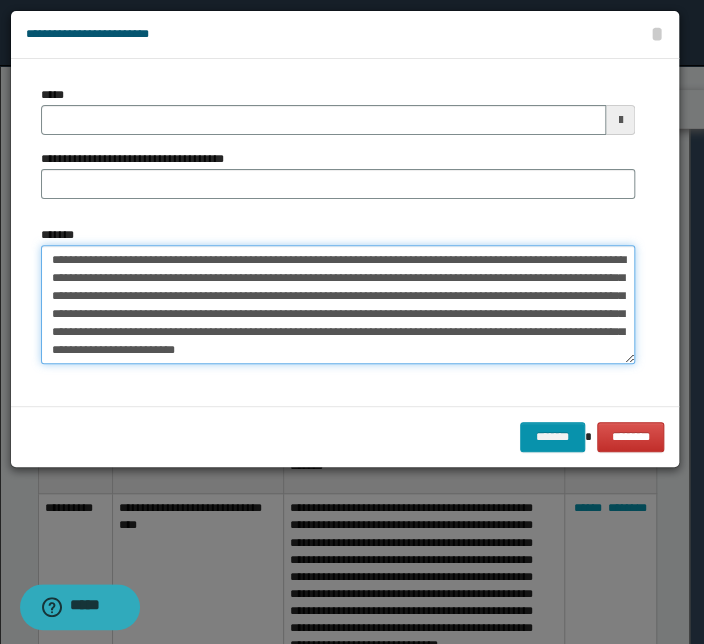 type 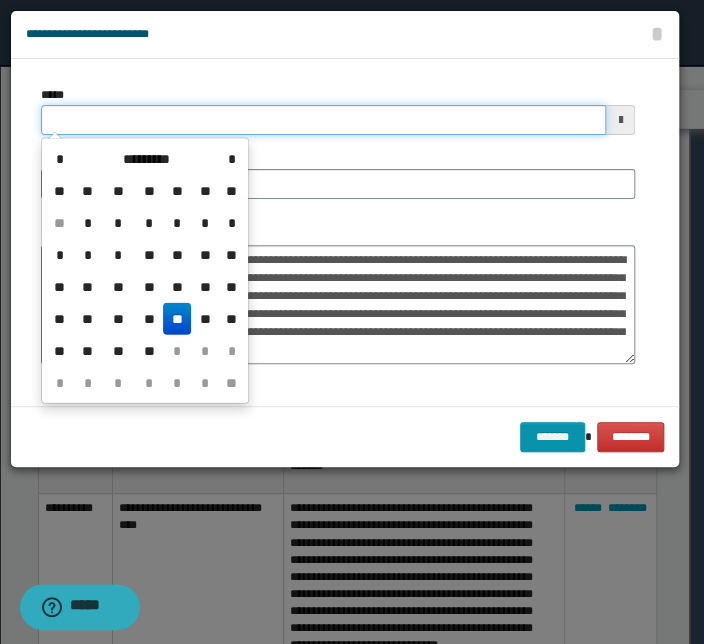 click on "*****" at bounding box center (323, 120) 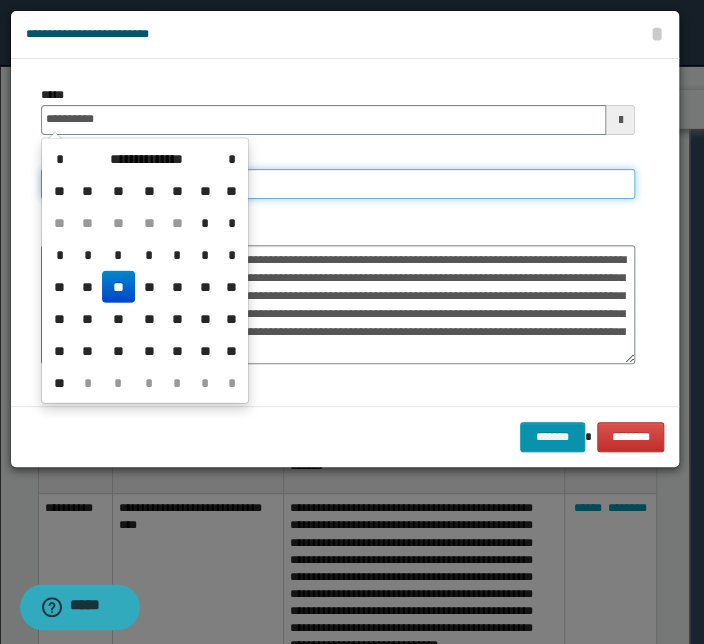 type on "**********" 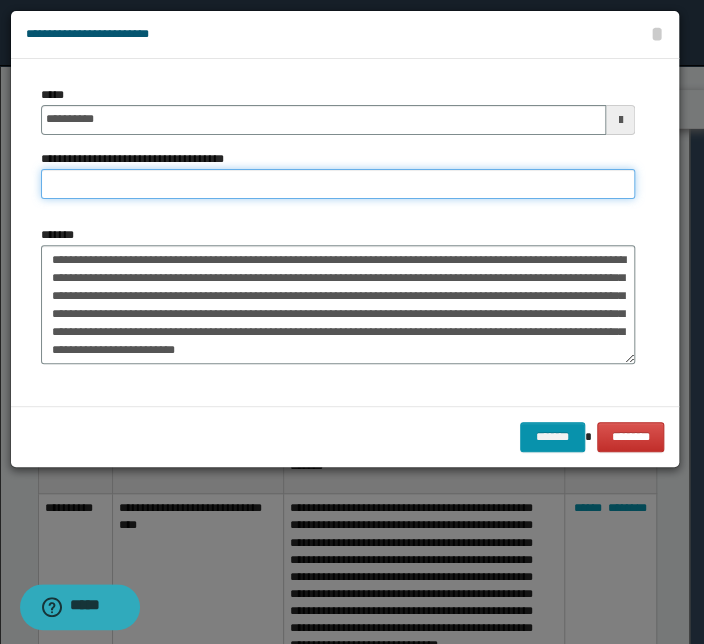 paste on "**********" 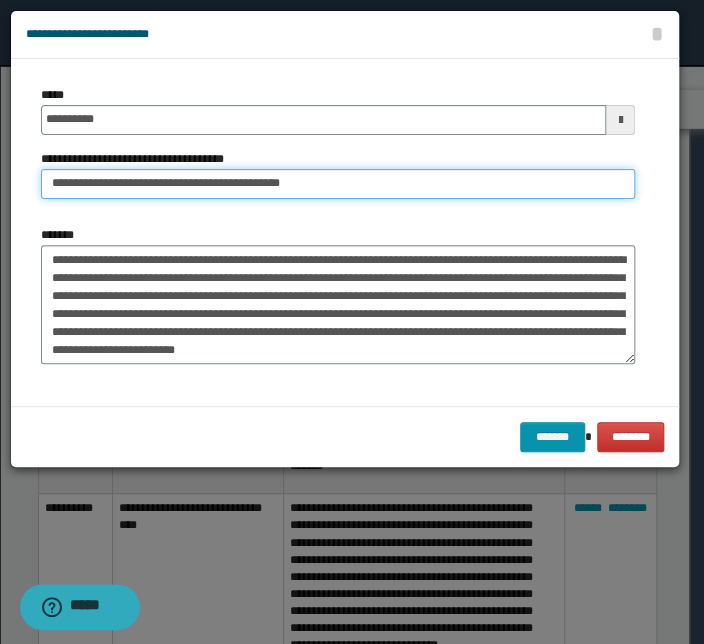 drag, startPoint x: 112, startPoint y: 182, endPoint x: -58, endPoint y: 171, distance: 170.35551 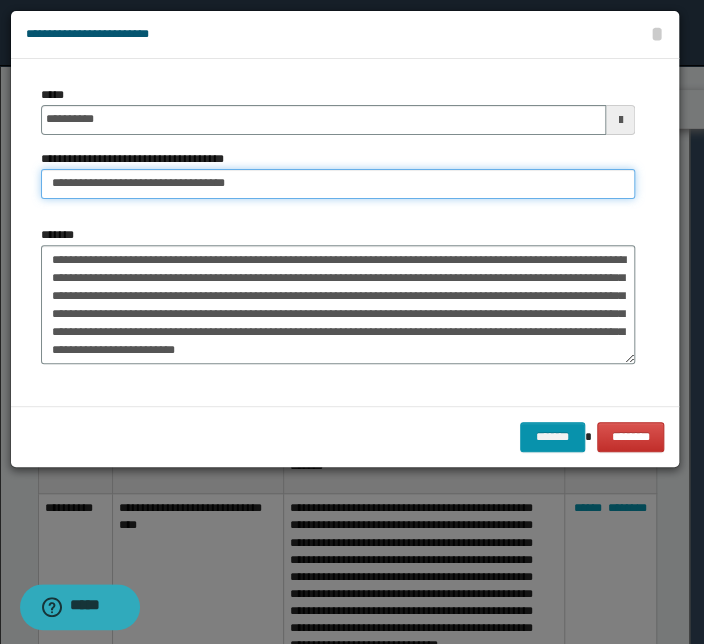 type on "**********" 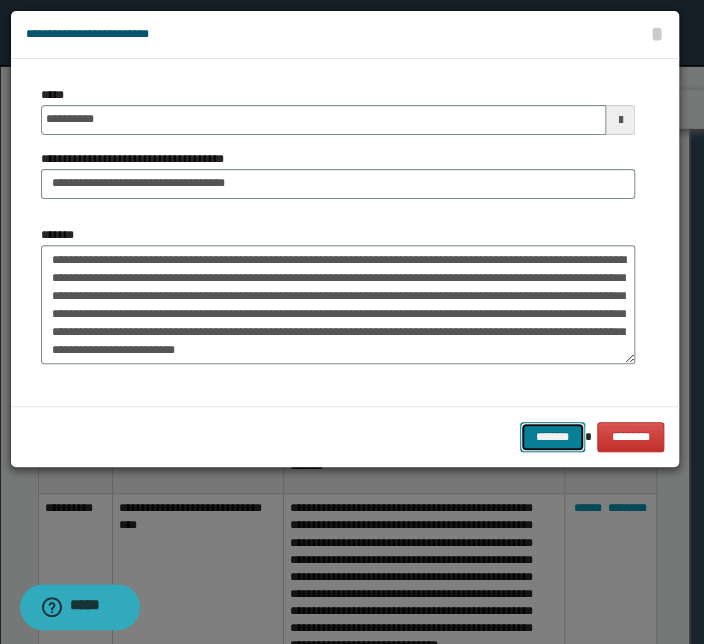 click on "*******" at bounding box center (552, 437) 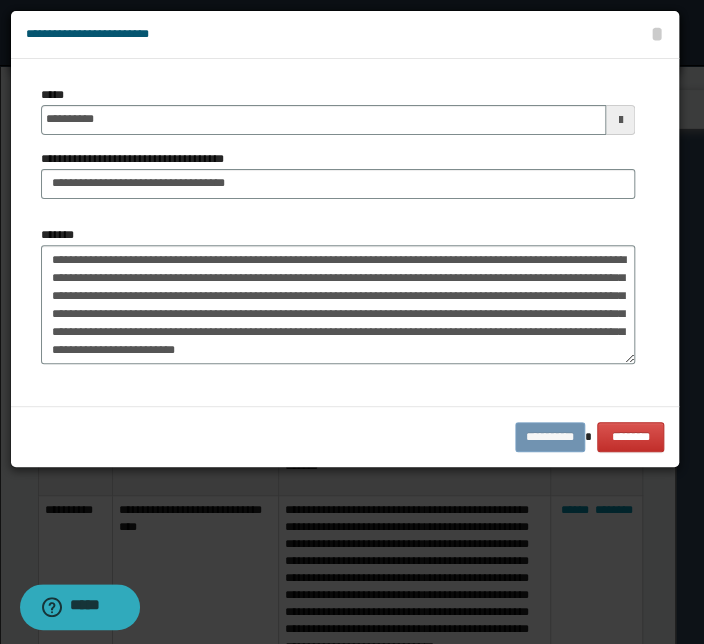 click on "**********" at bounding box center [345, 436] 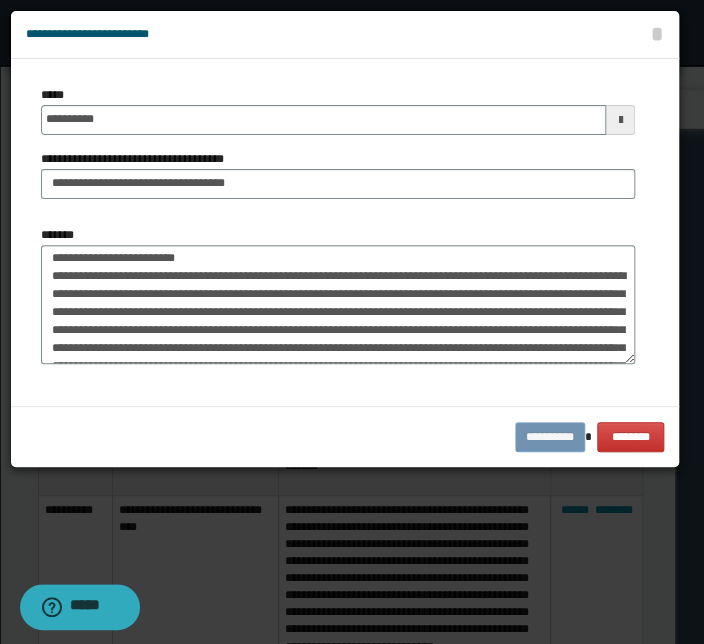 scroll, scrollTop: 180, scrollLeft: 0, axis: vertical 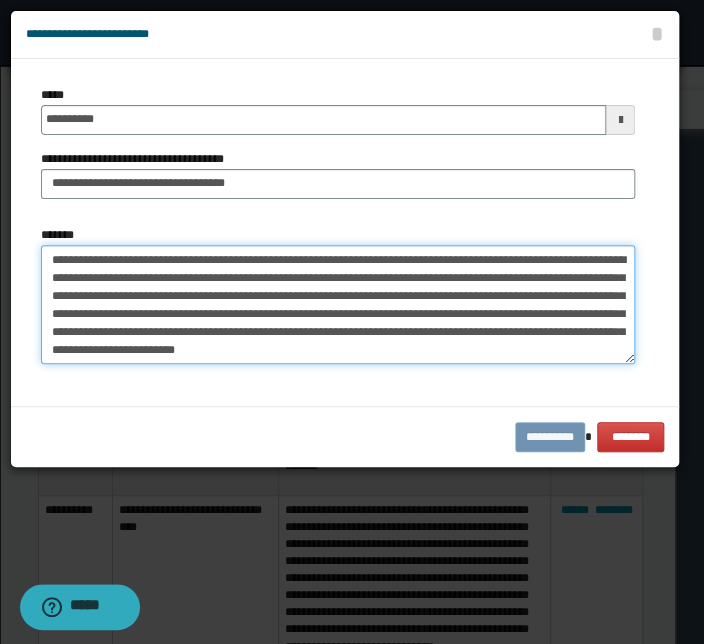 type on "**********" 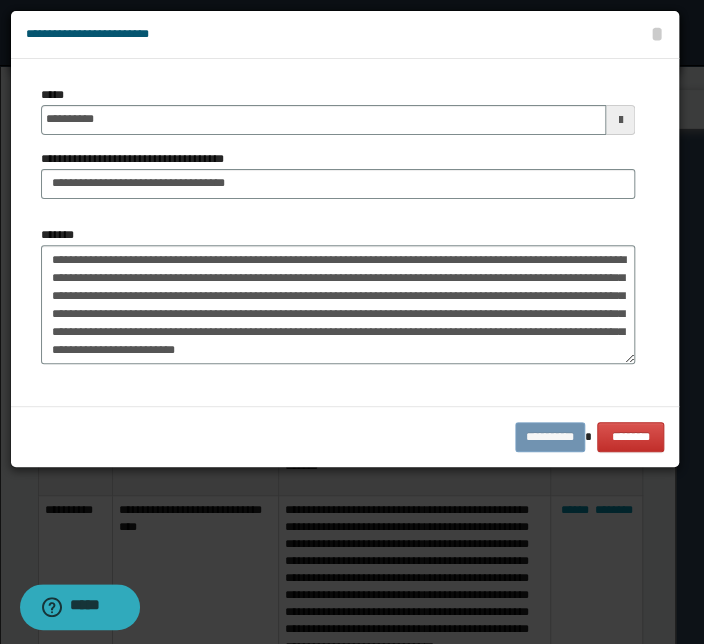click on "**********" at bounding box center (345, 436) 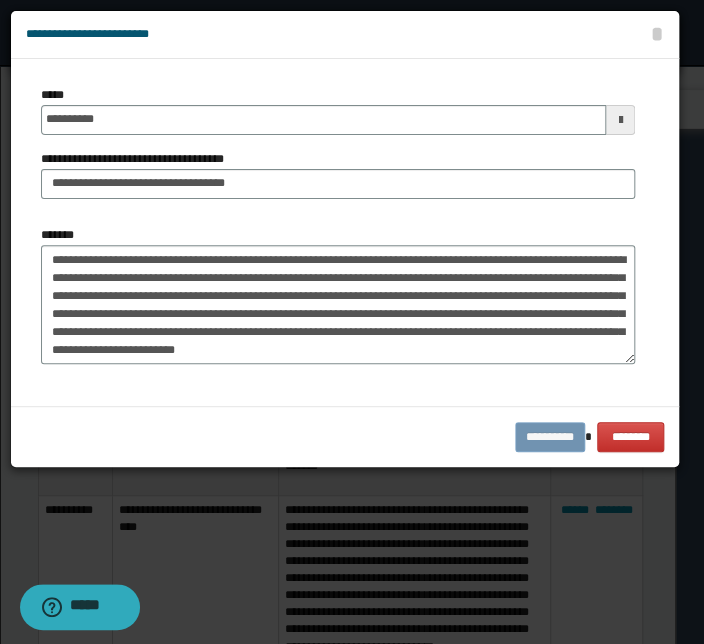 click on "**********" at bounding box center [345, 436] 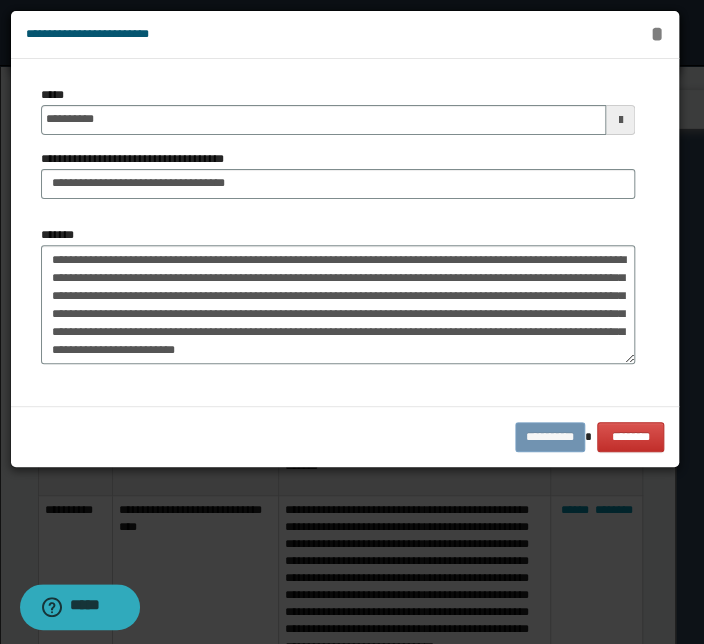 click on "*" at bounding box center (656, 34) 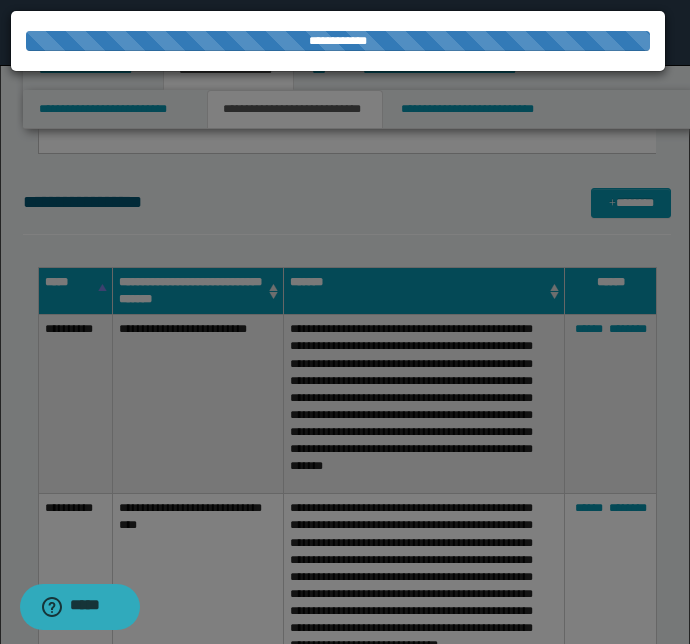 click at bounding box center (345, 322) 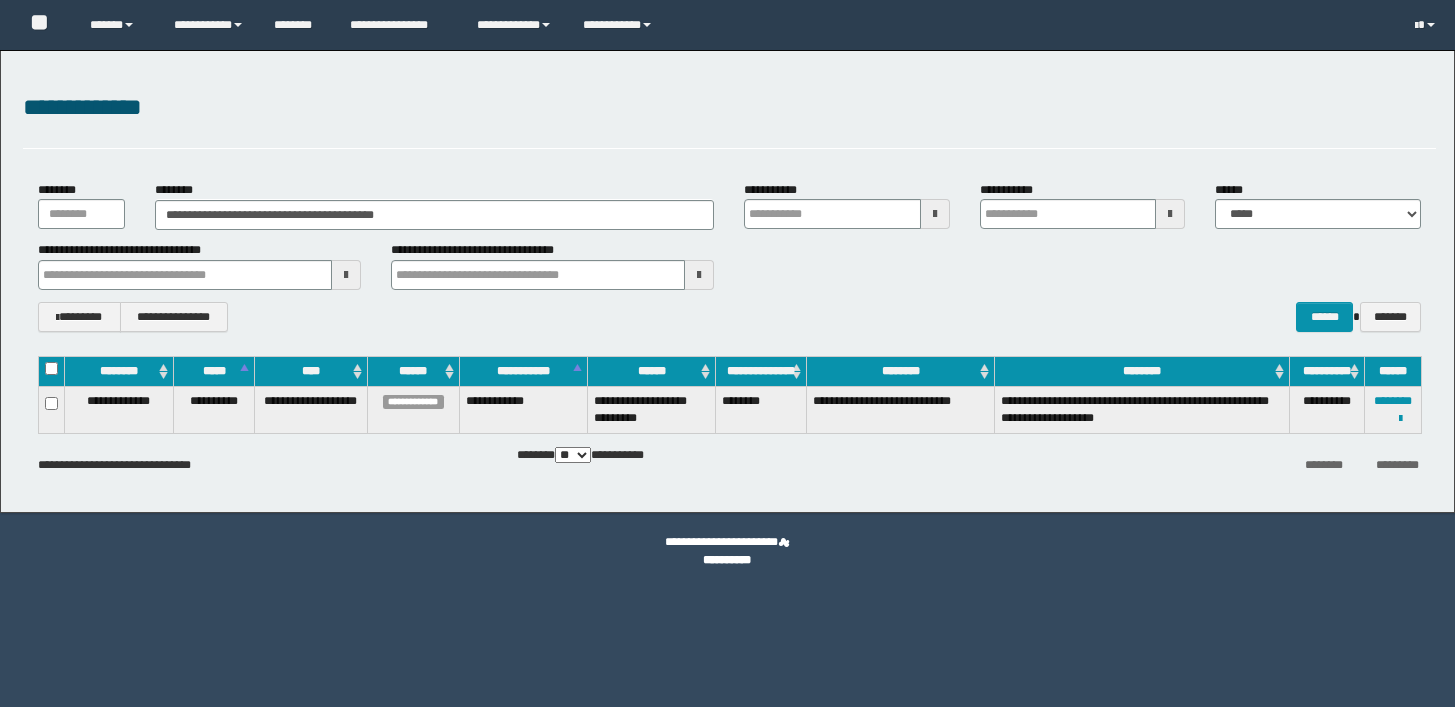 scroll, scrollTop: 0, scrollLeft: 0, axis: both 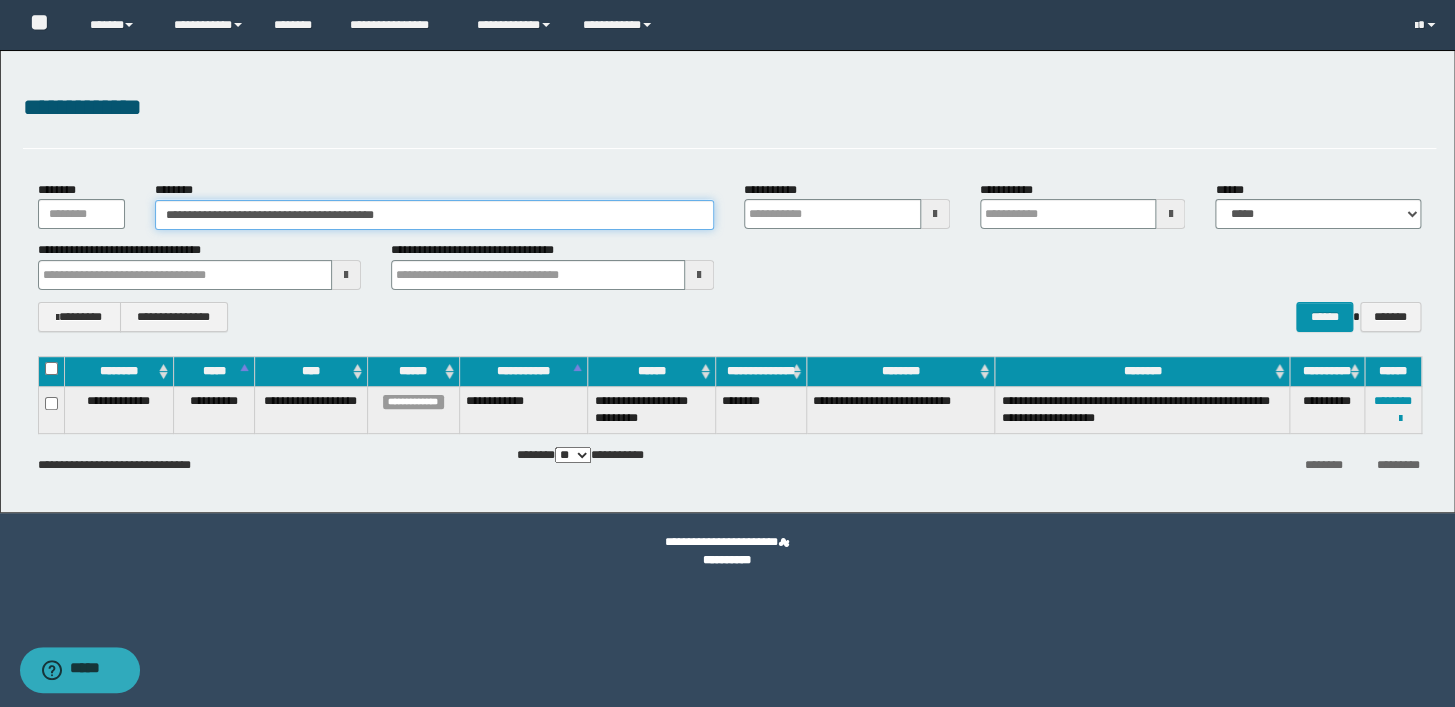 drag, startPoint x: 446, startPoint y: 218, endPoint x: 31, endPoint y: 224, distance: 415.04337 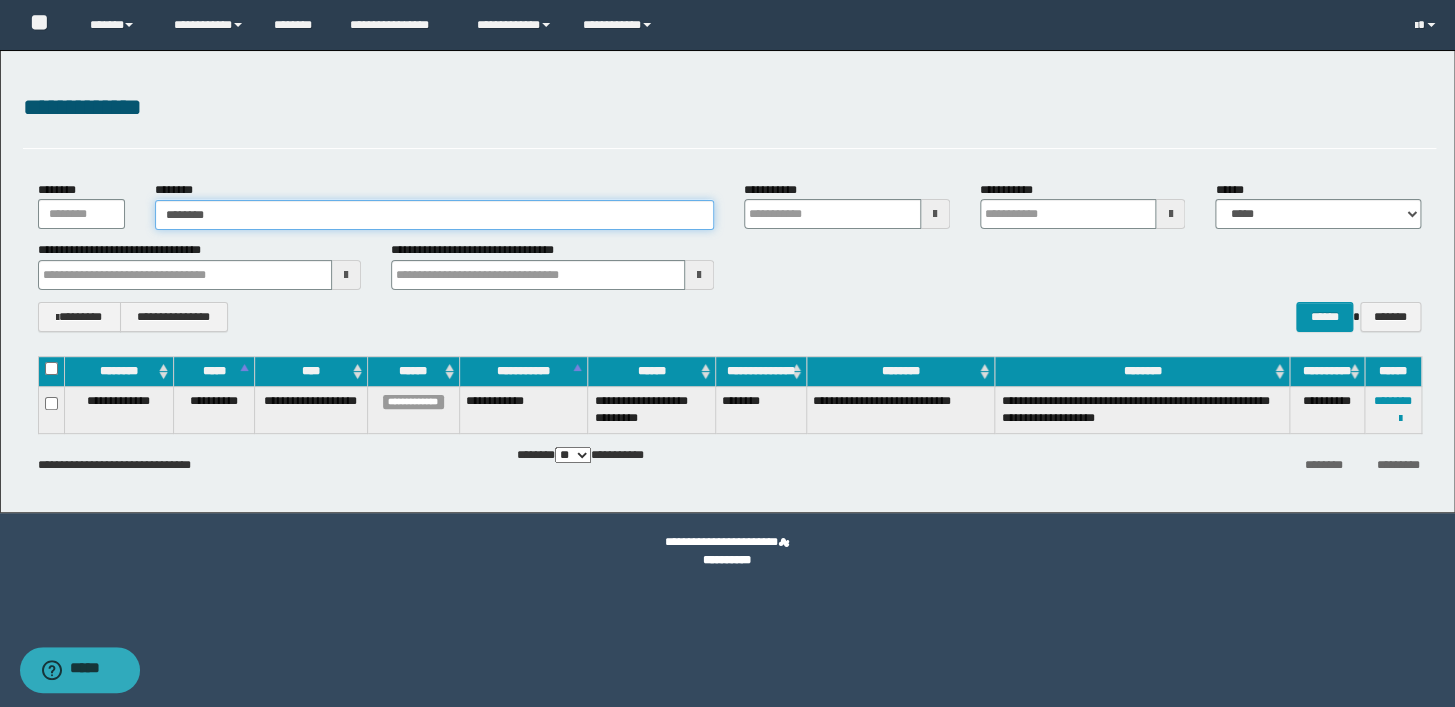 type on "********" 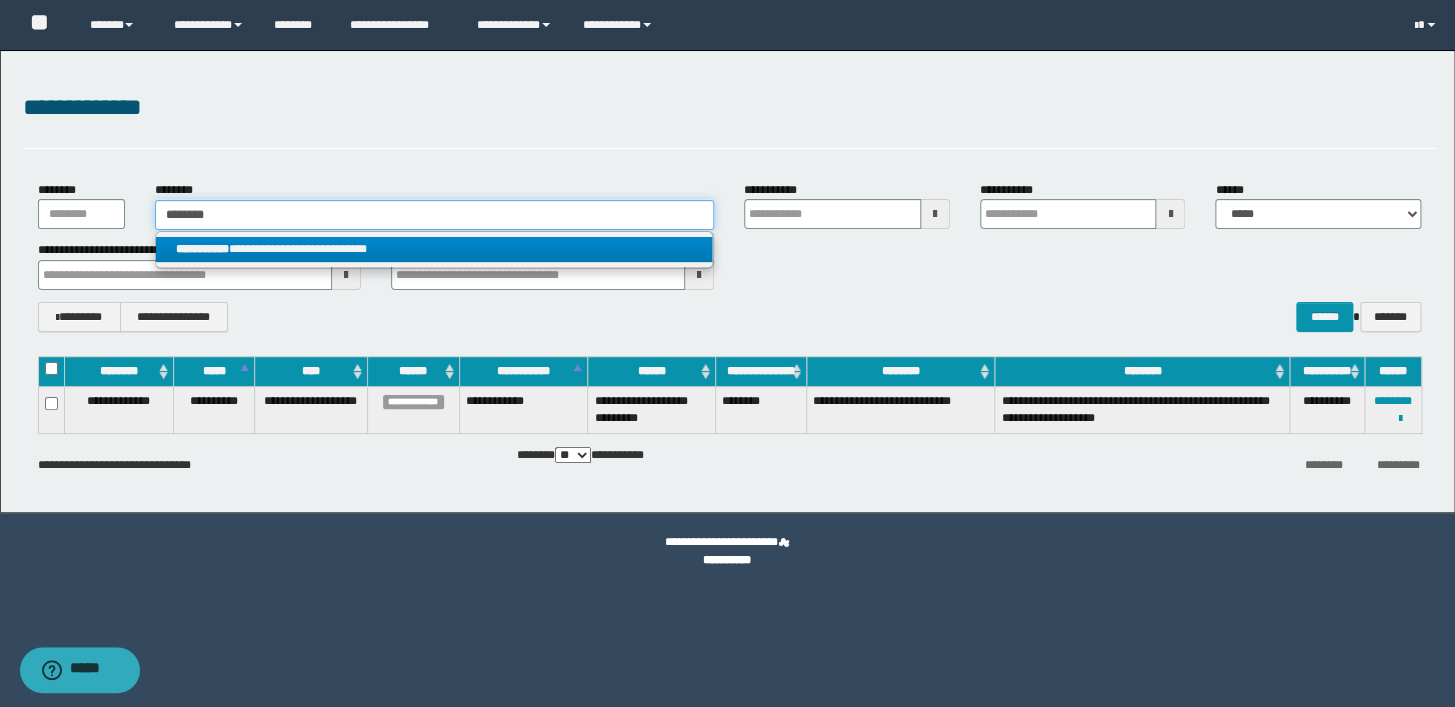 type on "********" 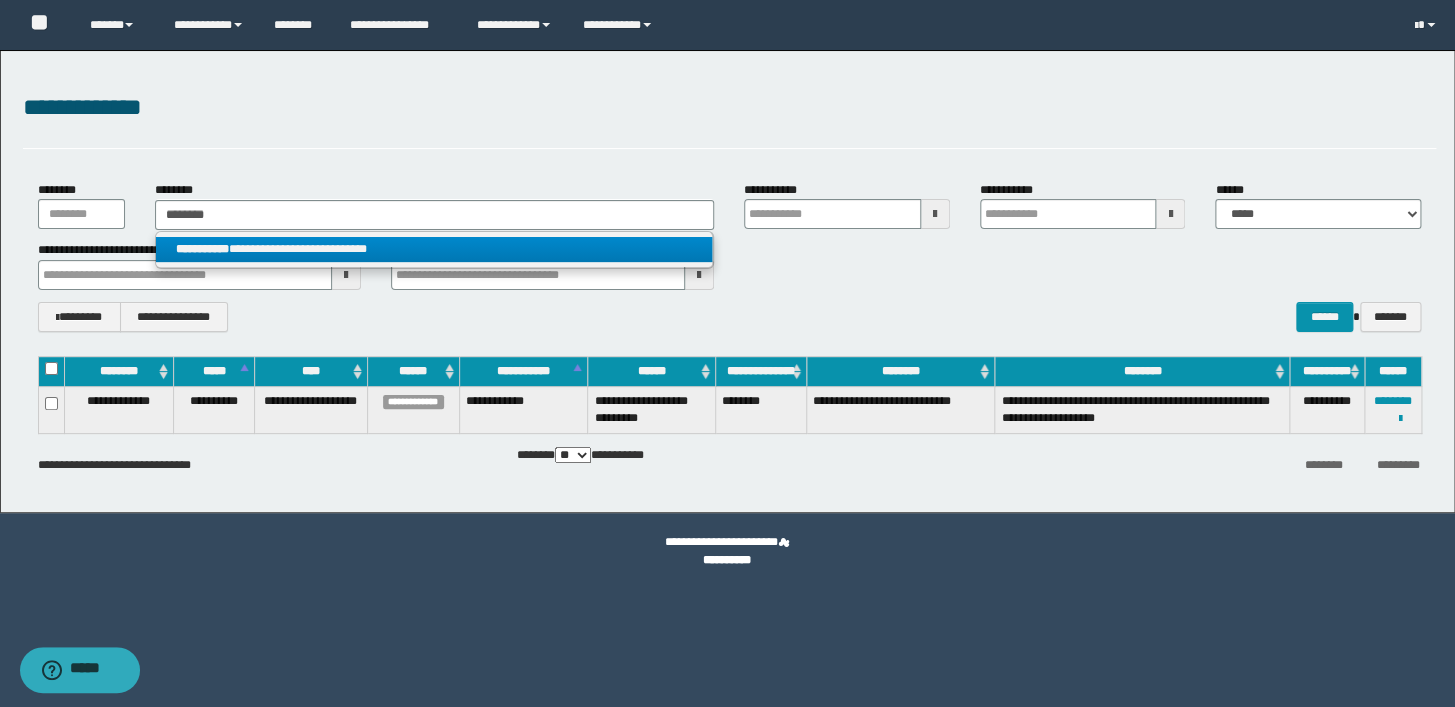 click on "**********" at bounding box center [434, 249] 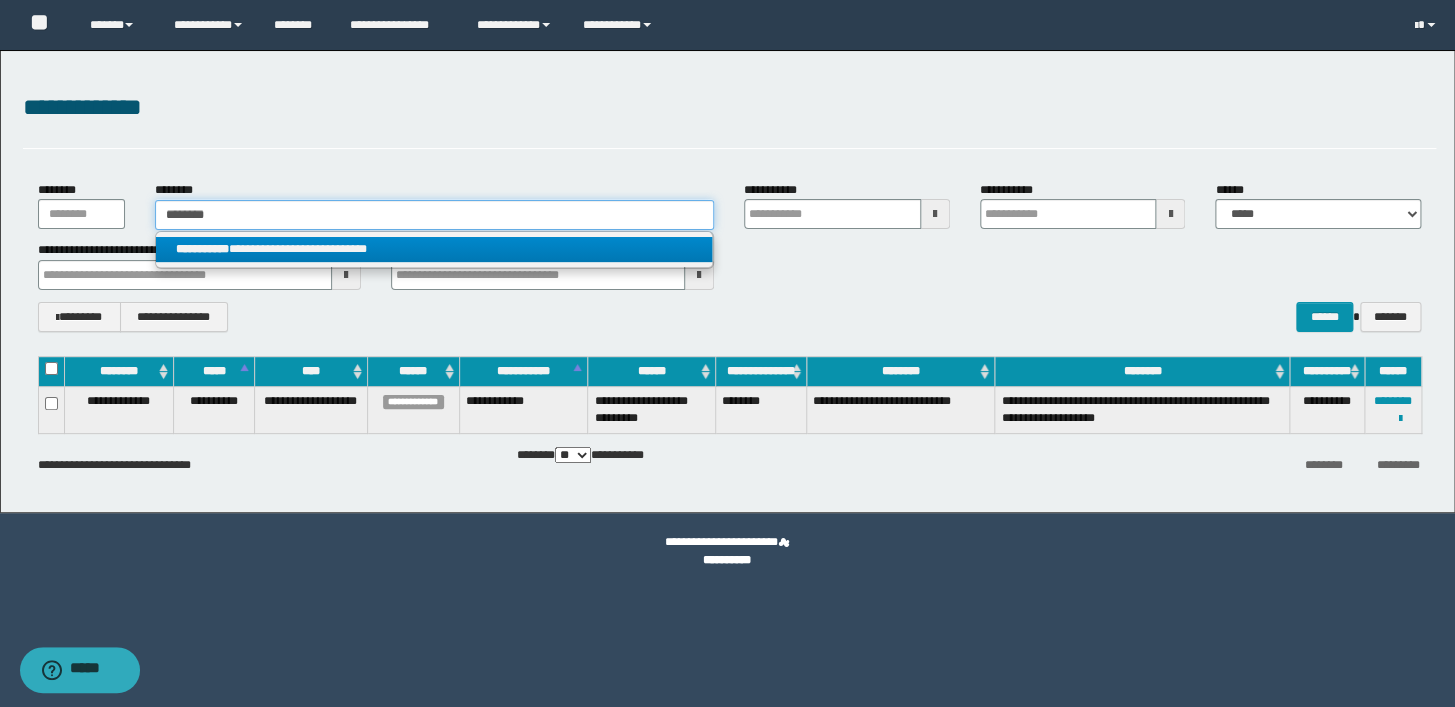type 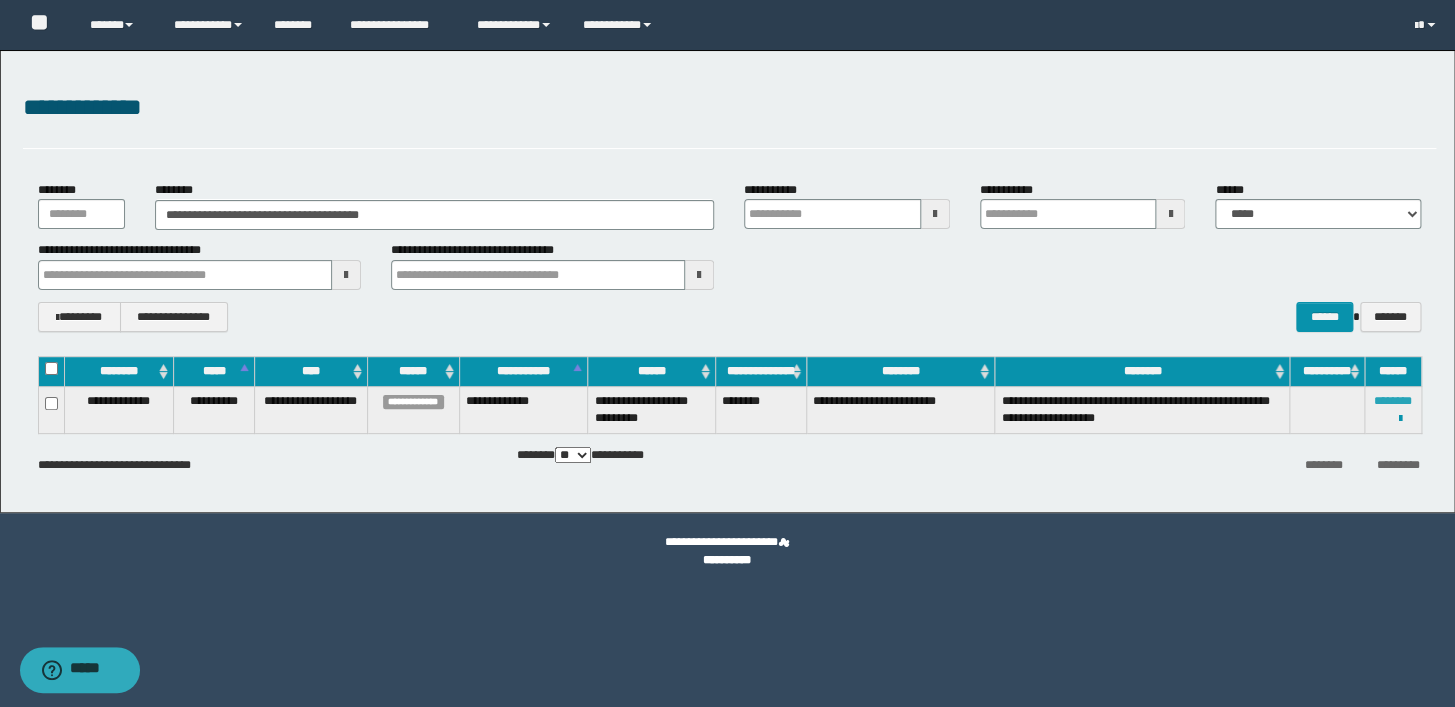 click on "********" at bounding box center (1393, 401) 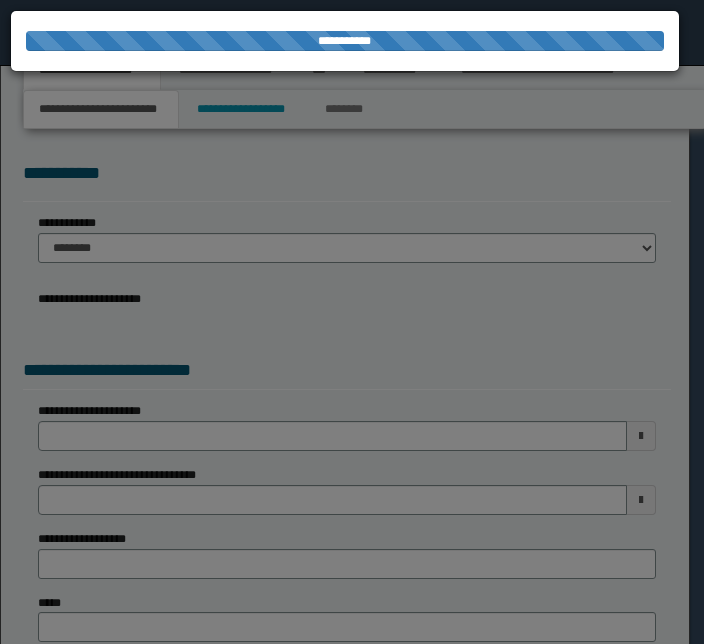 scroll, scrollTop: 0, scrollLeft: 0, axis: both 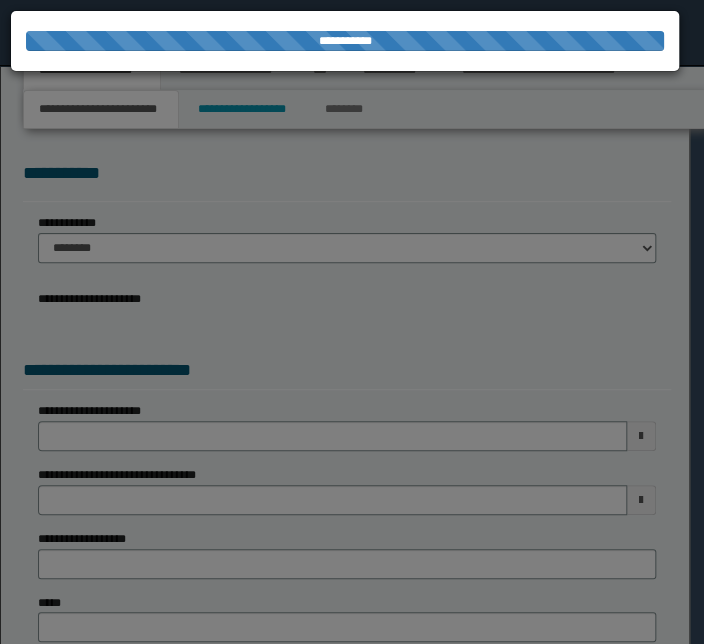 select on "*" 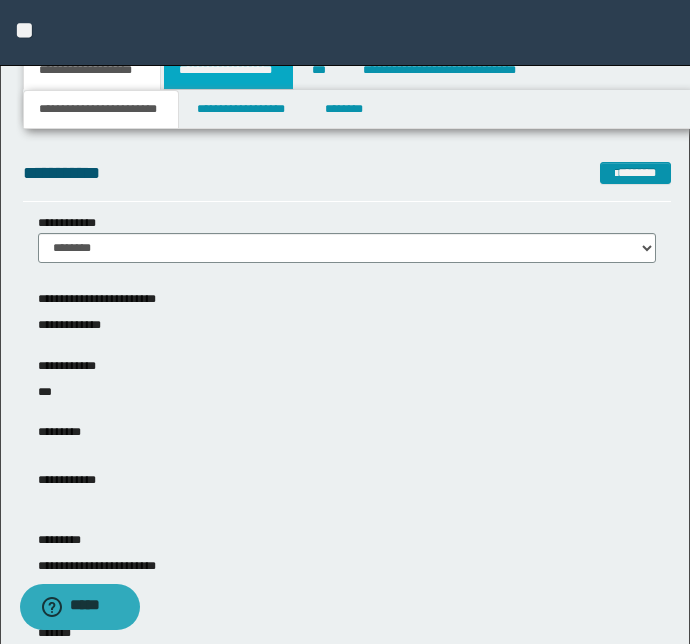 click on "**********" at bounding box center (228, 70) 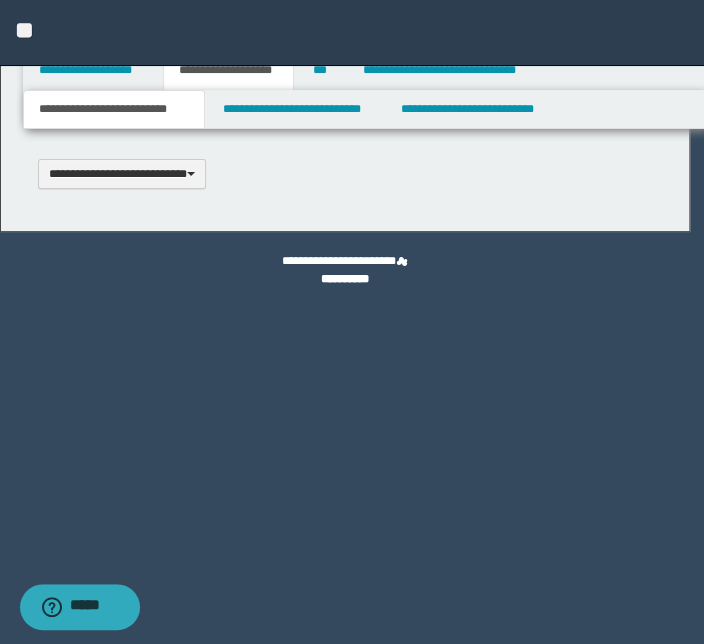 scroll, scrollTop: 0, scrollLeft: 0, axis: both 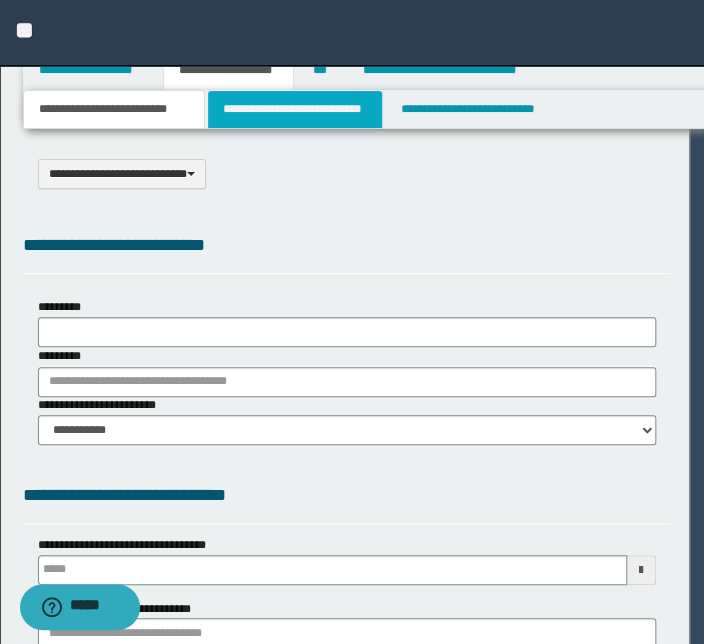type on "**********" 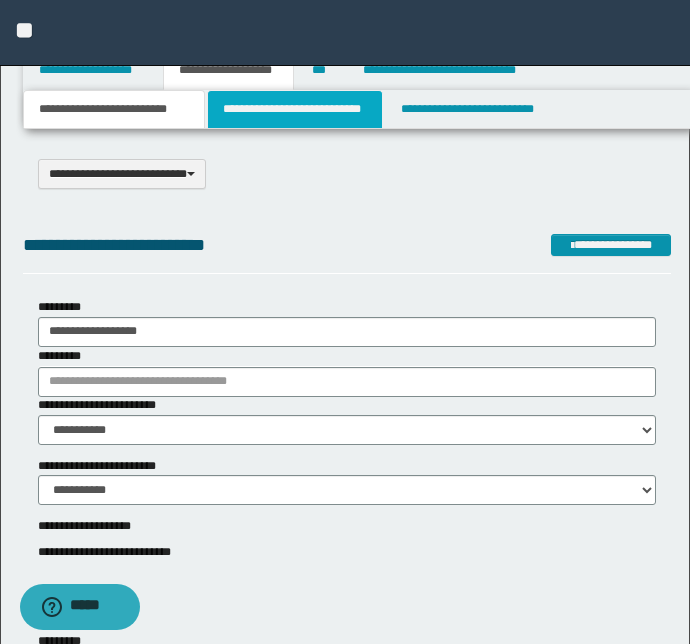 click on "**********" at bounding box center (294, 109) 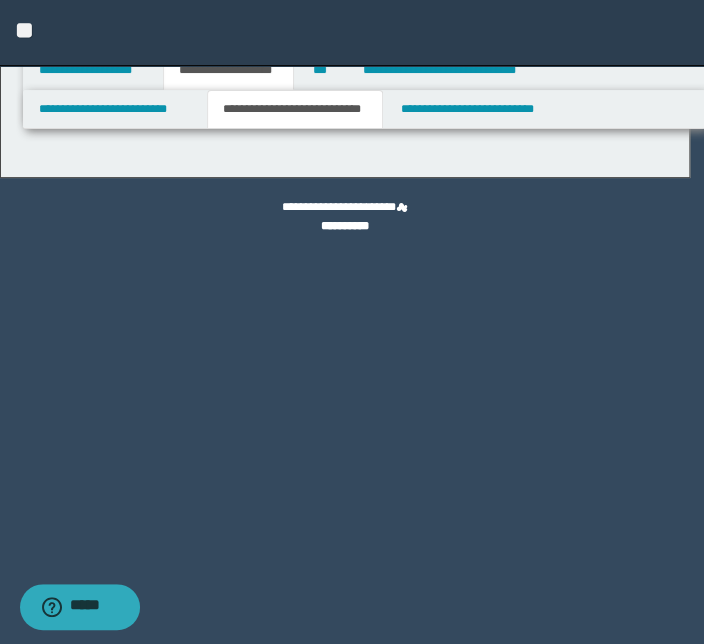 select on "*" 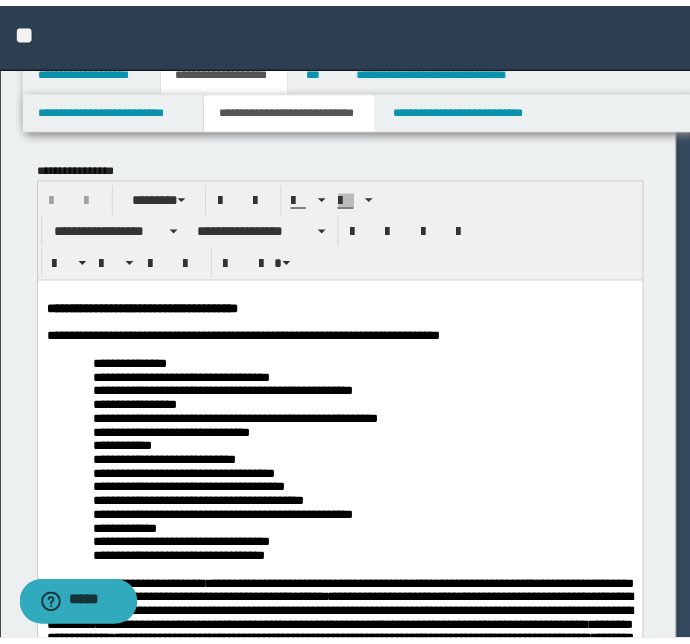 scroll, scrollTop: 0, scrollLeft: 0, axis: both 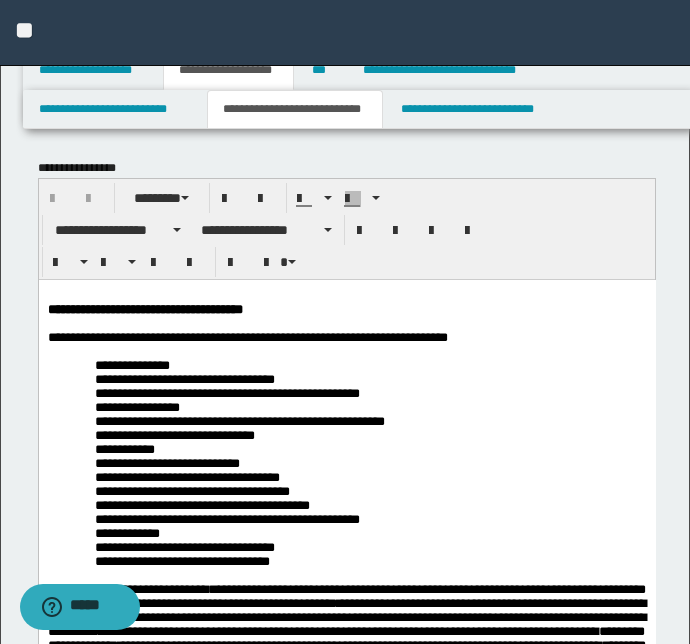 click on "**********" at bounding box center [346, 2144] 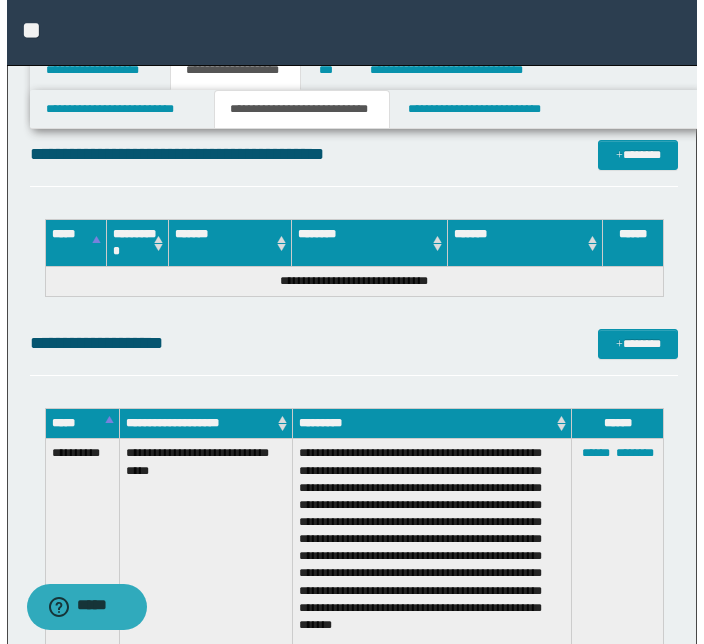scroll, scrollTop: 5091, scrollLeft: 0, axis: vertical 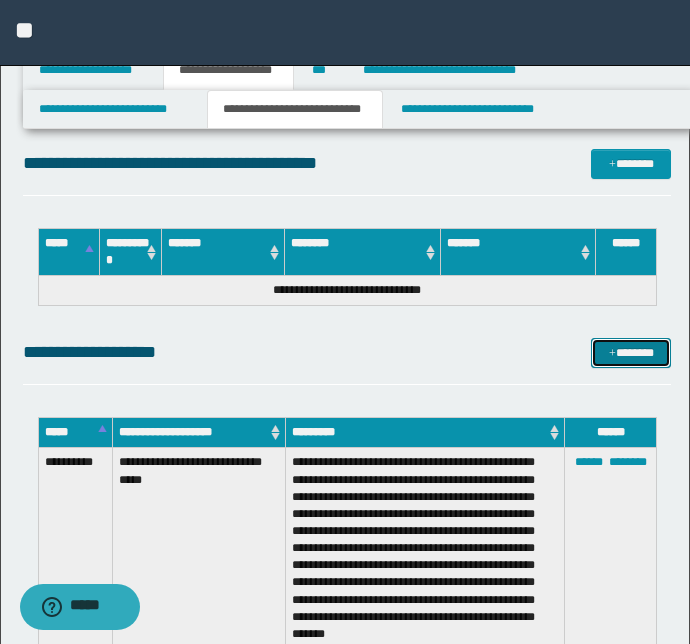 click on "*******" at bounding box center (631, 353) 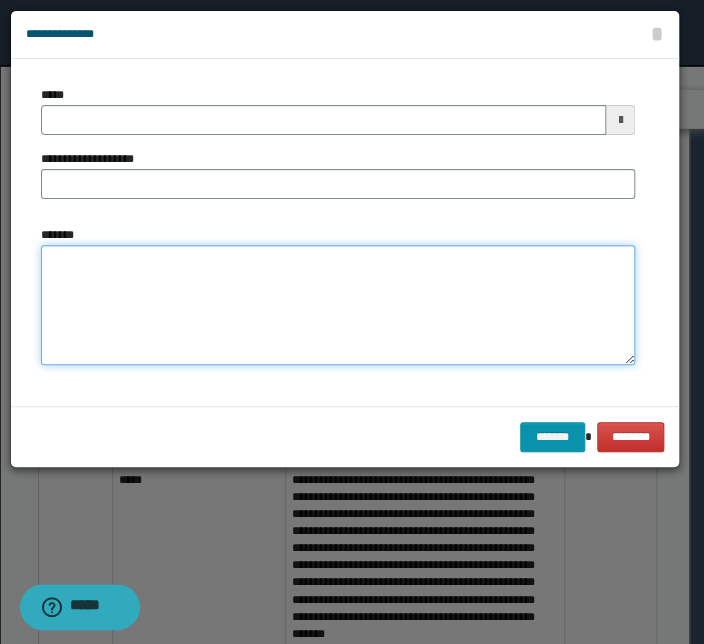 click on "*******" at bounding box center [338, 305] 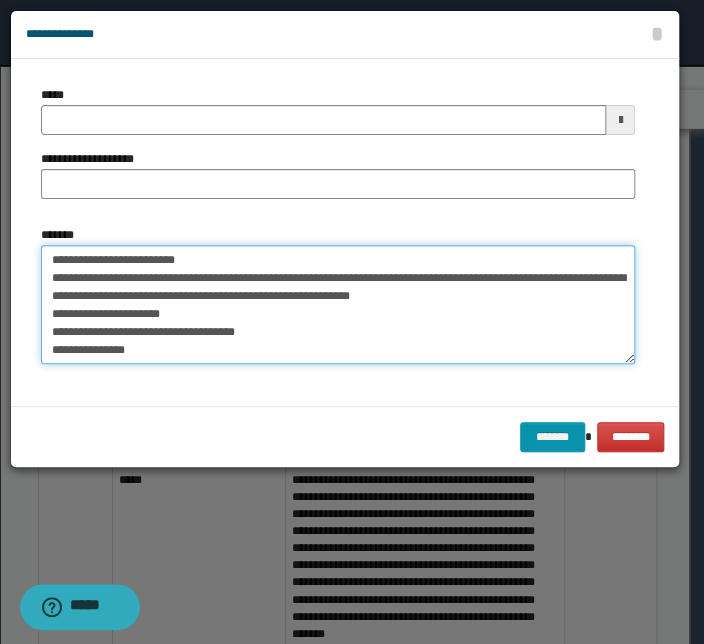 scroll, scrollTop: 35, scrollLeft: 0, axis: vertical 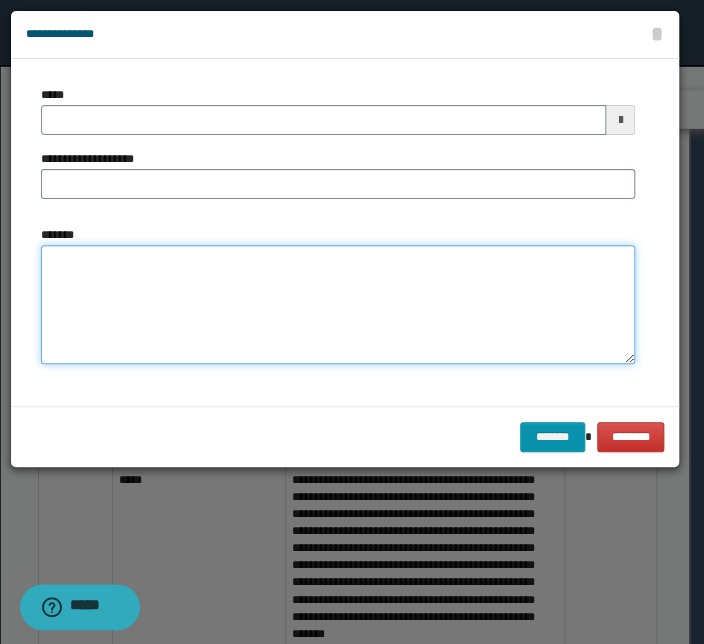 click on "*******" at bounding box center [338, 305] 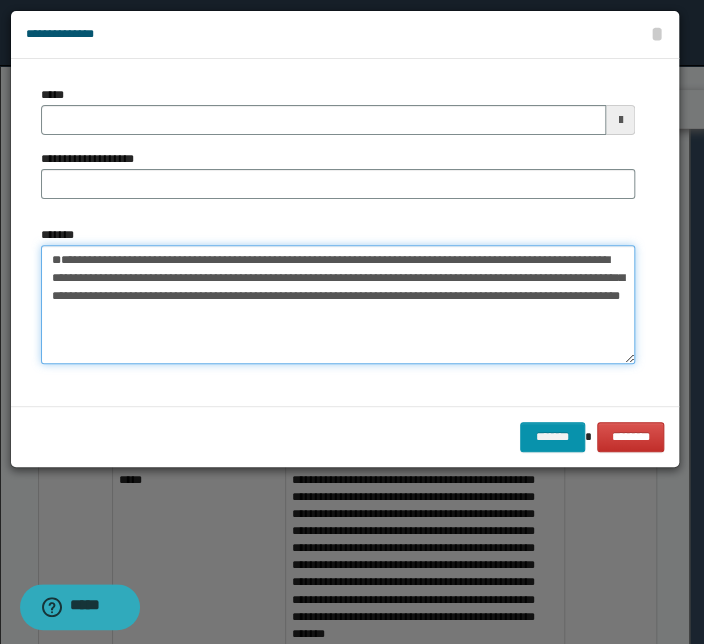 drag, startPoint x: 47, startPoint y: 294, endPoint x: 80, endPoint y: 336, distance: 53.413483 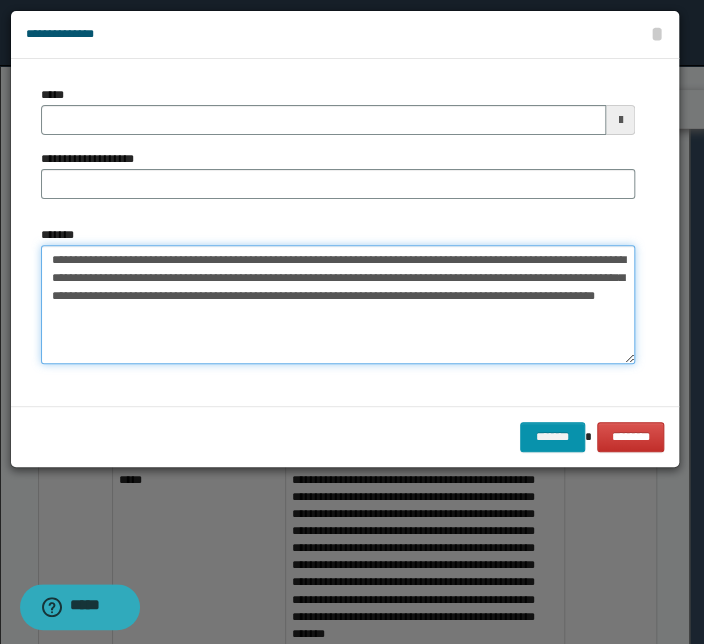 drag, startPoint x: 313, startPoint y: 255, endPoint x: -44, endPoint y: 247, distance: 357.08963 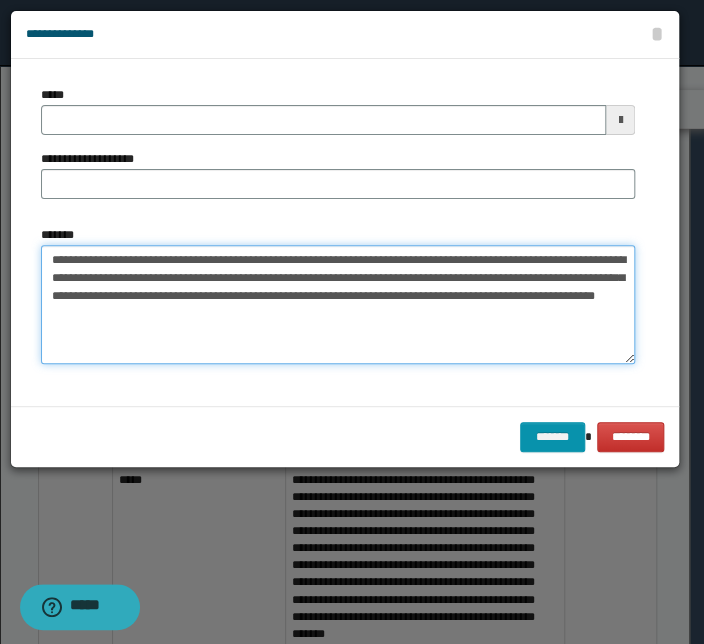type on "**********" 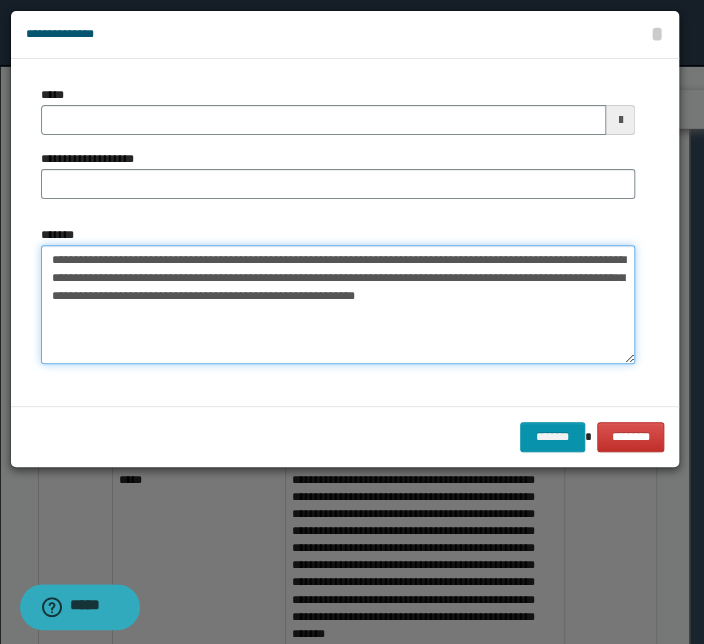 type 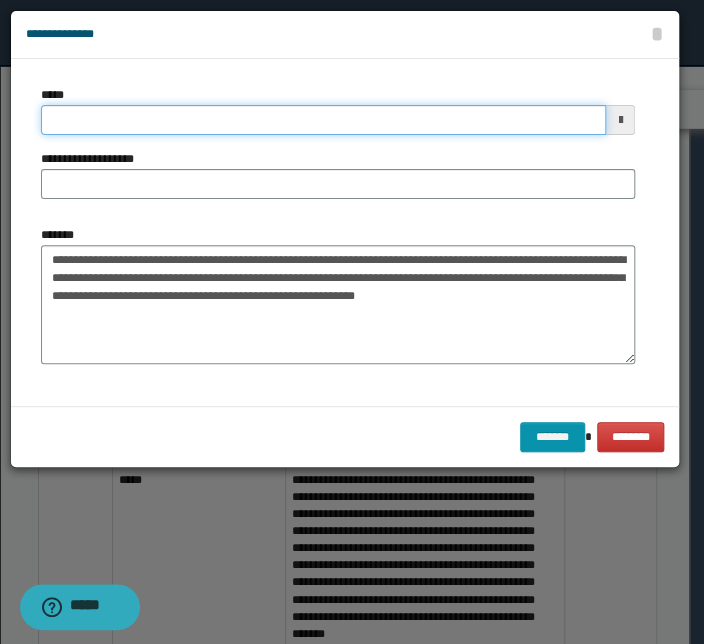 click on "*****" at bounding box center (323, 120) 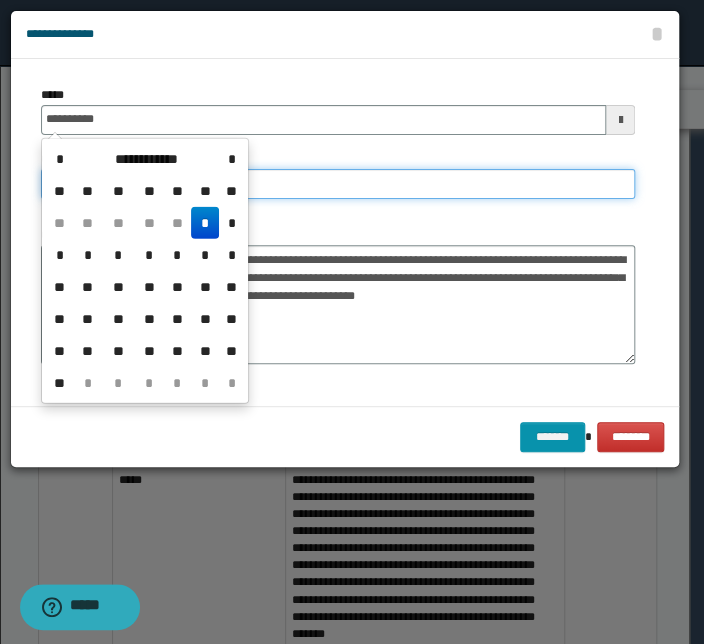 type on "**********" 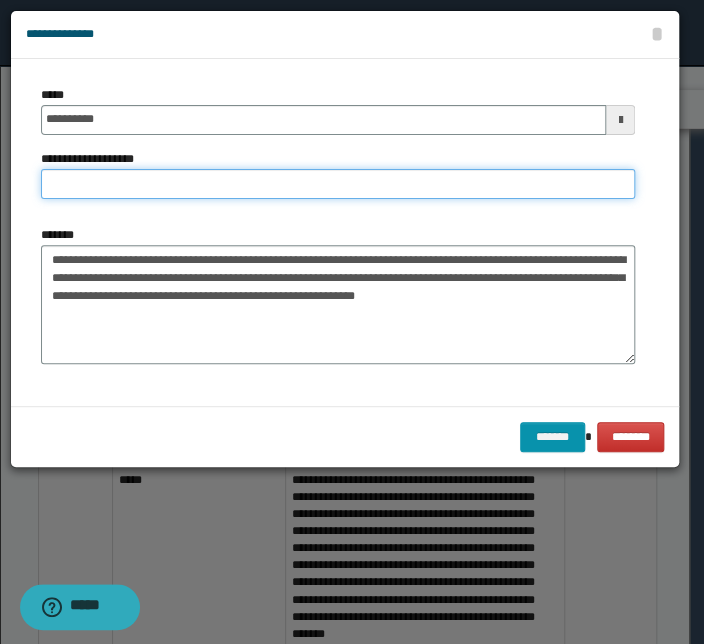 click on "**********" at bounding box center (338, 184) 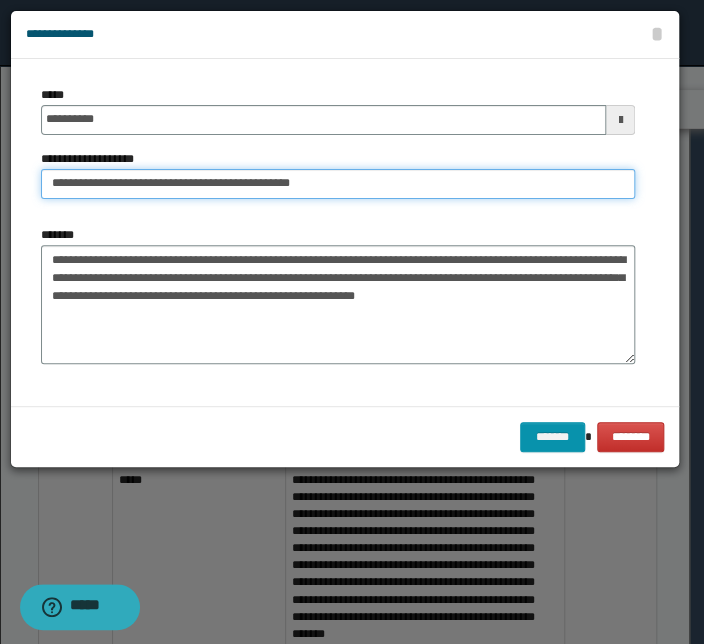 drag, startPoint x: 110, startPoint y: 183, endPoint x: -153, endPoint y: 185, distance: 263.0076 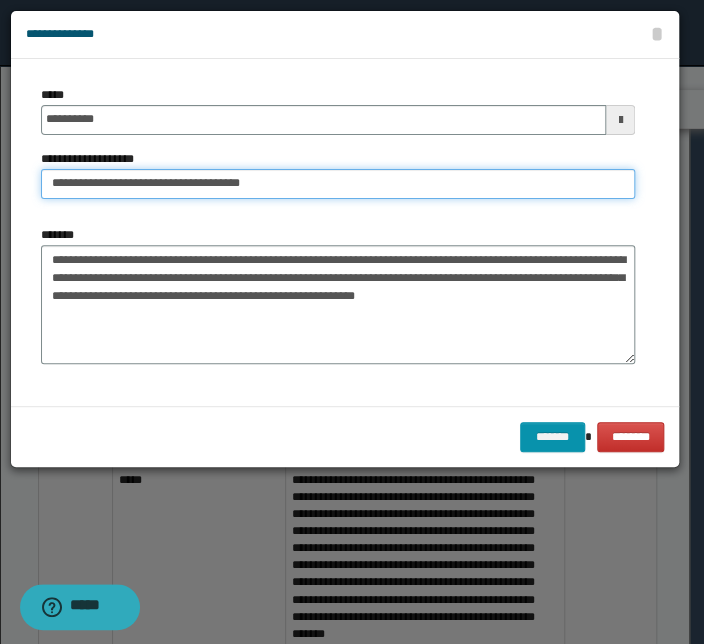 type on "**********" 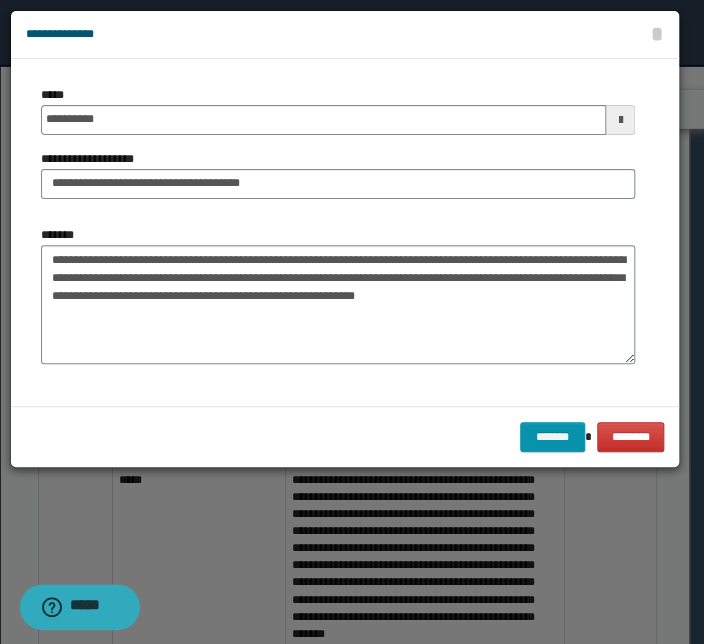 click on "**********" at bounding box center (338, 303) 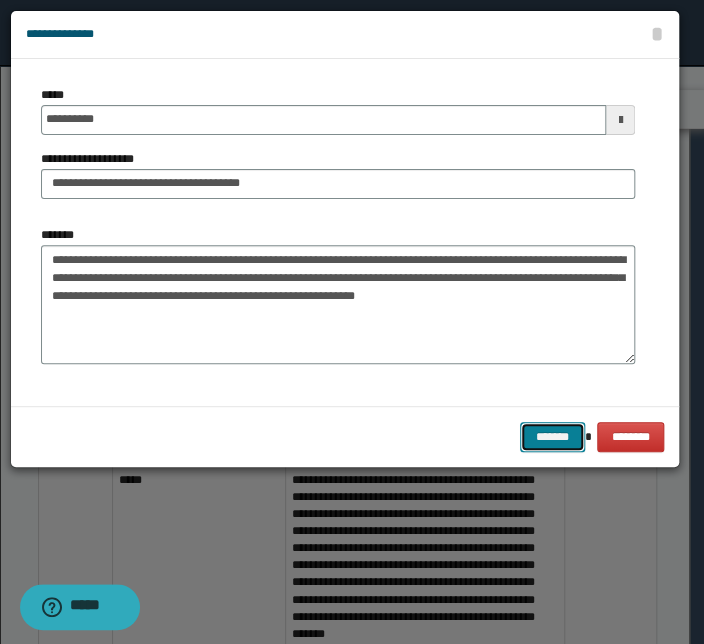 click on "*******" at bounding box center [552, 437] 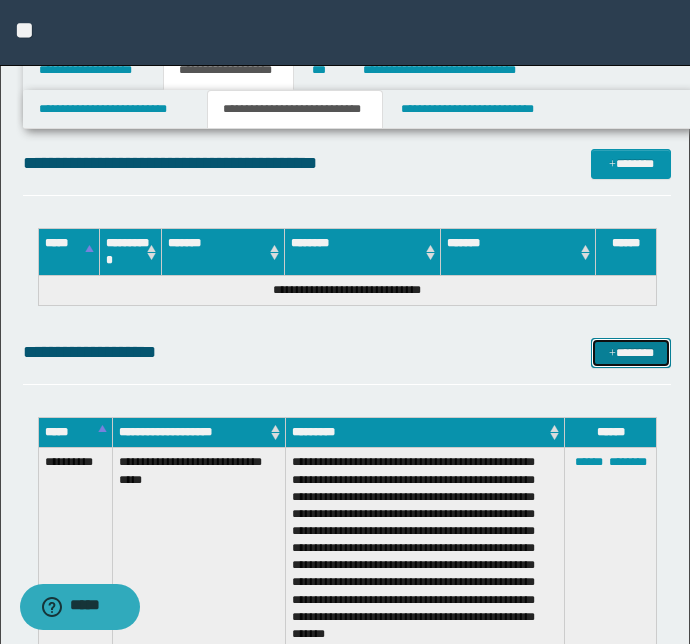 click on "*******" at bounding box center [631, 353] 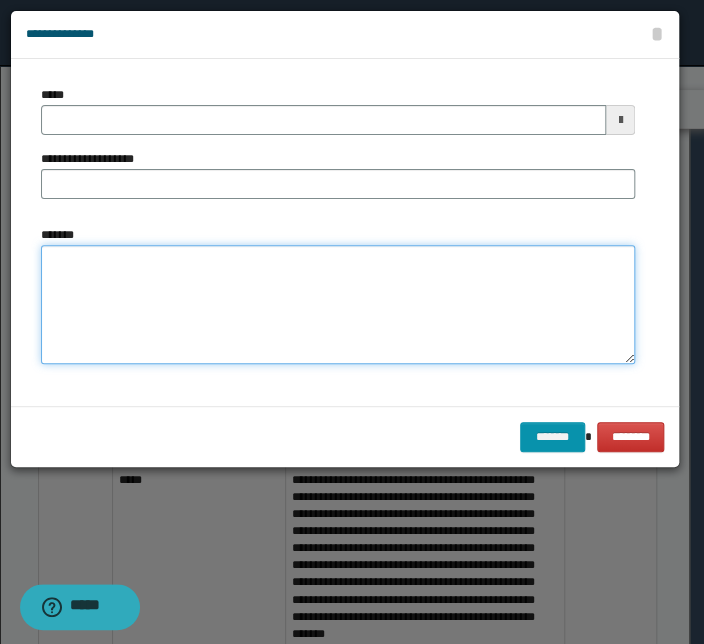 click on "*******" at bounding box center (338, 305) 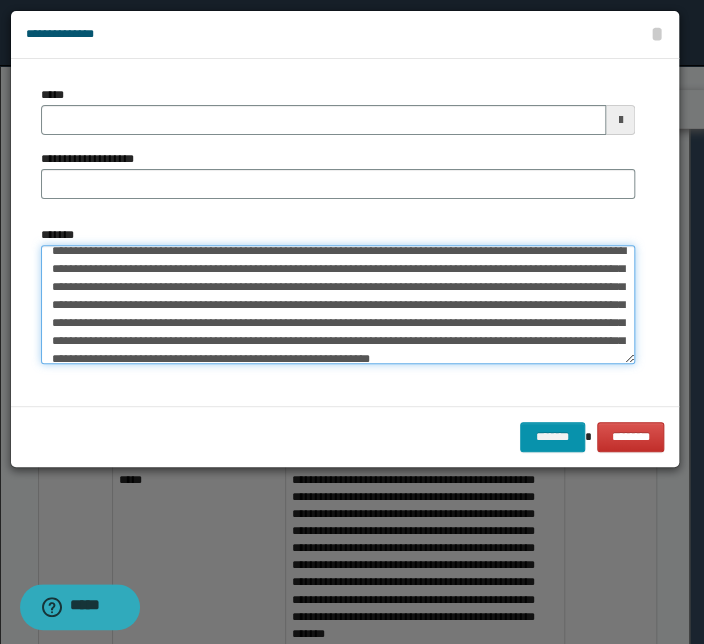 scroll, scrollTop: 0, scrollLeft: 0, axis: both 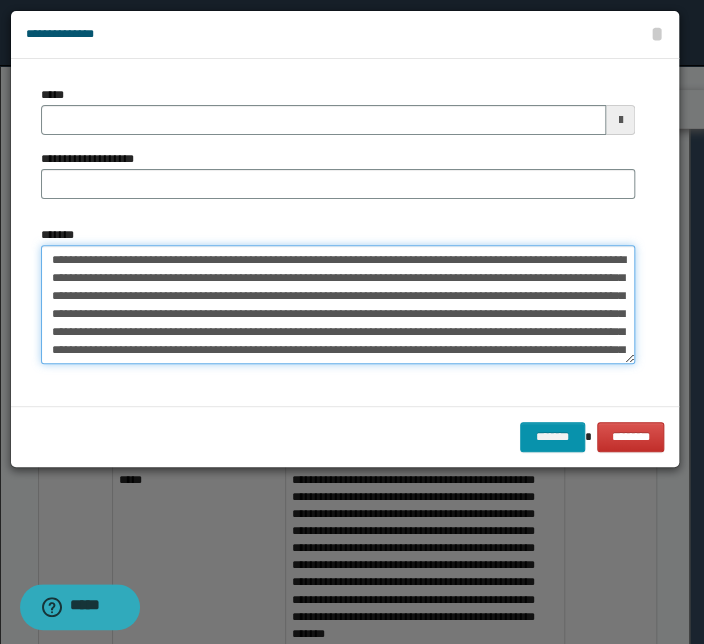 drag, startPoint x: 375, startPoint y: 258, endPoint x: 0, endPoint y: 254, distance: 375.02133 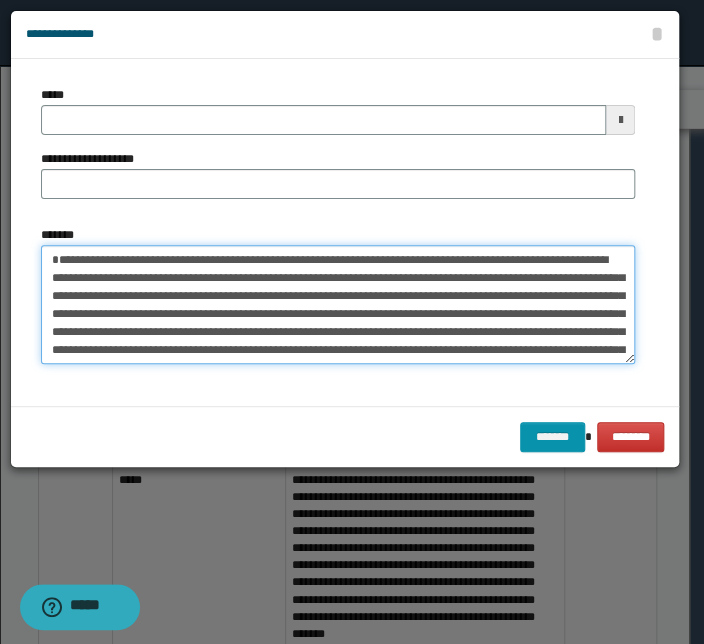 type 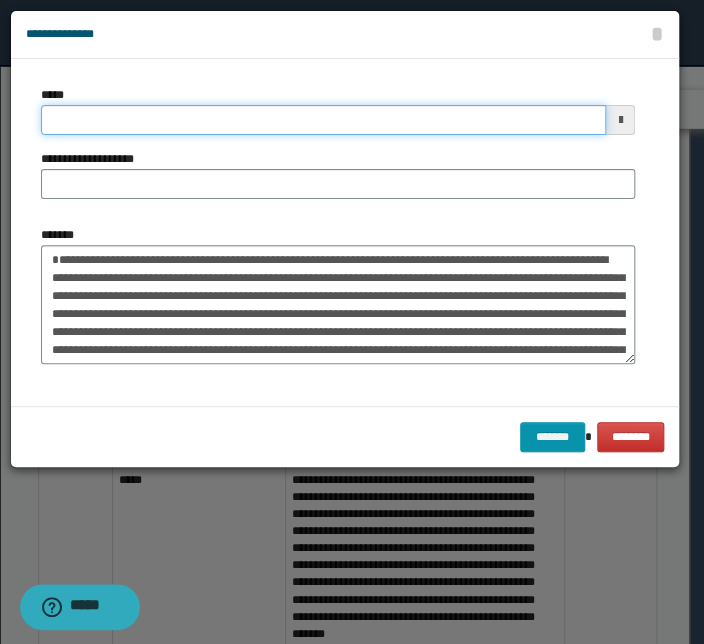 click on "*****" at bounding box center [323, 120] 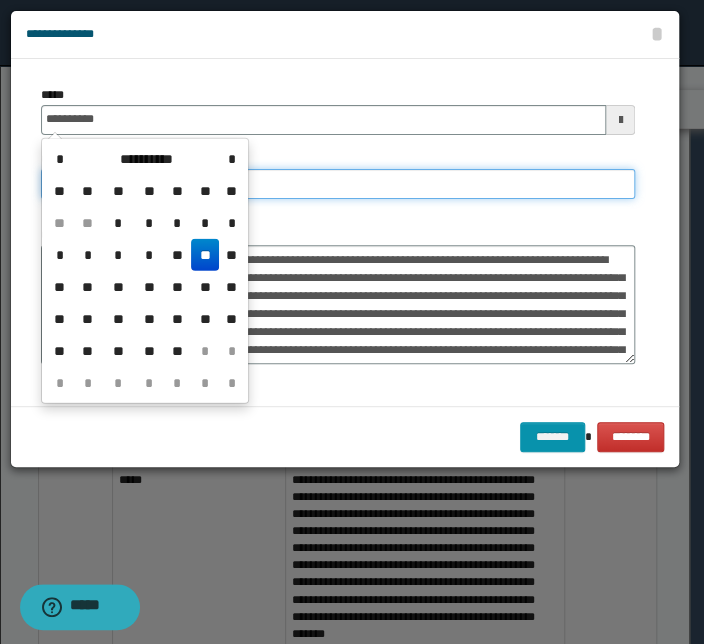 type on "**********" 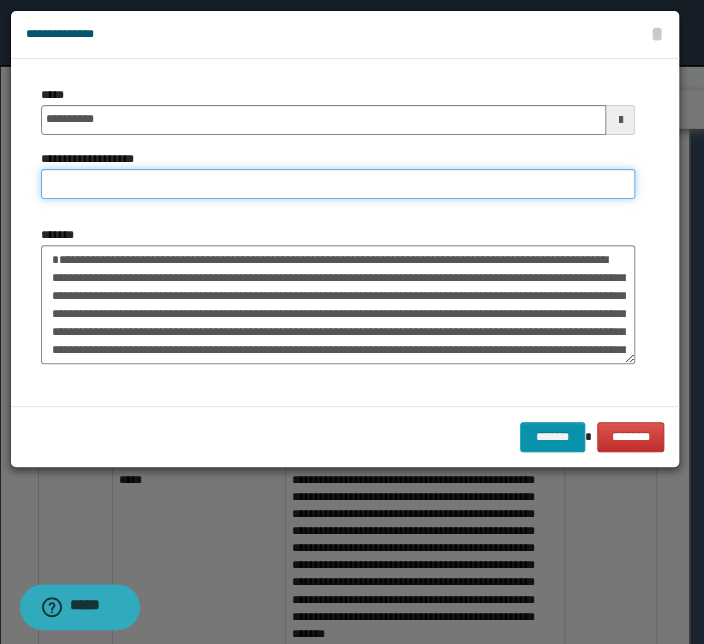 click on "**********" at bounding box center (338, 184) 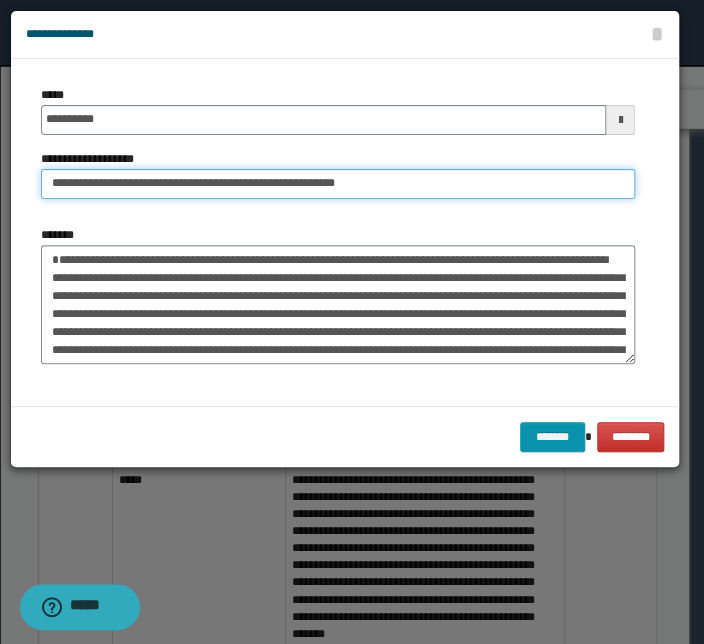 drag, startPoint x: 113, startPoint y: 184, endPoint x: -148, endPoint y: 182, distance: 261.00766 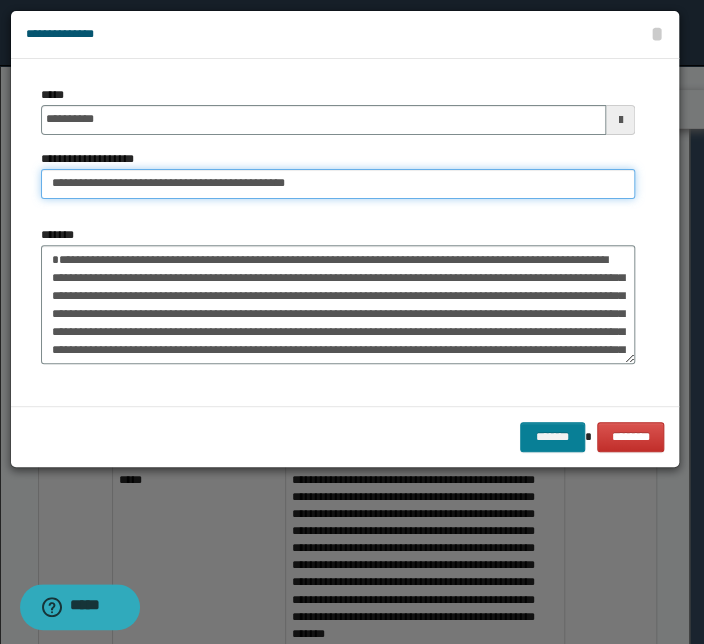 type on "**********" 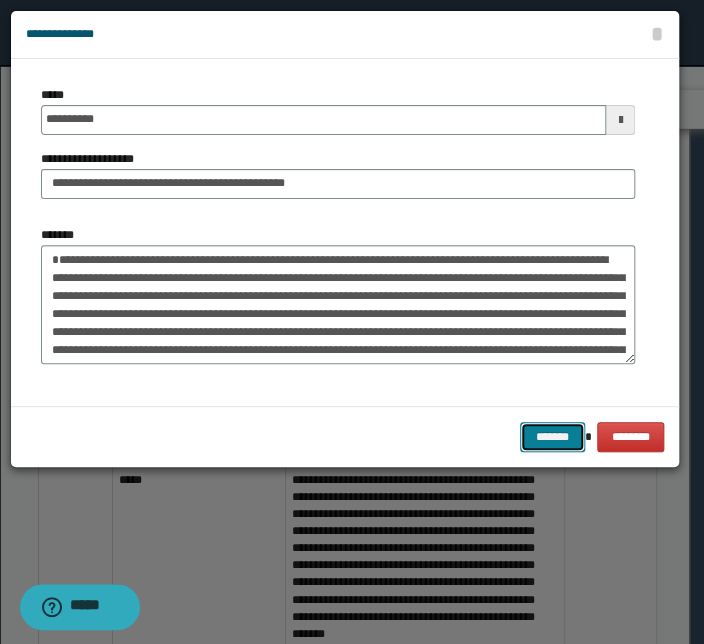 drag, startPoint x: 541, startPoint y: 436, endPoint x: 404, endPoint y: 442, distance: 137.13132 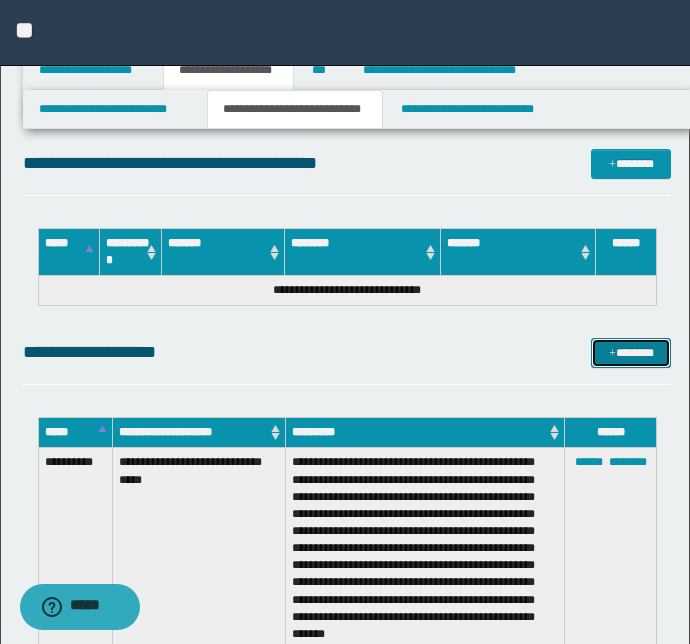 click on "*******" at bounding box center [631, 353] 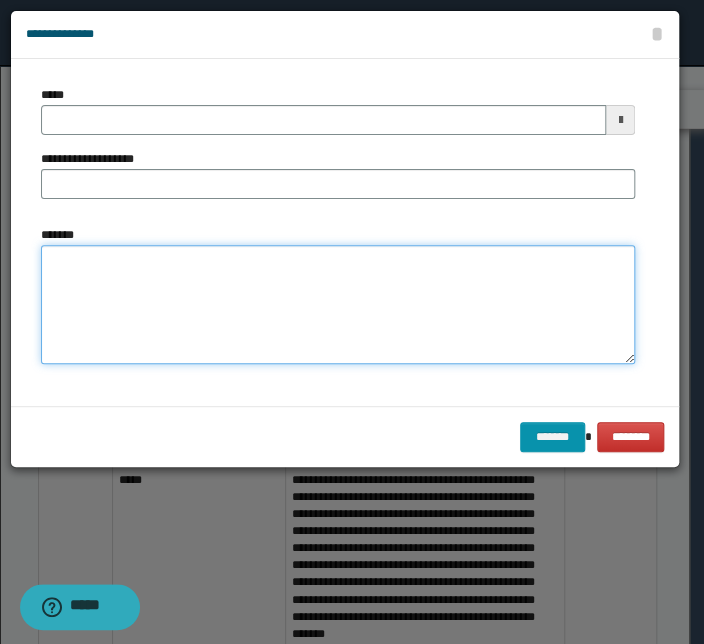 click on "*******" at bounding box center [338, 305] 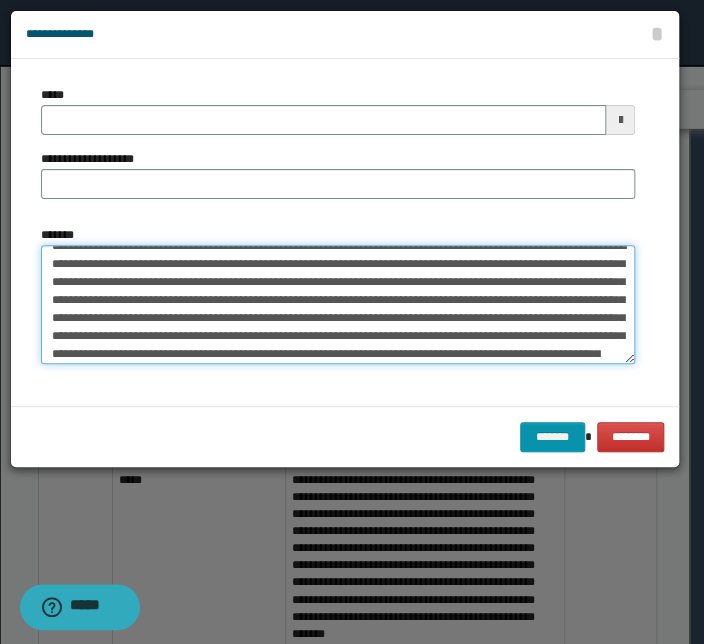 scroll, scrollTop: 0, scrollLeft: 0, axis: both 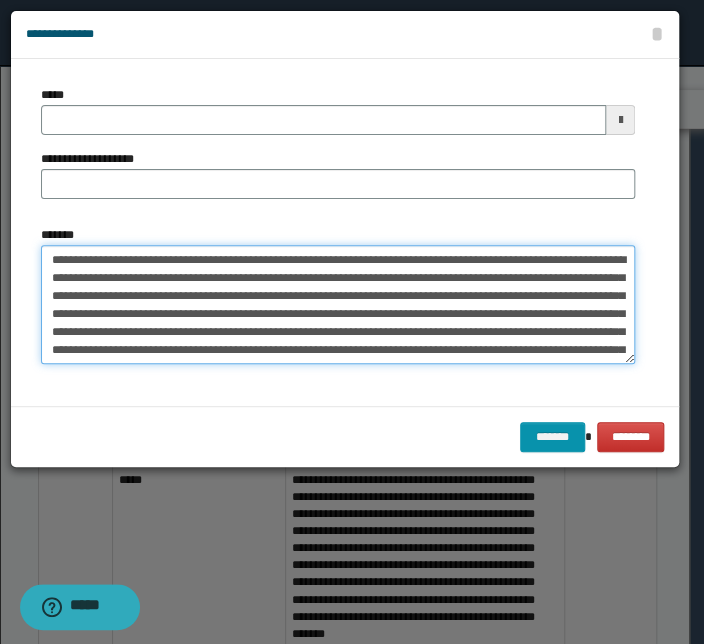 drag, startPoint x: 382, startPoint y: 260, endPoint x: -43, endPoint y: 257, distance: 425.0106 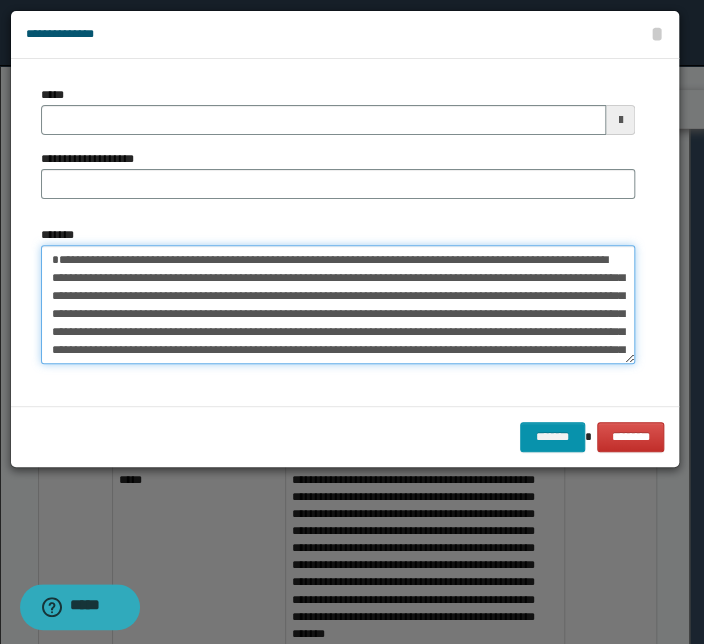 type 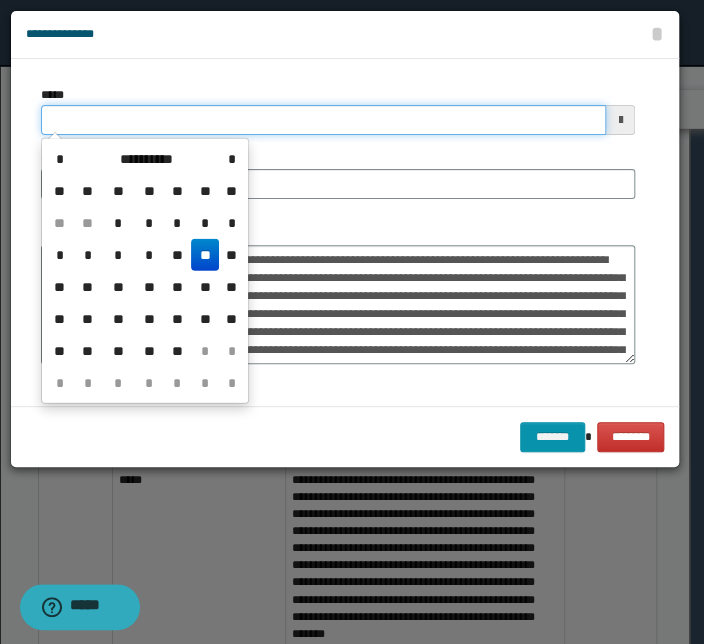 click on "*****" at bounding box center [323, 120] 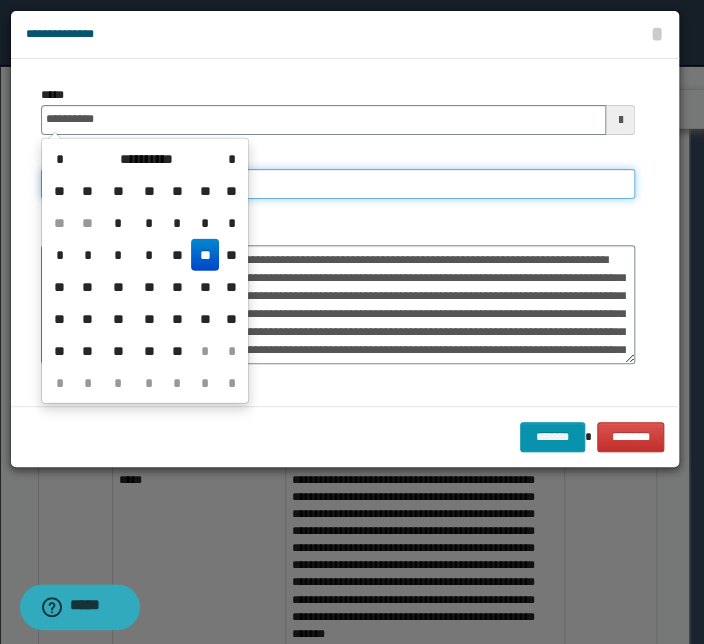 type on "**********" 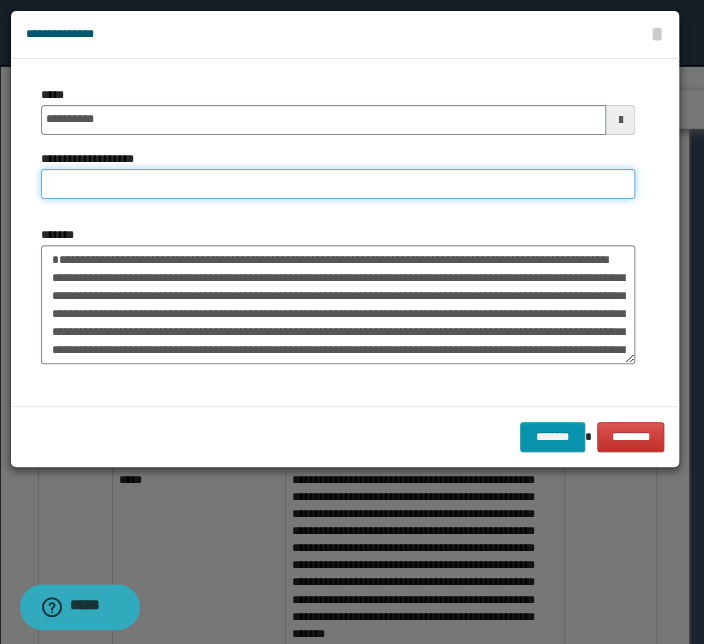 click on "**********" at bounding box center (338, 184) 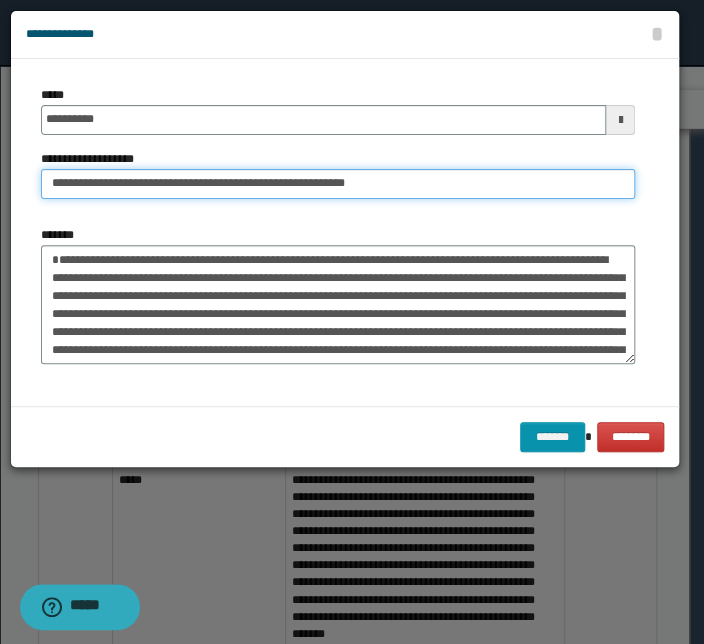 drag, startPoint x: 114, startPoint y: 183, endPoint x: -109, endPoint y: 170, distance: 223.3786 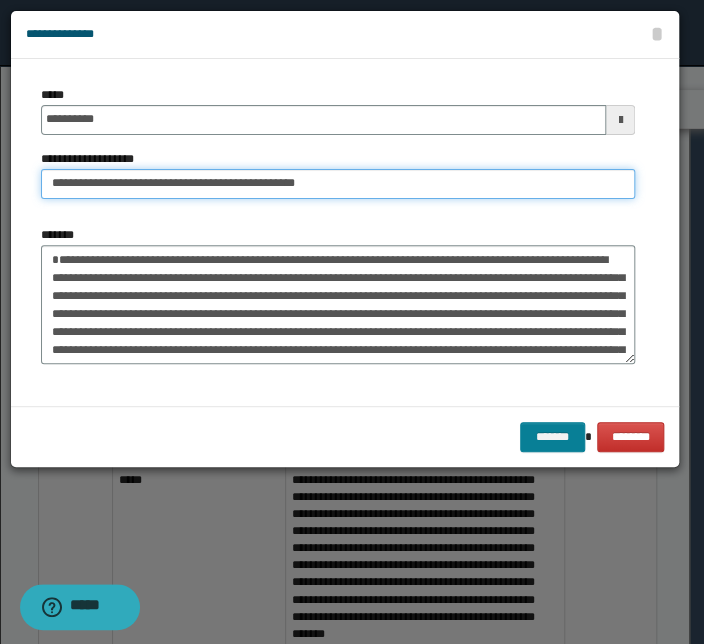 type on "**********" 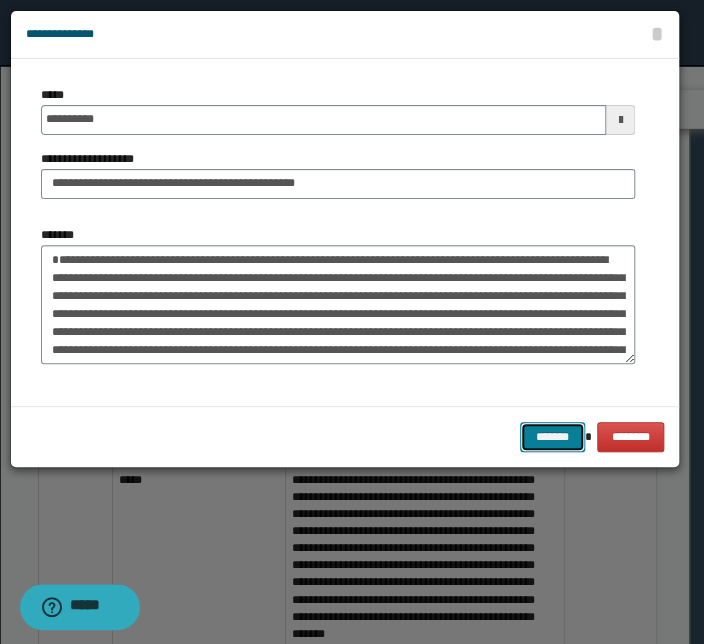 click on "*******" at bounding box center (552, 437) 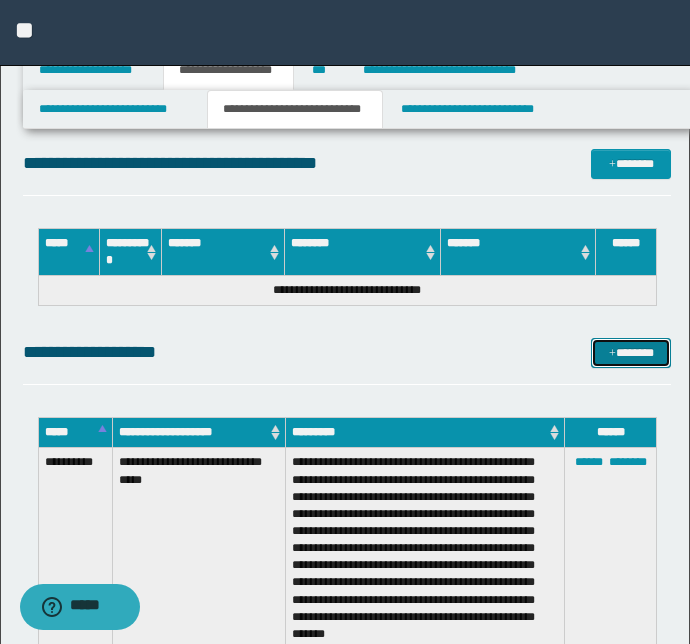 click on "*******" at bounding box center (631, 353) 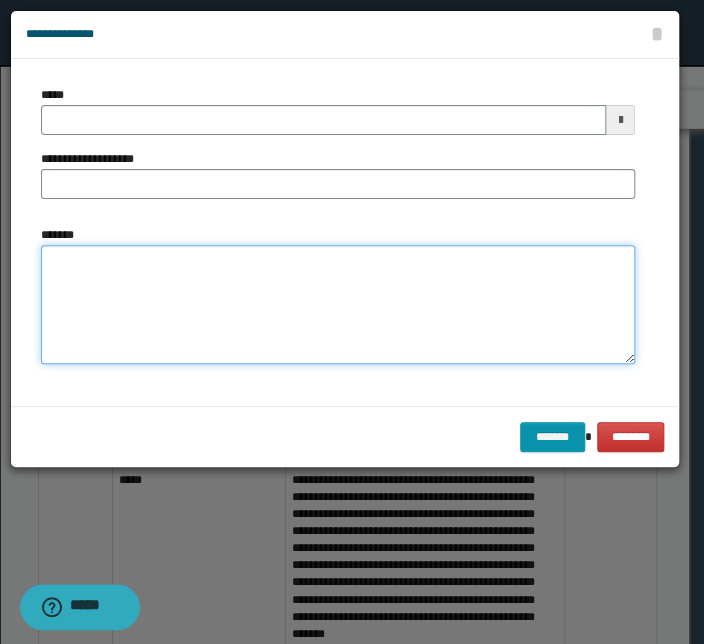 click on "*******" at bounding box center [338, 305] 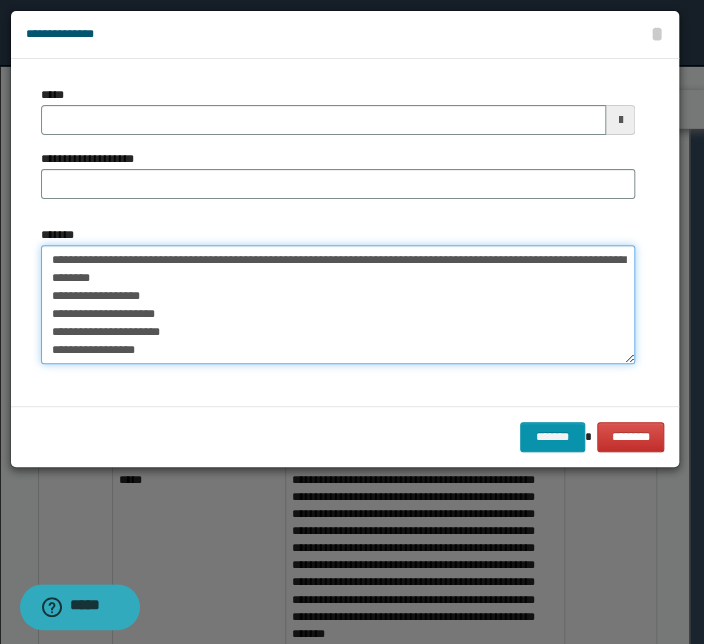 scroll, scrollTop: 191, scrollLeft: 0, axis: vertical 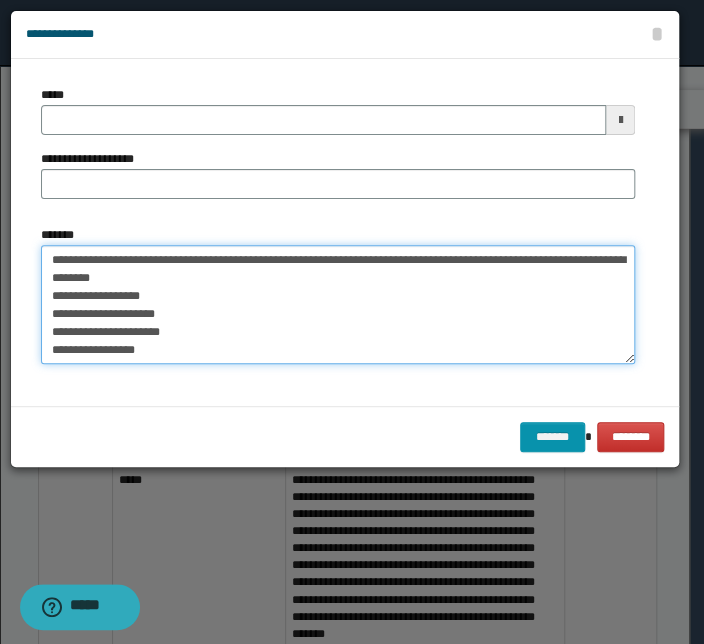 drag, startPoint x: 142, startPoint y: 332, endPoint x: 40, endPoint y: 159, distance: 200.83078 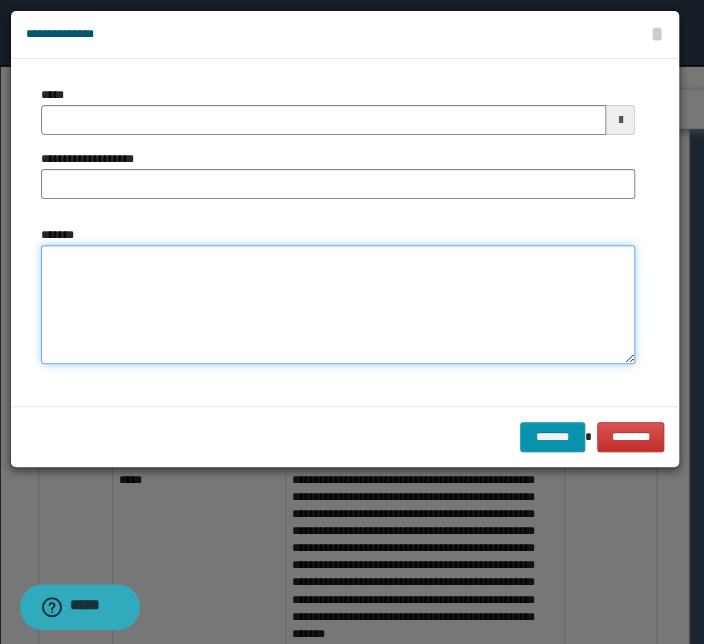 click on "*******" at bounding box center (338, 305) 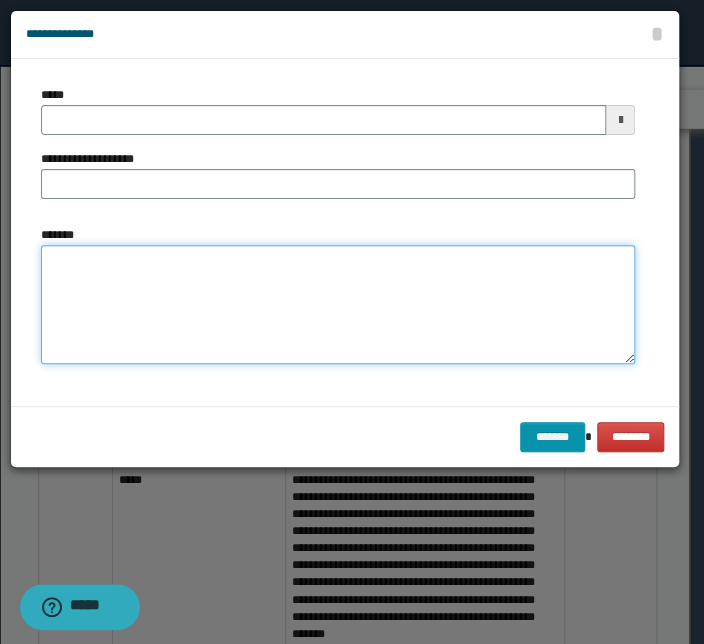 paste on "**********" 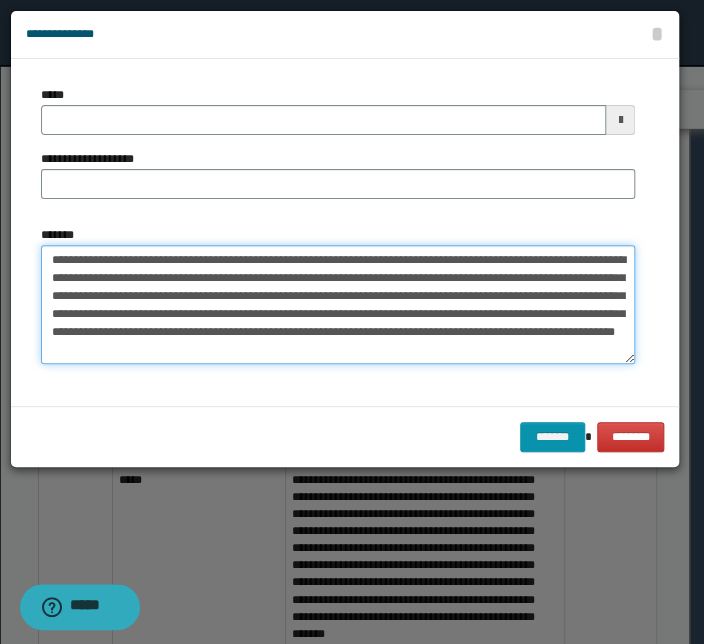 drag, startPoint x: 446, startPoint y: 257, endPoint x: -37, endPoint y: 245, distance: 483.14905 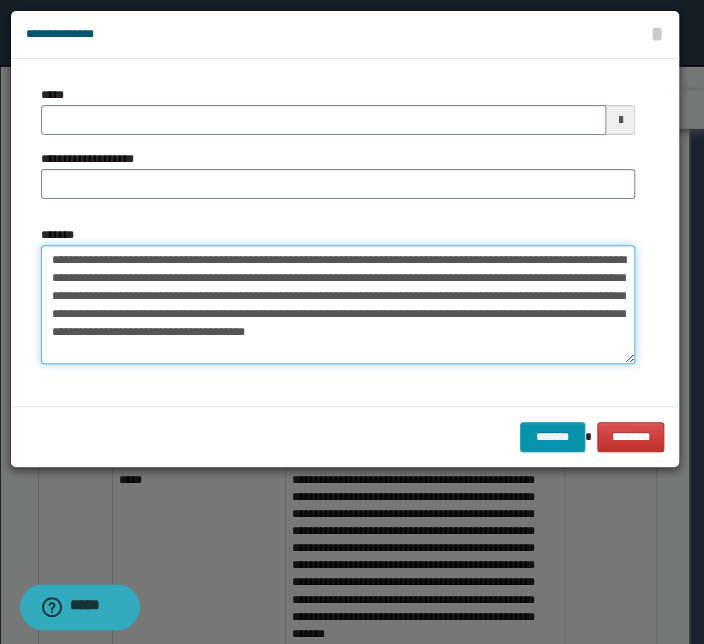 type 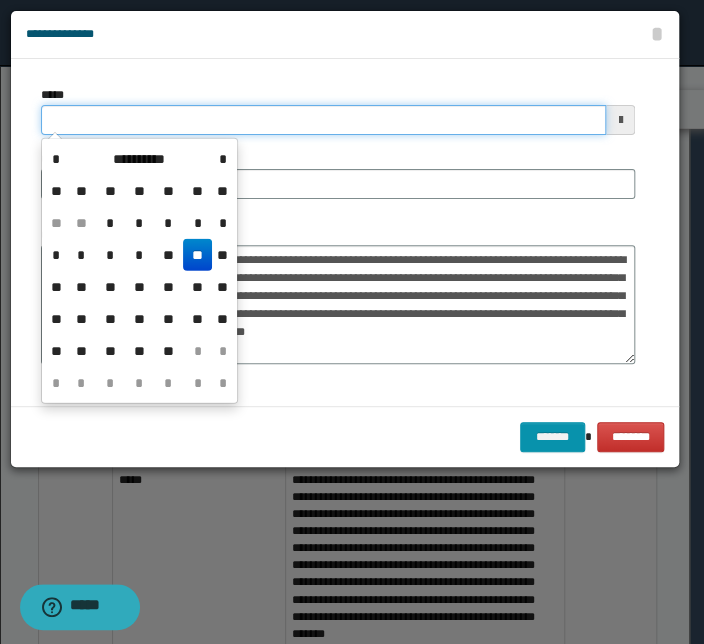 click on "*****" at bounding box center (323, 120) 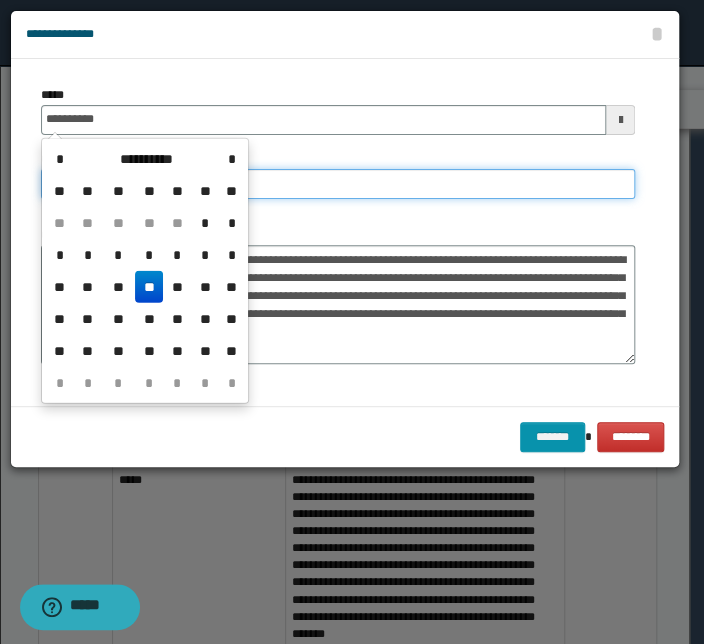 type on "**********" 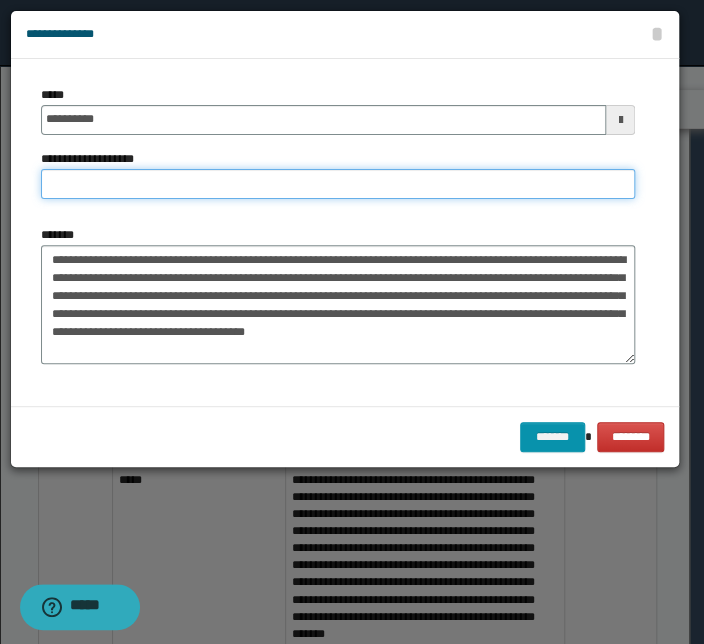 paste on "**********" 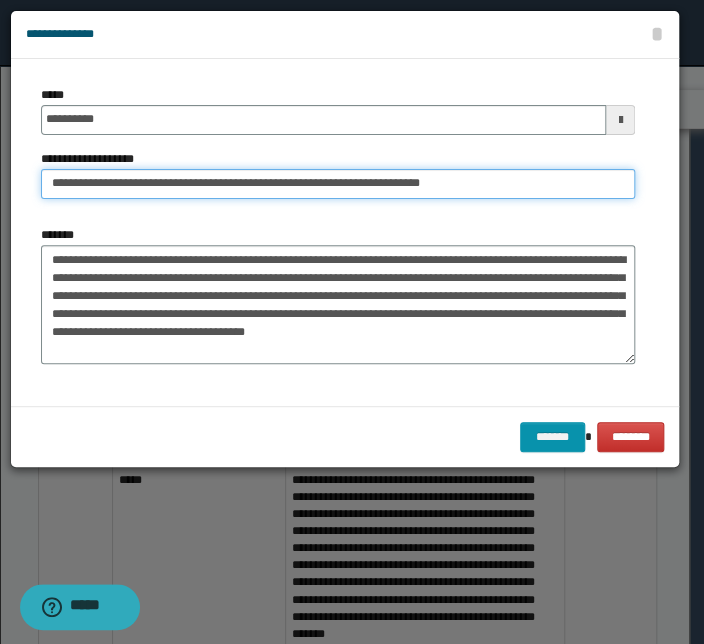 drag, startPoint x: 111, startPoint y: 185, endPoint x: -40, endPoint y: 168, distance: 151.95393 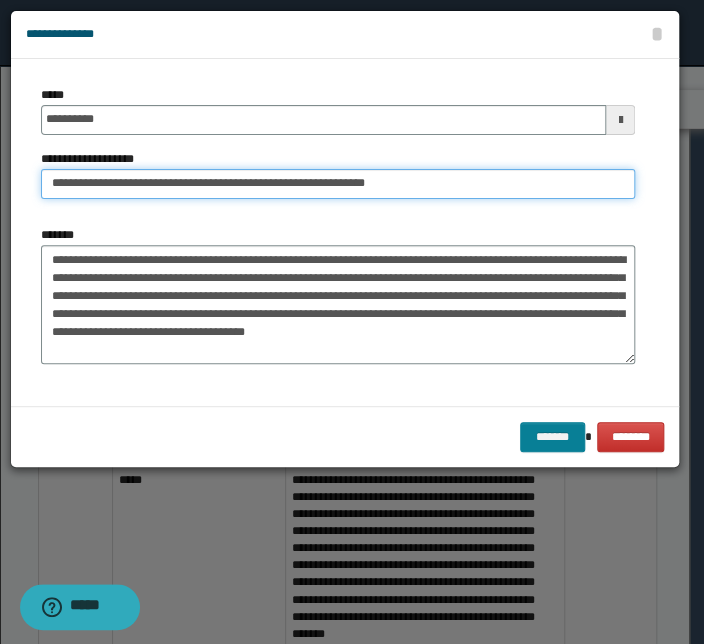 type on "**********" 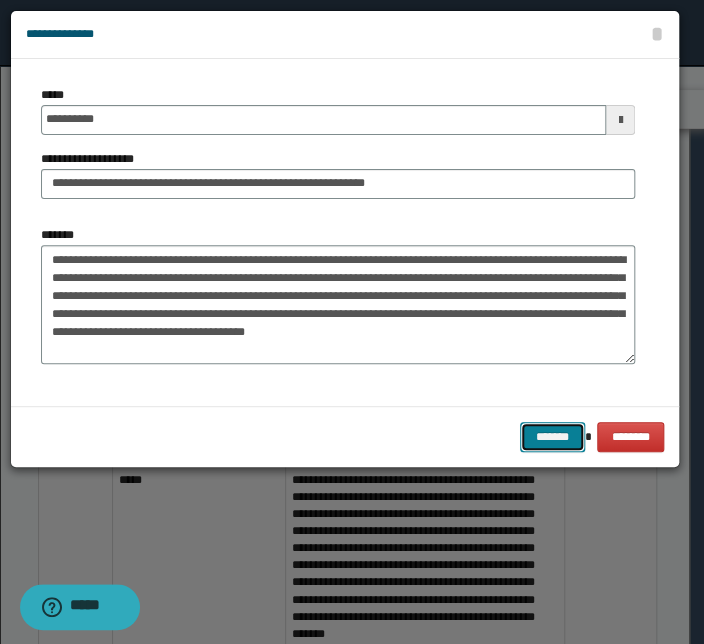 click on "*******" at bounding box center (552, 437) 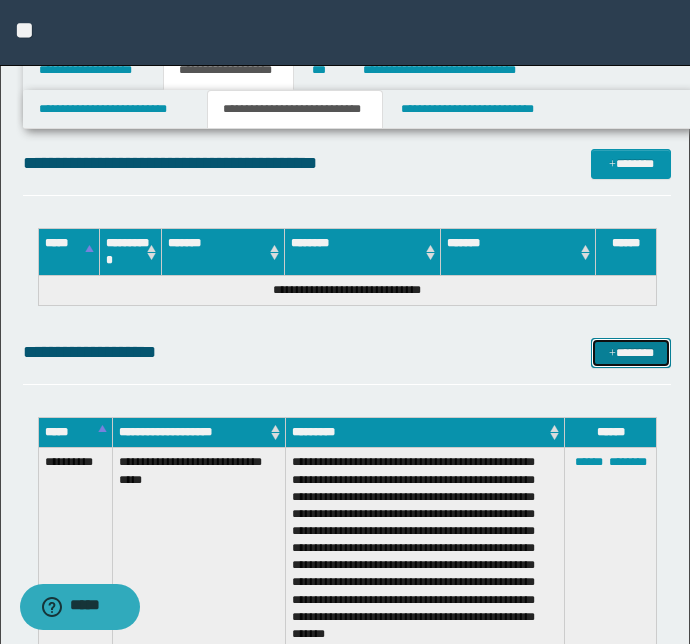 click on "*******" at bounding box center [631, 353] 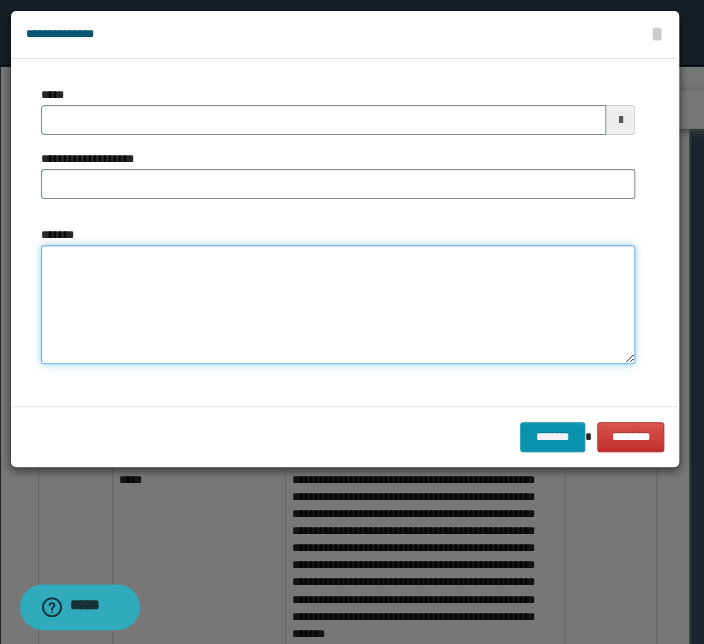 click on "*******" at bounding box center (338, 305) 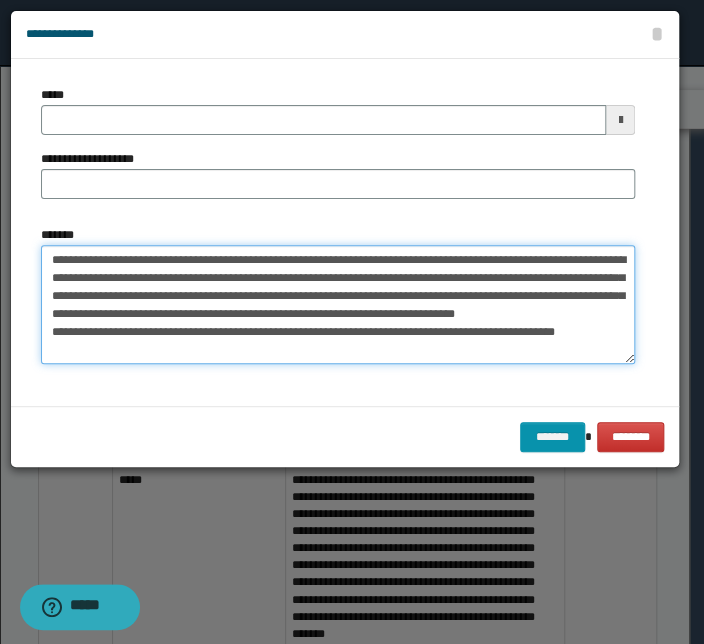 drag, startPoint x: 478, startPoint y: 255, endPoint x: -69, endPoint y: 252, distance: 547.00824 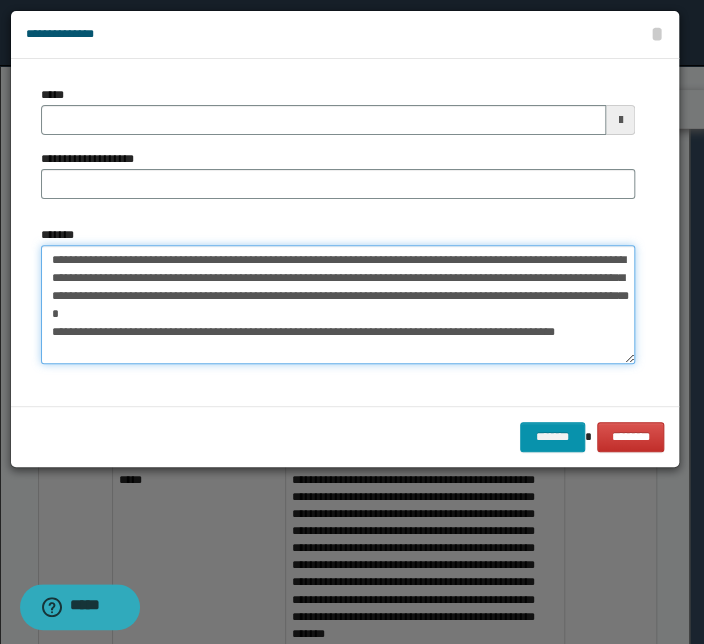 type 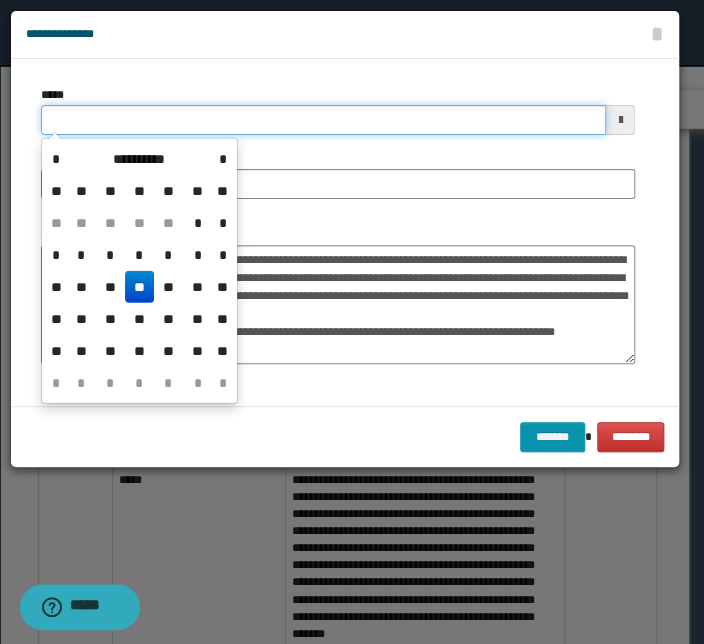 click on "*****" at bounding box center (323, 120) 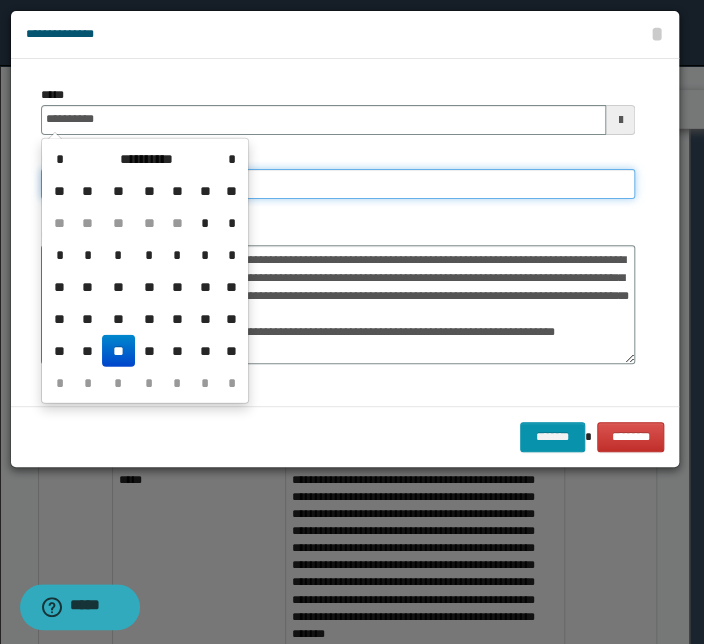 type on "**********" 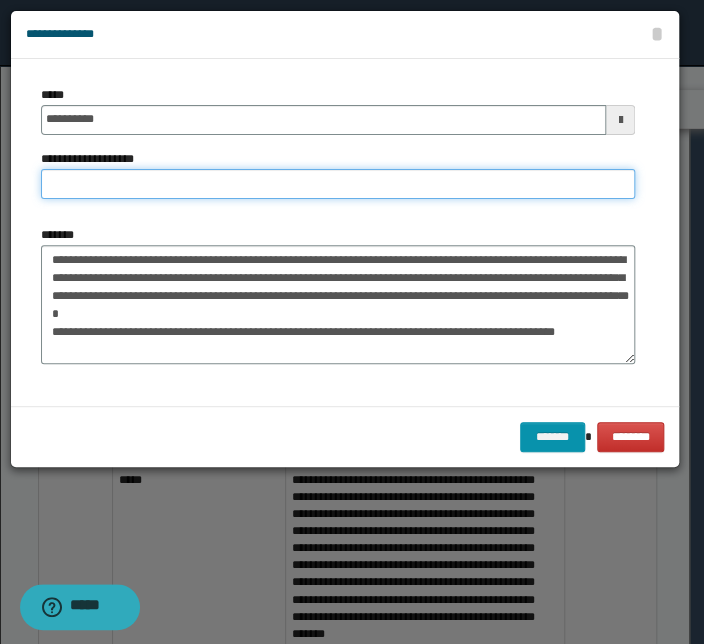 click on "**********" at bounding box center [338, 184] 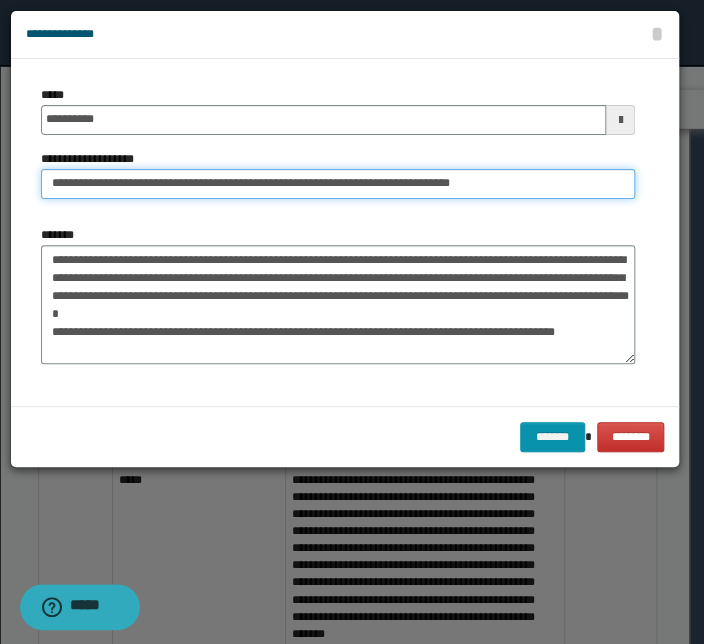 drag, startPoint x: 113, startPoint y: 185, endPoint x: -25, endPoint y: 183, distance: 138.0145 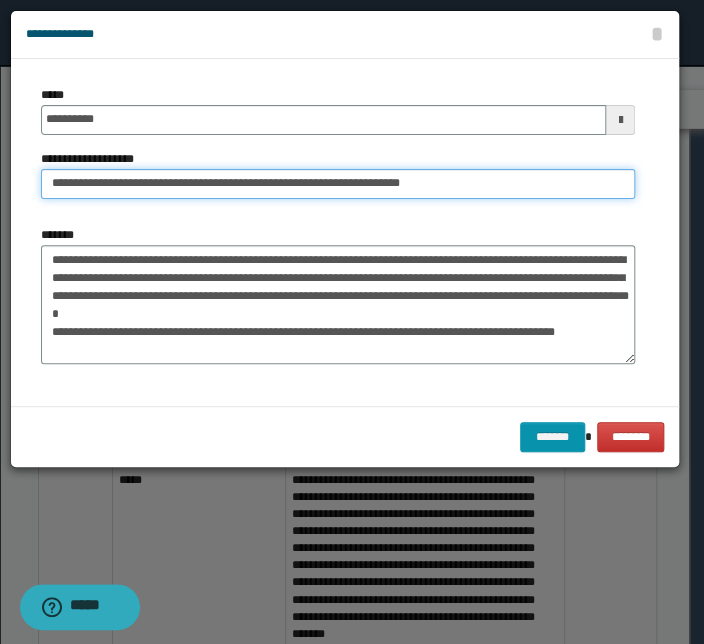 type on "**********" 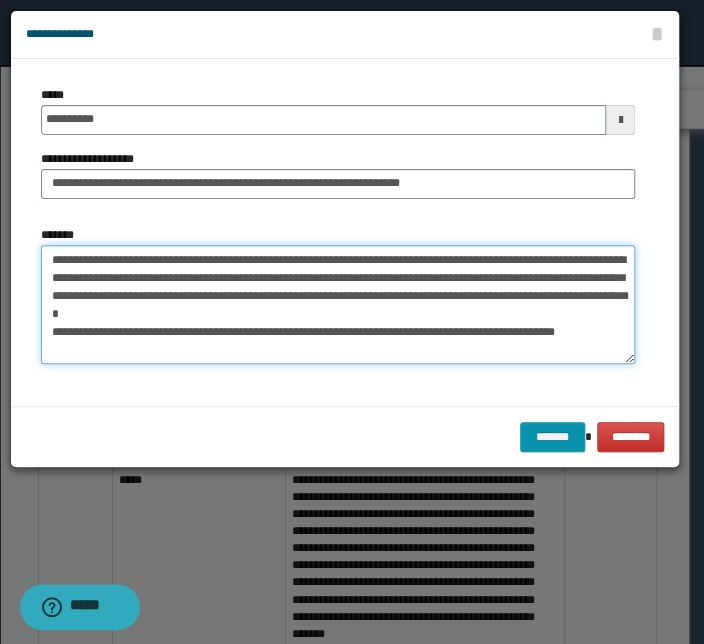 click on "**********" at bounding box center (338, 305) 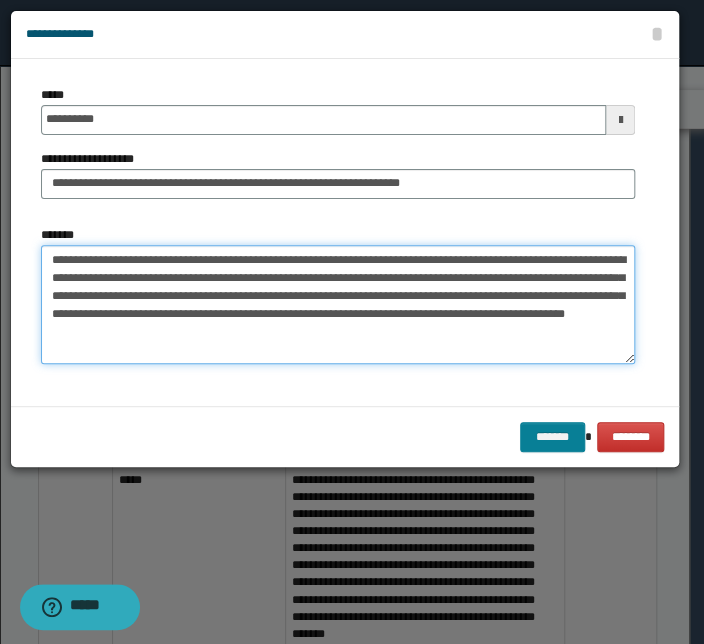 type on "**********" 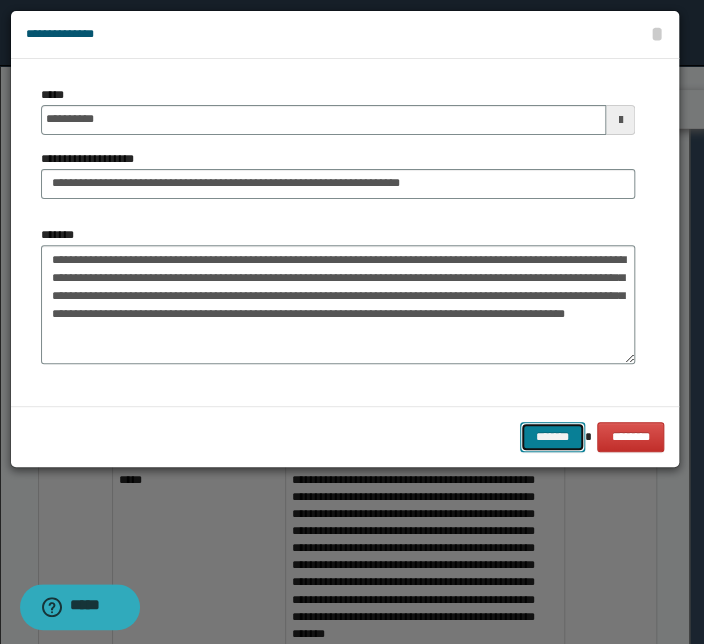 click on "*******" at bounding box center [552, 437] 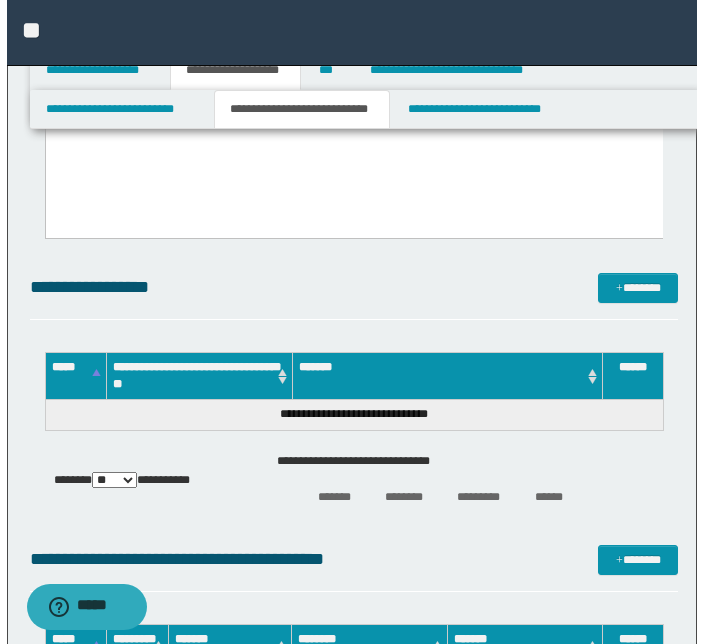 scroll, scrollTop: 4728, scrollLeft: 0, axis: vertical 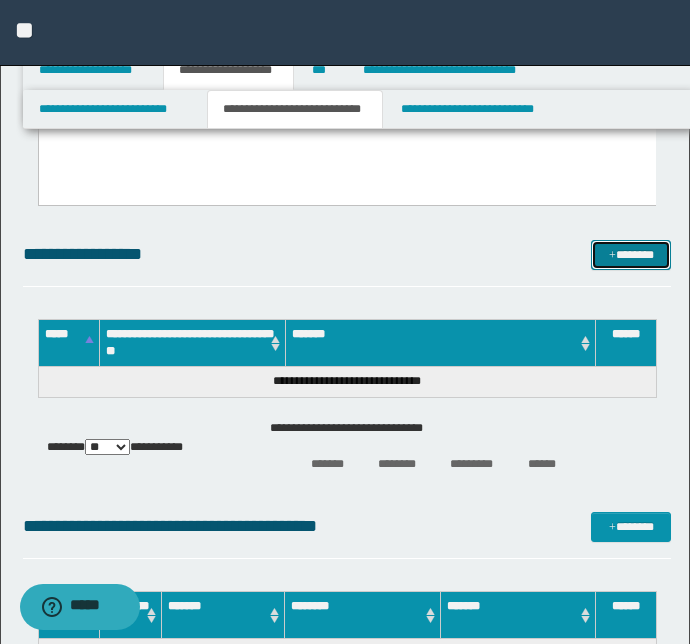 click on "*******" at bounding box center (631, 255) 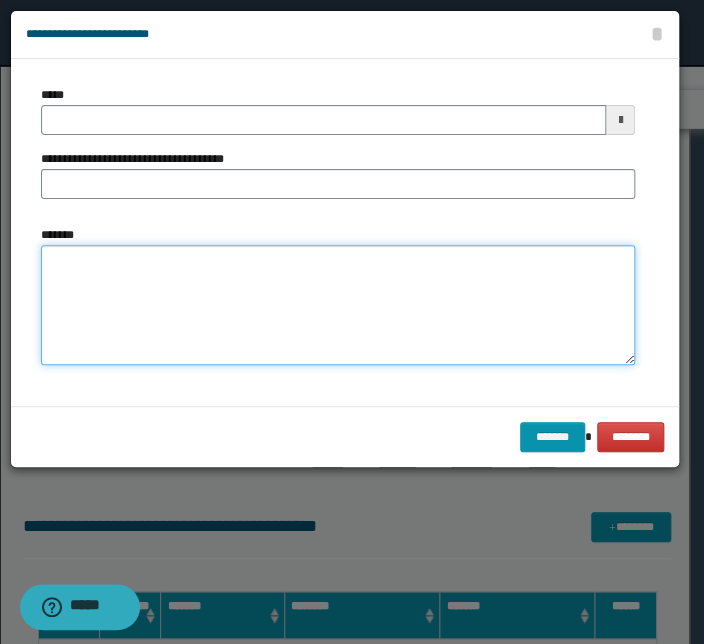 click on "*******" at bounding box center [338, 305] 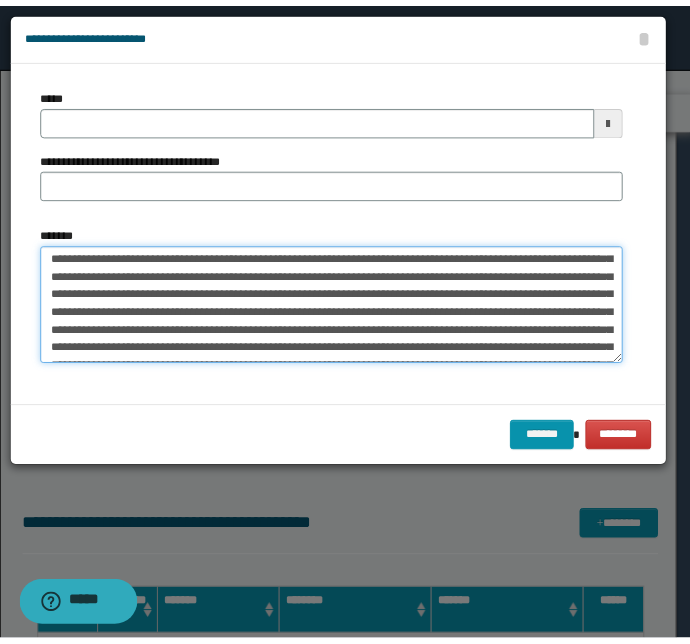 scroll, scrollTop: 0, scrollLeft: 0, axis: both 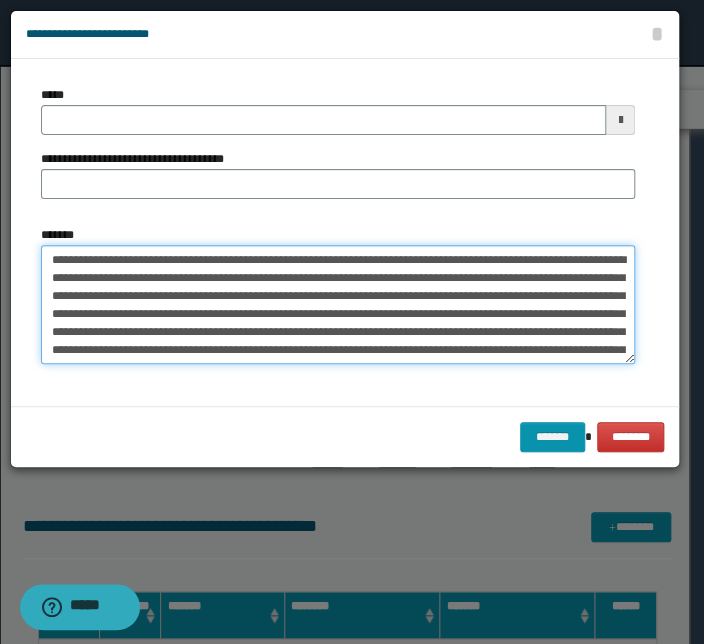 drag, startPoint x: 364, startPoint y: 259, endPoint x: -9, endPoint y: 259, distance: 373 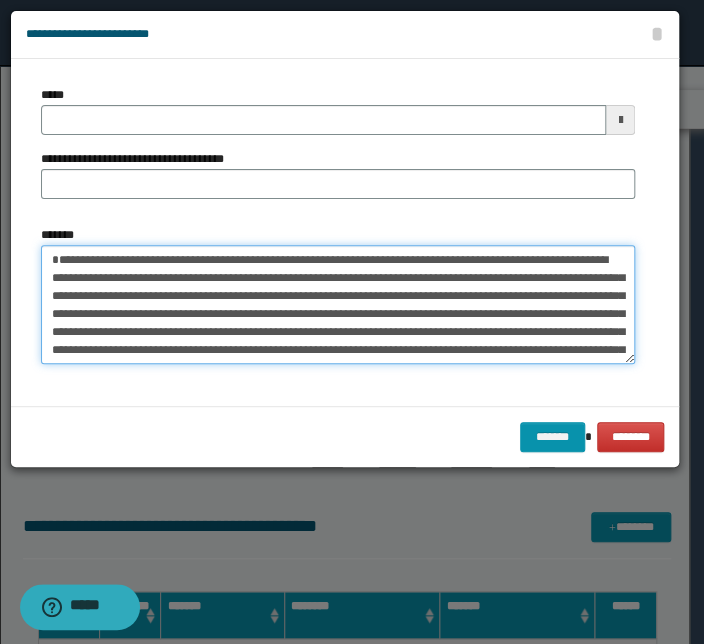 type 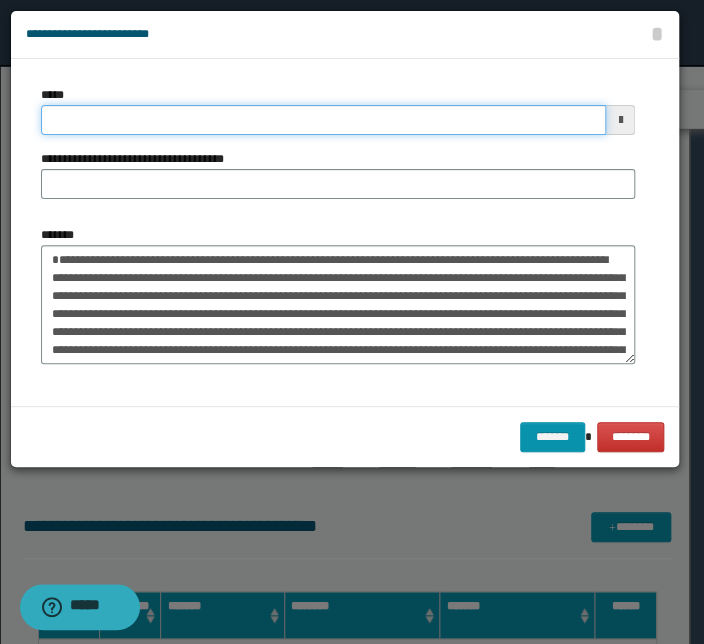 click on "*****" at bounding box center [323, 120] 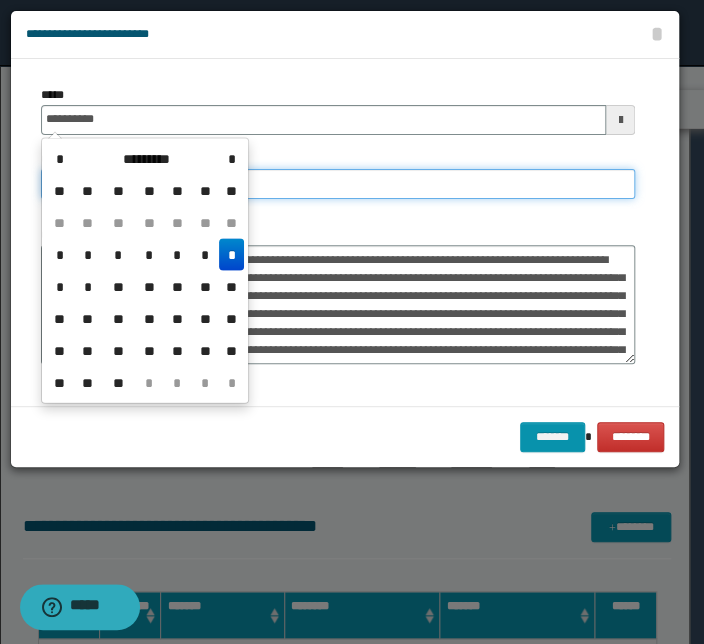 type on "**********" 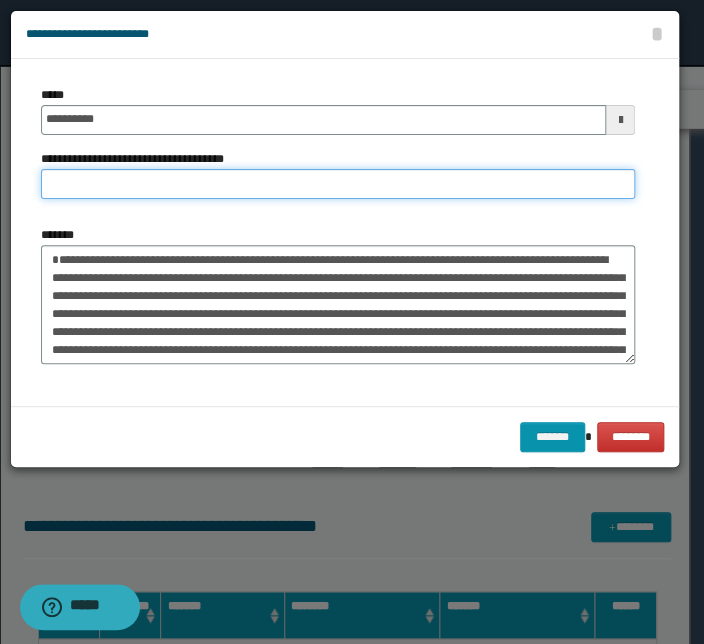 click on "**********" at bounding box center [338, 184] 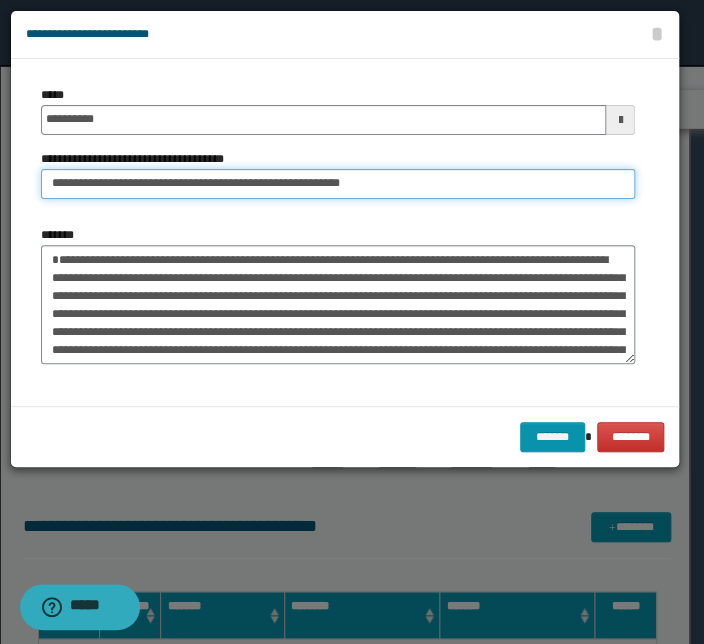 drag, startPoint x: 115, startPoint y: 181, endPoint x: -68, endPoint y: 180, distance: 183.00273 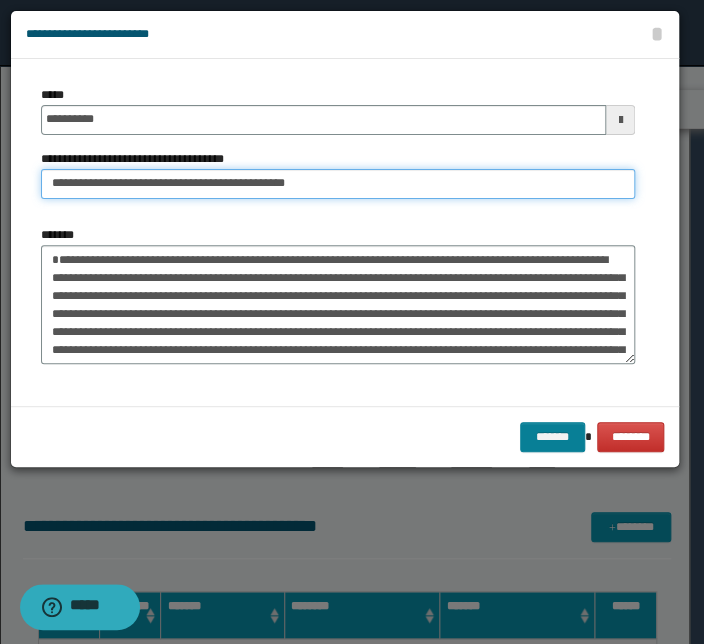 type on "**********" 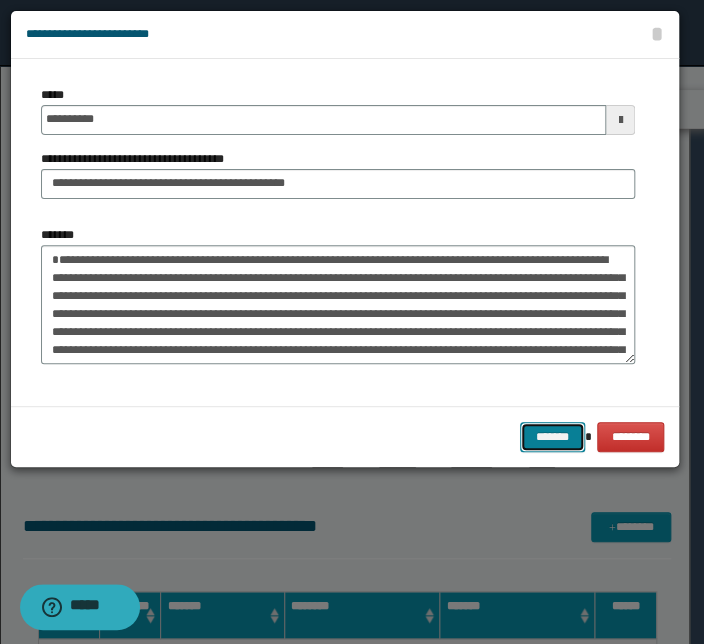 click on "*******" at bounding box center (552, 437) 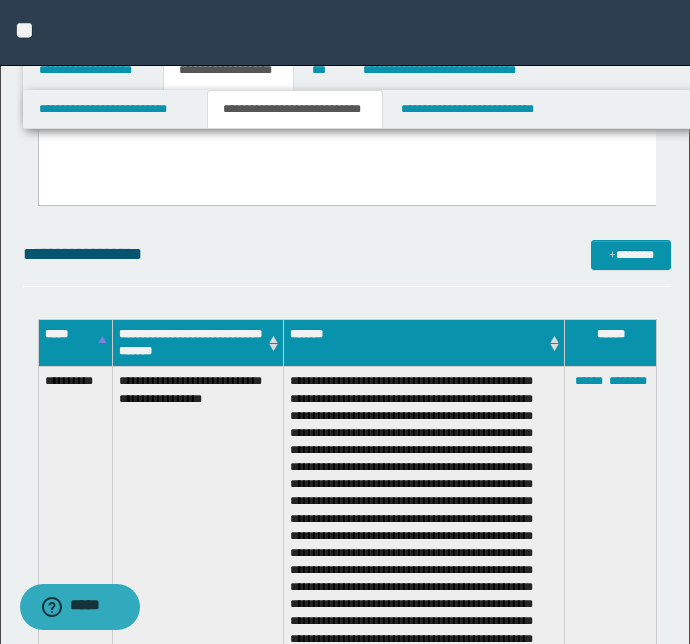 click on "**********" at bounding box center [197, 536] 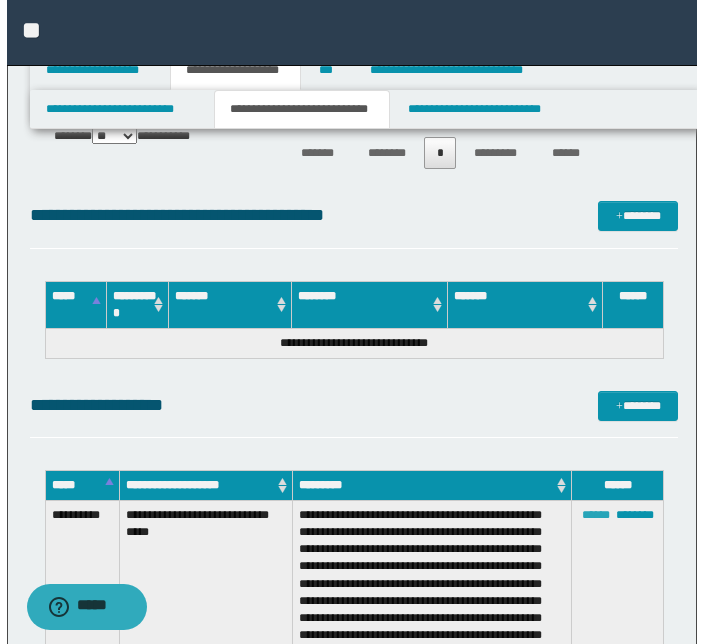 scroll, scrollTop: 5472, scrollLeft: 0, axis: vertical 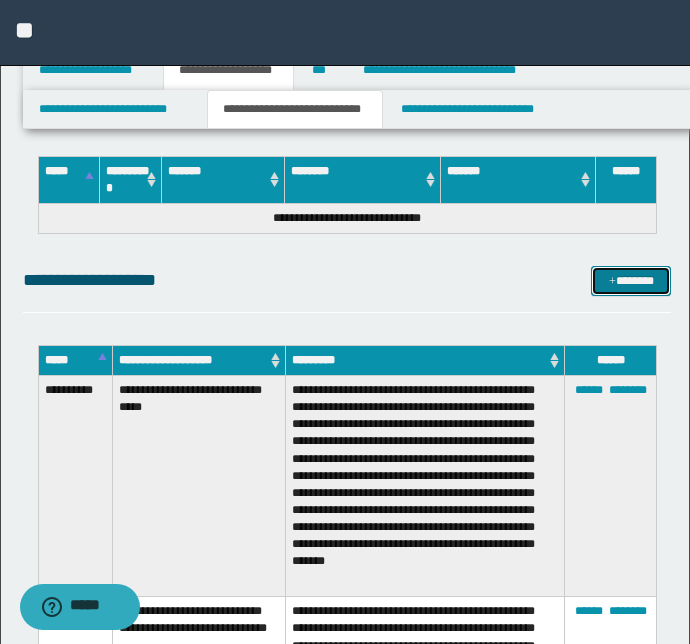 click on "*******" at bounding box center [631, 281] 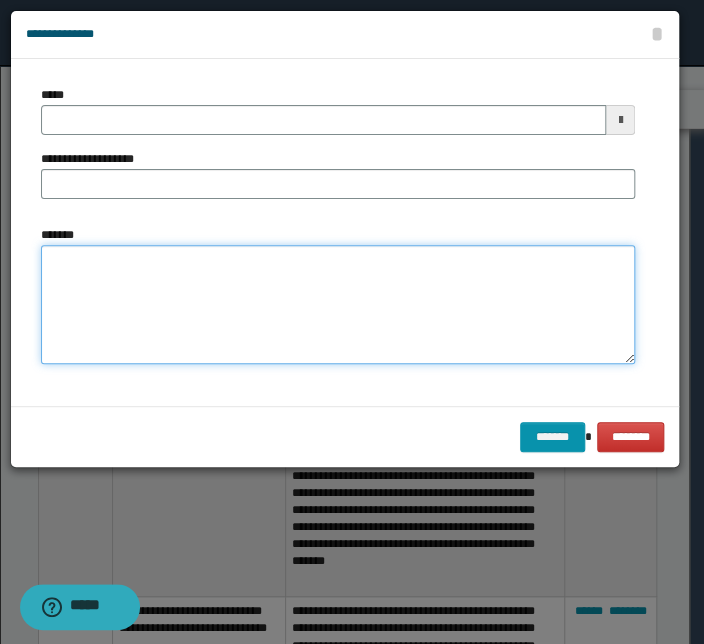 click on "*******" at bounding box center (338, 305) 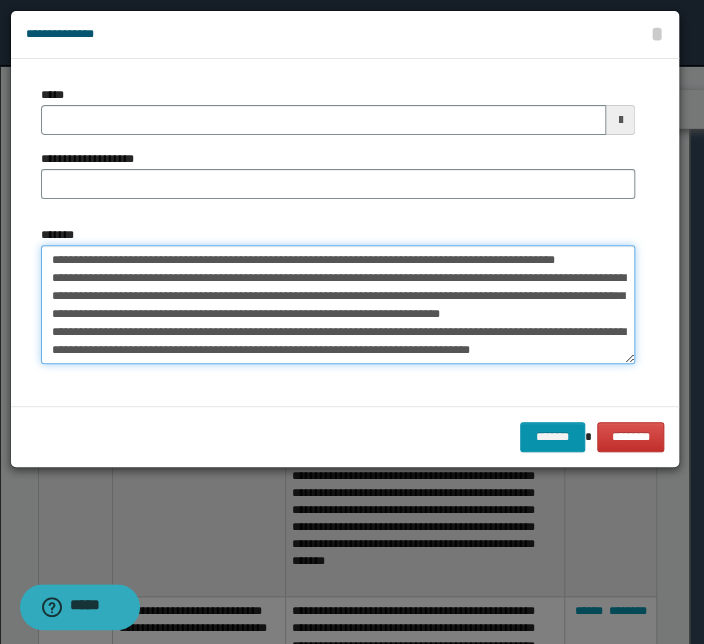 scroll, scrollTop: 0, scrollLeft: 0, axis: both 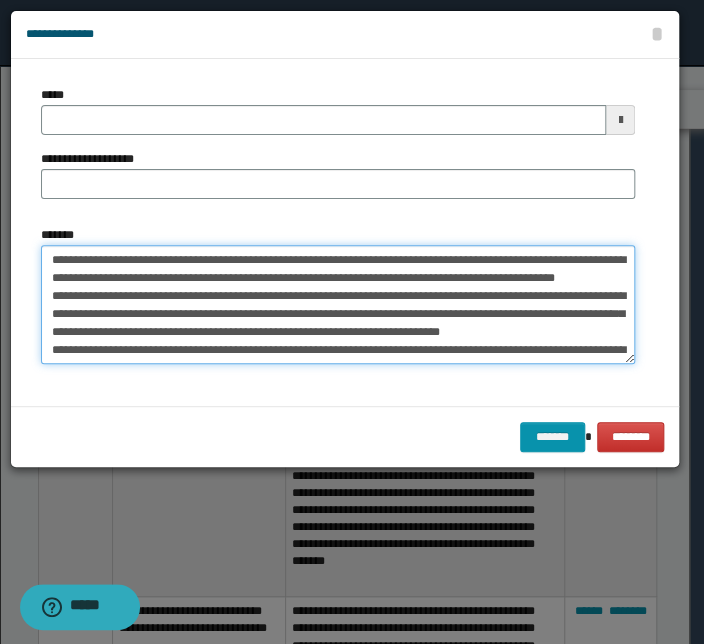 drag, startPoint x: 284, startPoint y: 260, endPoint x: 54, endPoint y: 247, distance: 230.3671 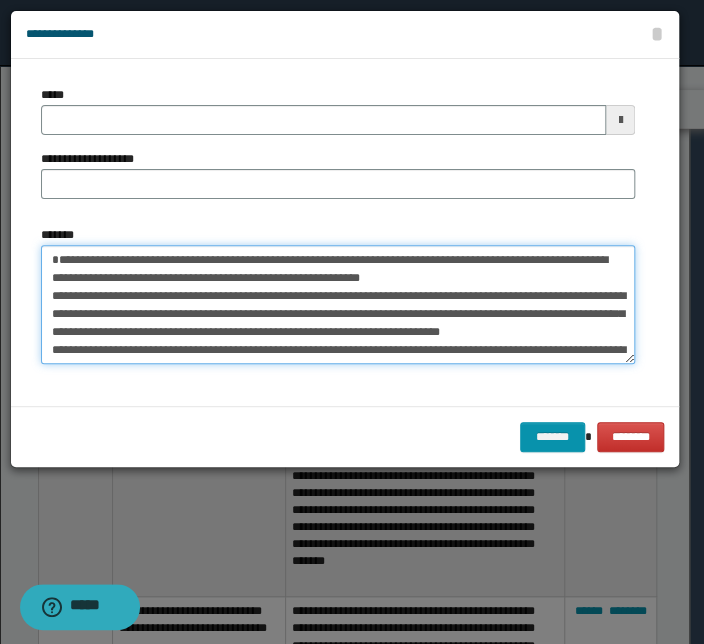 type 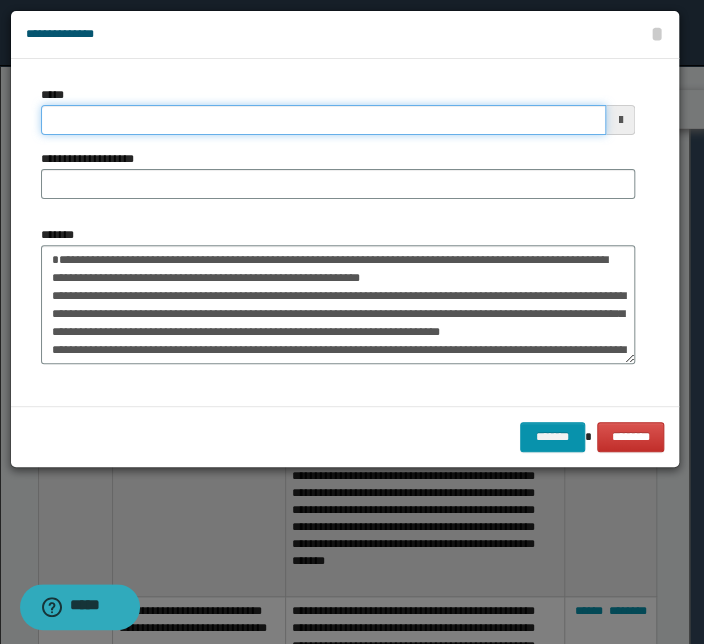click on "*****" at bounding box center (323, 120) 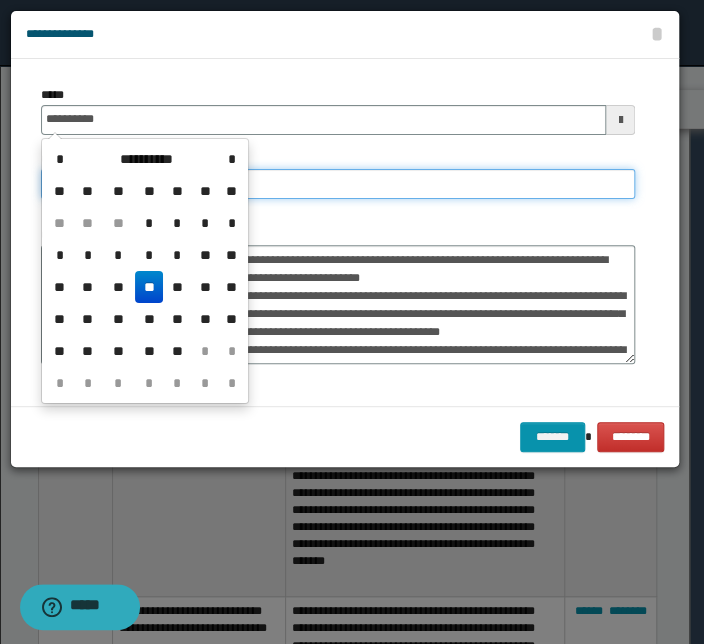 type on "**********" 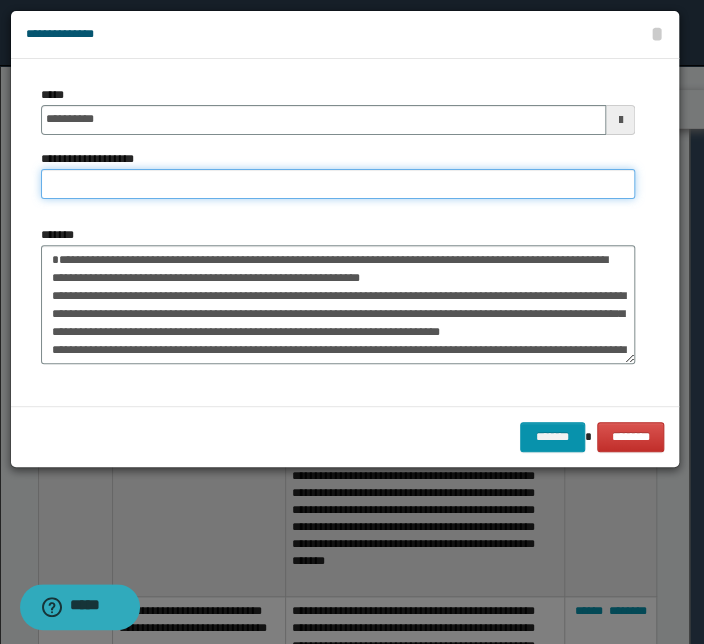 paste on "**********" 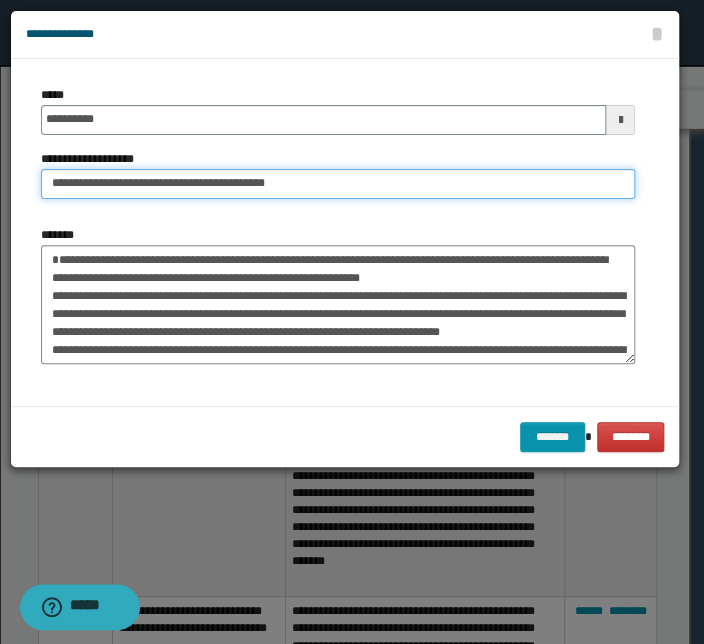 drag, startPoint x: 113, startPoint y: 180, endPoint x: -95, endPoint y: 192, distance: 208.34587 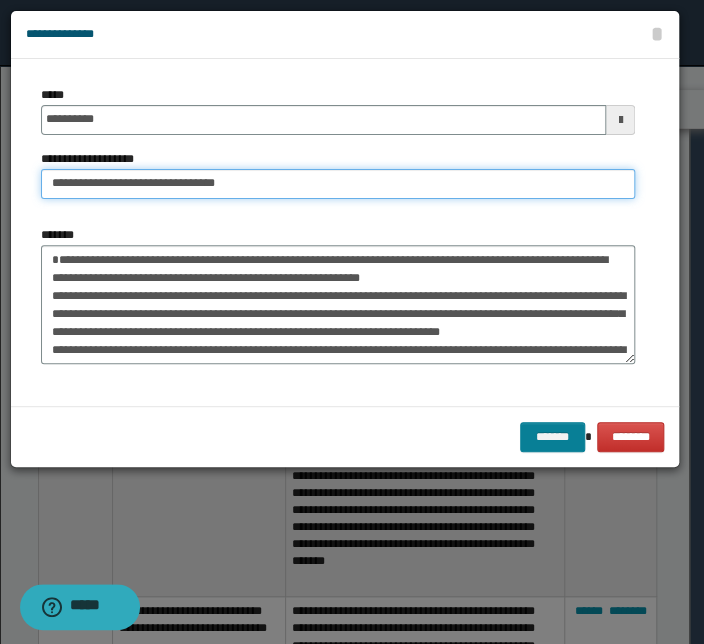 type on "**********" 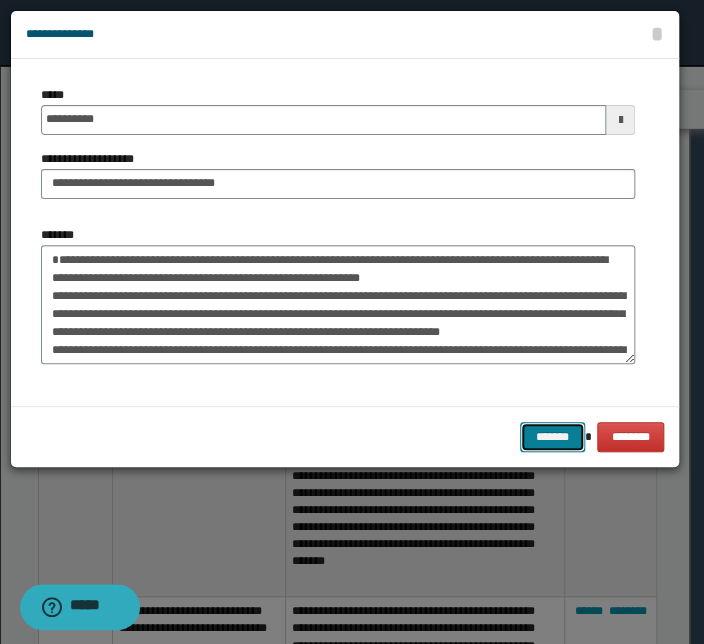 click on "*******" at bounding box center (552, 437) 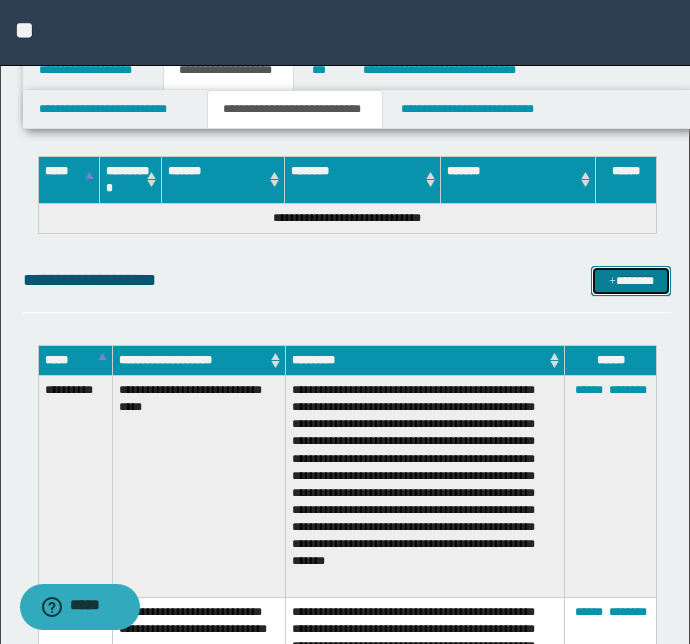 click on "*******" at bounding box center [631, 281] 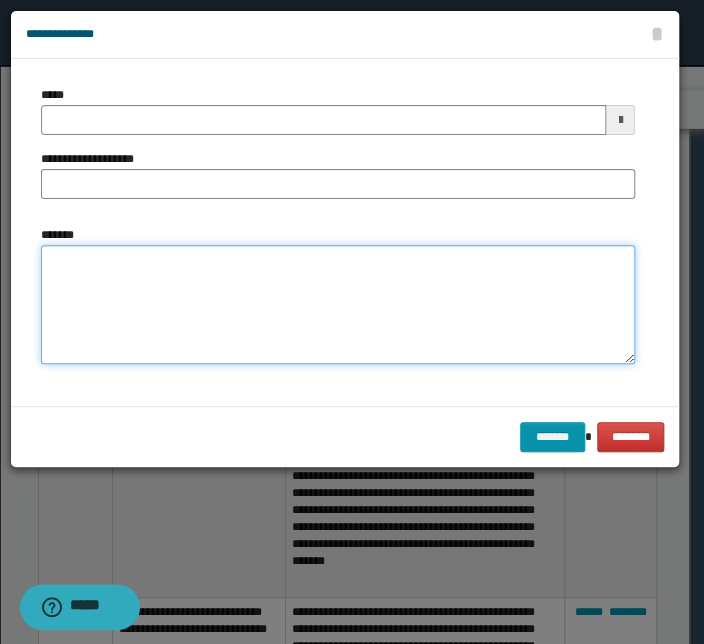 click on "*******" at bounding box center [338, 305] 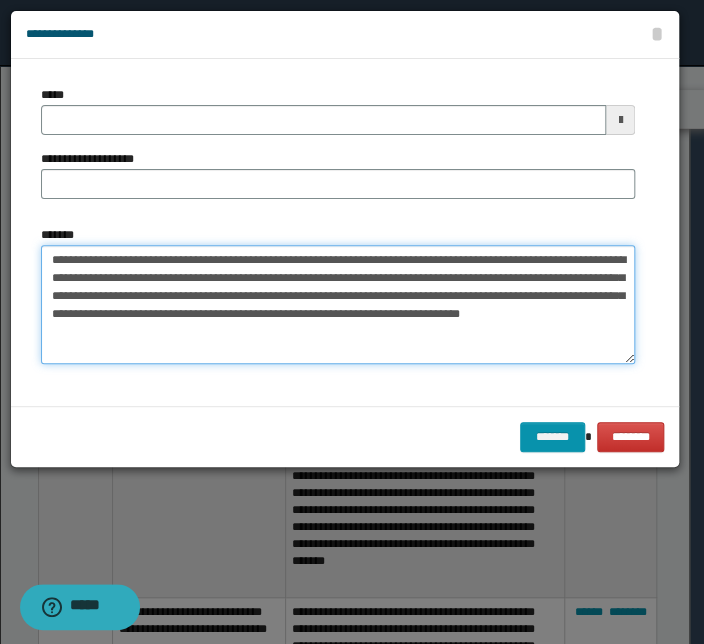 drag, startPoint x: 429, startPoint y: 257, endPoint x: -11, endPoint y: 249, distance: 440.07272 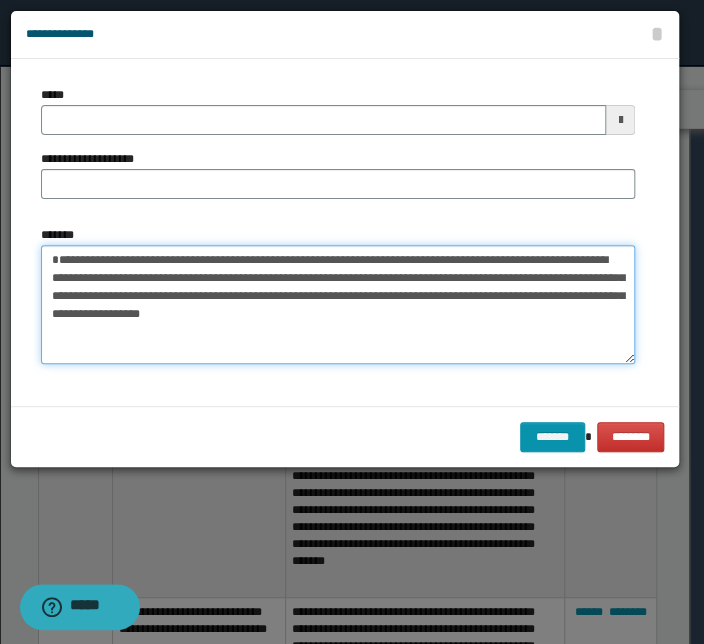 type 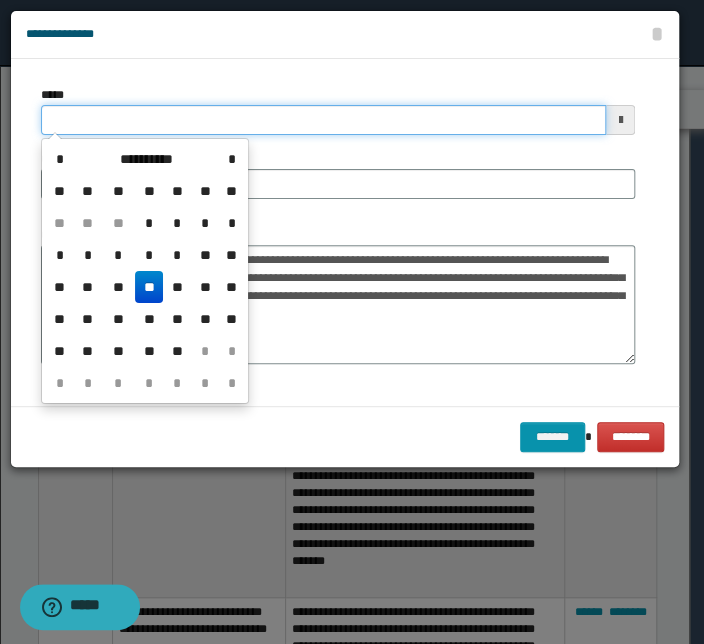click on "*****" at bounding box center [323, 120] 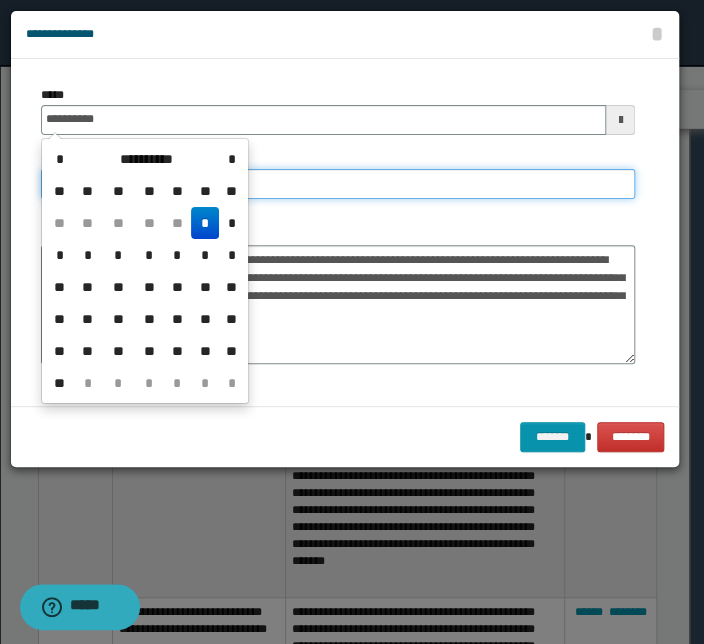 type on "**********" 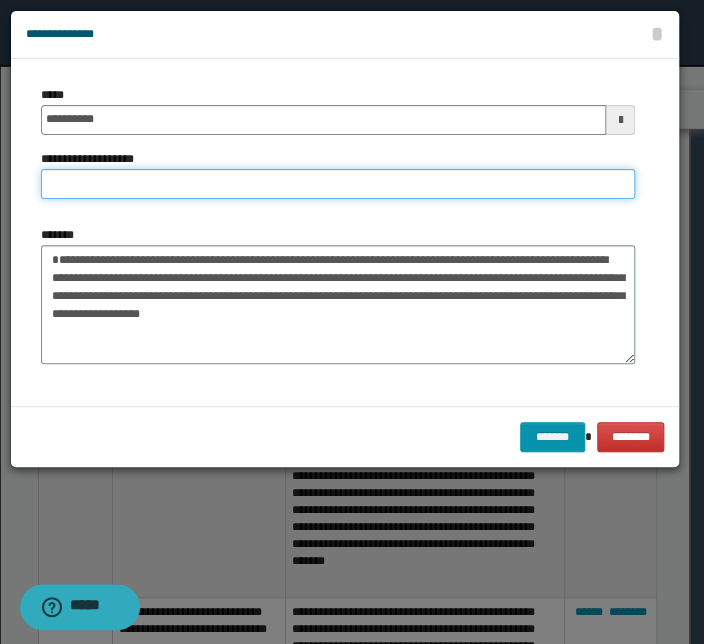 paste on "**********" 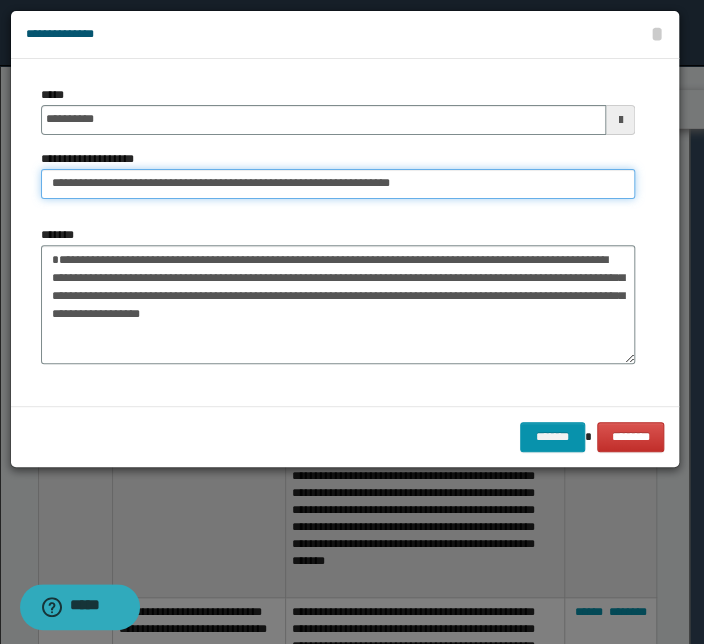 drag, startPoint x: 117, startPoint y: 181, endPoint x: -116, endPoint y: 168, distance: 233.36238 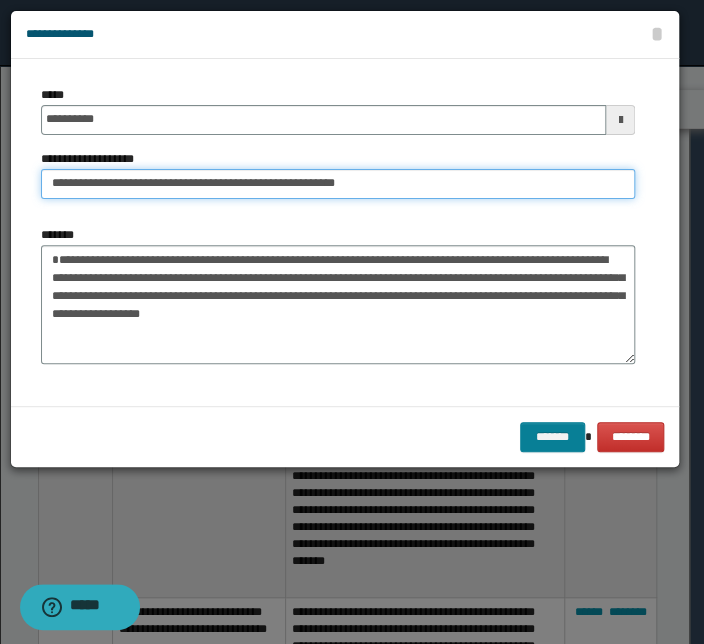 type on "**********" 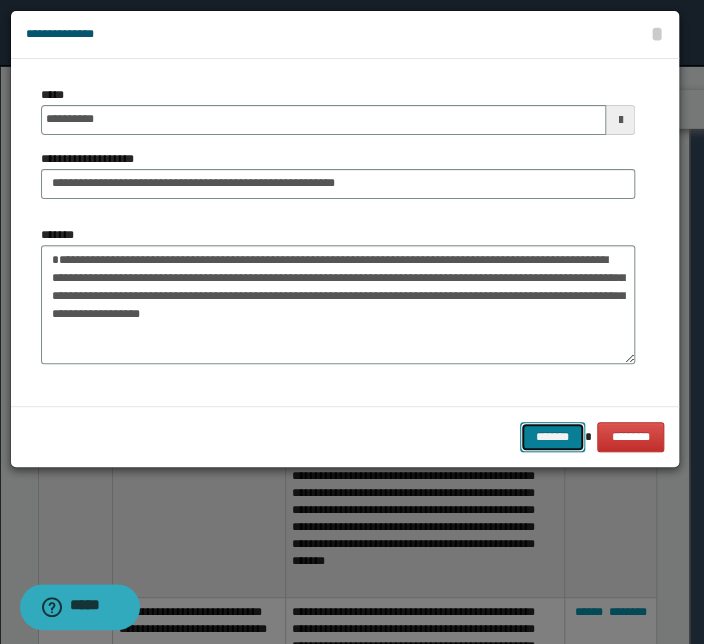 click on "*******" at bounding box center (552, 437) 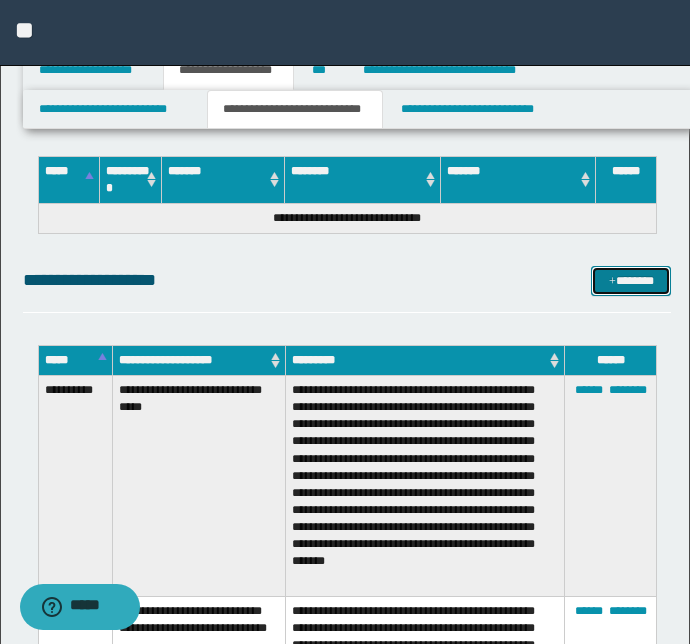 click on "*******" at bounding box center (631, 281) 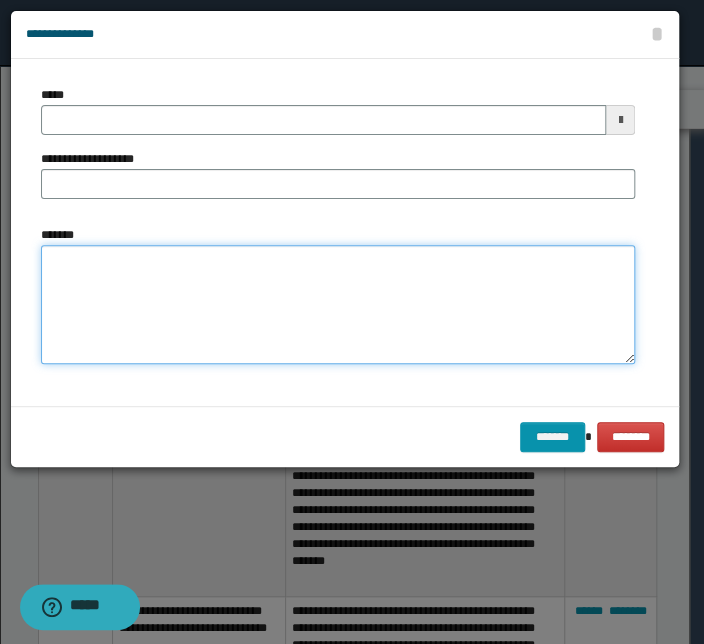 click on "*******" at bounding box center [338, 305] 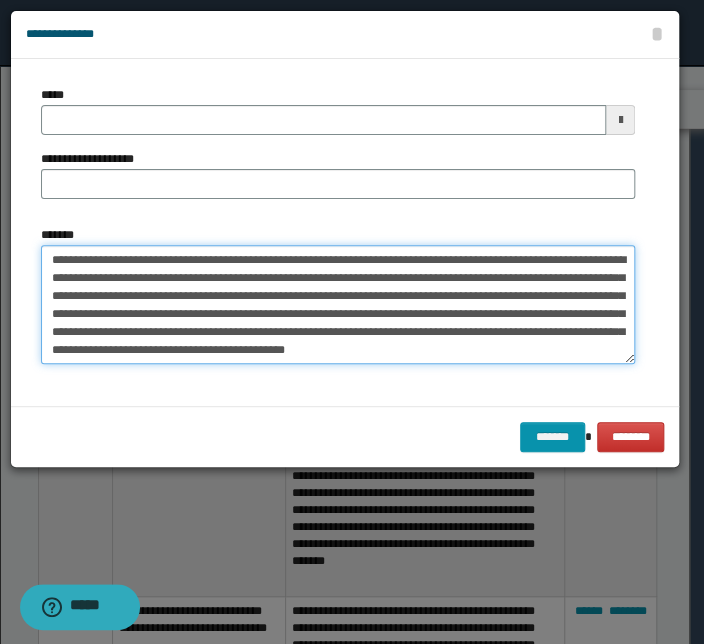 scroll, scrollTop: 0, scrollLeft: 0, axis: both 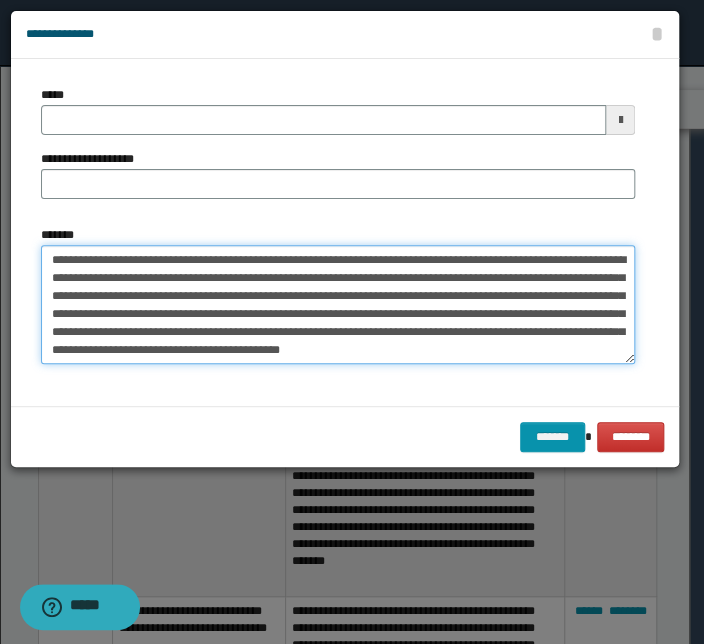 drag, startPoint x: 439, startPoint y: 256, endPoint x: -14, endPoint y: 261, distance: 453.0276 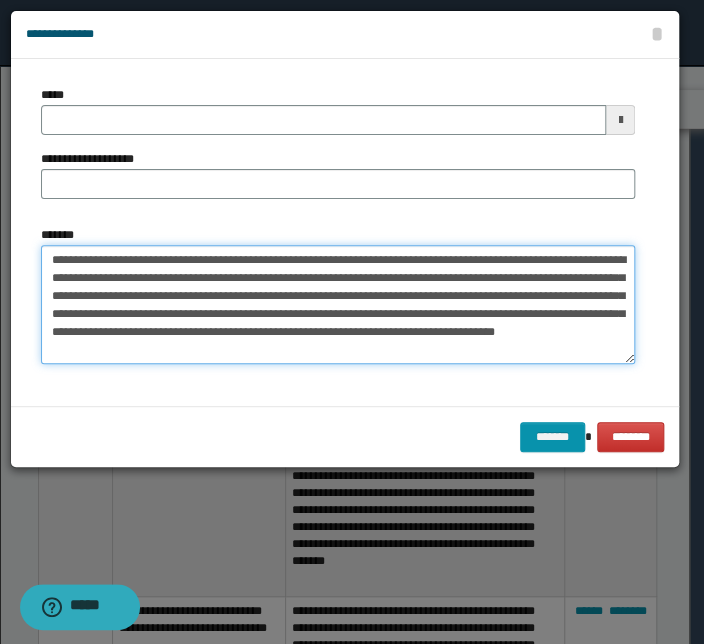 type 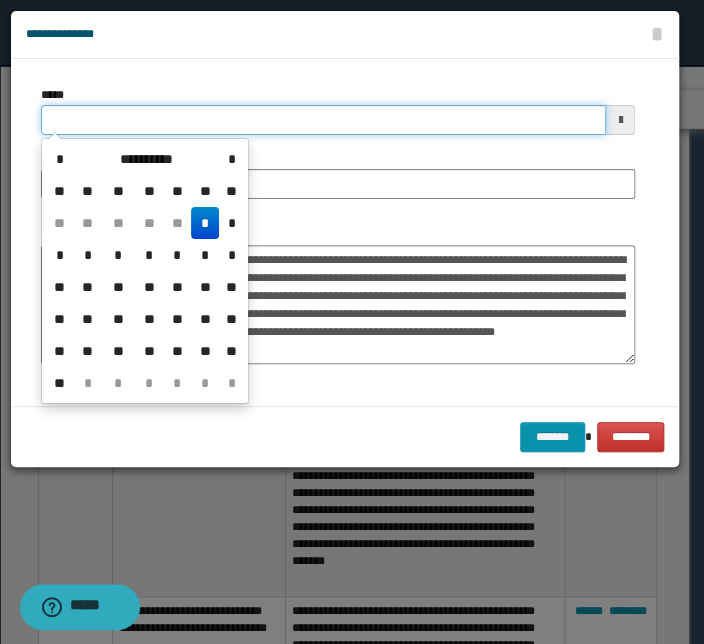 click on "*****" at bounding box center (323, 120) 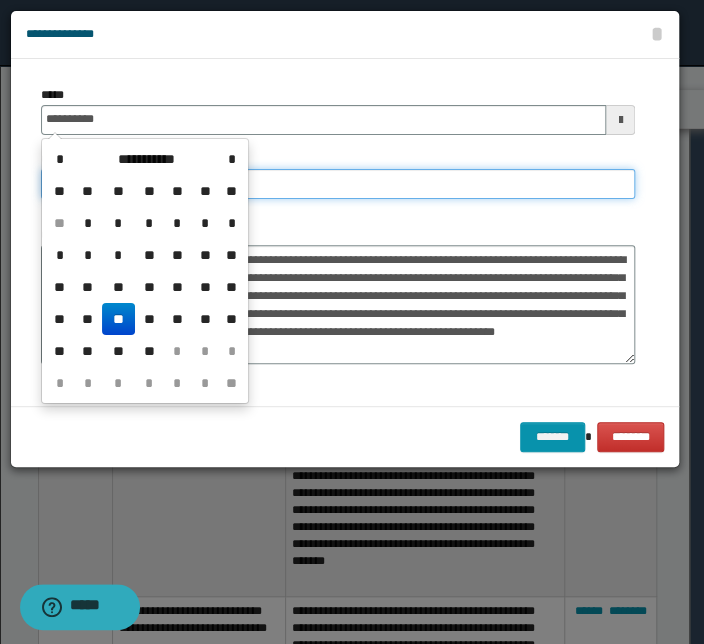 type on "**********" 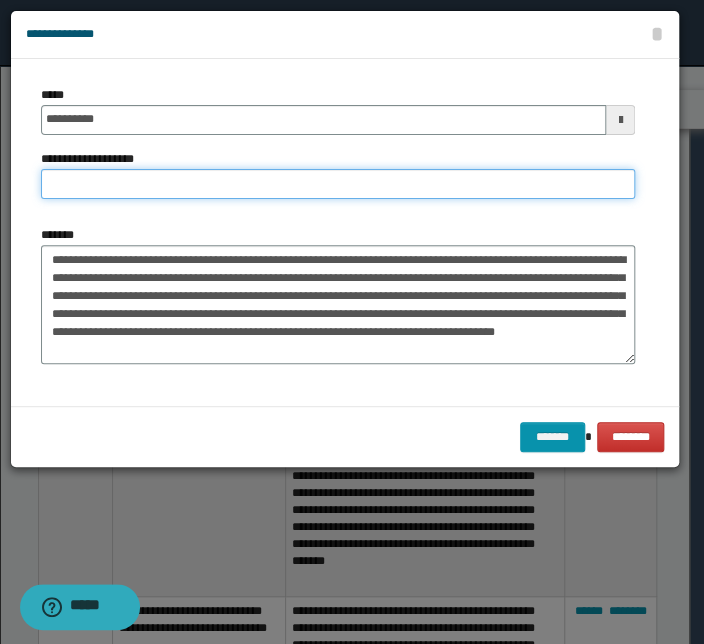 click on "**********" at bounding box center (338, 184) 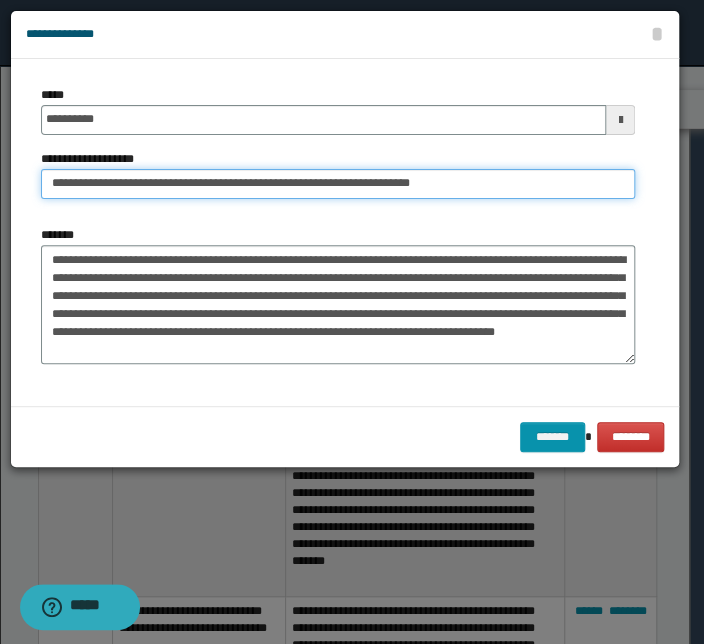drag, startPoint x: 112, startPoint y: 183, endPoint x: -126, endPoint y: 192, distance: 238.1701 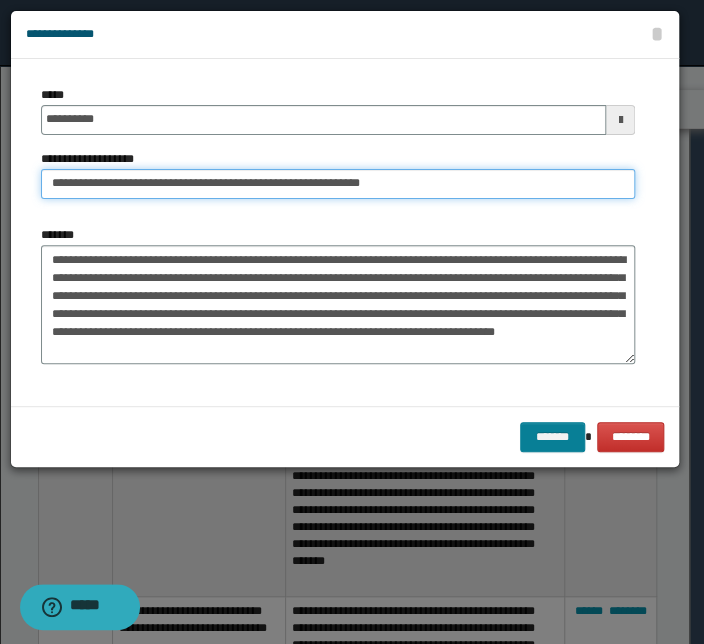 type on "**********" 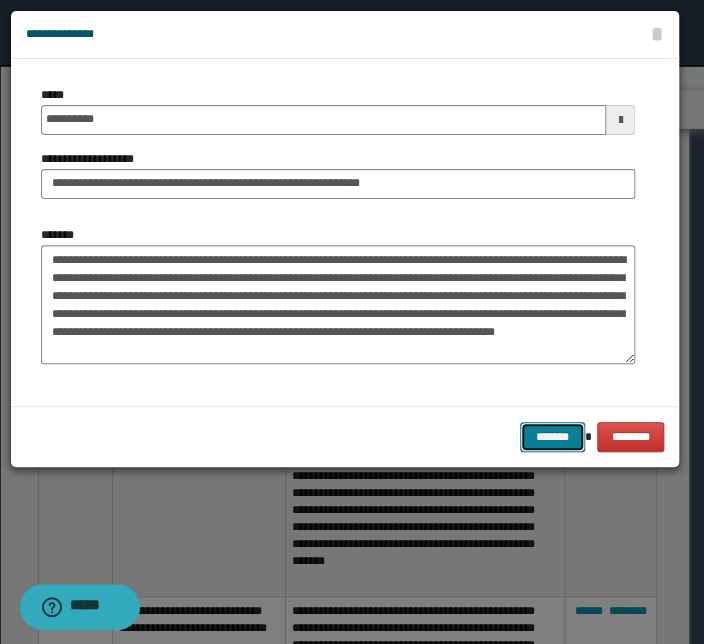 click on "*******" at bounding box center (552, 437) 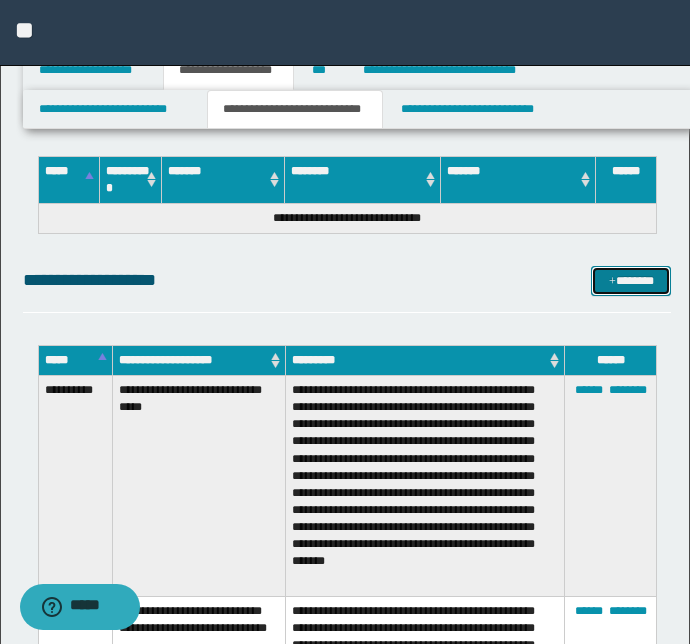 click on "*******" at bounding box center (631, 281) 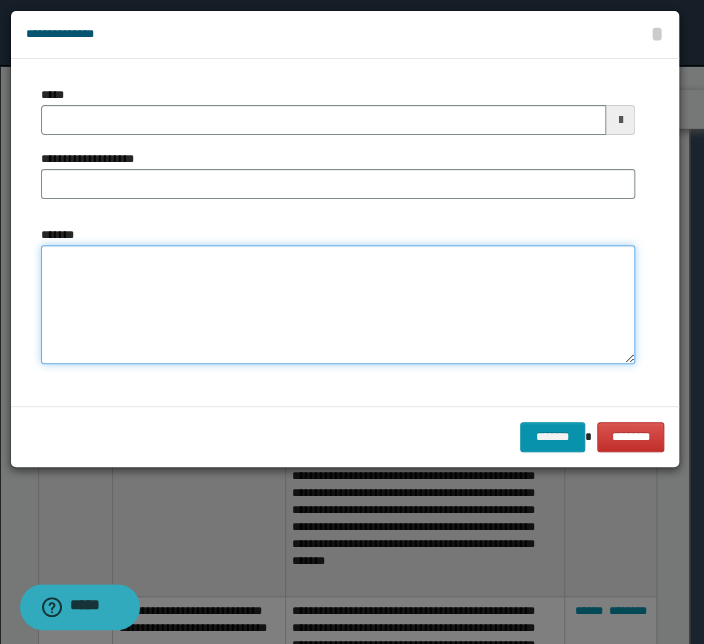click on "*******" at bounding box center [338, 305] 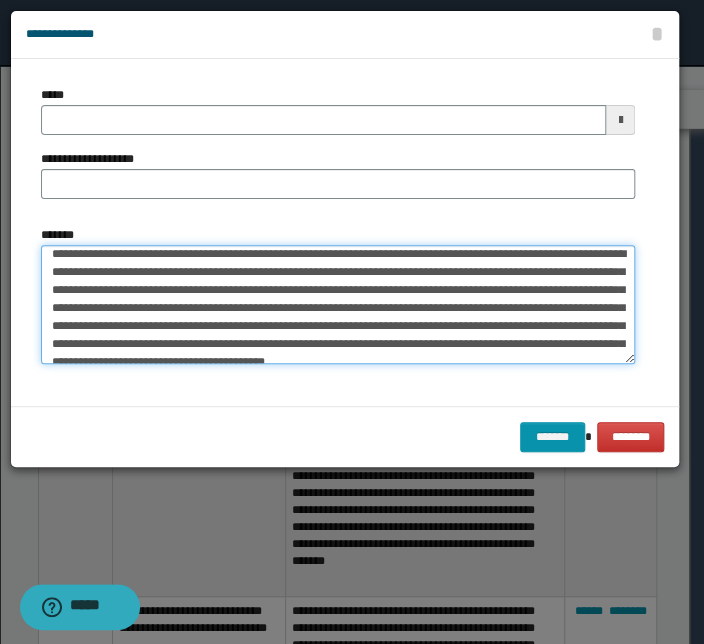 scroll, scrollTop: 0, scrollLeft: 0, axis: both 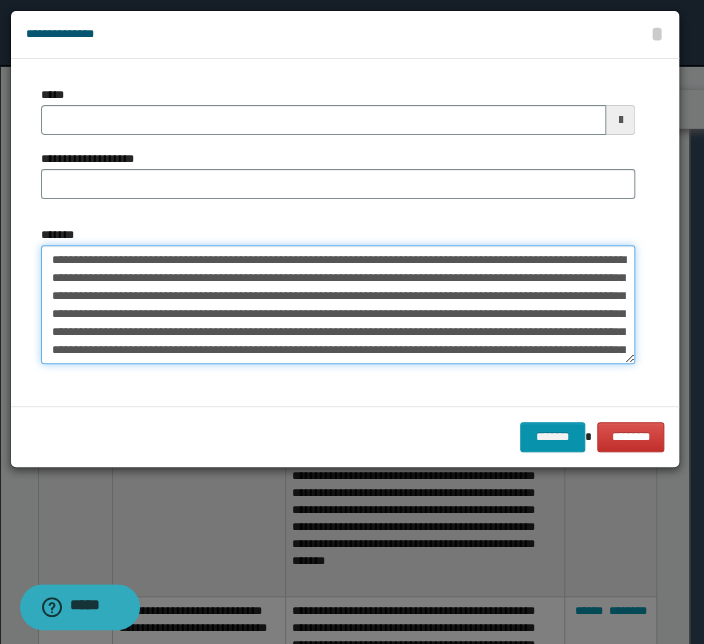 drag, startPoint x: 443, startPoint y: 259, endPoint x: 23, endPoint y: 251, distance: 420.07617 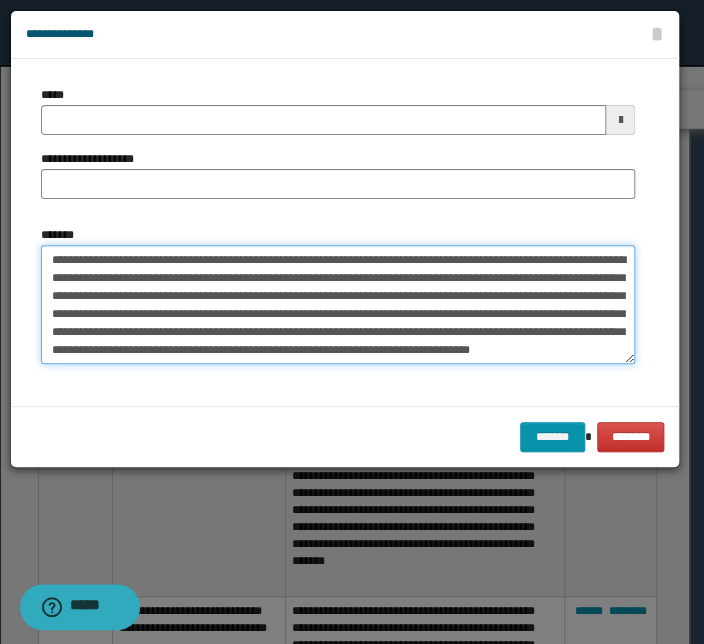 type 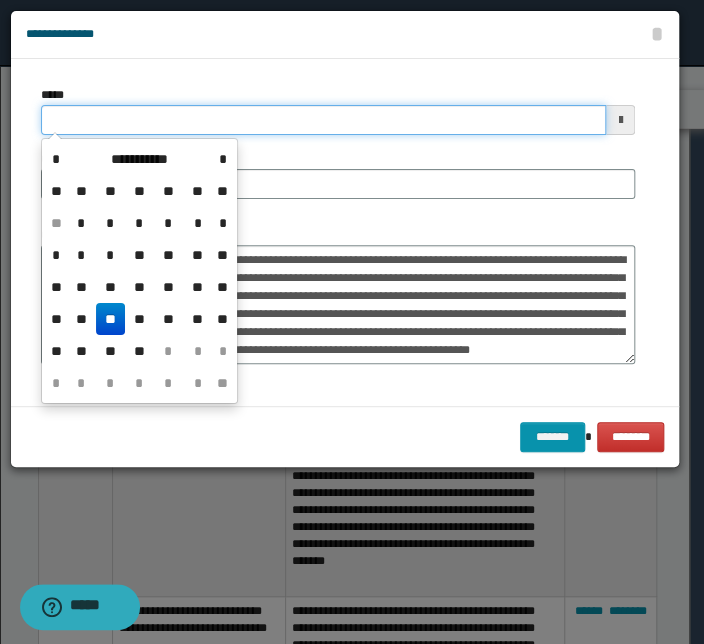 click on "*****" at bounding box center (323, 120) 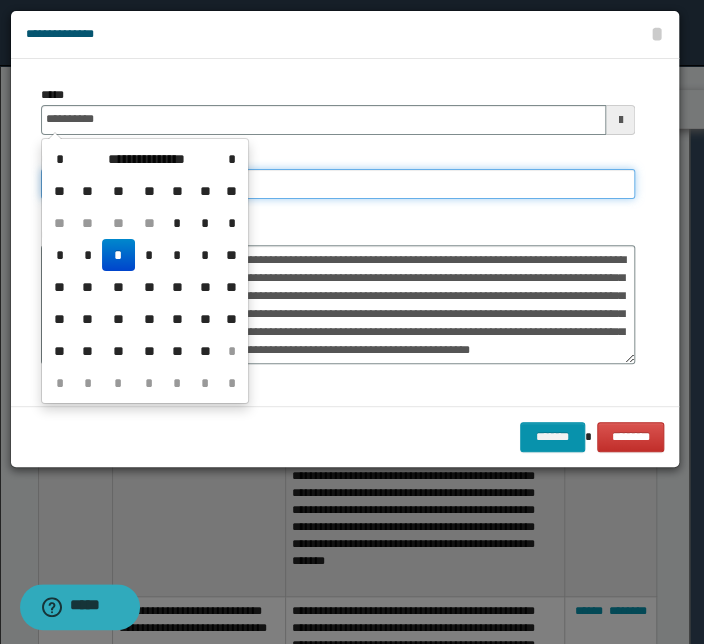 type on "**********" 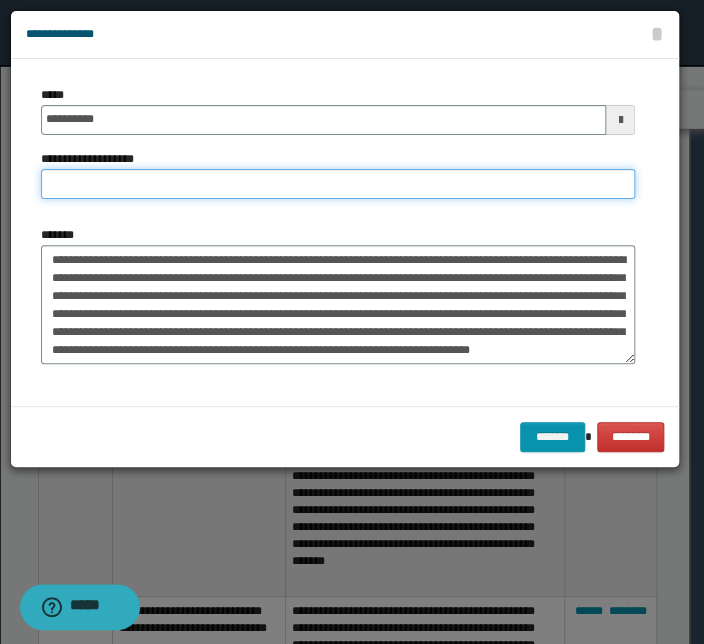 paste on "**********" 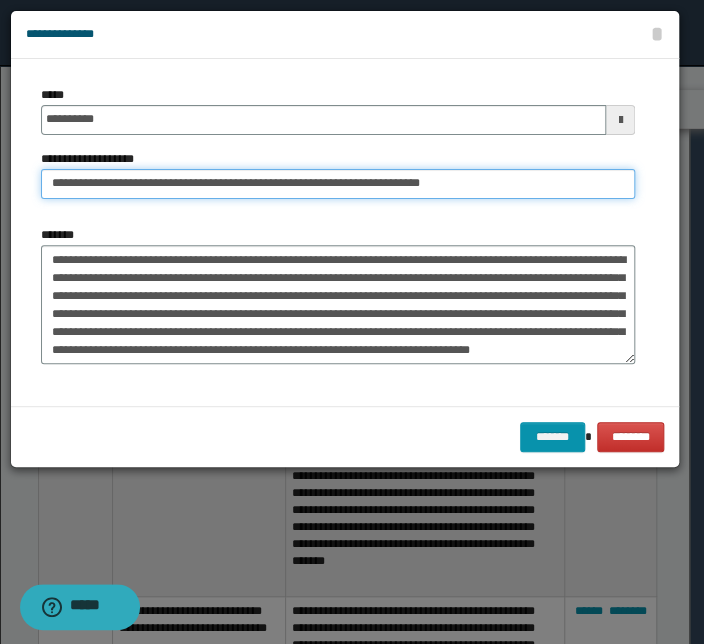 drag, startPoint x: 113, startPoint y: 187, endPoint x: -28, endPoint y: 175, distance: 141.50972 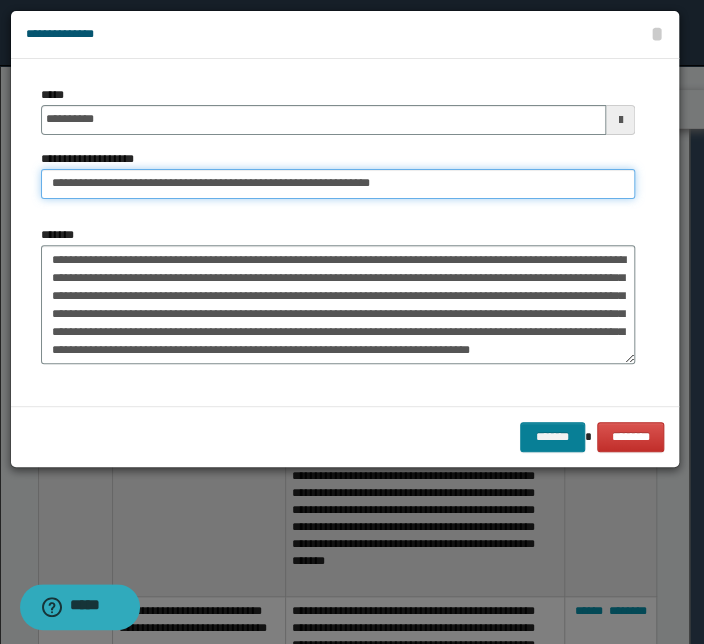 type on "**********" 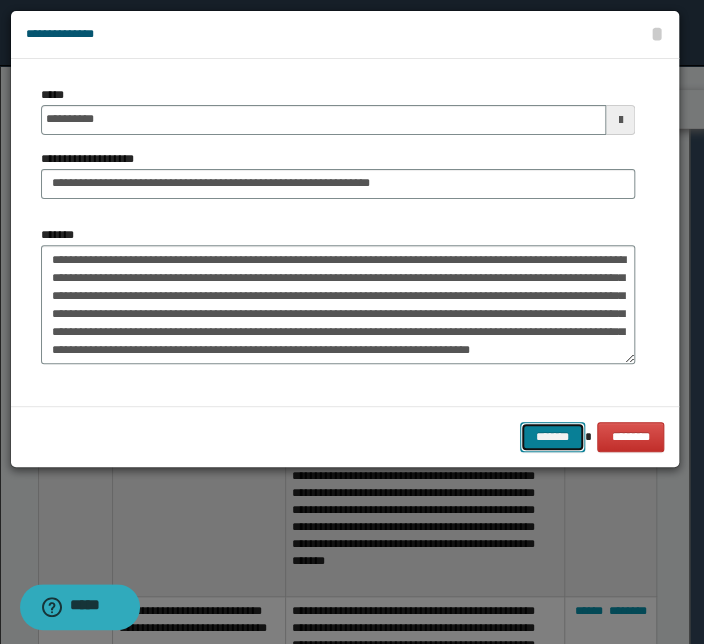 click on "*******" at bounding box center [552, 437] 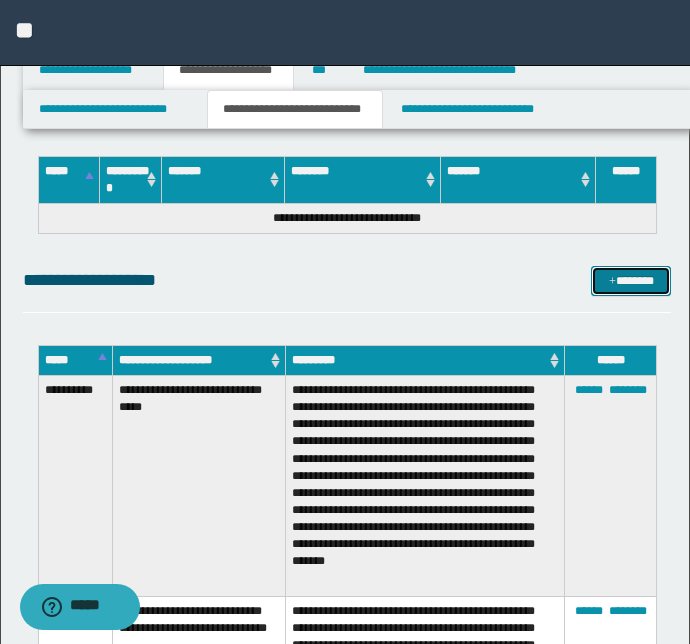 click at bounding box center (612, 282) 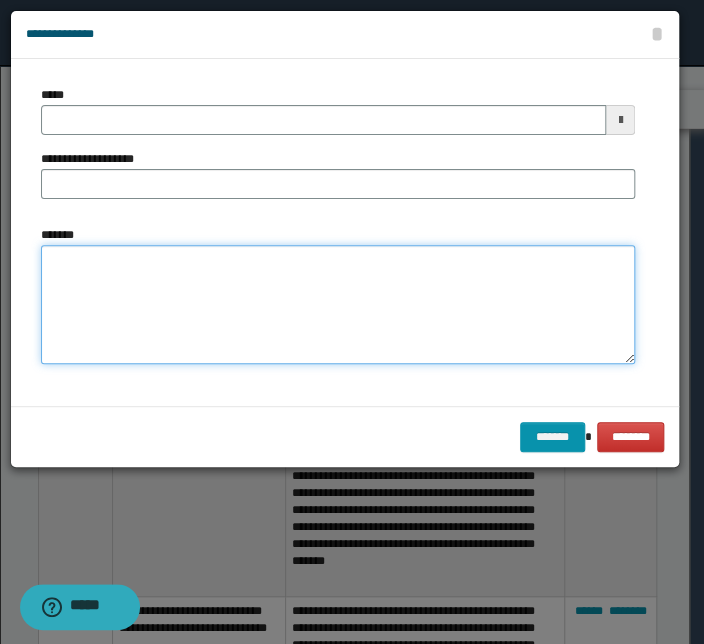 click on "*******" at bounding box center (338, 305) 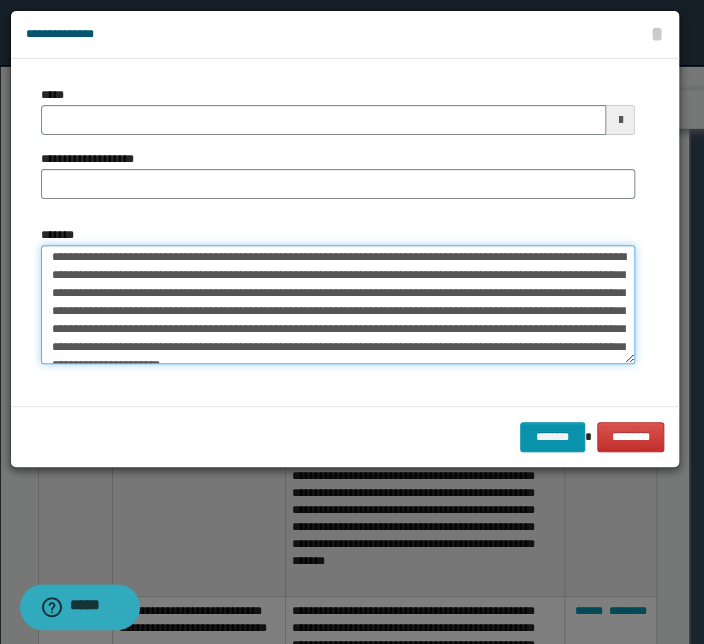 scroll, scrollTop: 0, scrollLeft: 0, axis: both 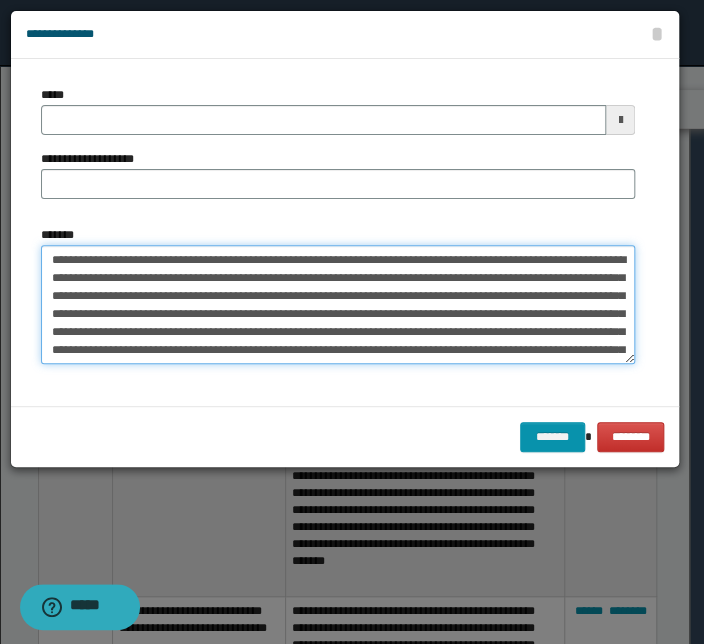 drag, startPoint x: 508, startPoint y: 257, endPoint x: -22, endPoint y: 248, distance: 530.0764 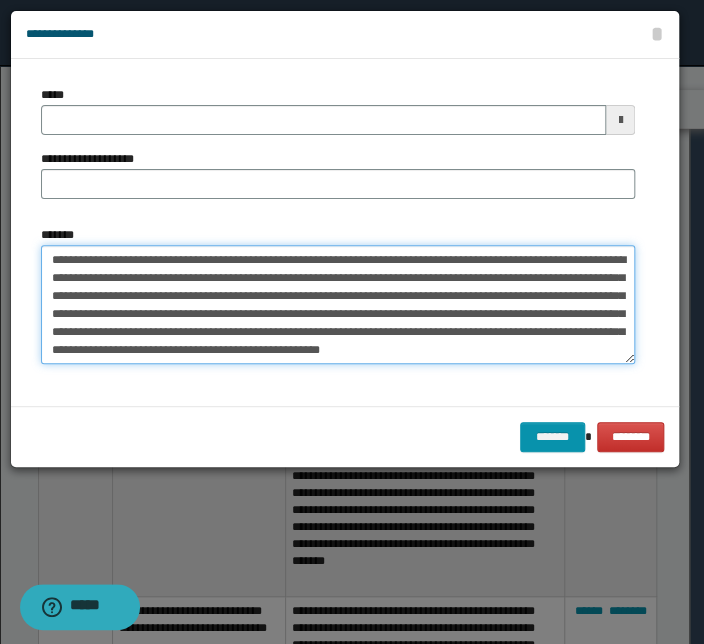 type 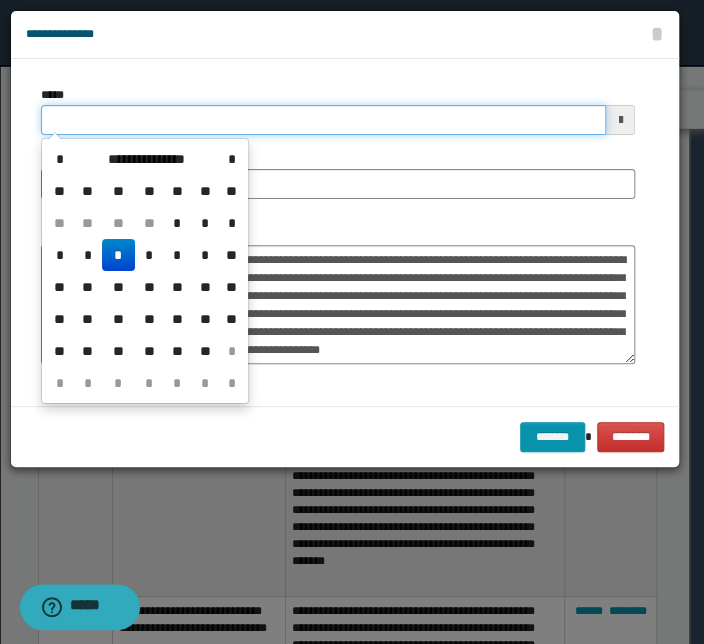 click on "*****" at bounding box center (323, 120) 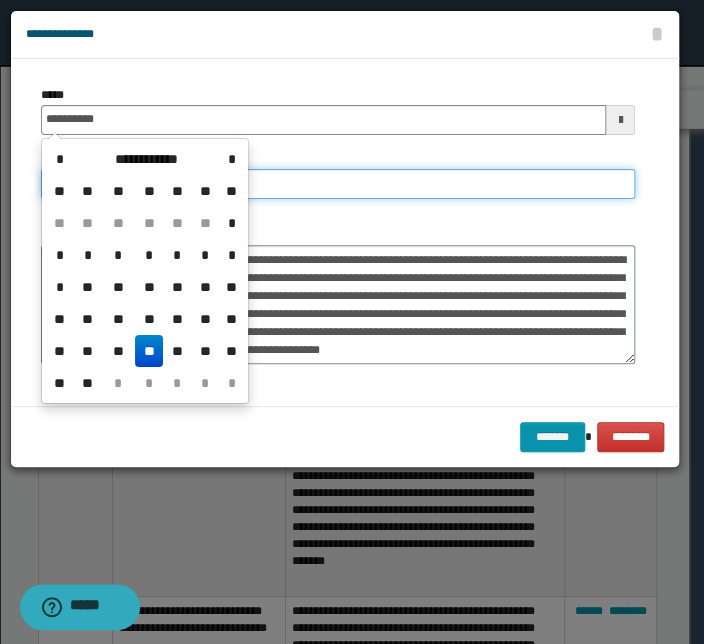 type on "**********" 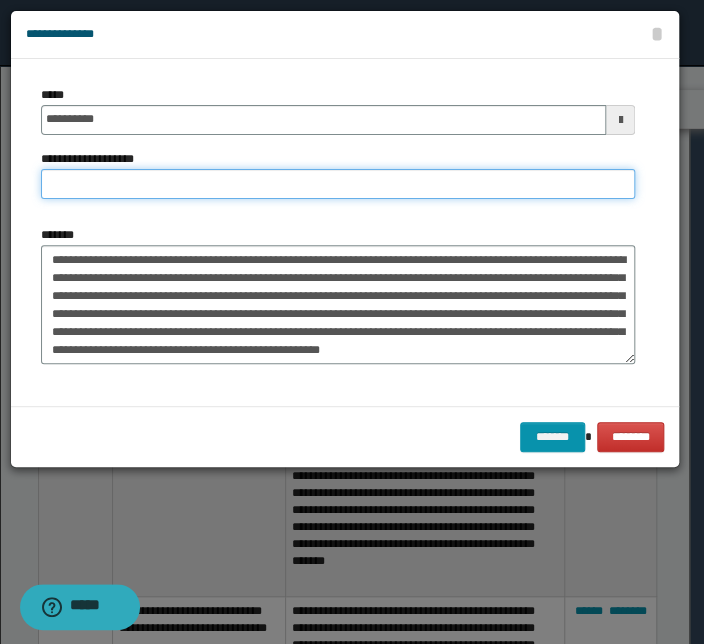 paste on "**********" 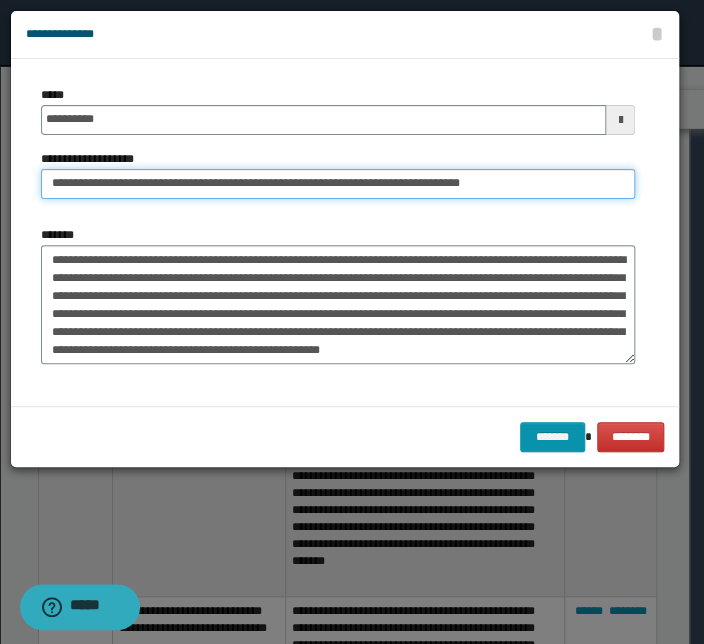 drag, startPoint x: 114, startPoint y: 186, endPoint x: -21, endPoint y: 179, distance: 135.18137 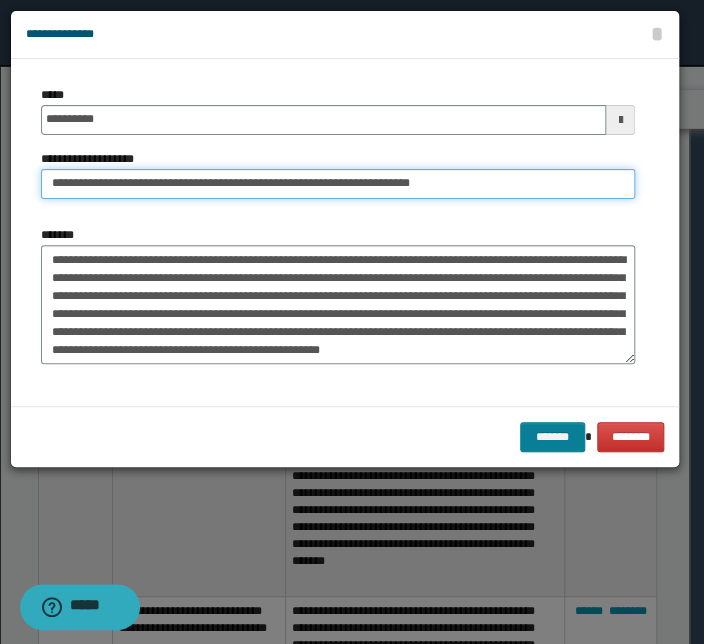 type on "**********" 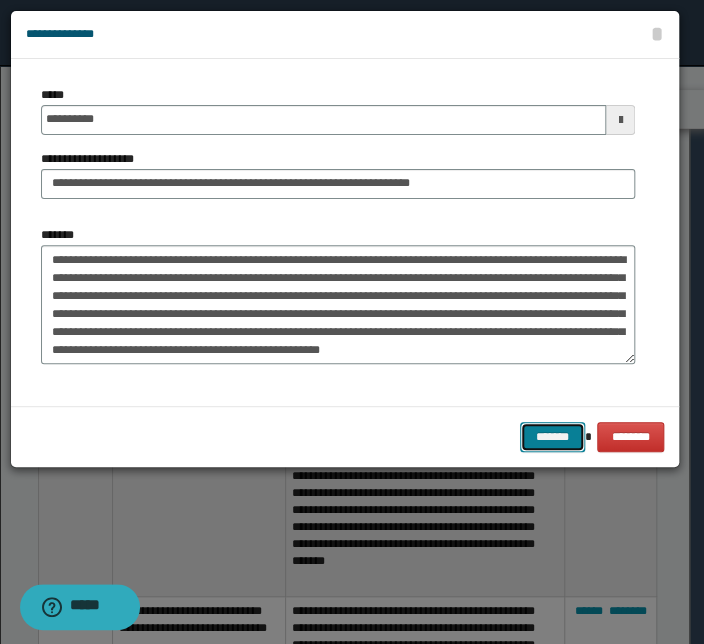 click on "*******" at bounding box center [552, 437] 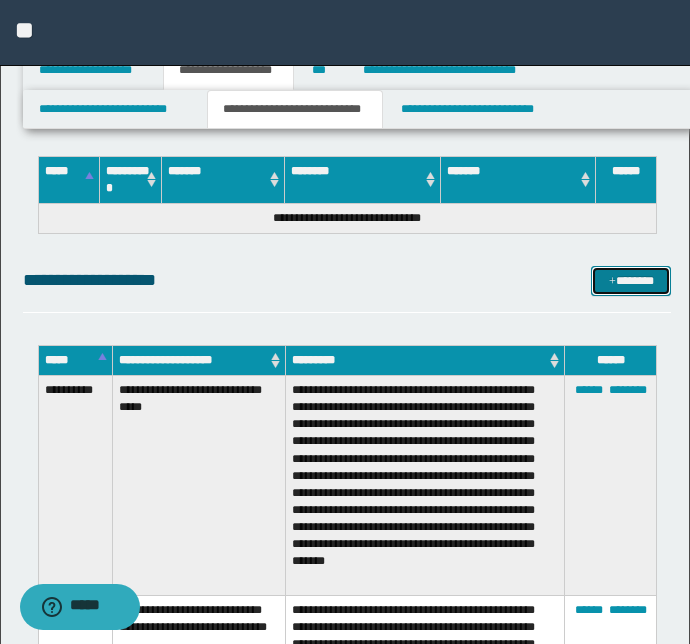 click on "*******" at bounding box center [631, 281] 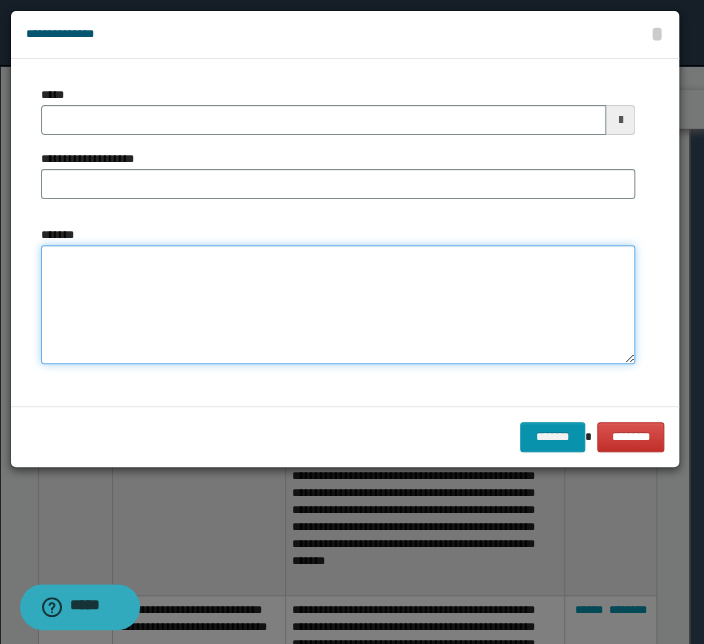 click on "*******" at bounding box center (338, 305) 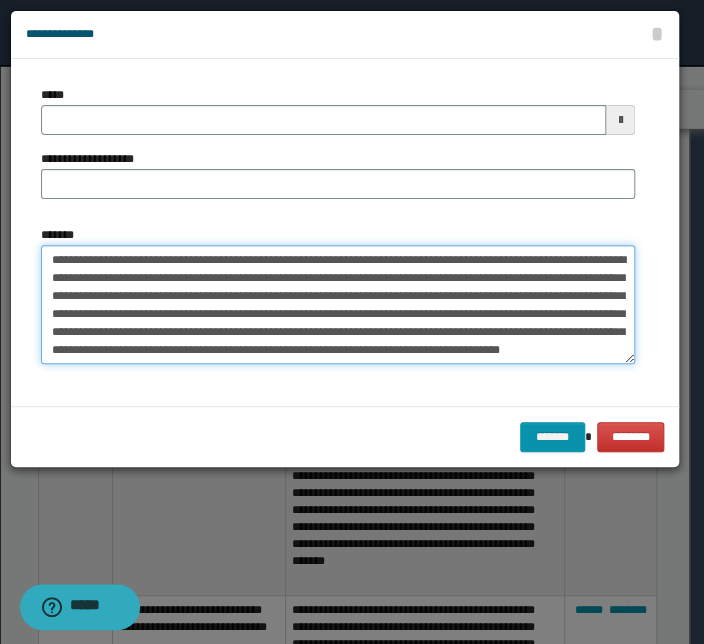 scroll, scrollTop: 0, scrollLeft: 0, axis: both 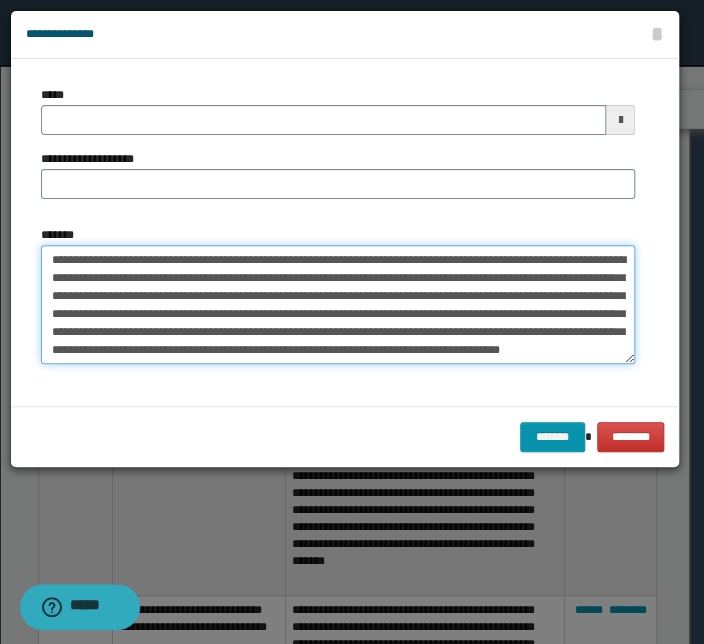 drag, startPoint x: 402, startPoint y: 258, endPoint x: 12, endPoint y: 241, distance: 390.37033 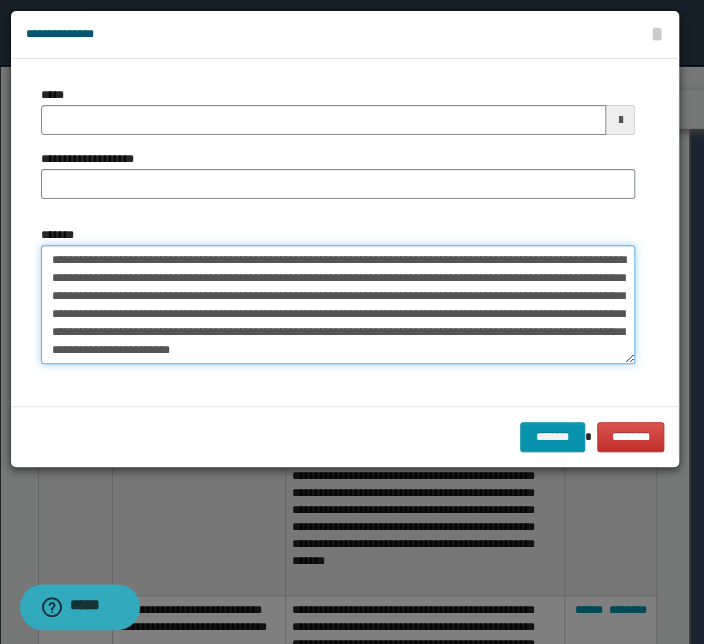 type 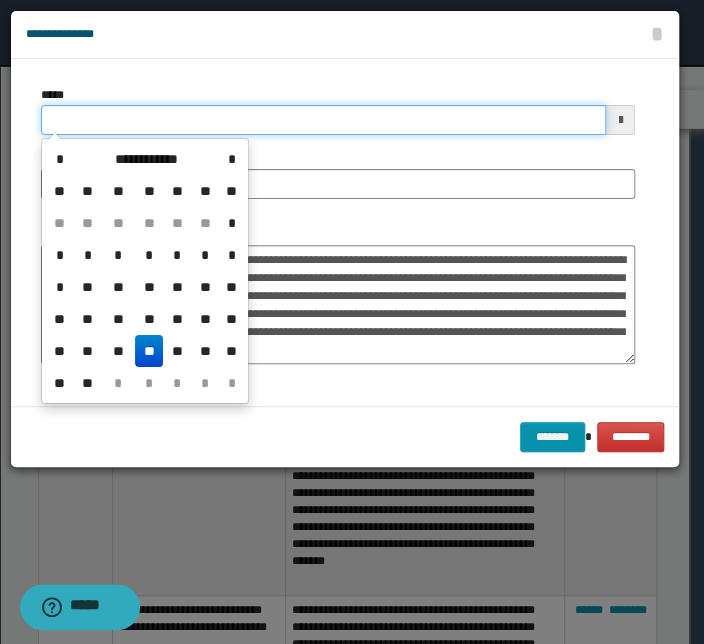 click on "*****" at bounding box center (323, 120) 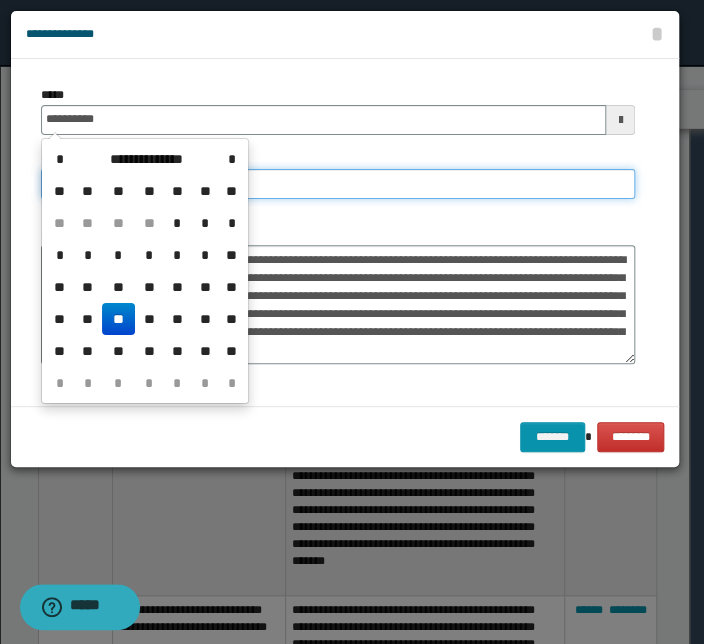 type on "**********" 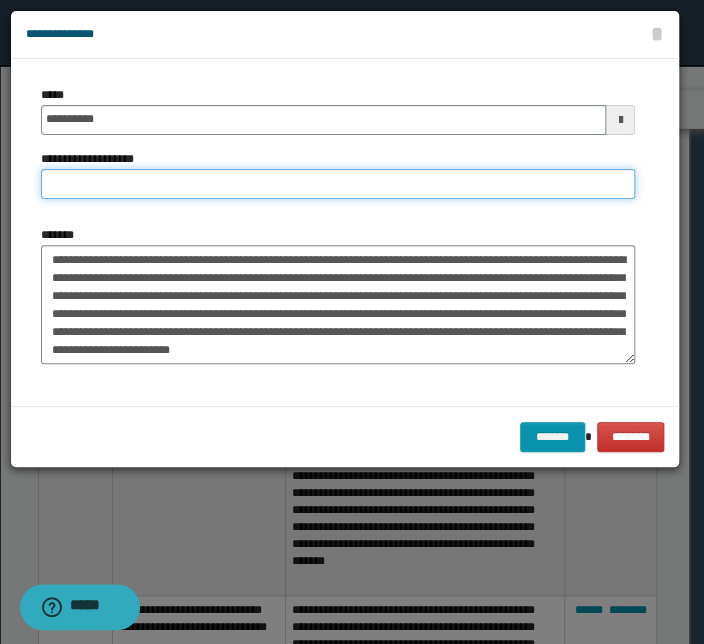 click on "**********" at bounding box center (338, 184) 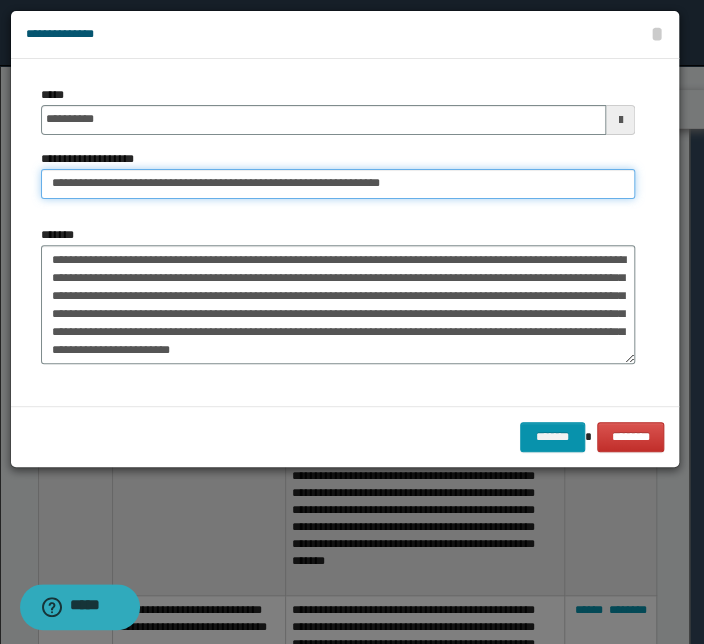 drag, startPoint x: 114, startPoint y: 182, endPoint x: -77, endPoint y: 172, distance: 191.2616 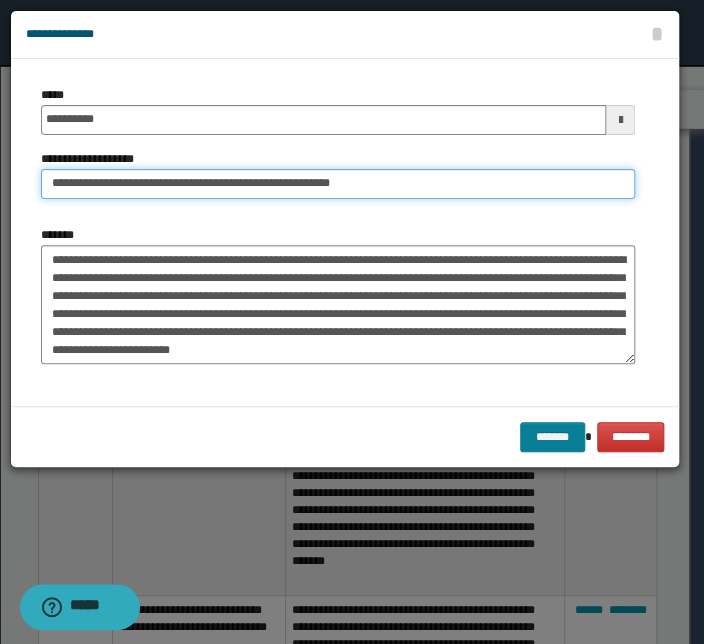 type on "**********" 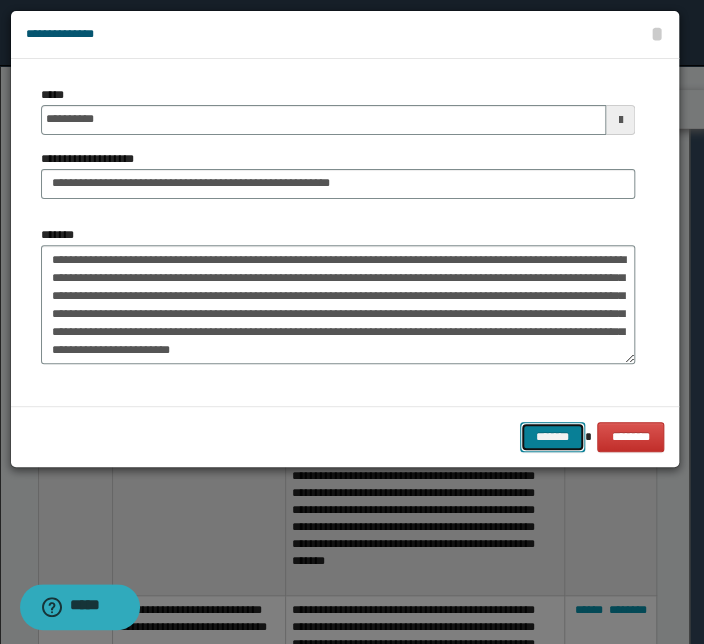 click on "*******" at bounding box center [552, 437] 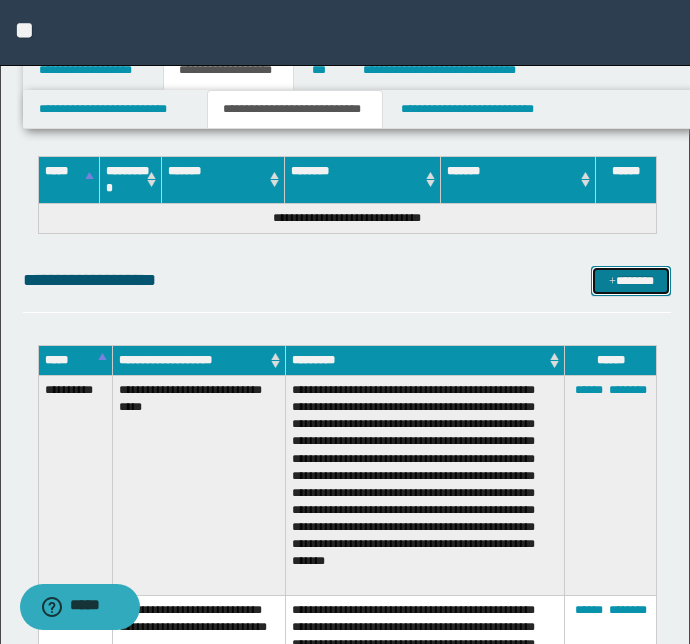click on "*******" at bounding box center [631, 281] 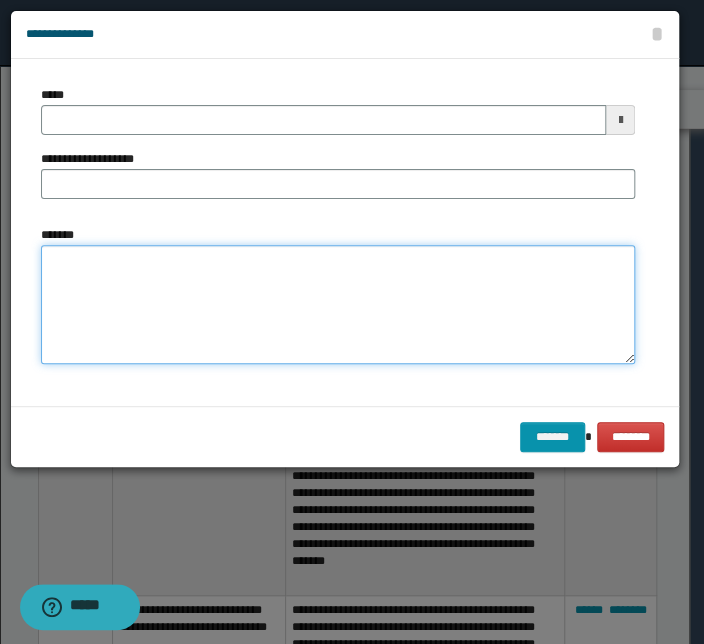 click on "*******" at bounding box center [338, 305] 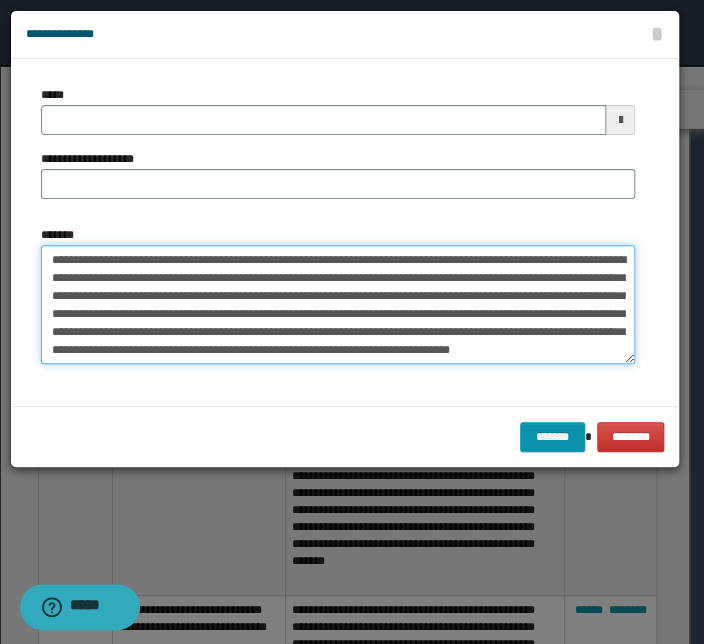 scroll, scrollTop: 0, scrollLeft: 0, axis: both 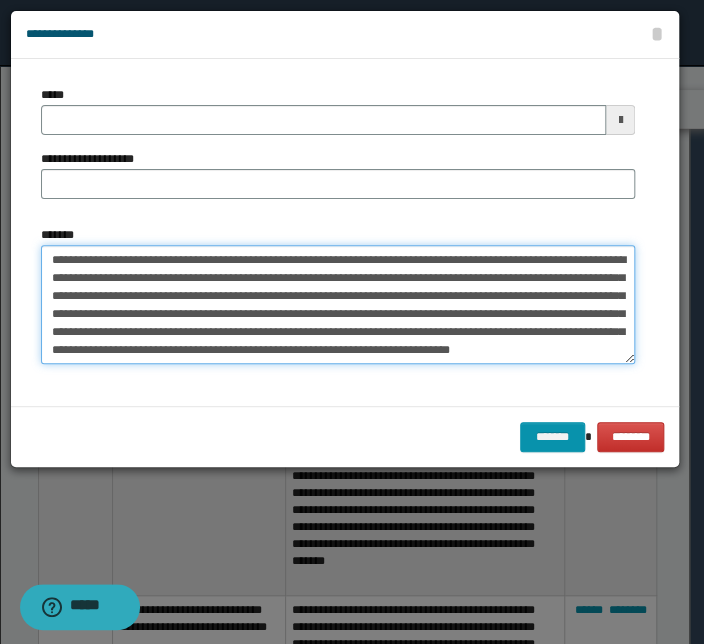 drag, startPoint x: 472, startPoint y: 260, endPoint x: -31, endPoint y: 256, distance: 503.0159 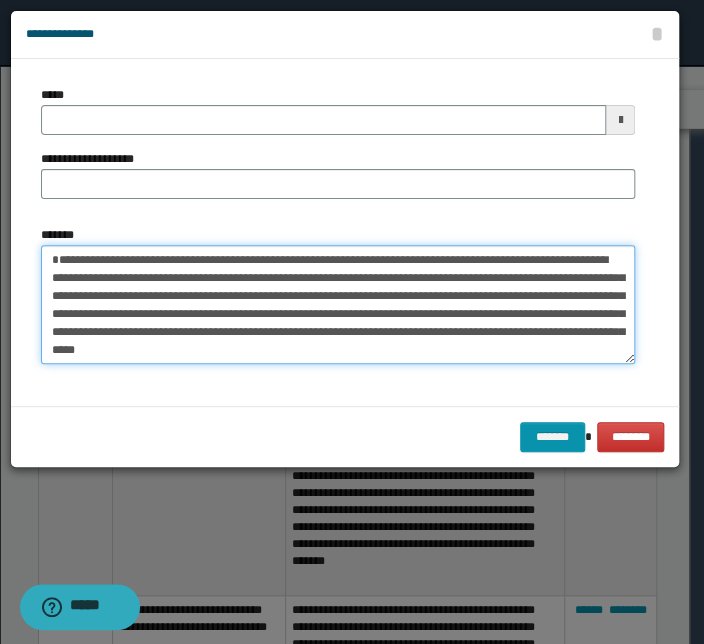 type 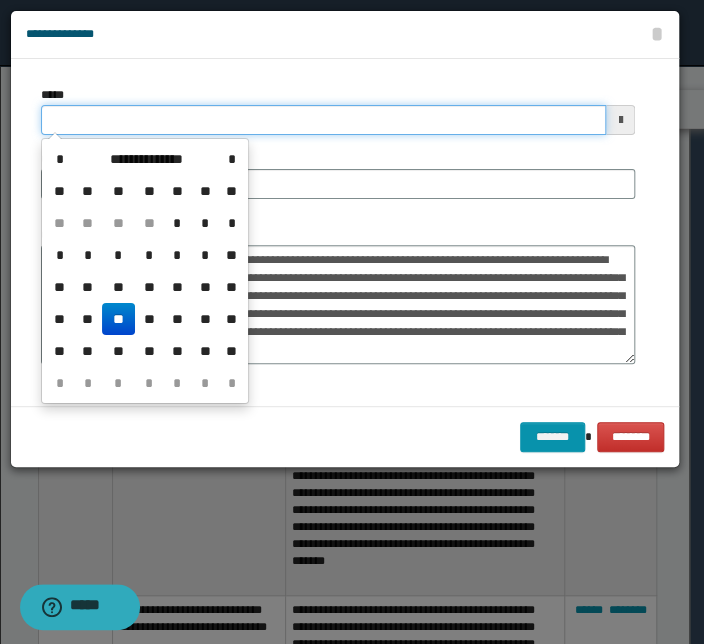 drag, startPoint x: 371, startPoint y: 105, endPoint x: 363, endPoint y: 119, distance: 16.124516 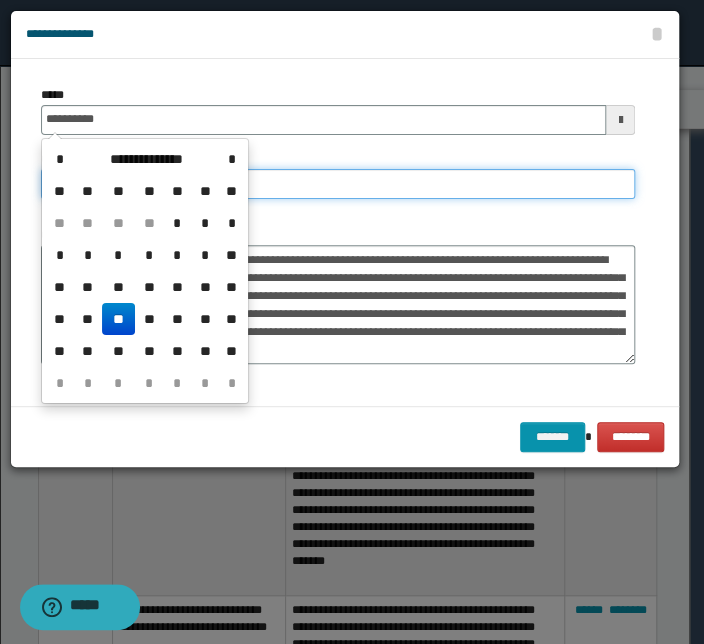 type on "**********" 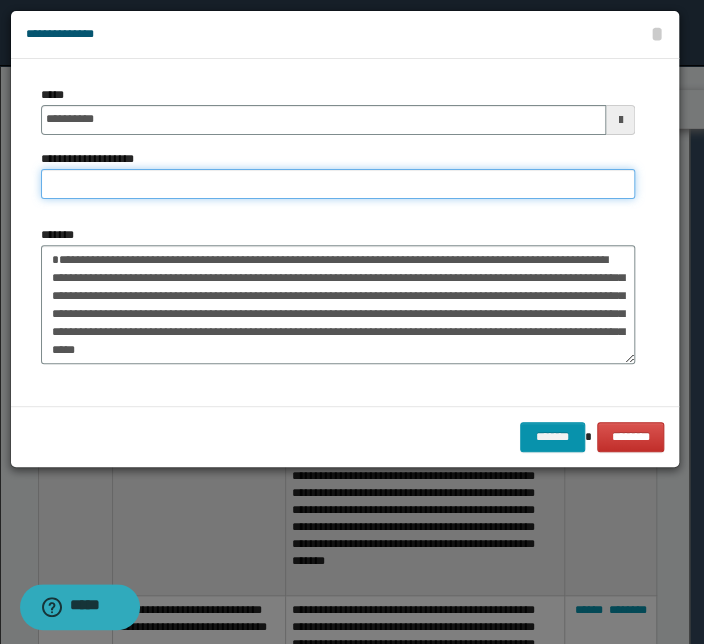 click on "**********" at bounding box center (338, 184) 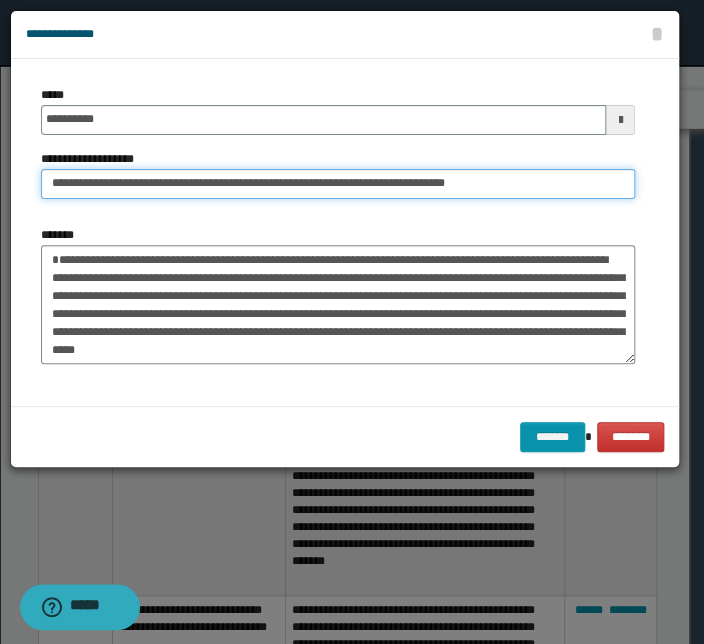 drag, startPoint x: 114, startPoint y: 187, endPoint x: -40, endPoint y: 170, distance: 154.93547 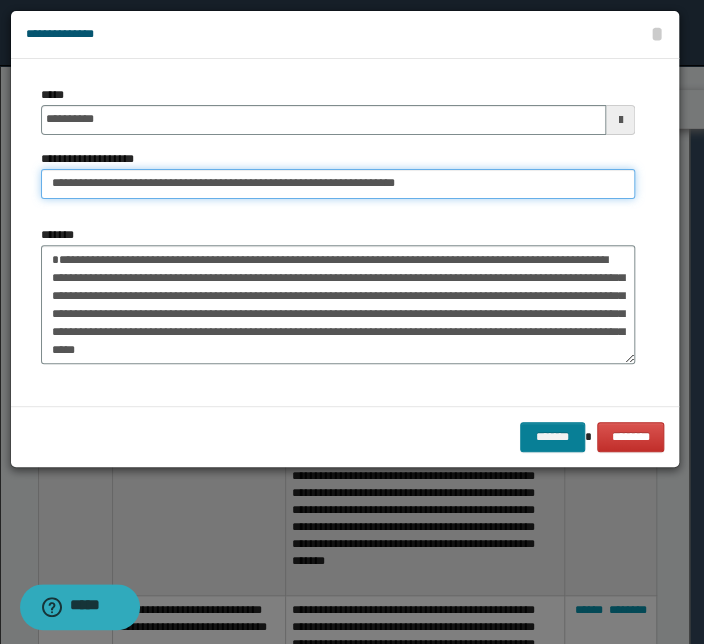 type on "**********" 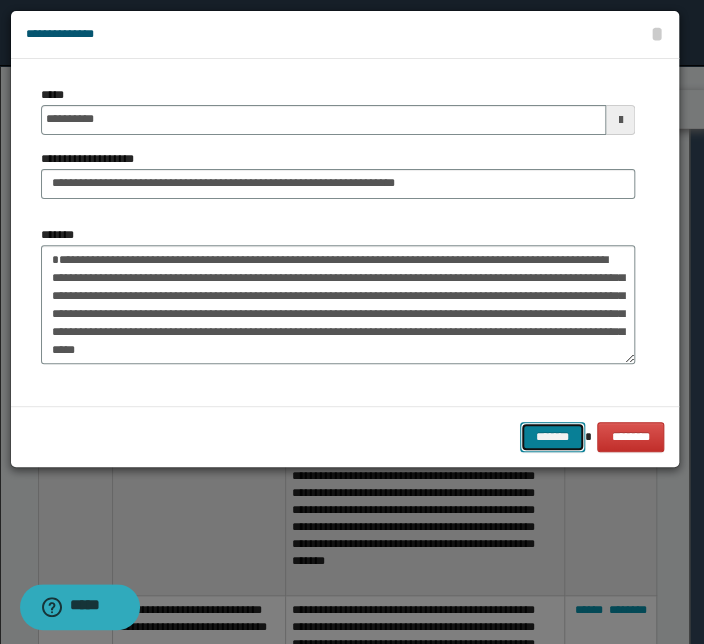 click on "*******" at bounding box center [552, 437] 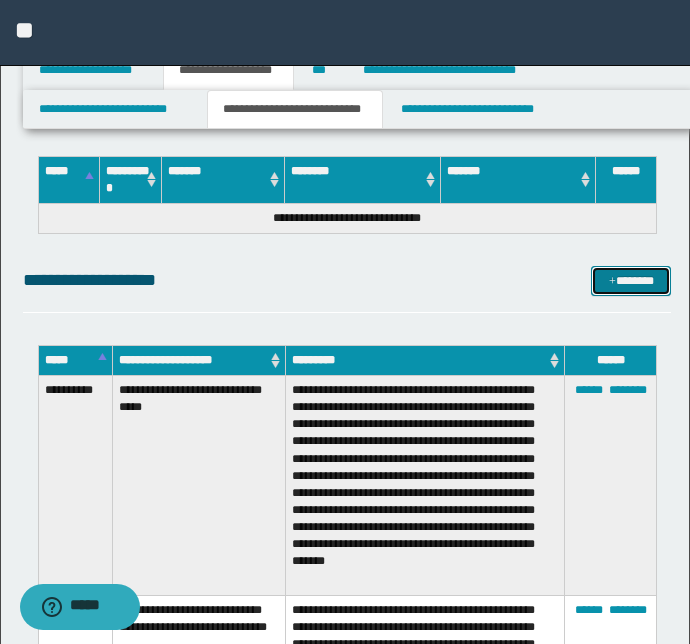 click on "*******" at bounding box center [631, 281] 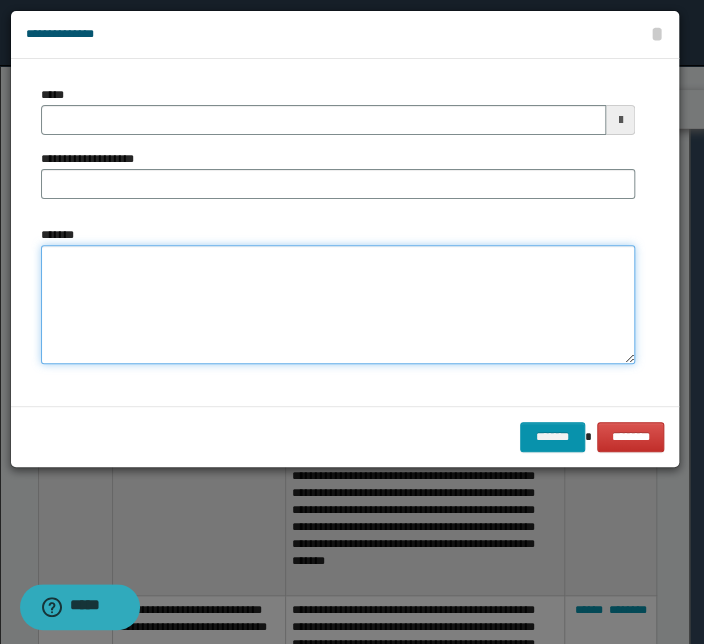click on "*******" at bounding box center [338, 305] 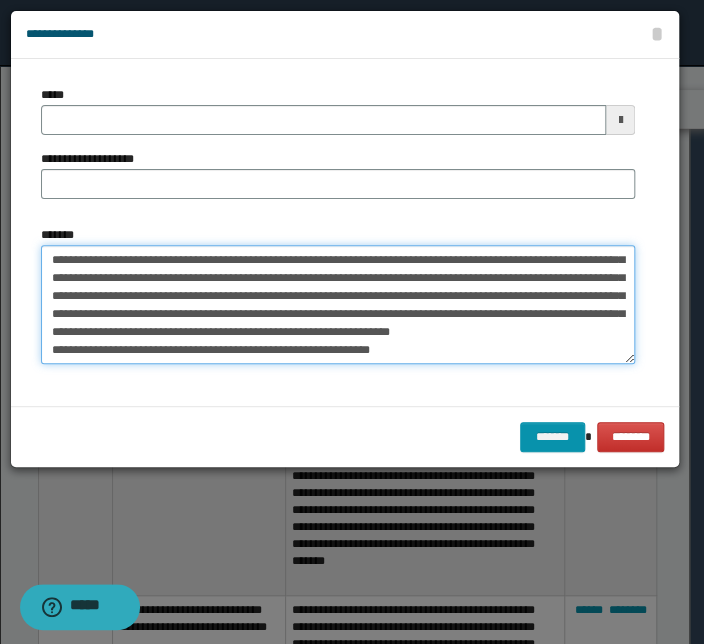 scroll, scrollTop: 0, scrollLeft: 0, axis: both 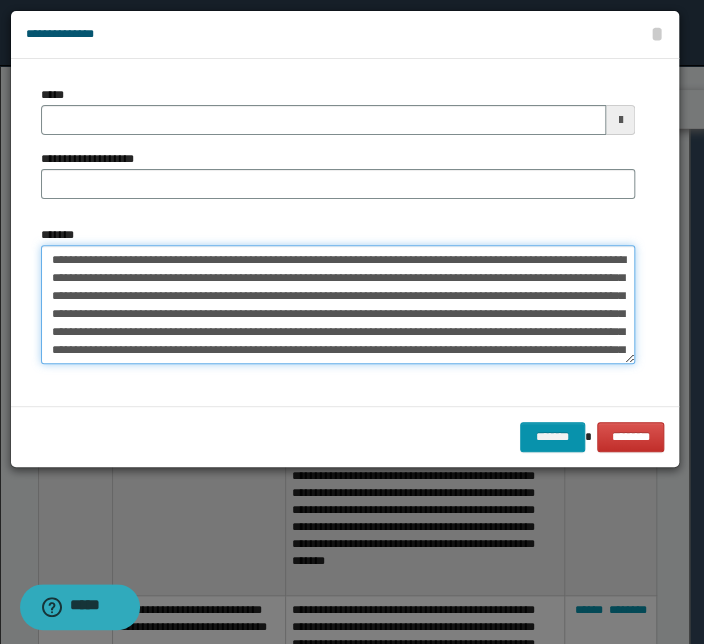 drag, startPoint x: 395, startPoint y: 257, endPoint x: -56, endPoint y: 218, distance: 452.6831 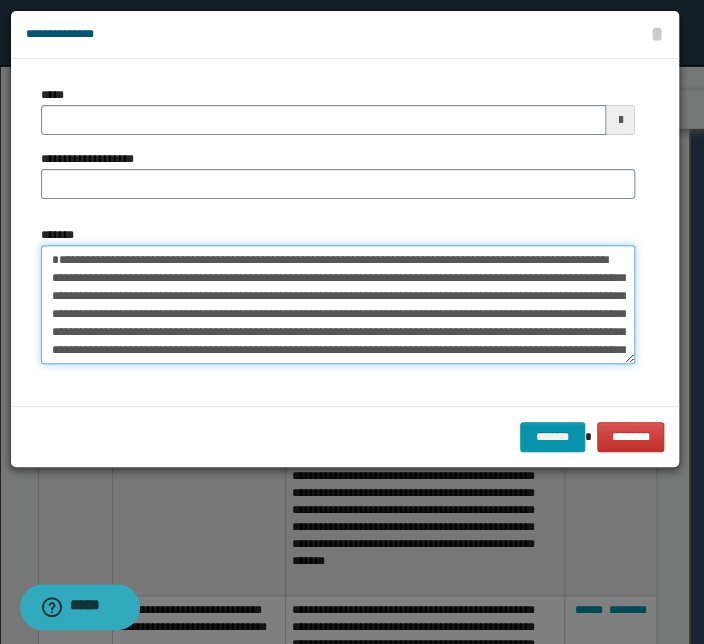 type 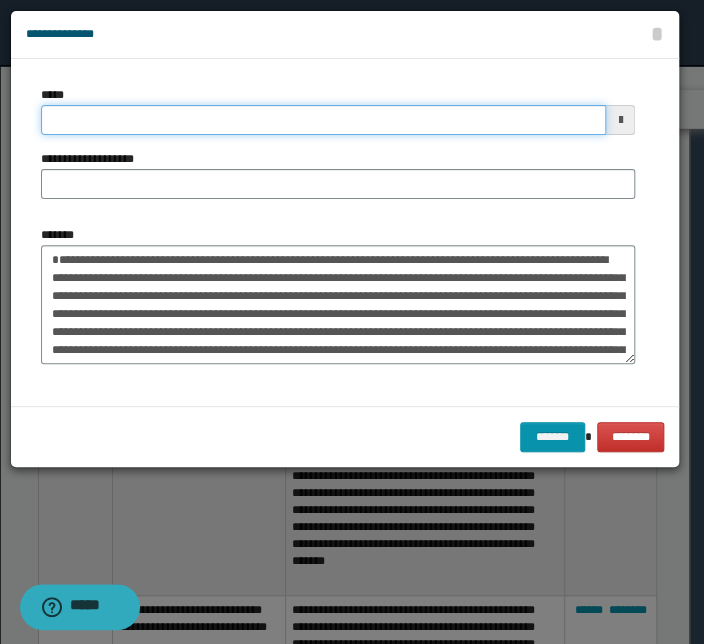 click on "*****" at bounding box center [323, 120] 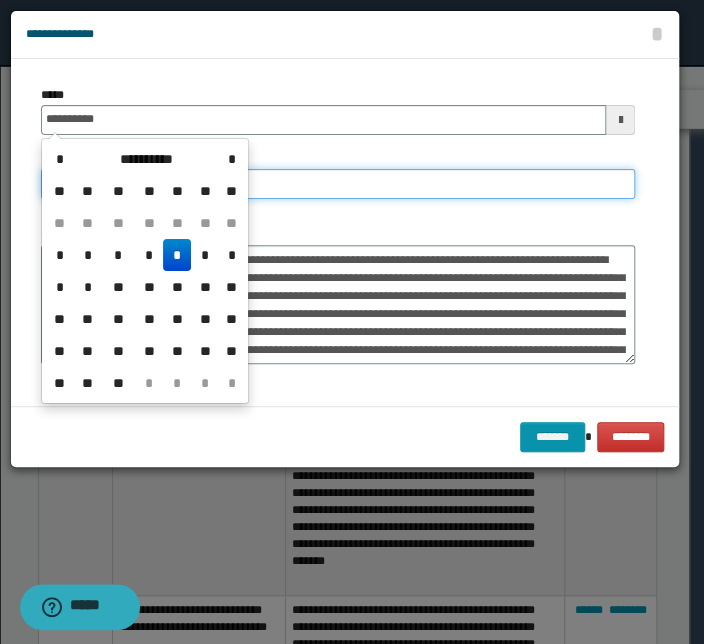 type on "**********" 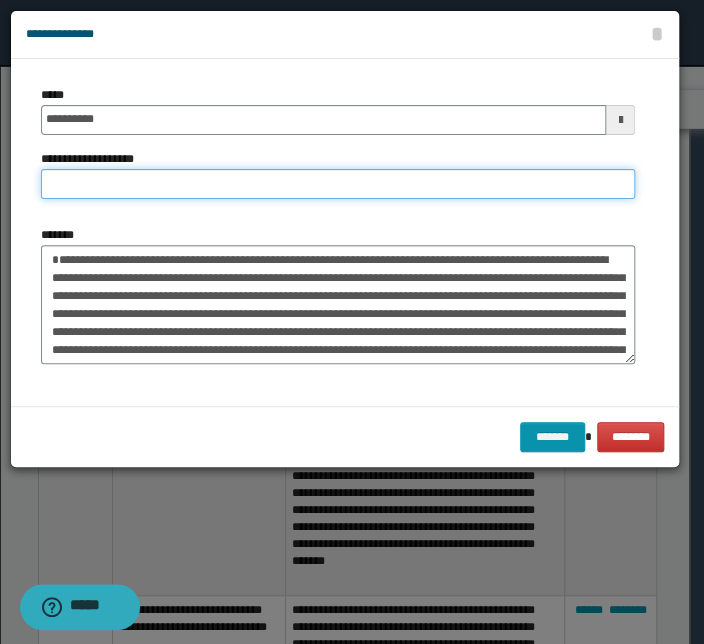click on "**********" at bounding box center [338, 184] 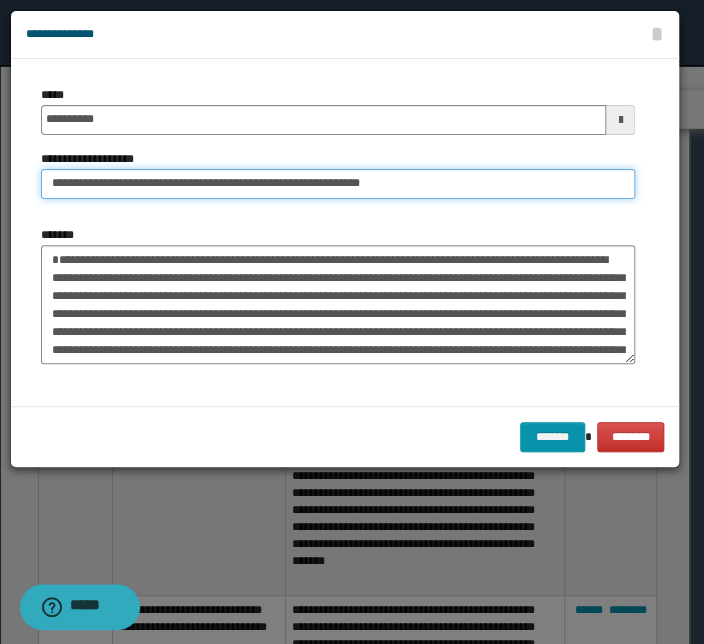 drag, startPoint x: 110, startPoint y: 186, endPoint x: -37, endPoint y: 180, distance: 147.12239 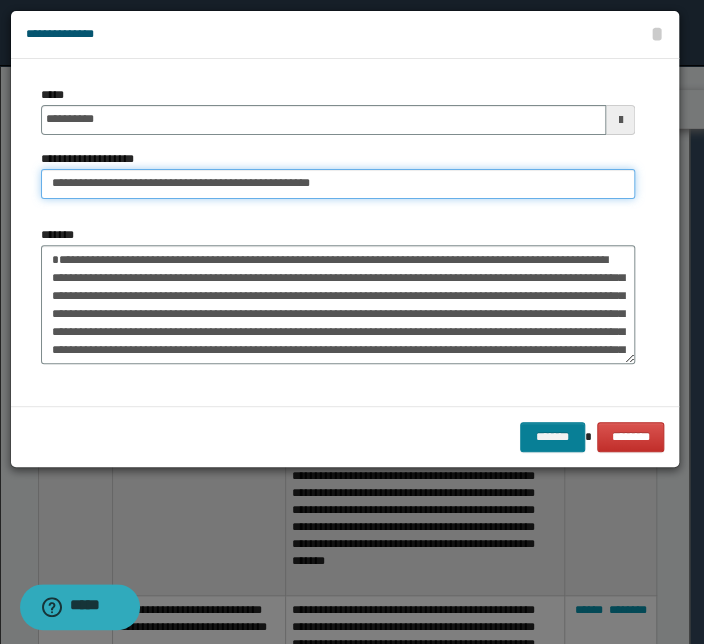 type on "**********" 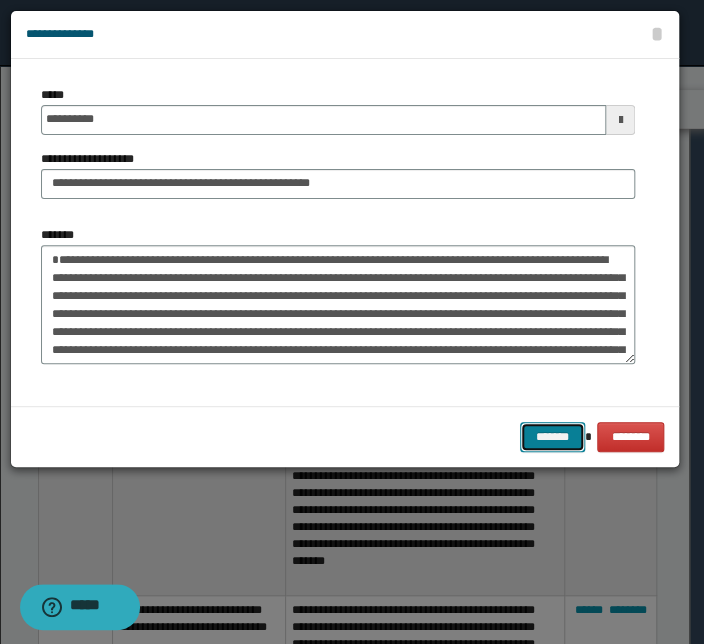 click on "*******" at bounding box center [552, 437] 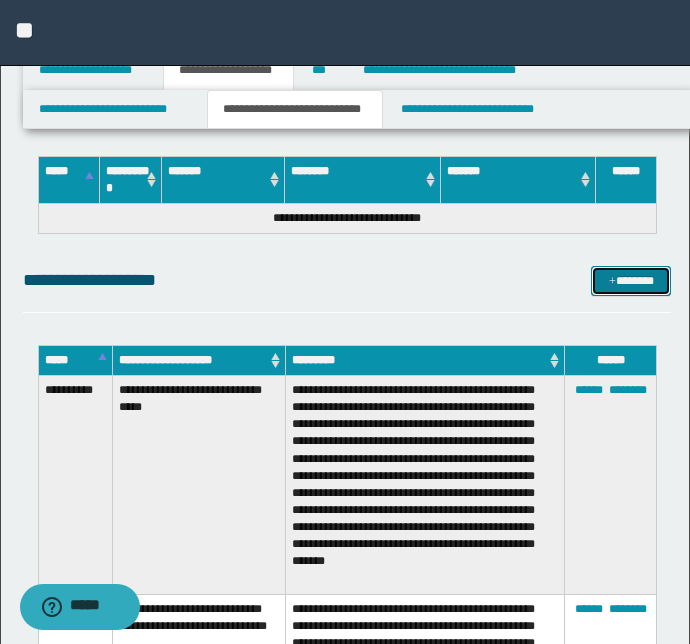 click on "*******" at bounding box center (631, 281) 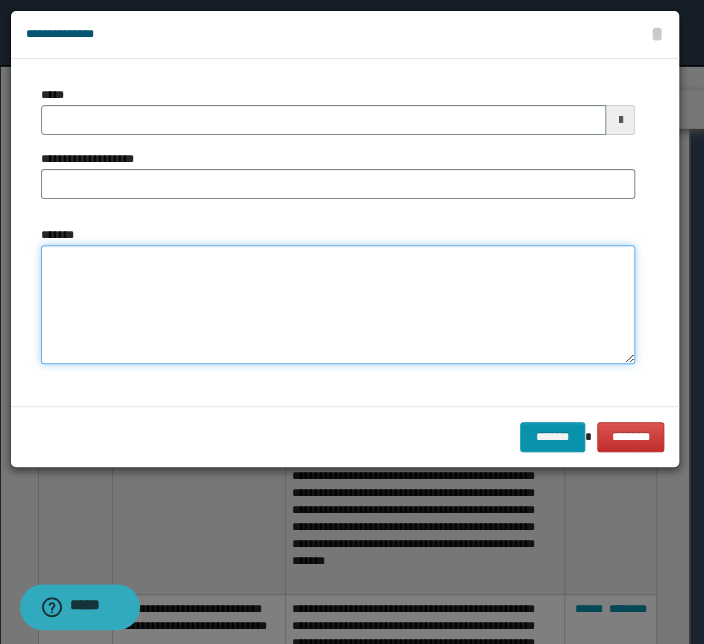 click on "*******" at bounding box center [338, 305] 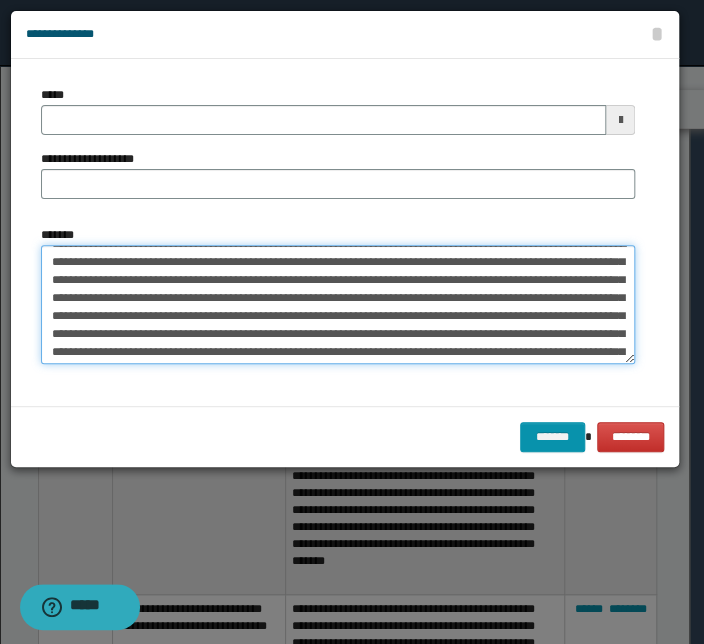 scroll, scrollTop: 0, scrollLeft: 0, axis: both 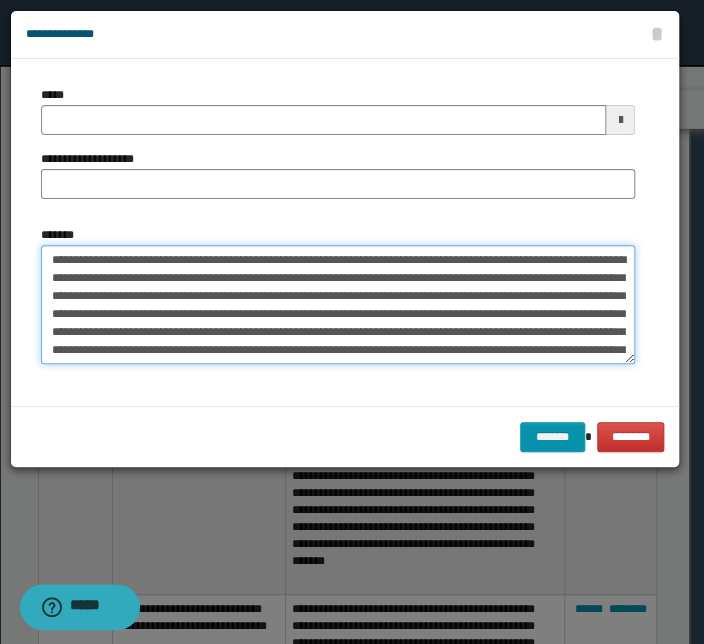 drag, startPoint x: 386, startPoint y: 258, endPoint x: 3, endPoint y: 226, distance: 384.3345 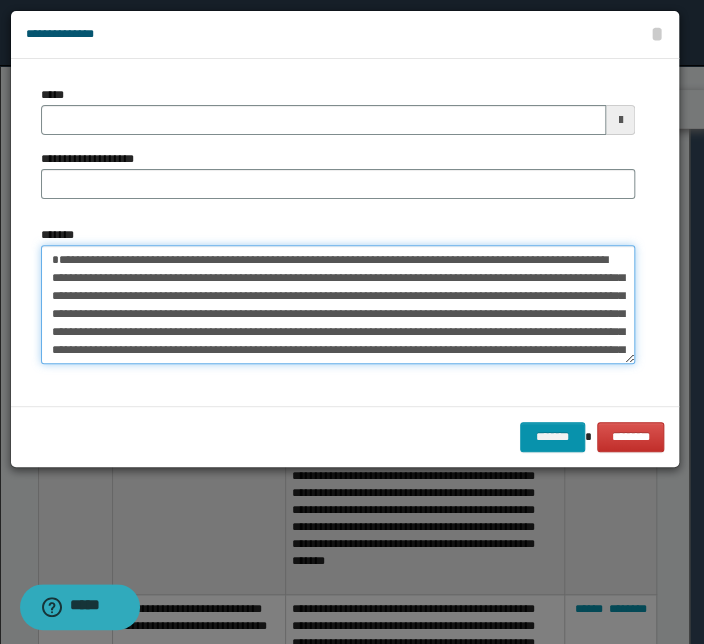 type 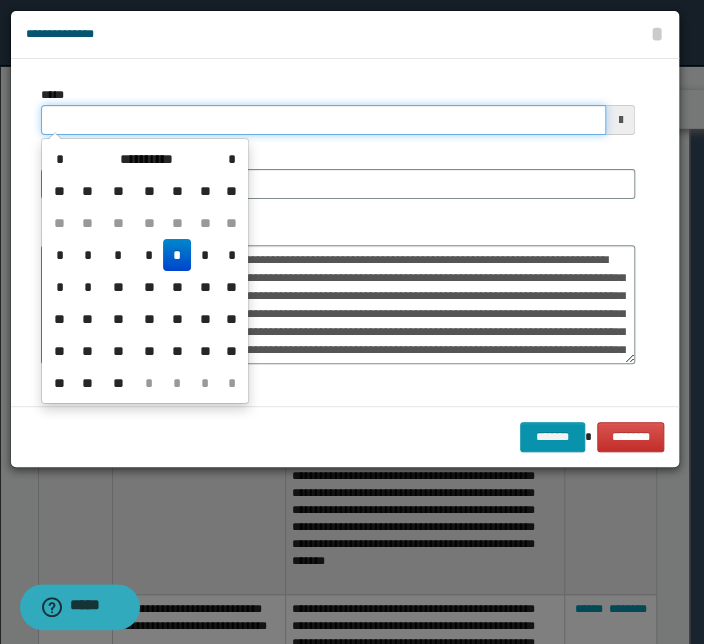 click on "*****" at bounding box center [323, 120] 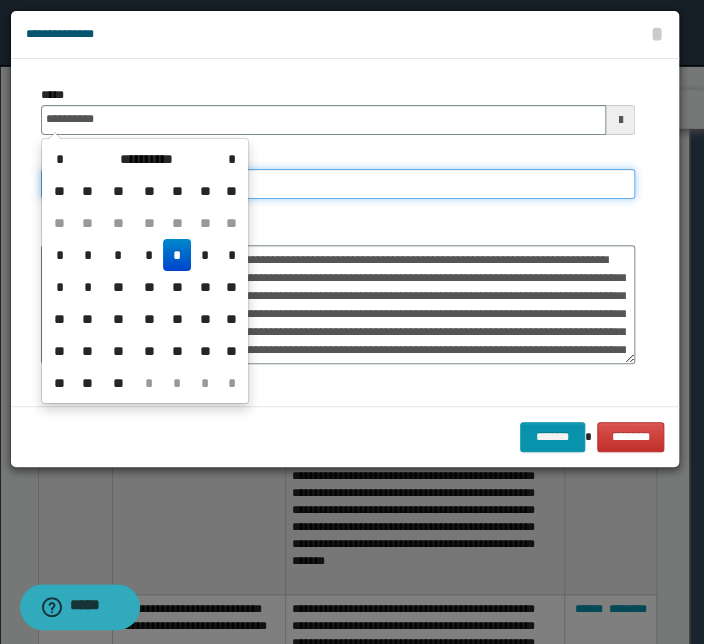 type on "**********" 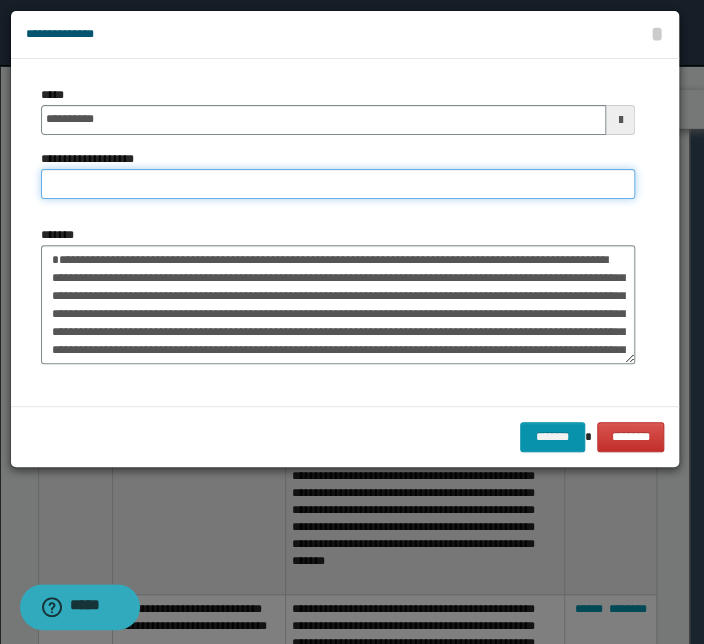 click on "**********" at bounding box center [338, 184] 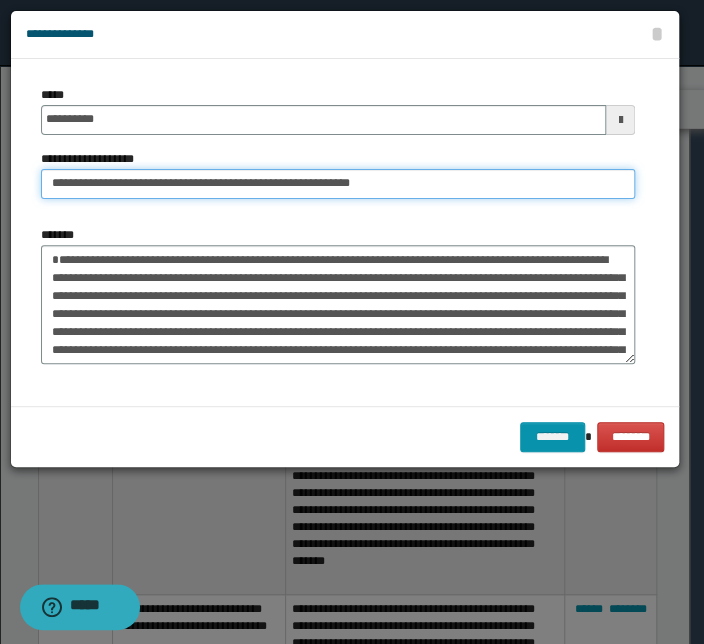 drag, startPoint x: 112, startPoint y: 183, endPoint x: -98, endPoint y: 162, distance: 211.0474 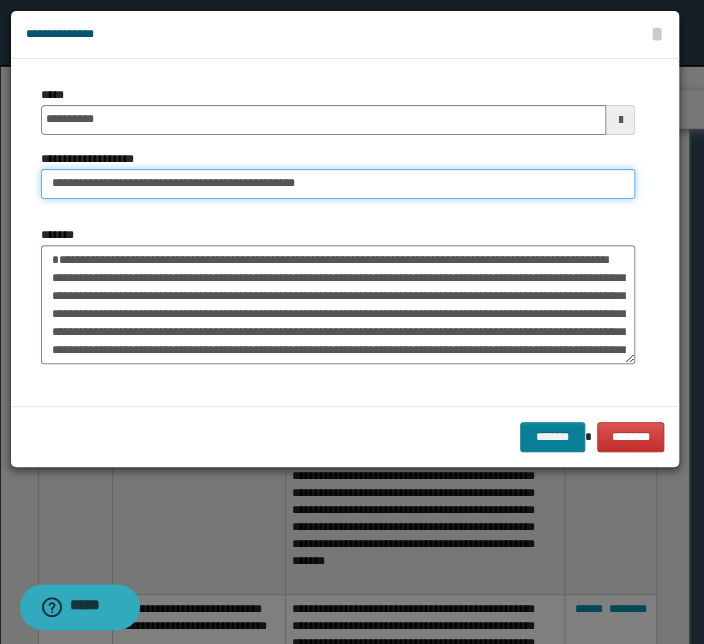 type on "**********" 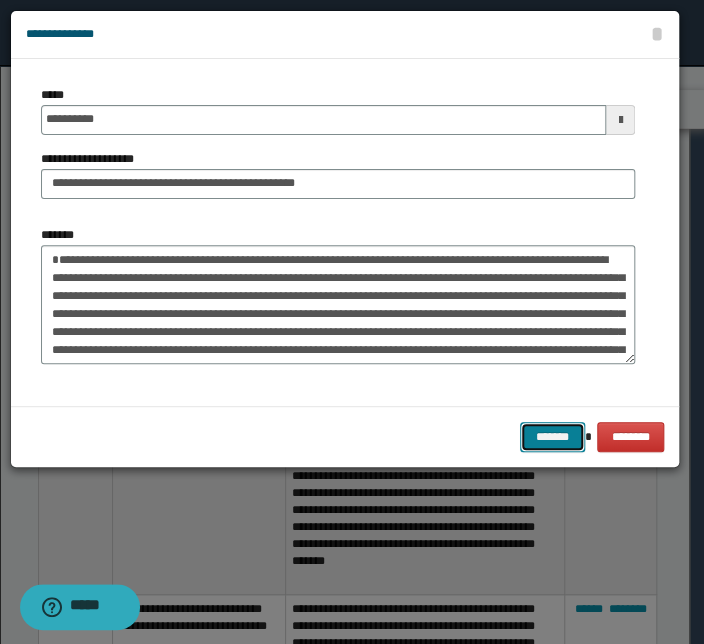 click on "*******" at bounding box center [552, 437] 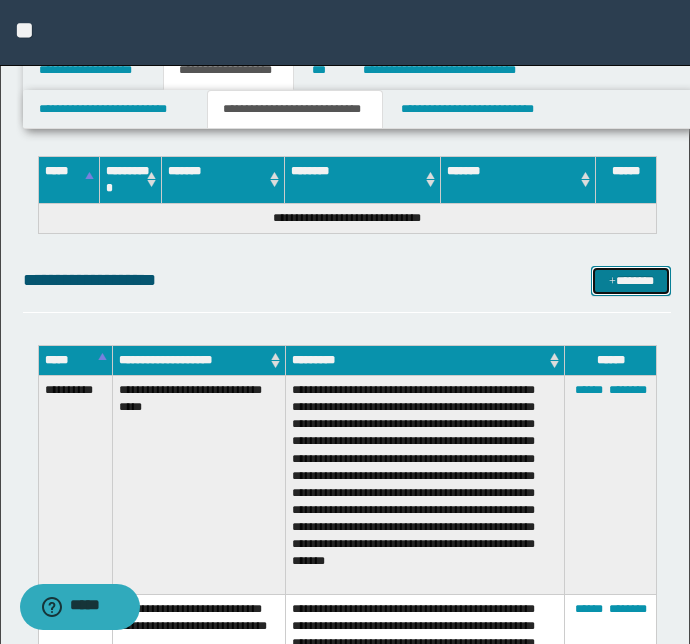 click on "*******" at bounding box center (631, 281) 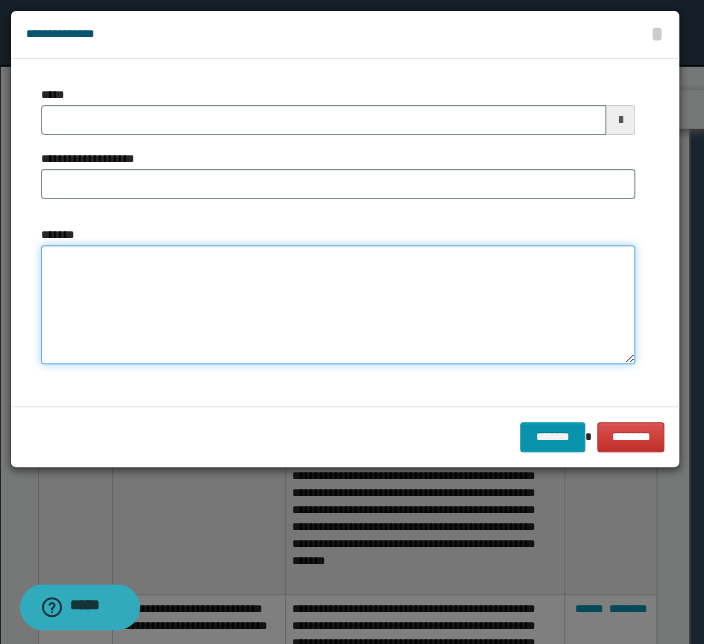 click on "*******" at bounding box center [338, 305] 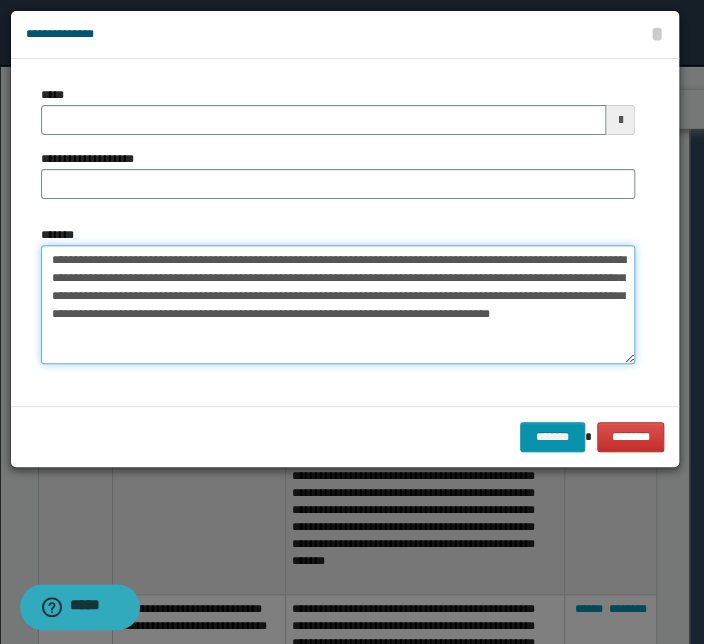 drag, startPoint x: 475, startPoint y: 257, endPoint x: -24, endPoint y: 245, distance: 499.14426 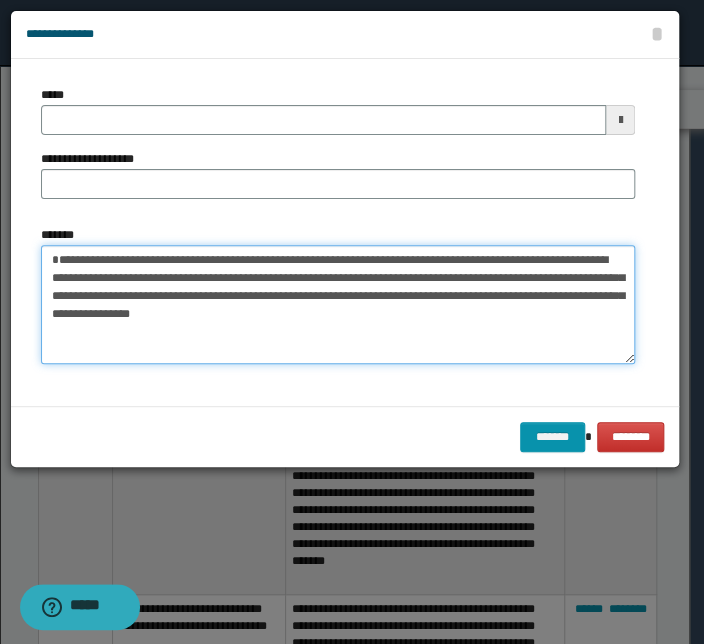 type 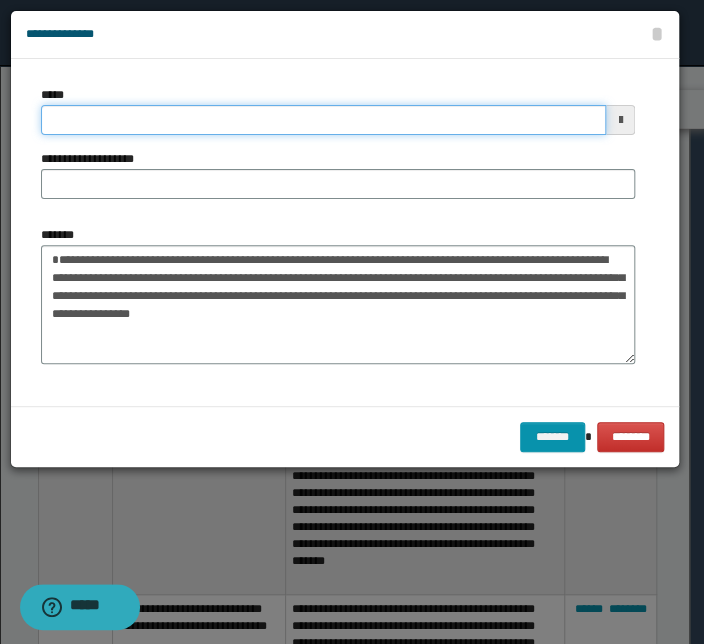 click on "*****" at bounding box center (323, 120) 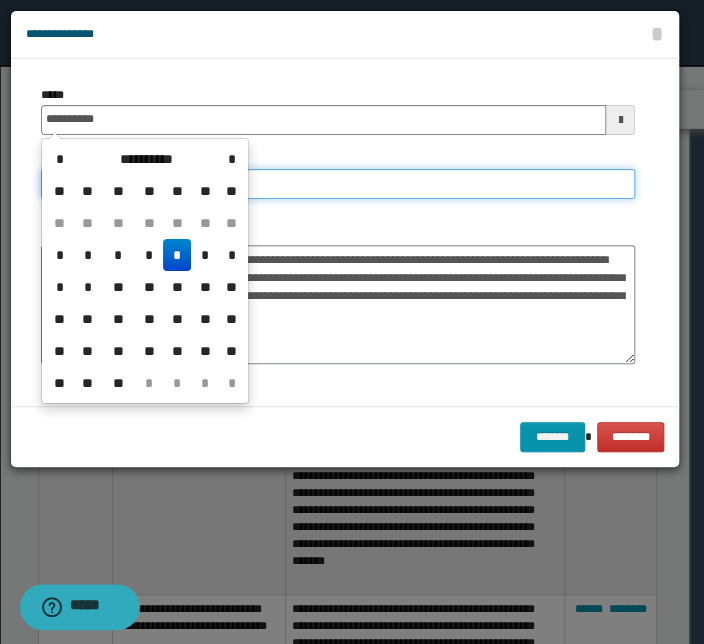 type on "**********" 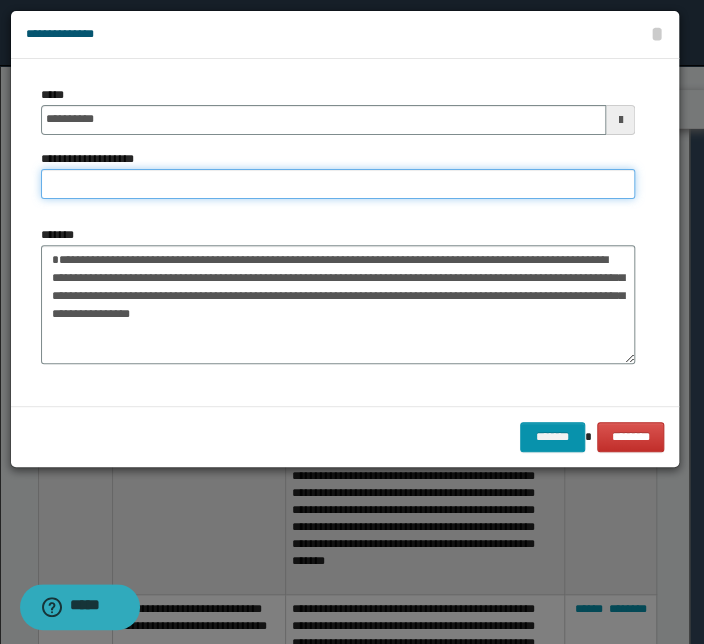 click on "**********" at bounding box center (338, 184) 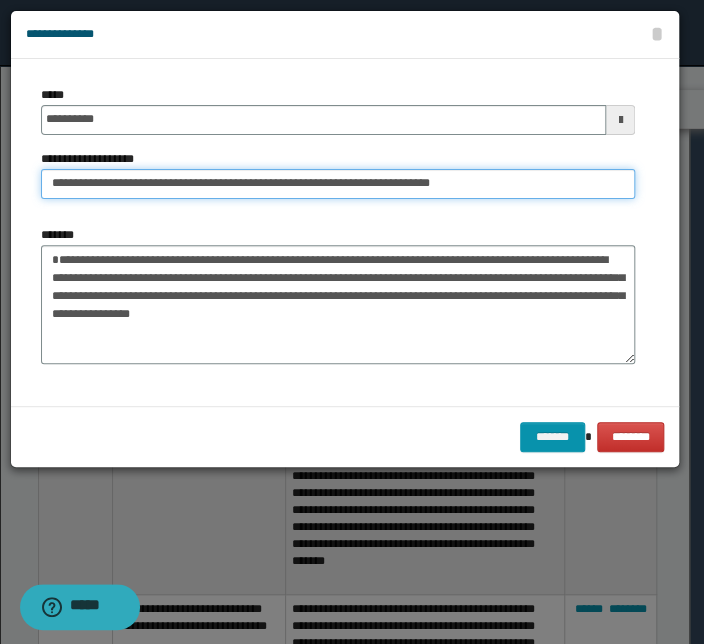 drag, startPoint x: 114, startPoint y: 183, endPoint x: -52, endPoint y: 171, distance: 166.43317 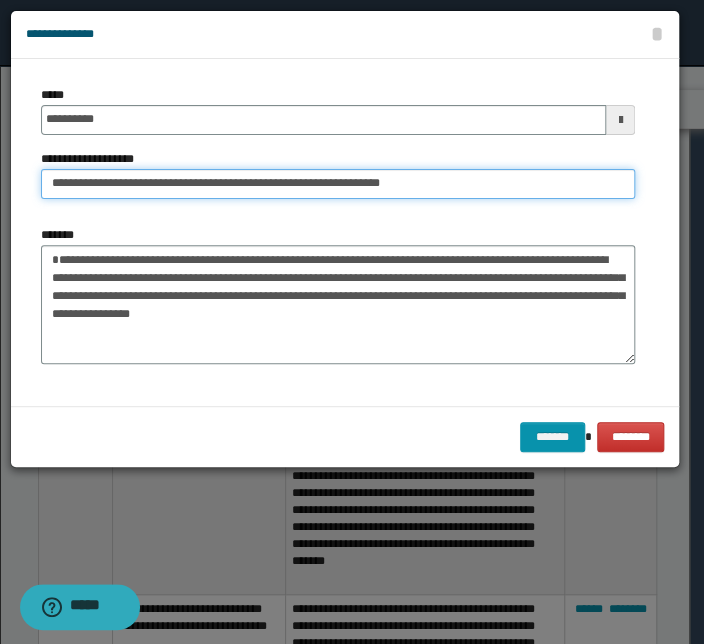 type on "**********" 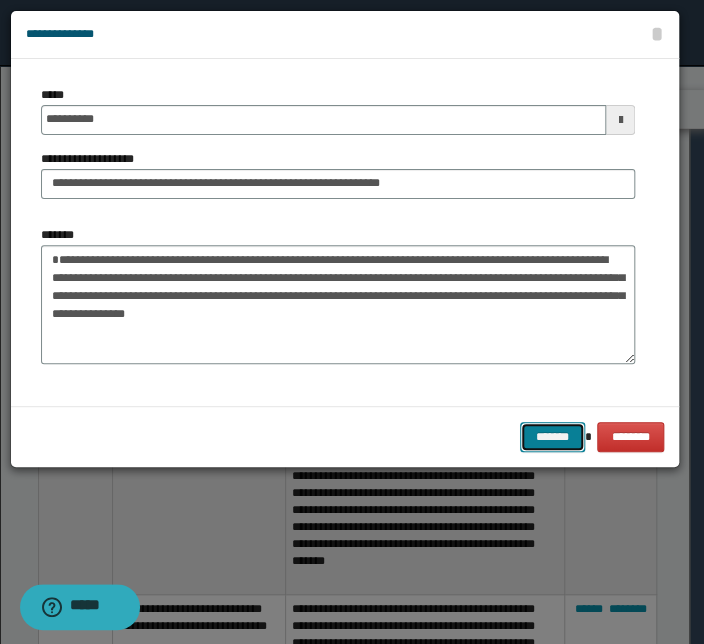 click on "*******" at bounding box center [552, 437] 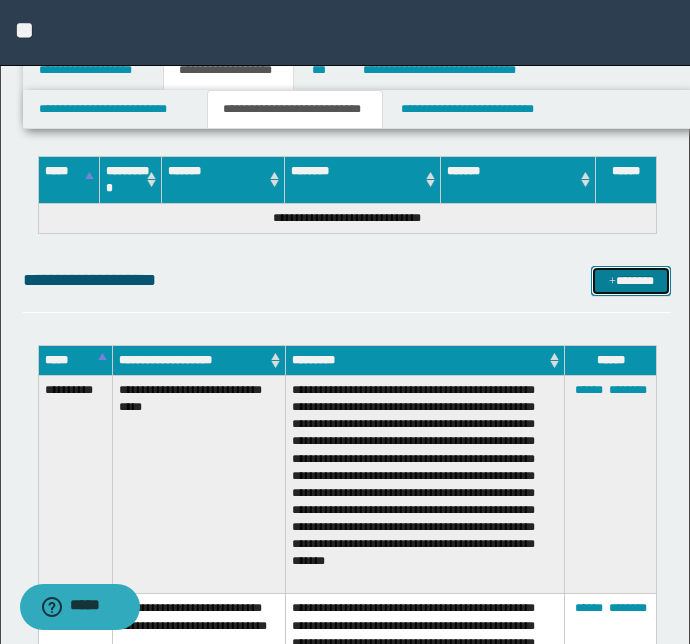 click on "*******" at bounding box center [631, 281] 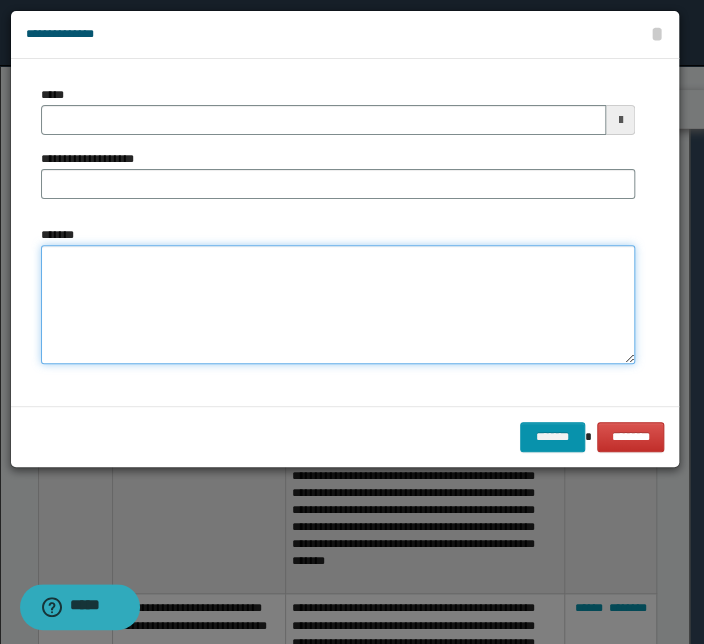 click on "*******" at bounding box center (338, 305) 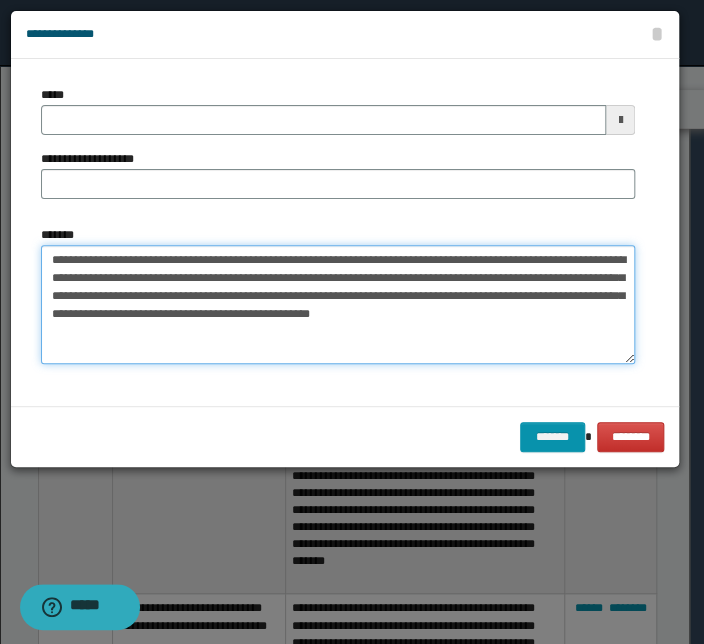 drag, startPoint x: 444, startPoint y: 256, endPoint x: 26, endPoint y: 241, distance: 418.26904 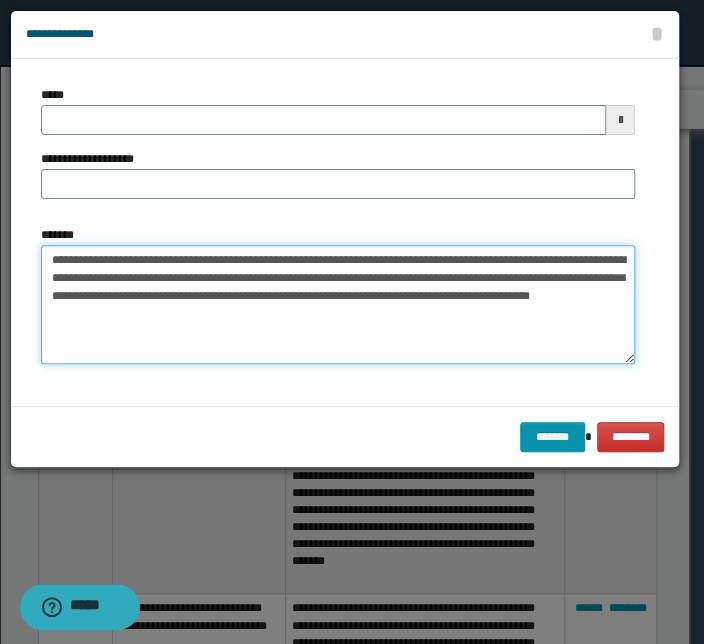type 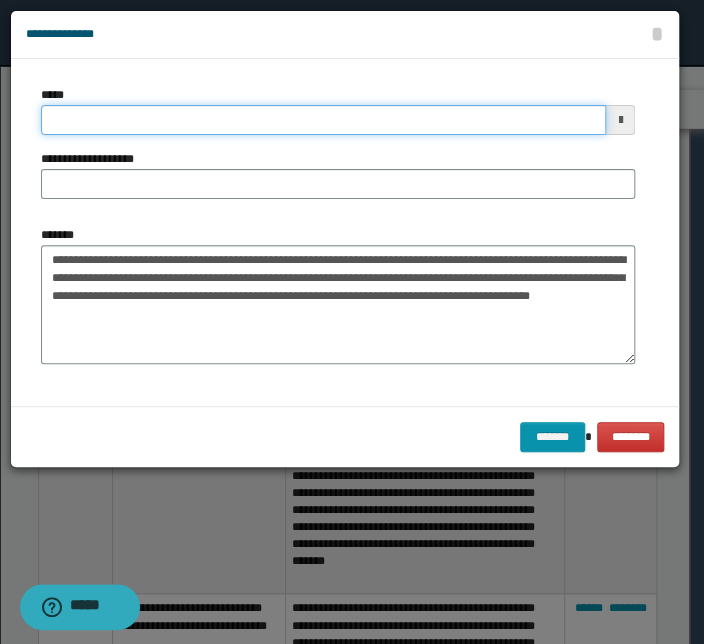click on "*****" at bounding box center (323, 120) 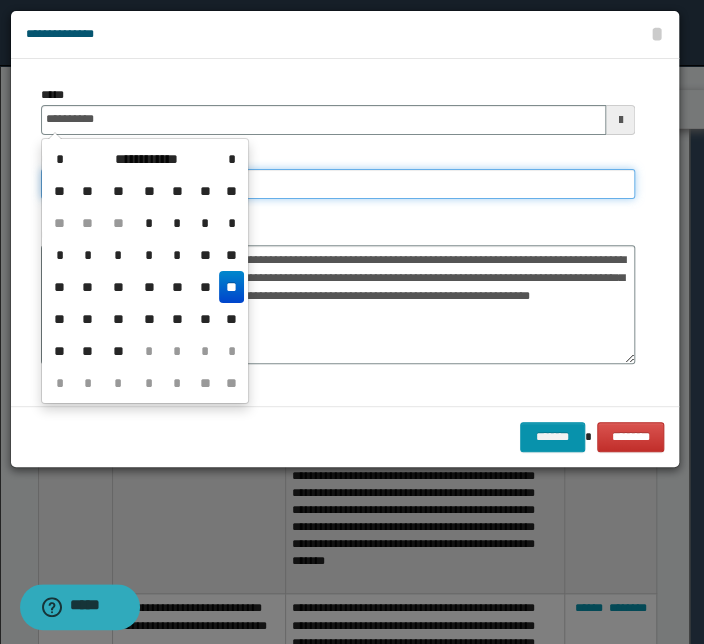 type on "**********" 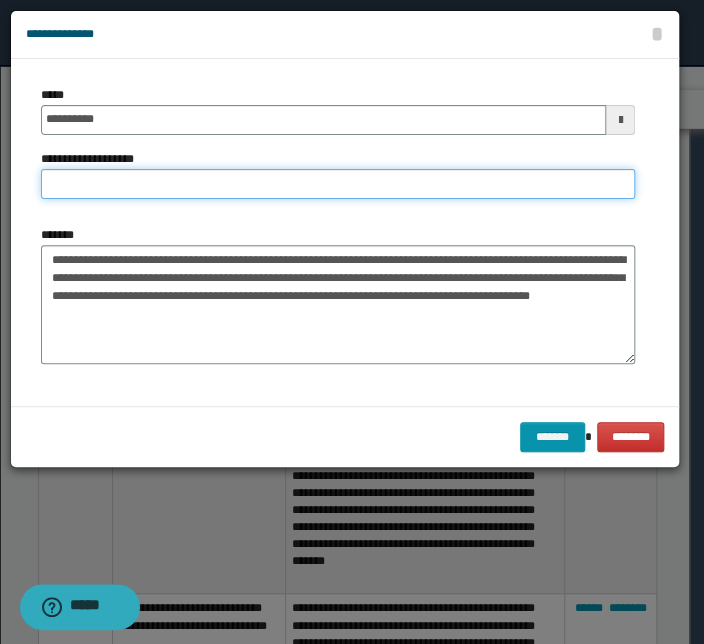 click on "**********" at bounding box center (338, 184) 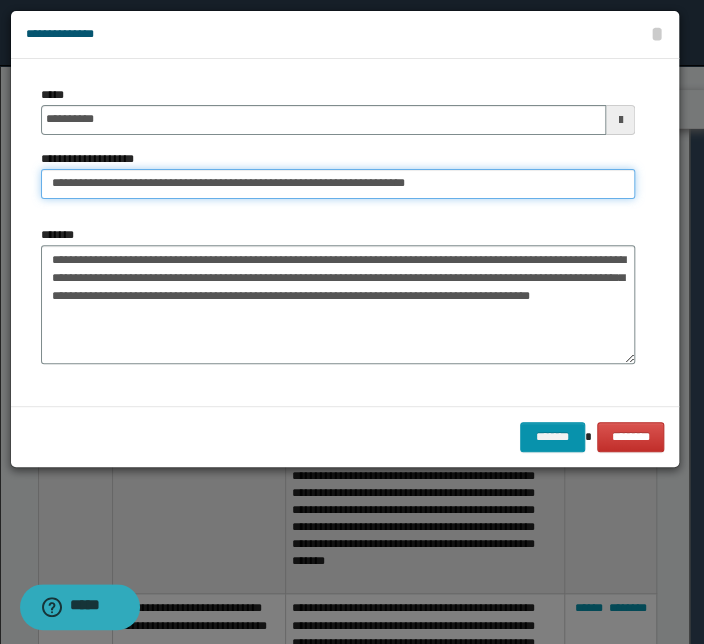 drag, startPoint x: 114, startPoint y: 187, endPoint x: -119, endPoint y: 188, distance: 233.00215 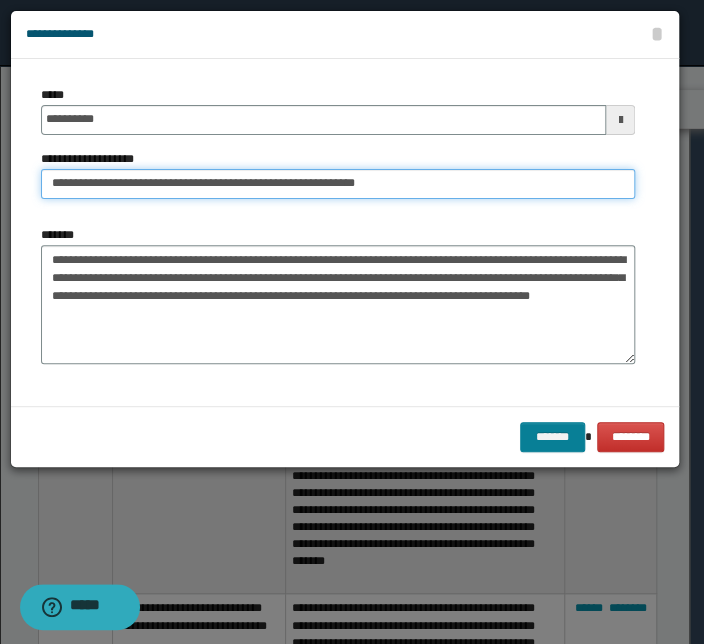 type on "**********" 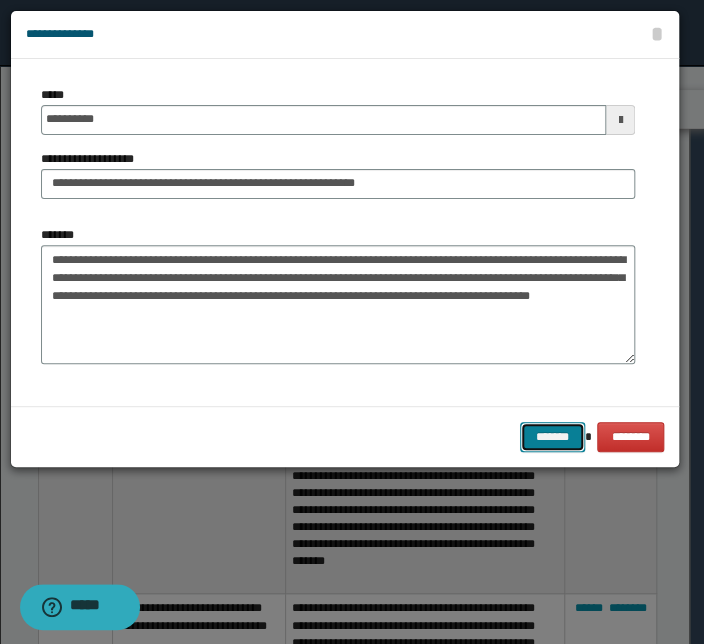 drag, startPoint x: 564, startPoint y: 439, endPoint x: 338, endPoint y: 438, distance: 226.00221 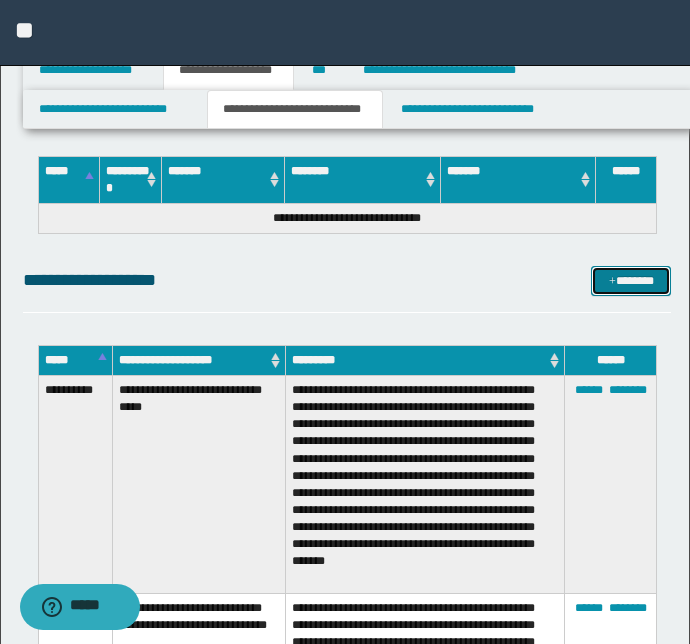 click on "*******" at bounding box center [631, 281] 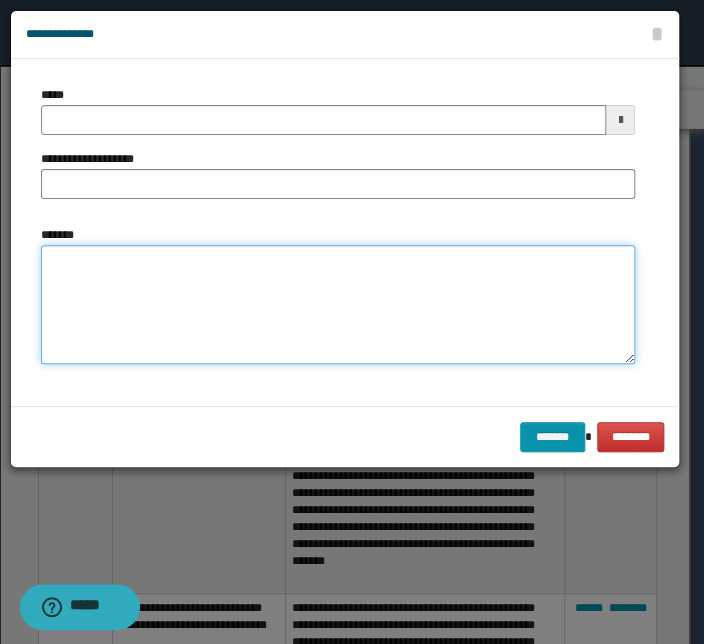 click on "*******" at bounding box center [338, 305] 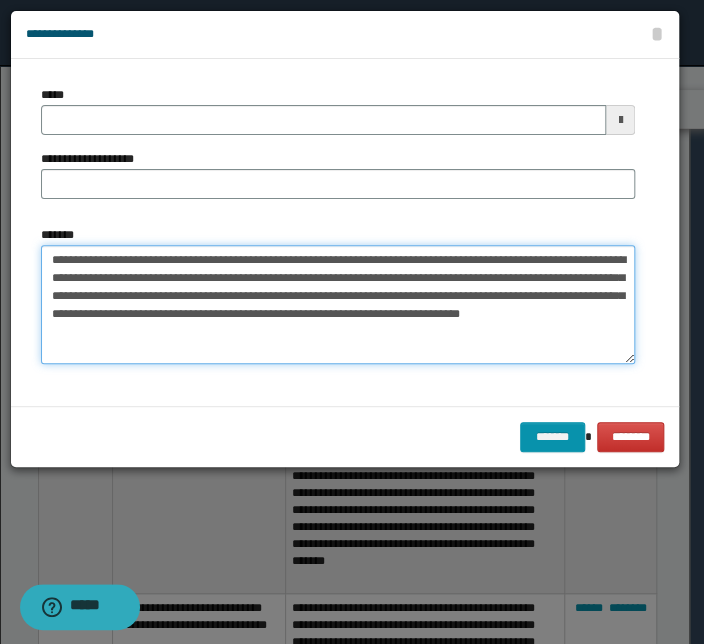 drag, startPoint x: 396, startPoint y: 257, endPoint x: -4, endPoint y: 255, distance: 400.005 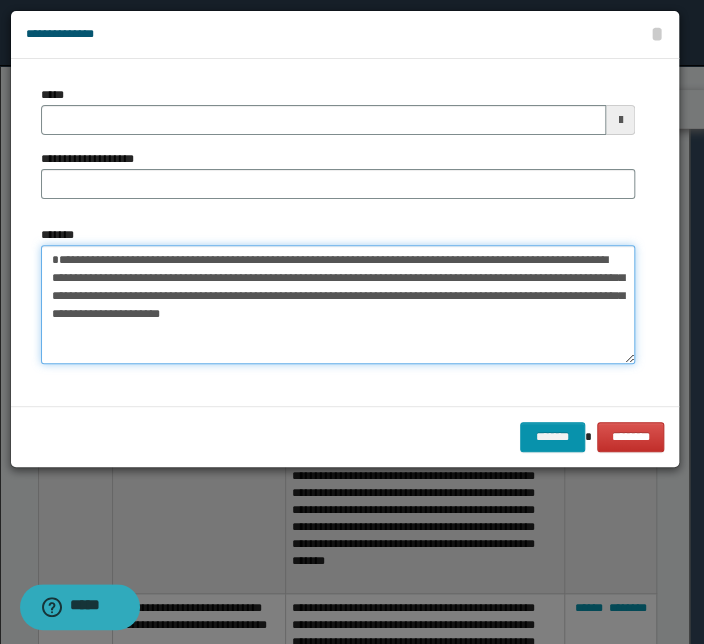 type 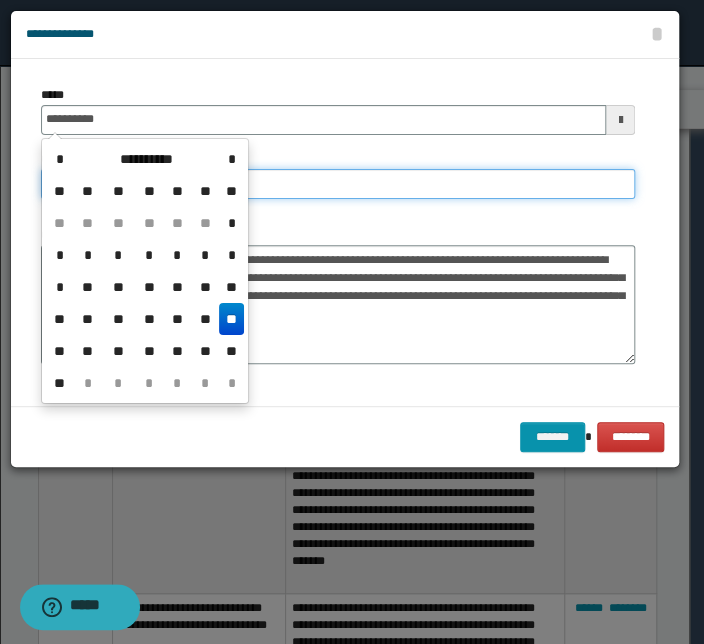 type on "**********" 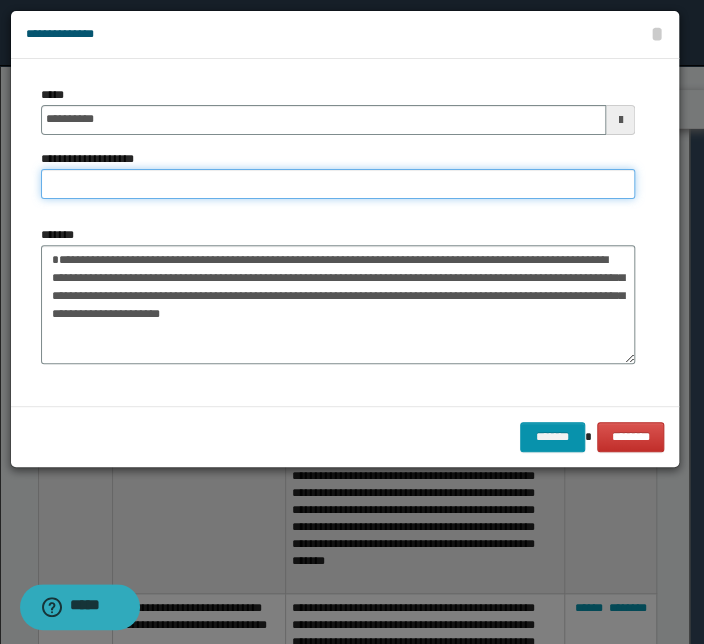 click on "**********" at bounding box center (338, 184) 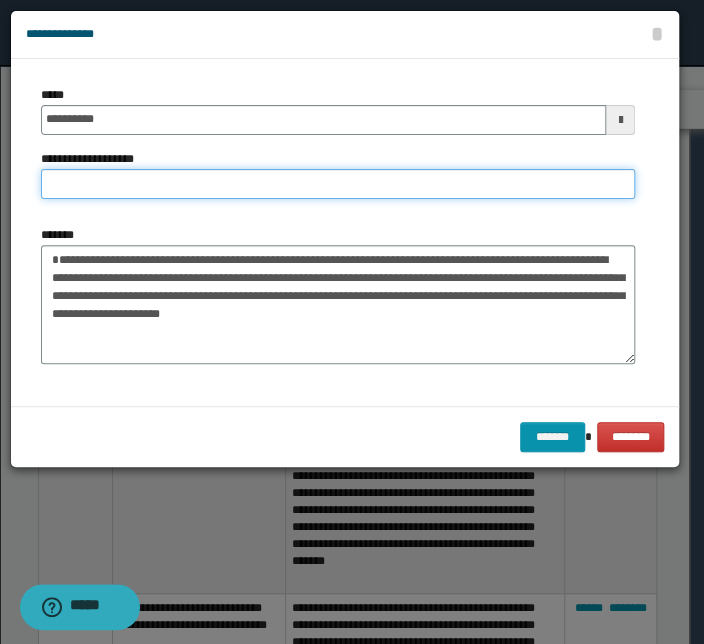 paste on "**********" 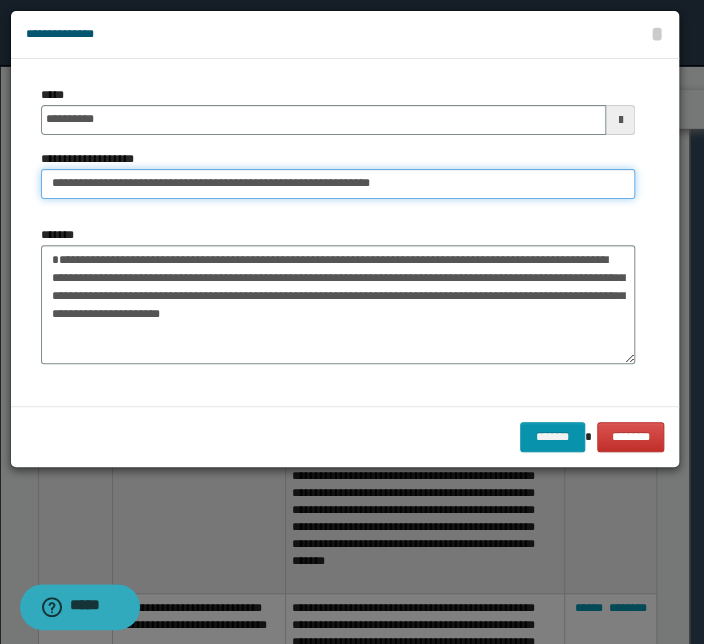 drag, startPoint x: 114, startPoint y: 182, endPoint x: -69, endPoint y: 186, distance: 183.04372 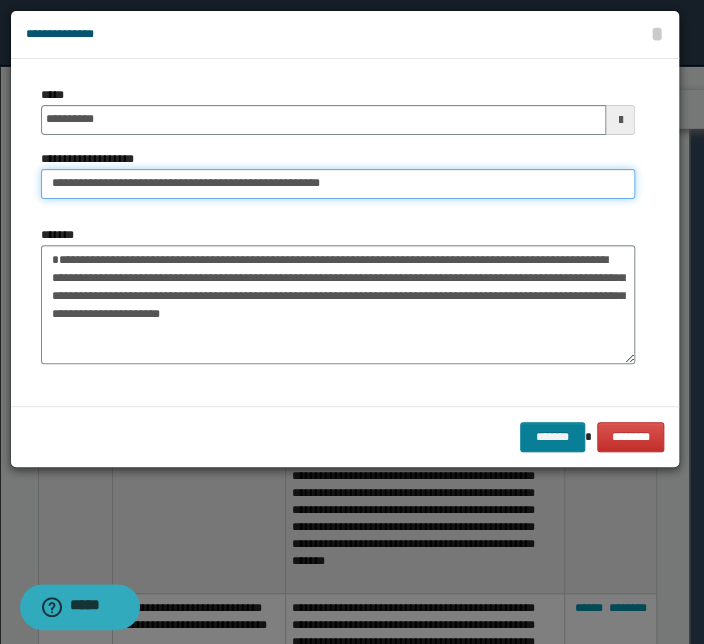 type on "**********" 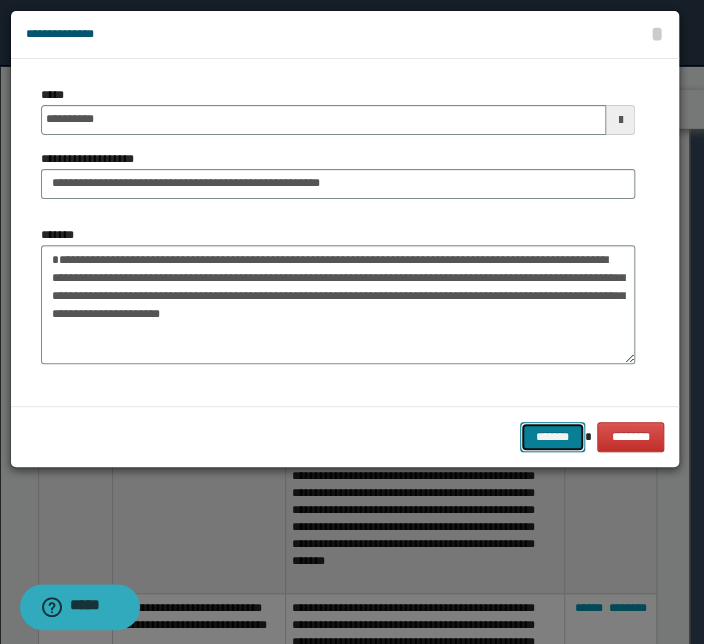 click on "*******" at bounding box center [552, 437] 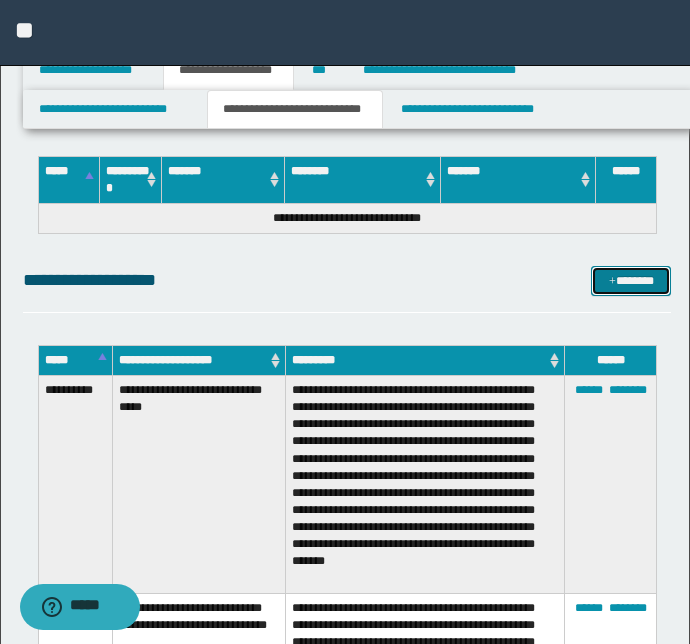 click on "*******" at bounding box center [631, 281] 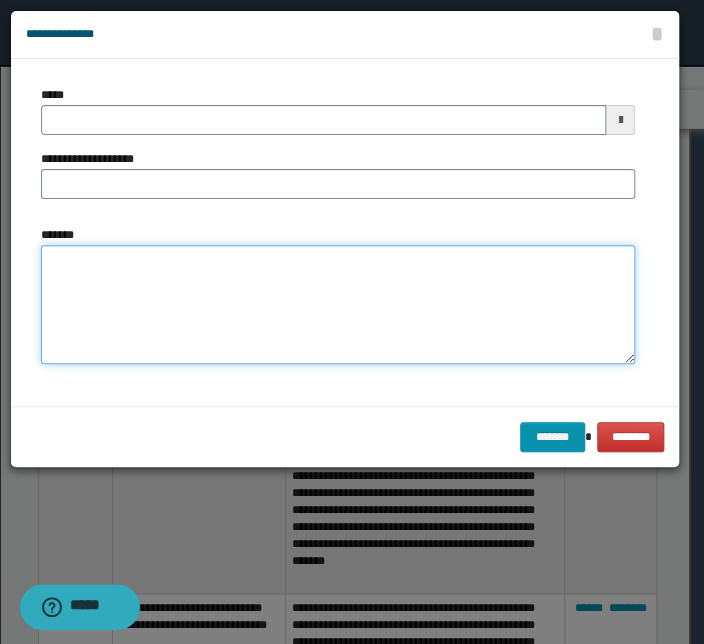 click on "*******" at bounding box center (338, 305) 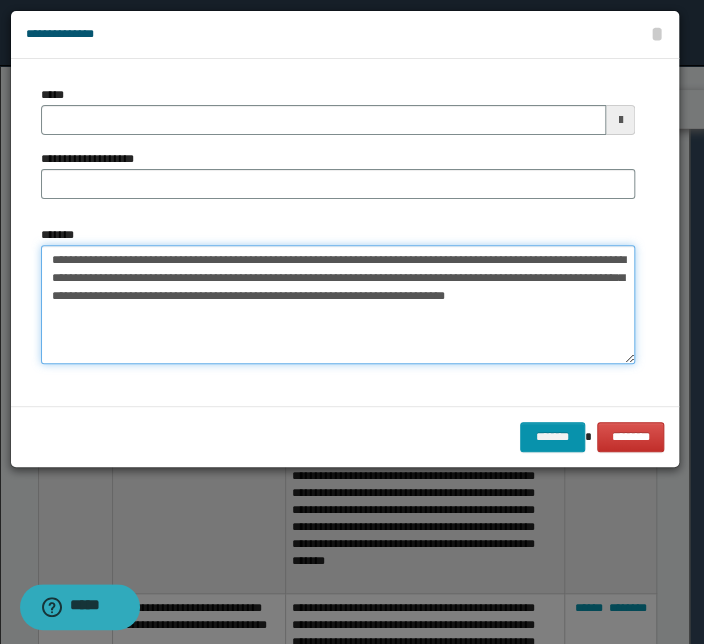drag, startPoint x: 505, startPoint y: 256, endPoint x: -4, endPoint y: 250, distance: 509.03537 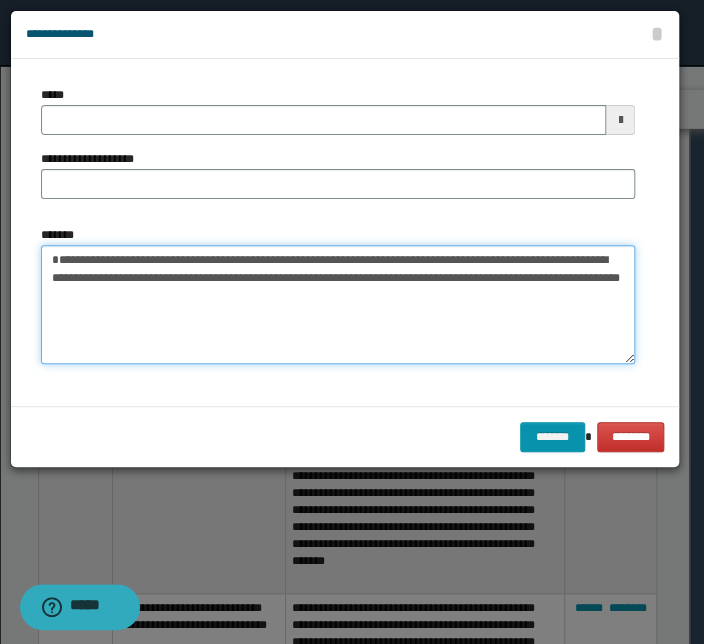 type 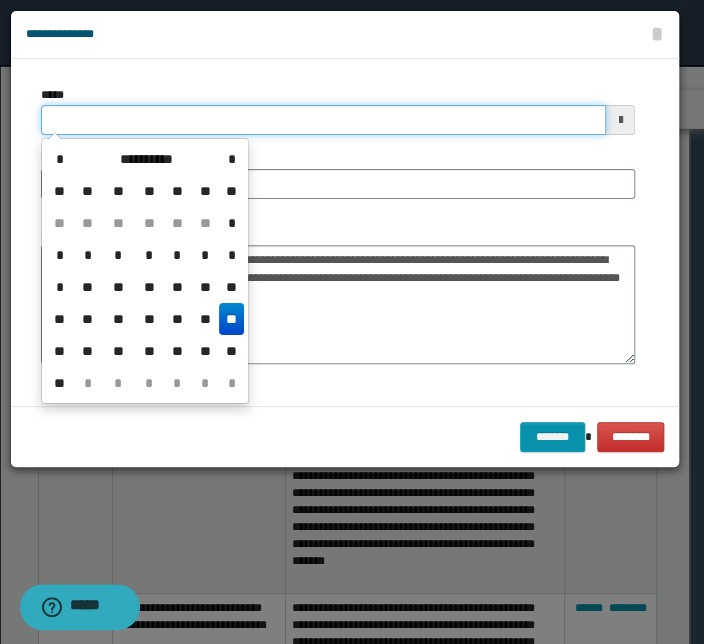 click on "*****" at bounding box center (323, 120) 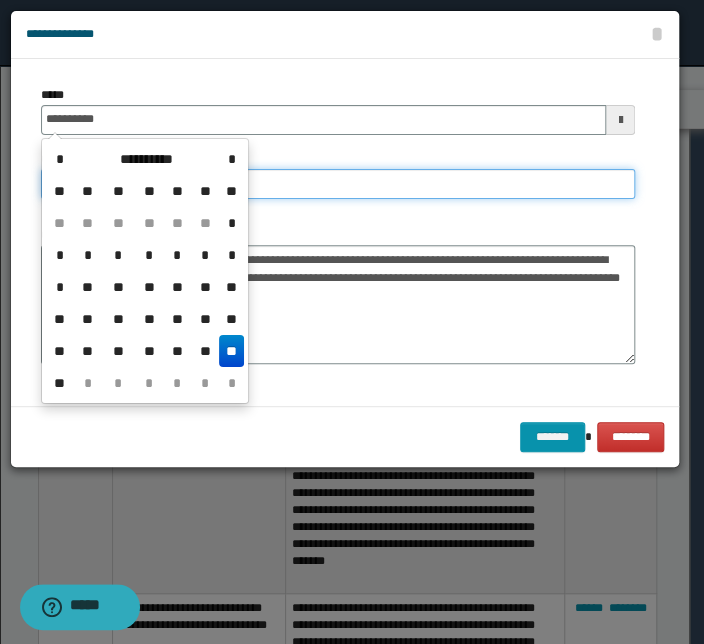 type on "**********" 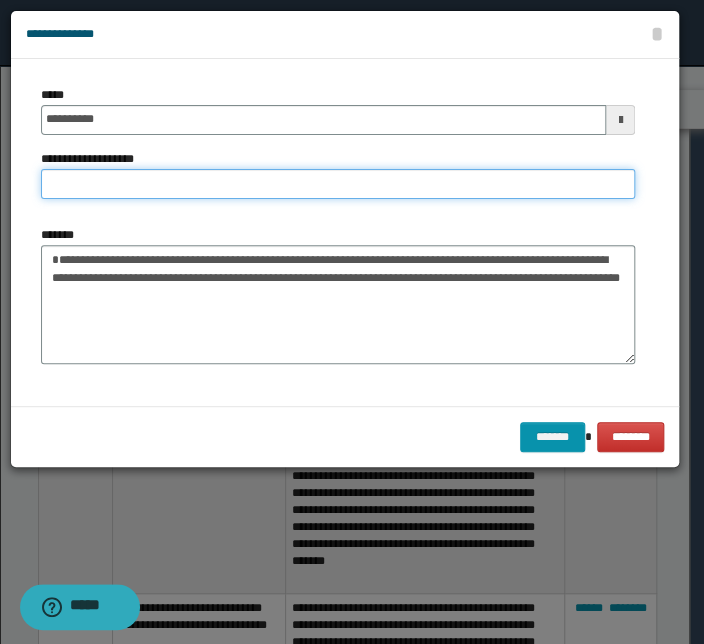 click on "**********" at bounding box center [338, 184] 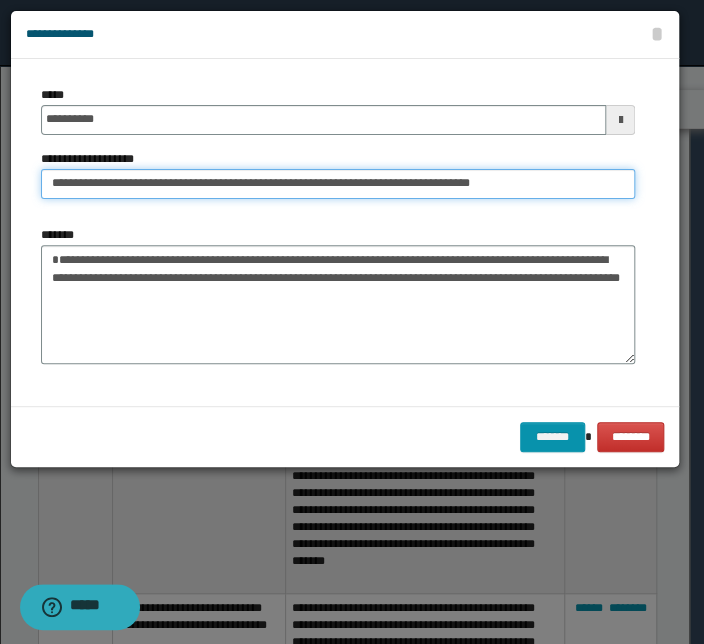 drag, startPoint x: 116, startPoint y: 187, endPoint x: -175, endPoint y: 178, distance: 291.13913 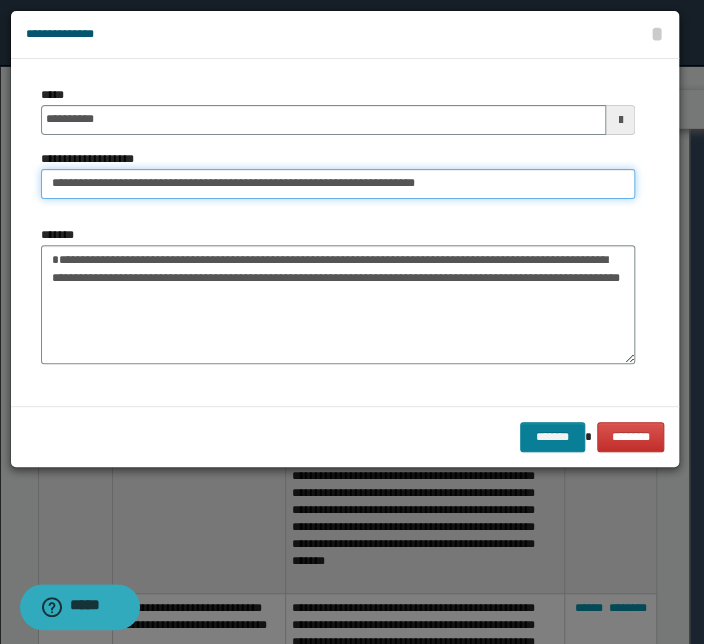 type on "**********" 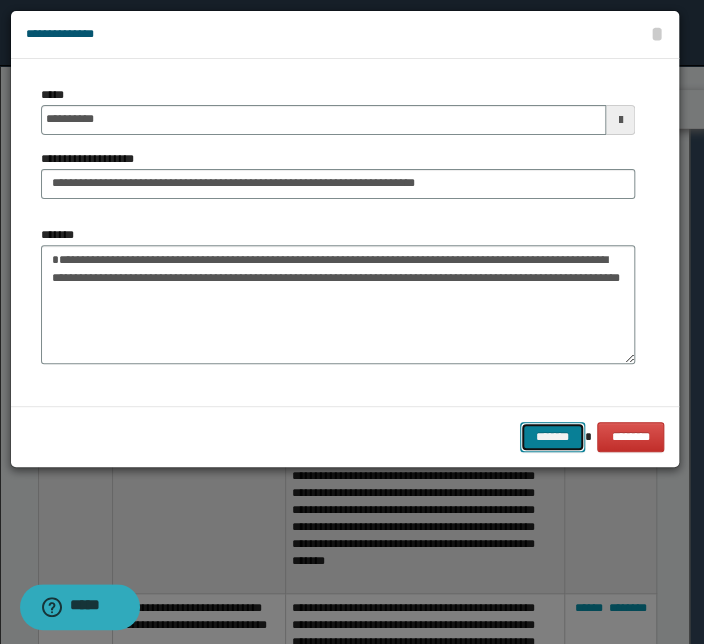 click on "*******" at bounding box center [552, 437] 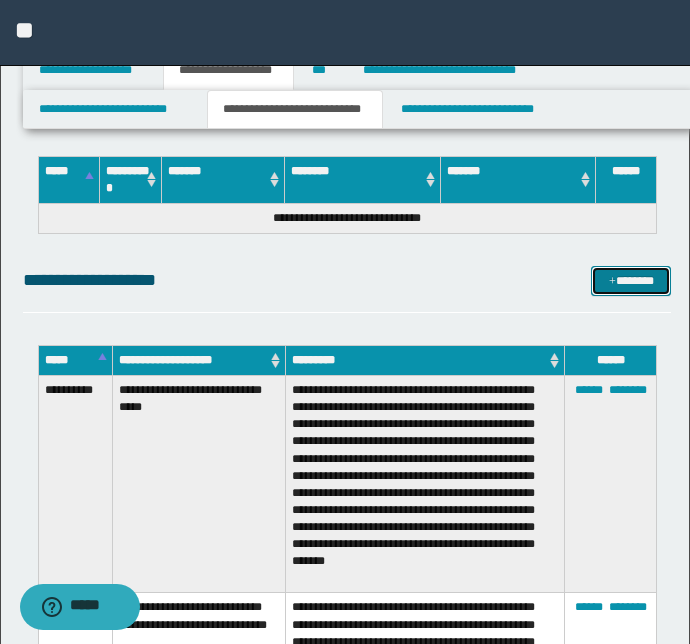 click on "*******" at bounding box center (631, 281) 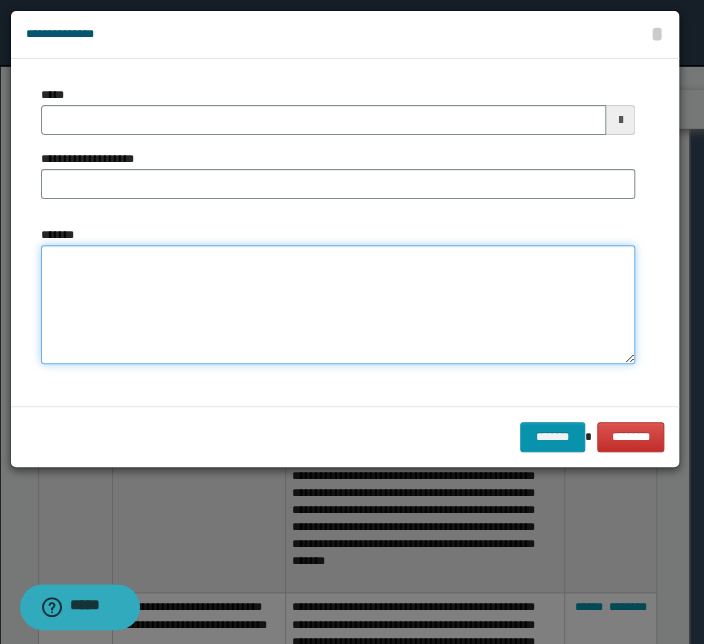 click on "*******" at bounding box center [338, 305] 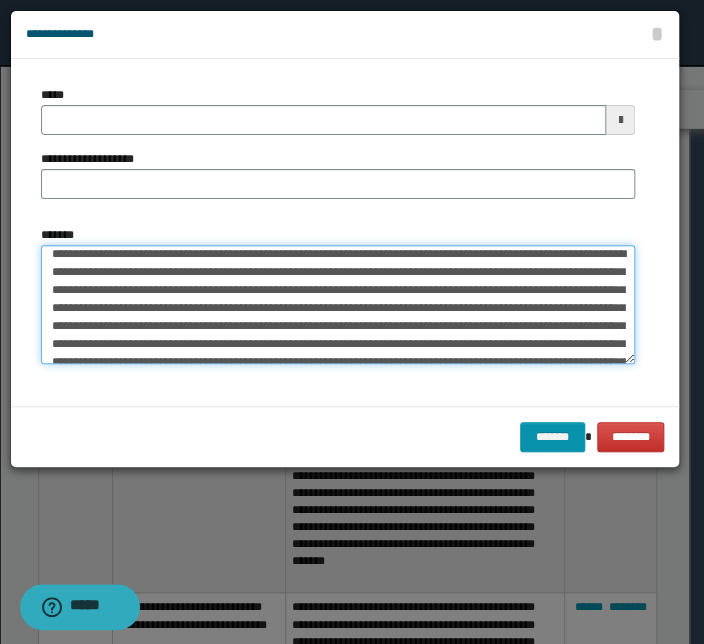 scroll, scrollTop: 0, scrollLeft: 0, axis: both 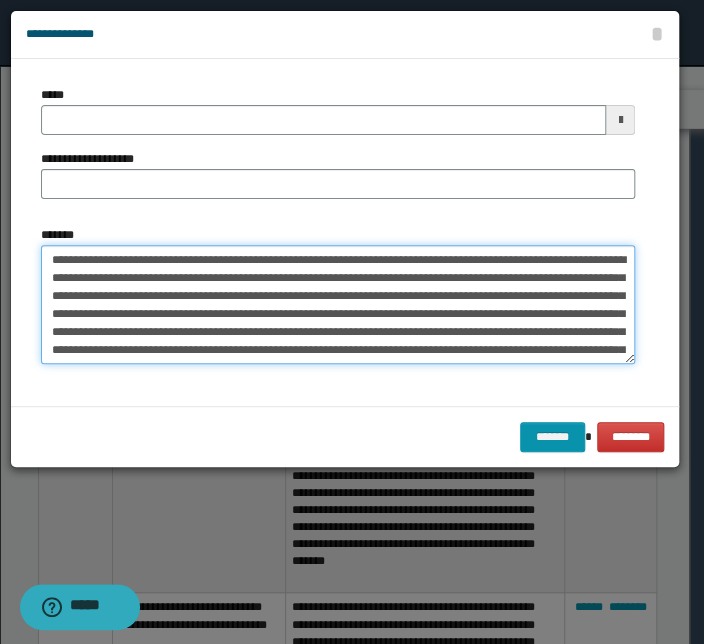 drag, startPoint x: 102, startPoint y: 280, endPoint x: -16, endPoint y: 249, distance: 122.0041 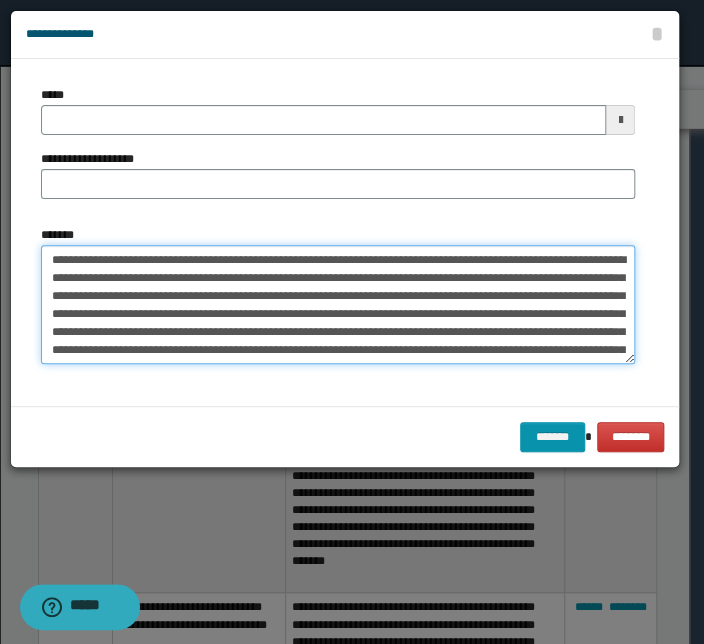 type on "**********" 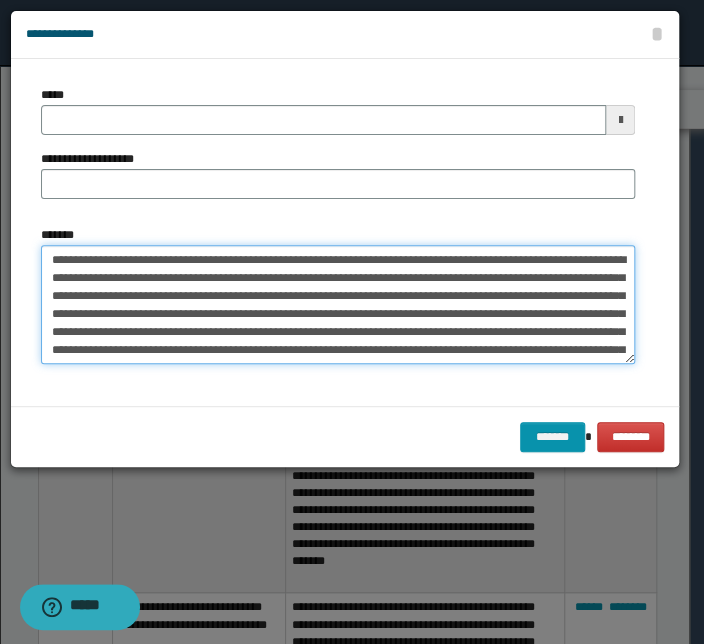 type 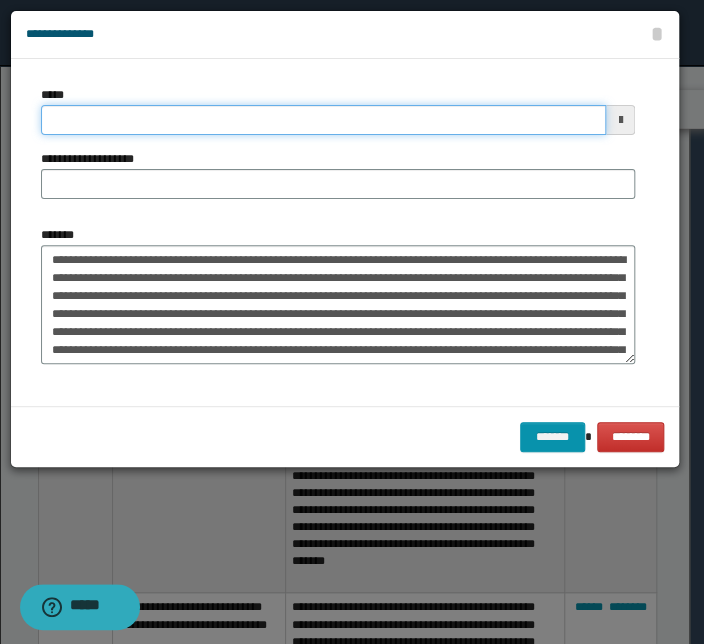 click on "*****" at bounding box center (323, 120) 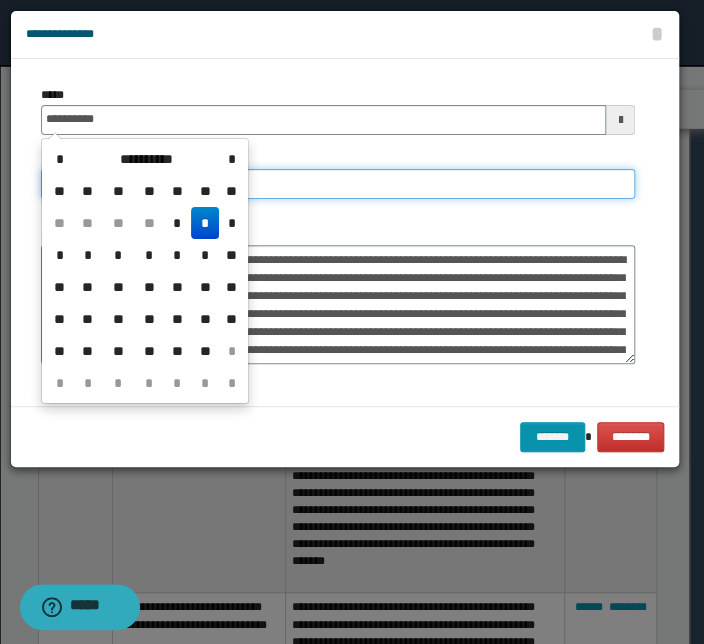 type on "**********" 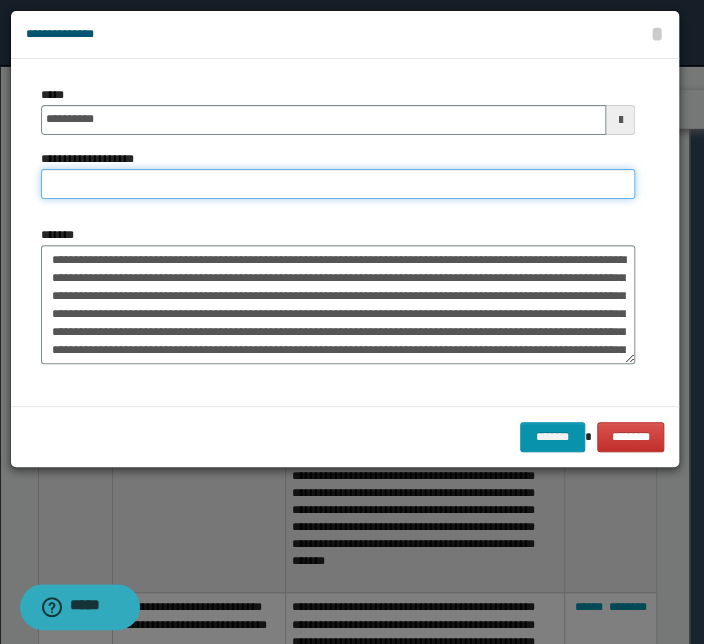 click on "**********" at bounding box center [338, 184] 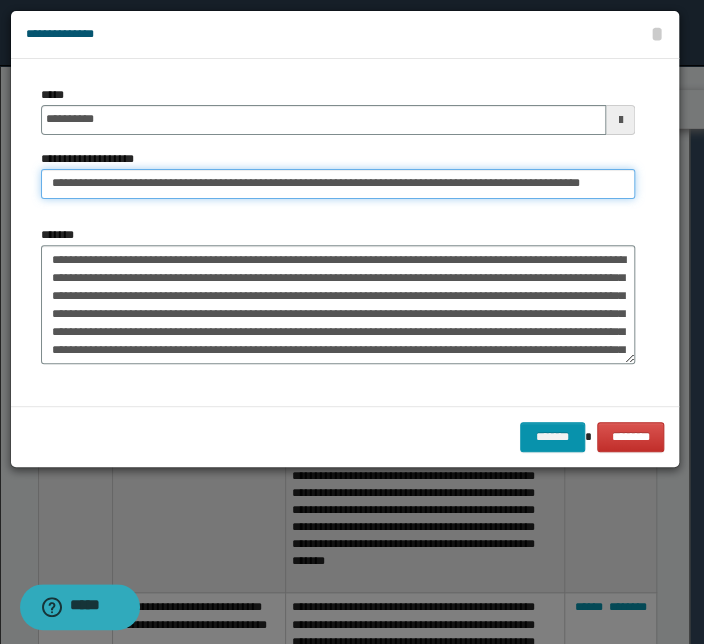 scroll, scrollTop: 0, scrollLeft: 2, axis: horizontal 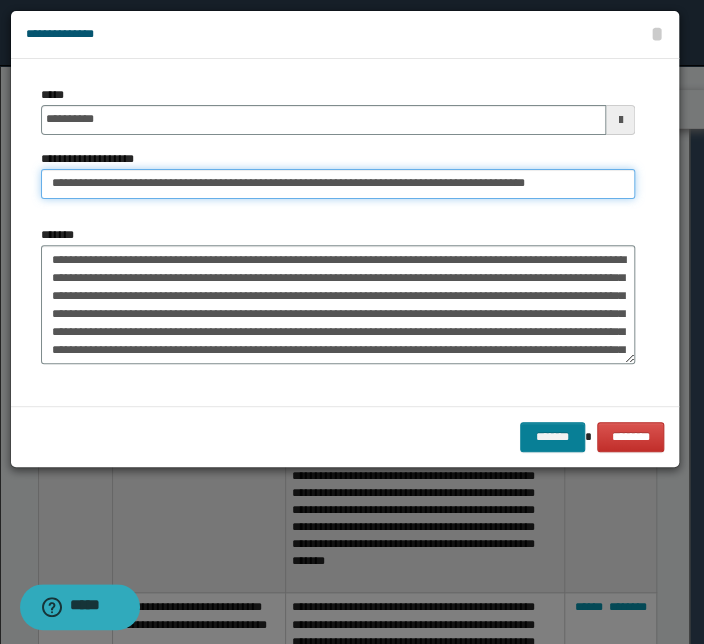 type on "**********" 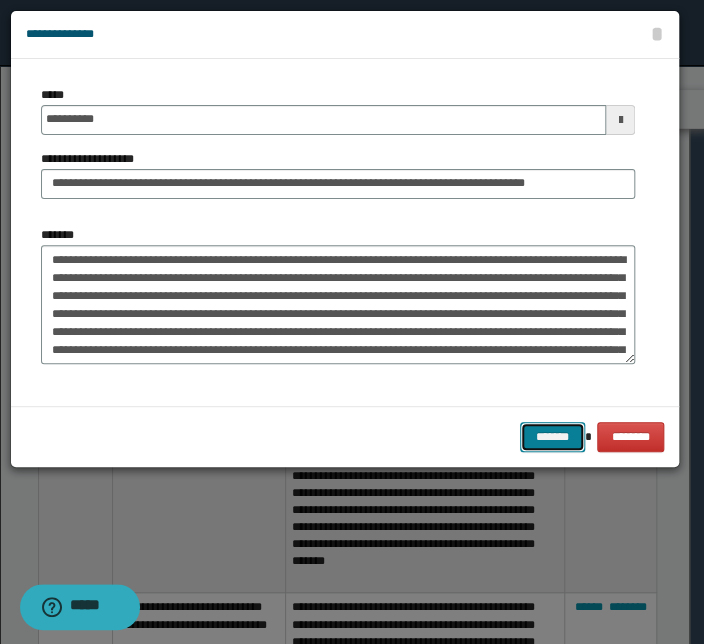 click on "*******" at bounding box center [552, 437] 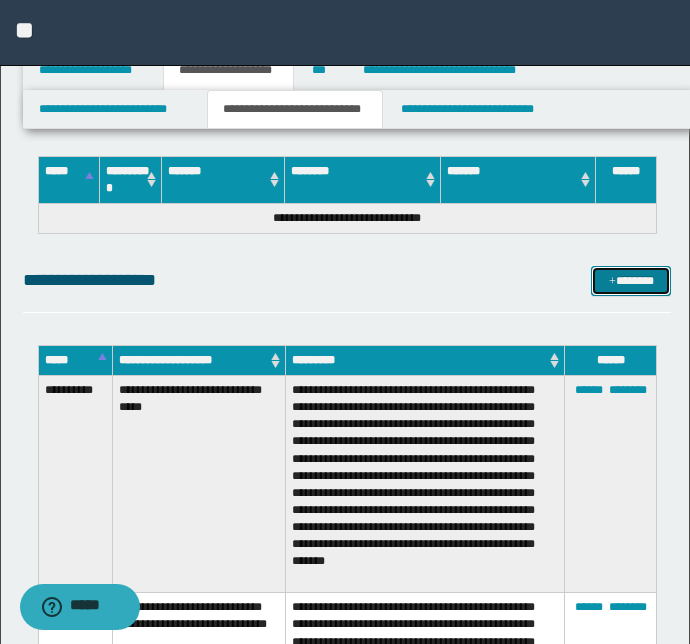 click on "*******" at bounding box center [631, 281] 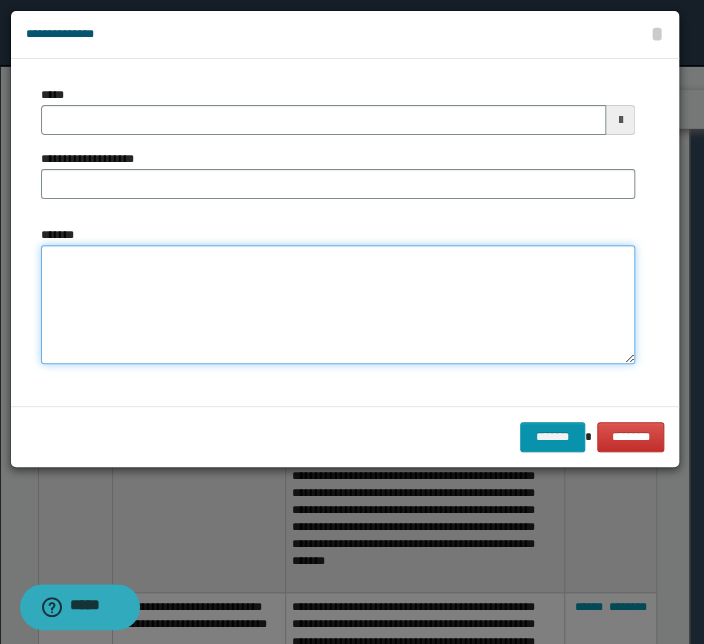 click on "*******" at bounding box center (338, 305) 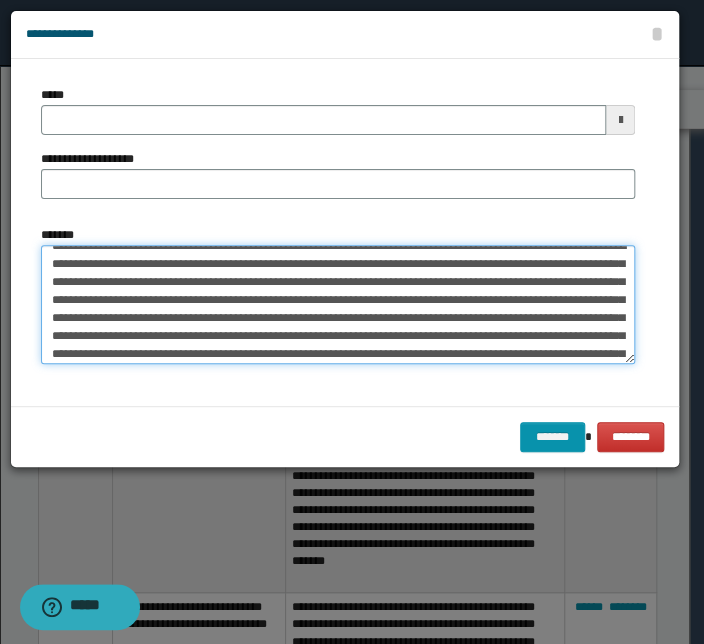 scroll, scrollTop: 0, scrollLeft: 0, axis: both 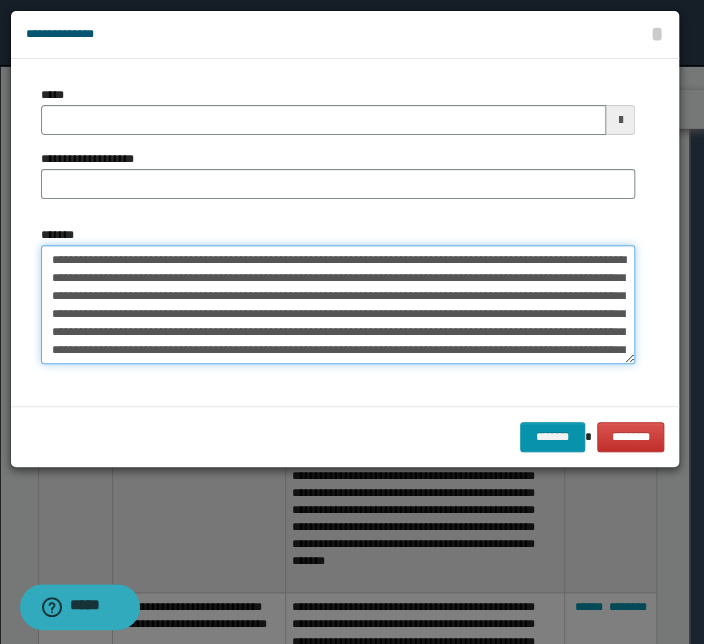 drag, startPoint x: 410, startPoint y: 256, endPoint x: 21, endPoint y: 248, distance: 389.08224 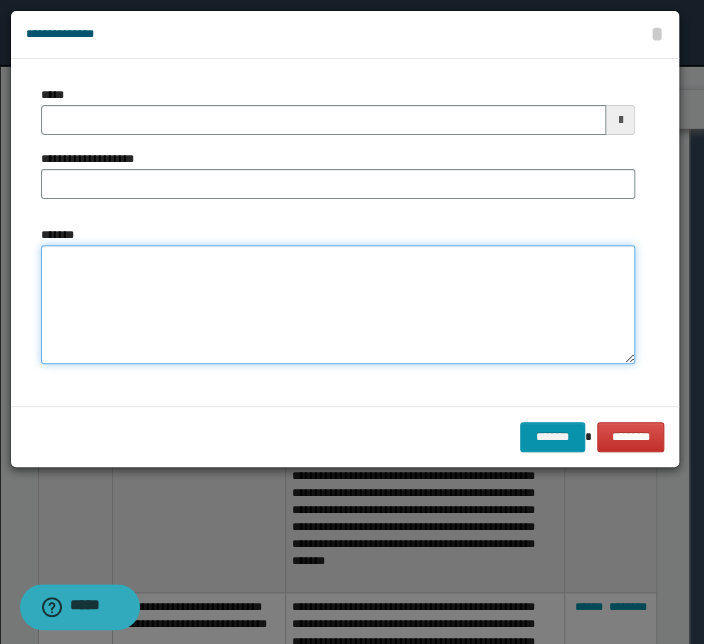 paste on "**********" 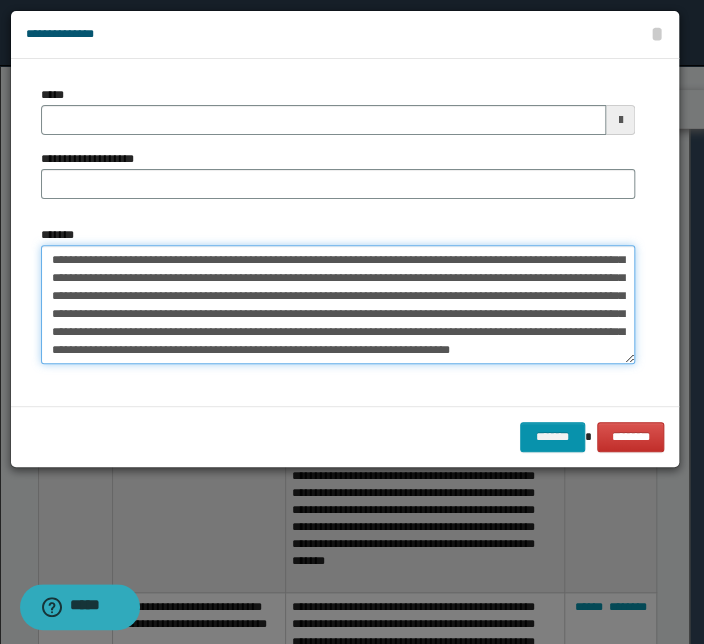 scroll, scrollTop: 0, scrollLeft: 0, axis: both 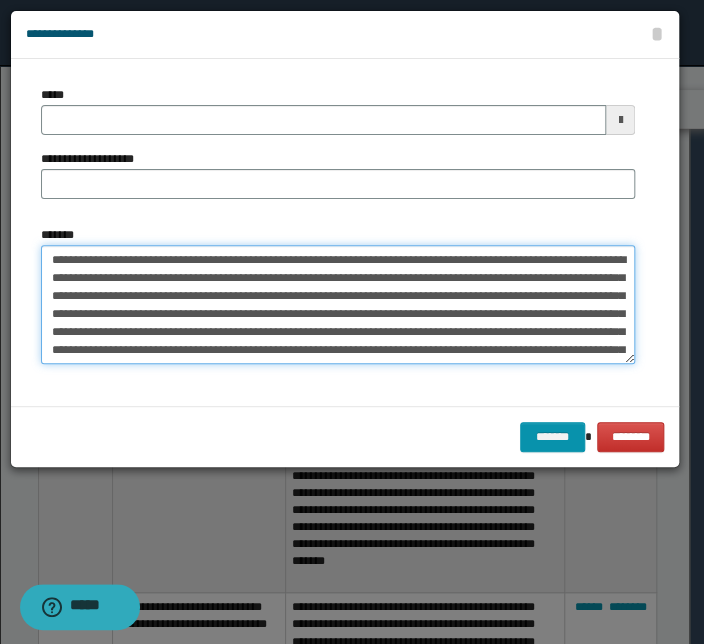 drag, startPoint x: 410, startPoint y: 257, endPoint x: -79, endPoint y: 253, distance: 489.01636 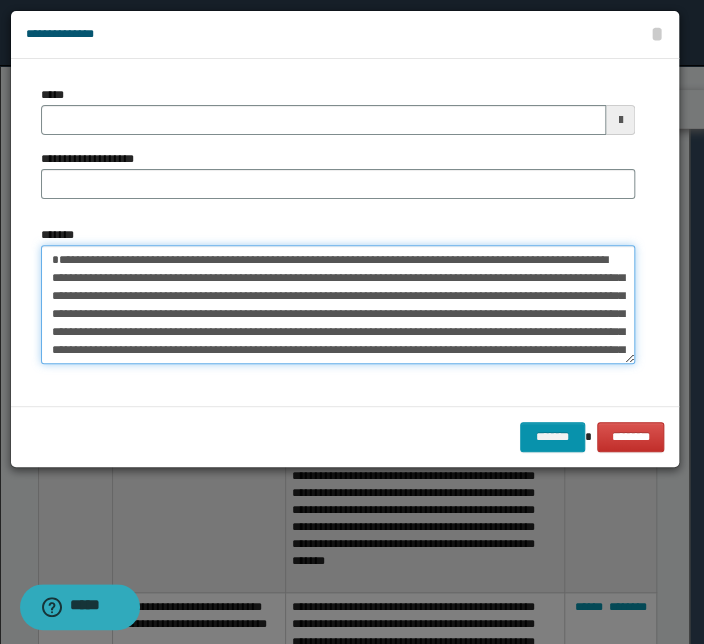 type 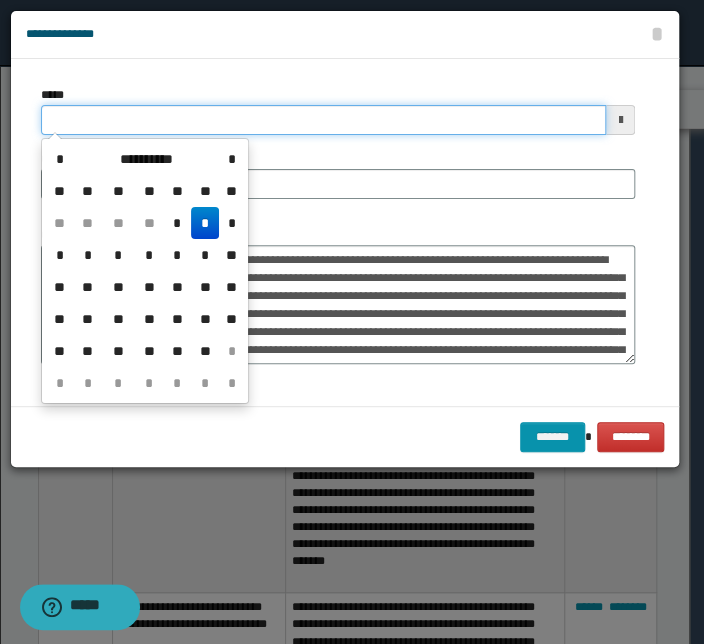 click on "*****" at bounding box center [323, 120] 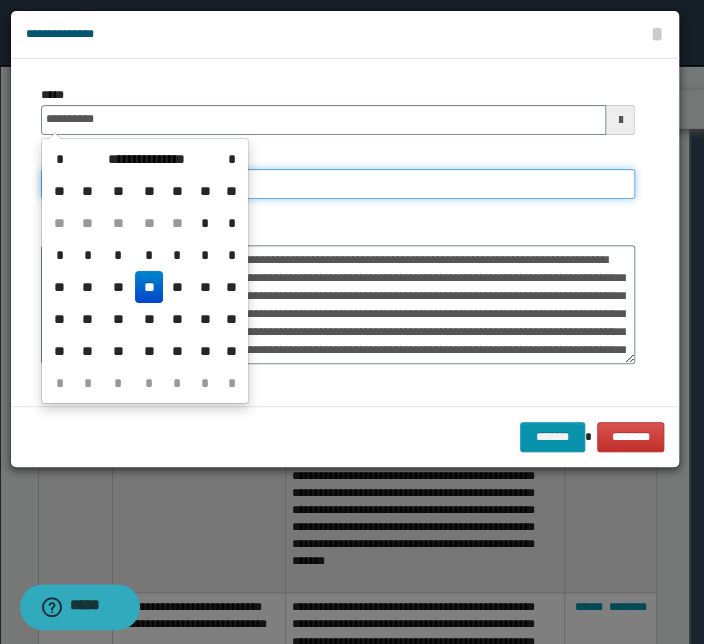 type on "**********" 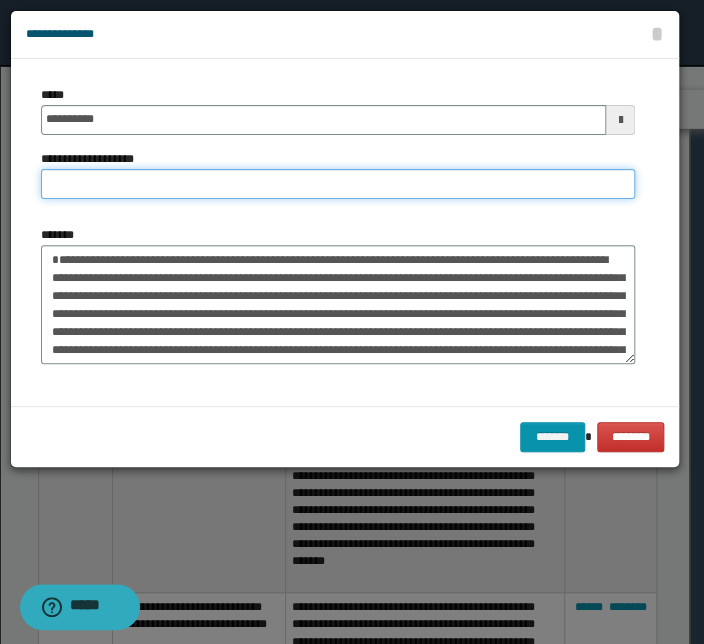 click on "**********" at bounding box center [338, 184] 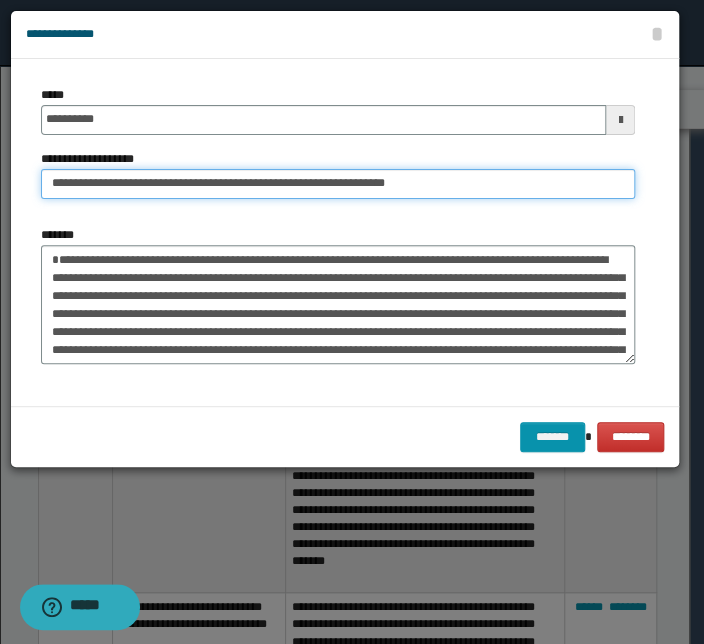drag, startPoint x: 114, startPoint y: 183, endPoint x: -134, endPoint y: 170, distance: 248.34048 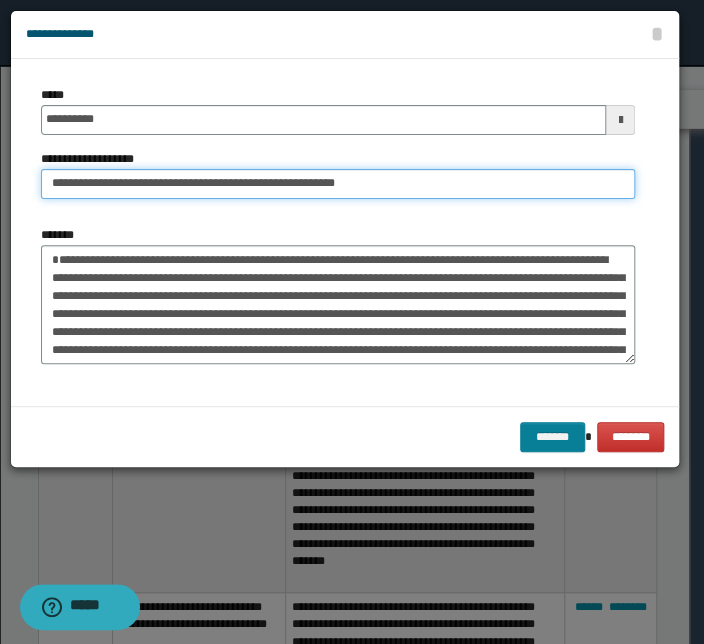 type on "**********" 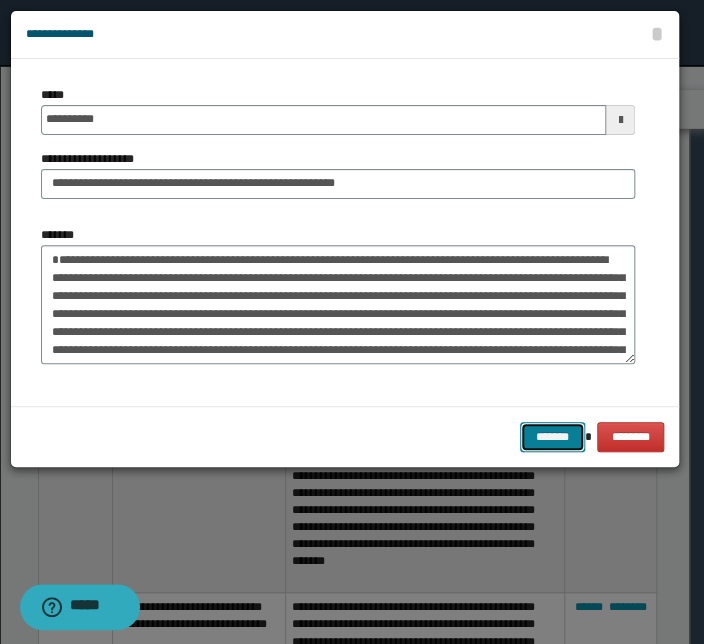 click on "*******" at bounding box center (552, 437) 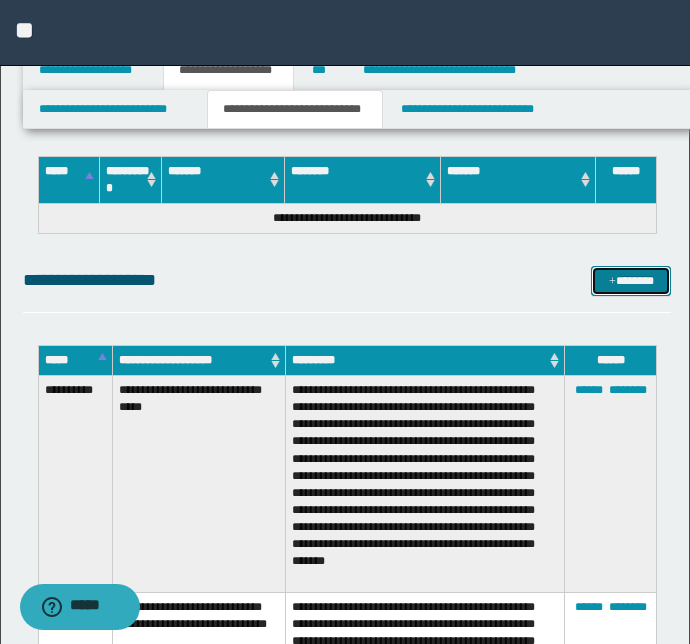 click on "*******" at bounding box center [631, 281] 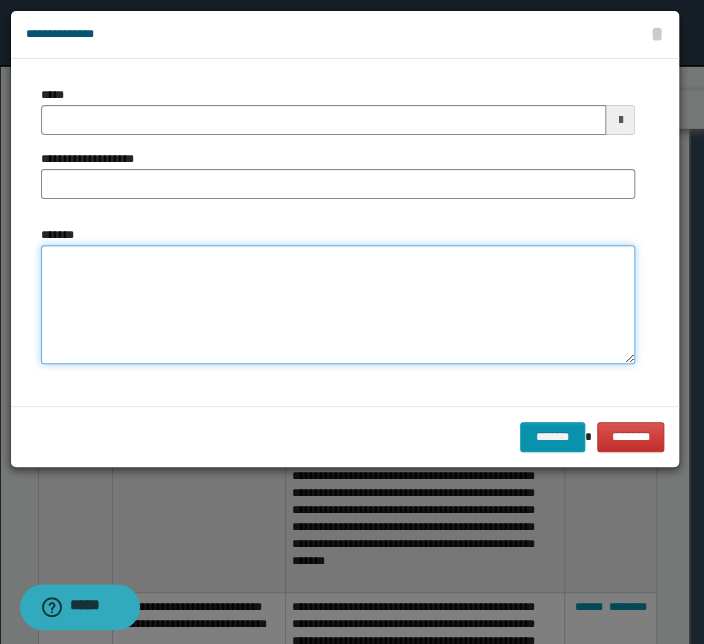click on "*******" at bounding box center [338, 305] 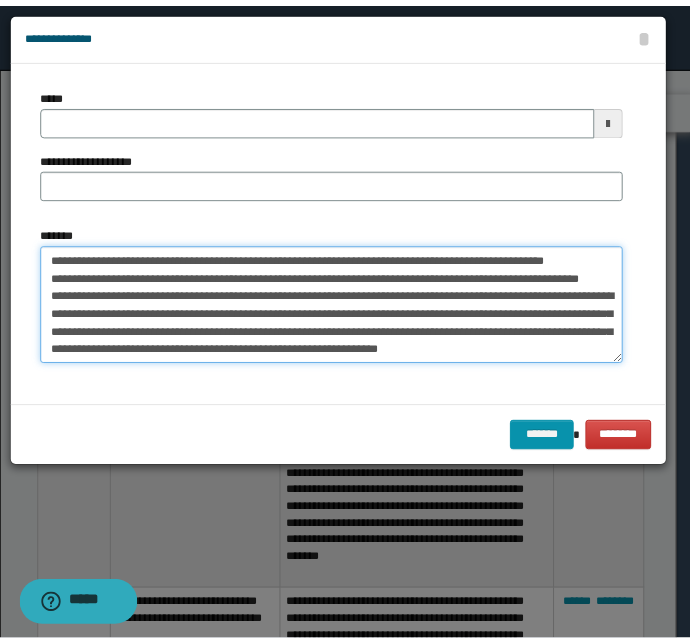 scroll, scrollTop: 0, scrollLeft: 0, axis: both 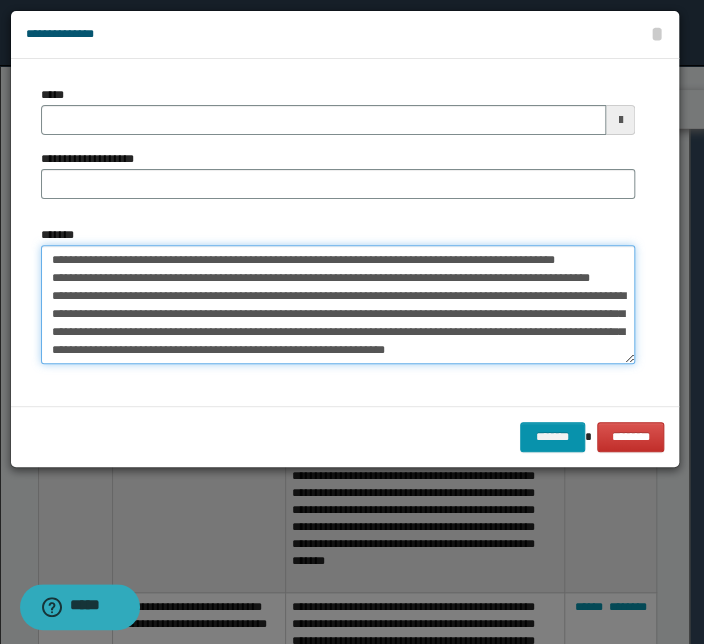 click on "**********" at bounding box center (338, 305) 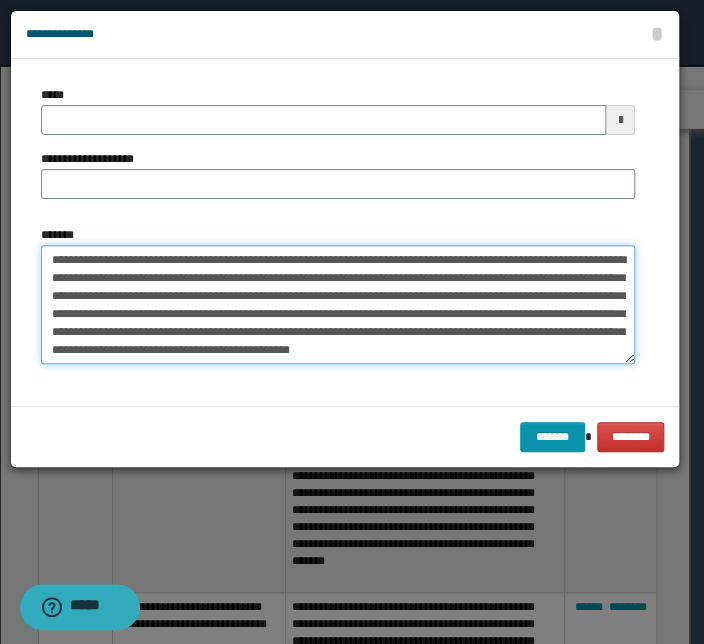 drag, startPoint x: 550, startPoint y: 254, endPoint x: 0, endPoint y: 265, distance: 550.11 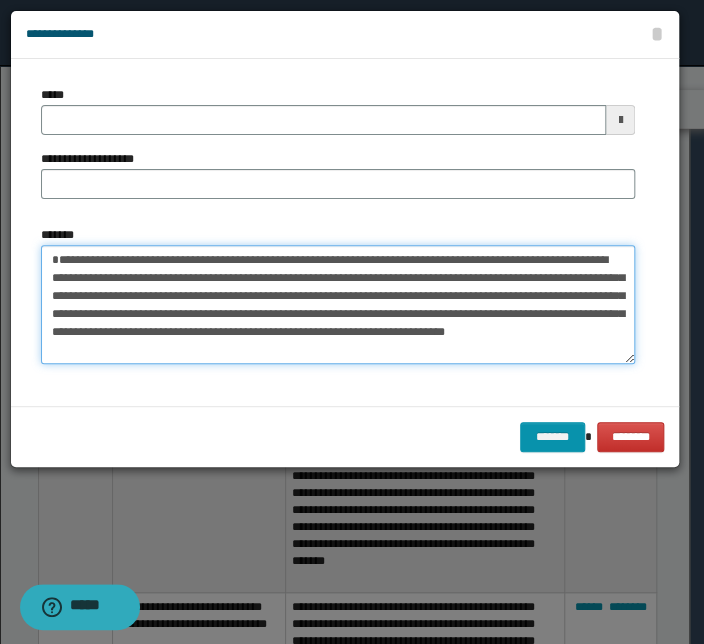 type 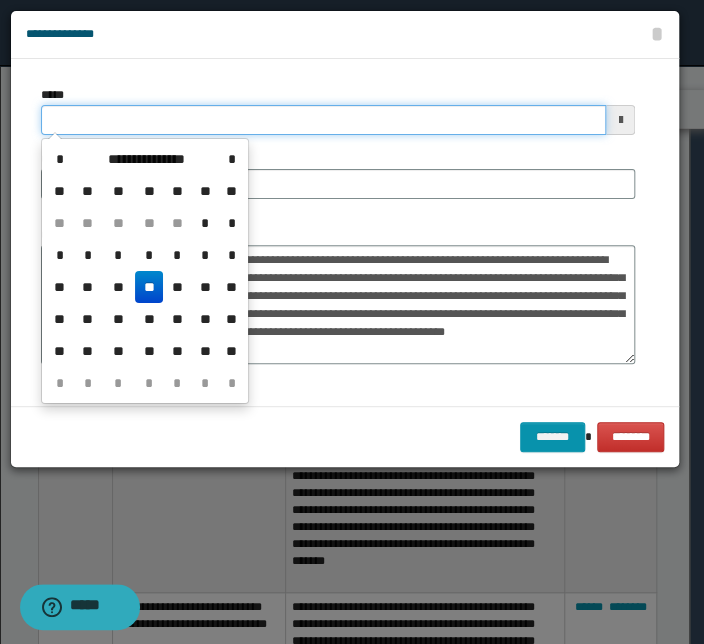 click on "*****" at bounding box center [323, 120] 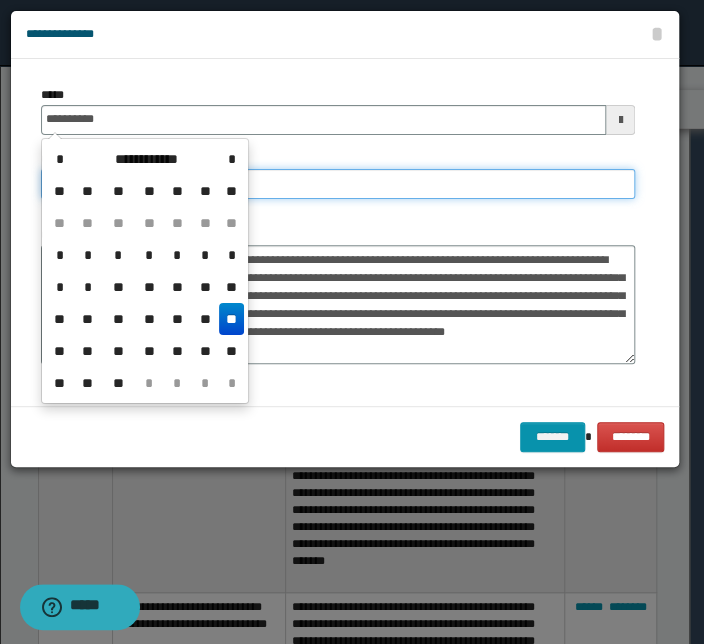 type on "**********" 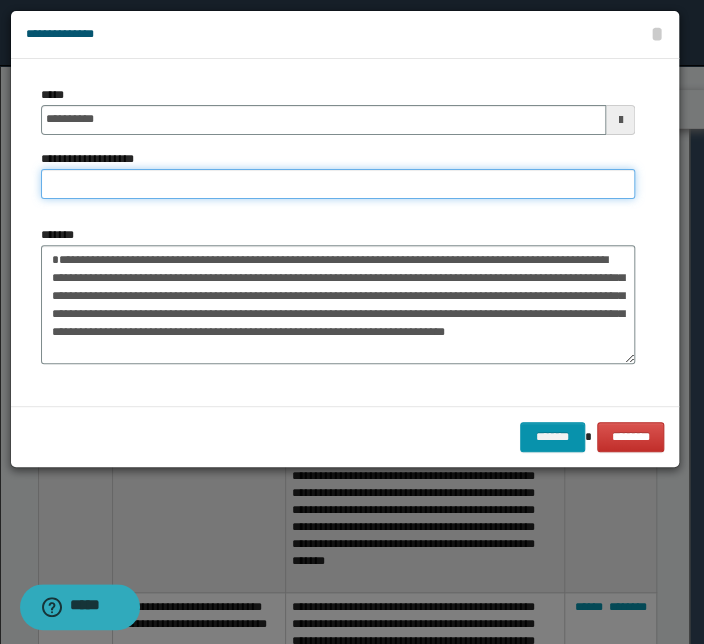 click on "**********" at bounding box center [338, 184] 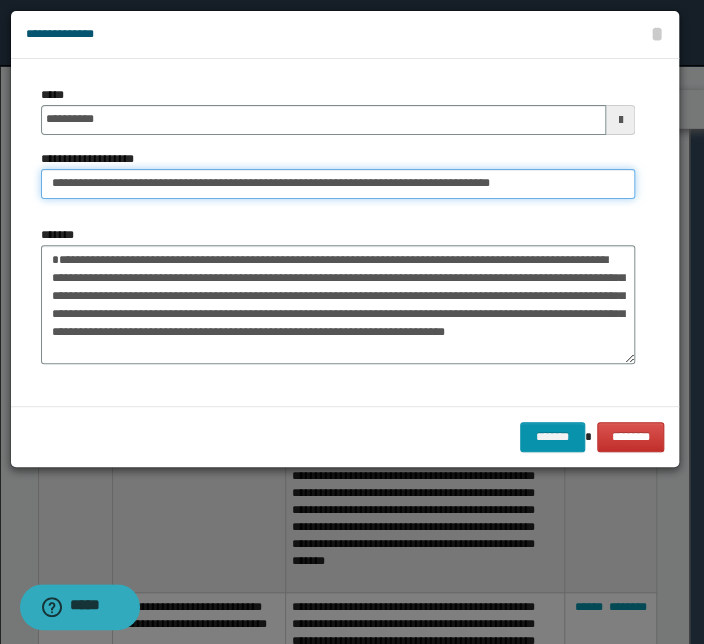drag, startPoint x: 115, startPoint y: 183, endPoint x: -46, endPoint y: 181, distance: 161.01242 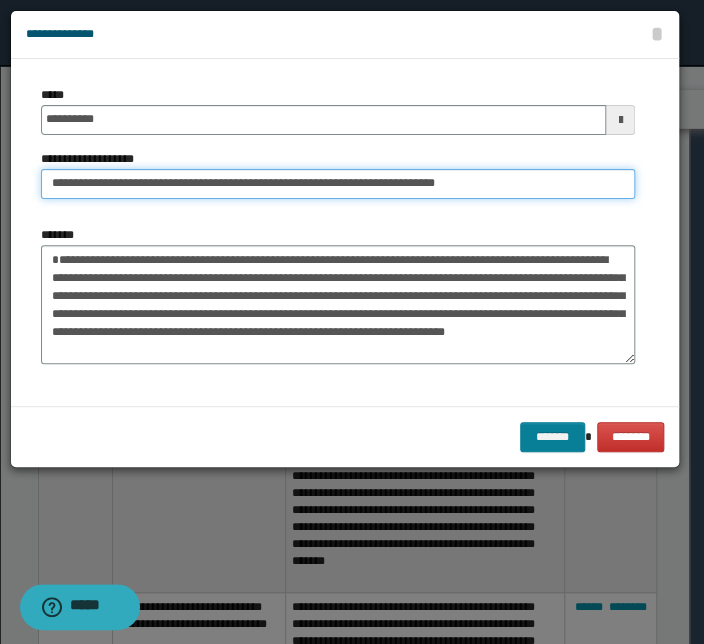 type on "**********" 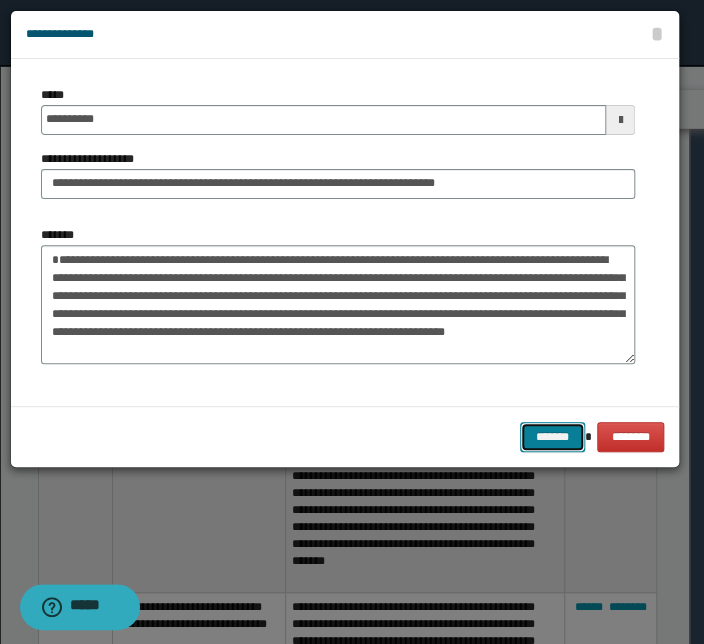 click on "*******" at bounding box center [552, 437] 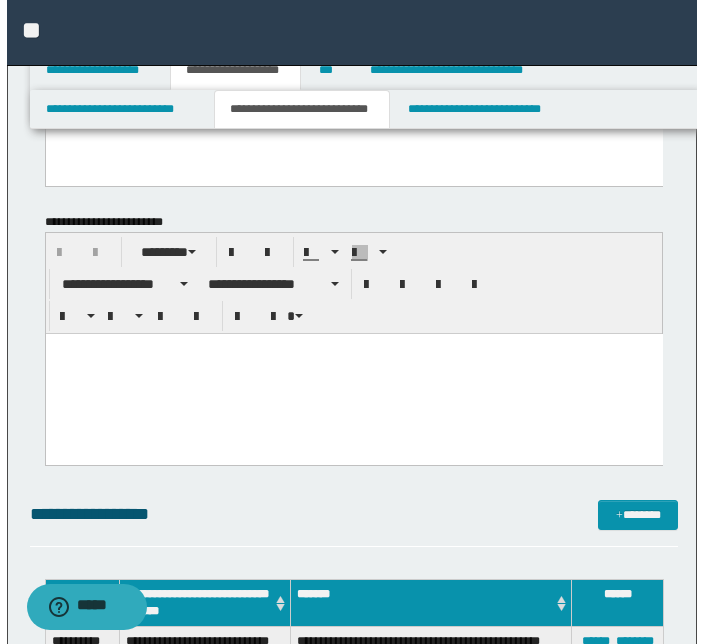 scroll, scrollTop: 4563, scrollLeft: 0, axis: vertical 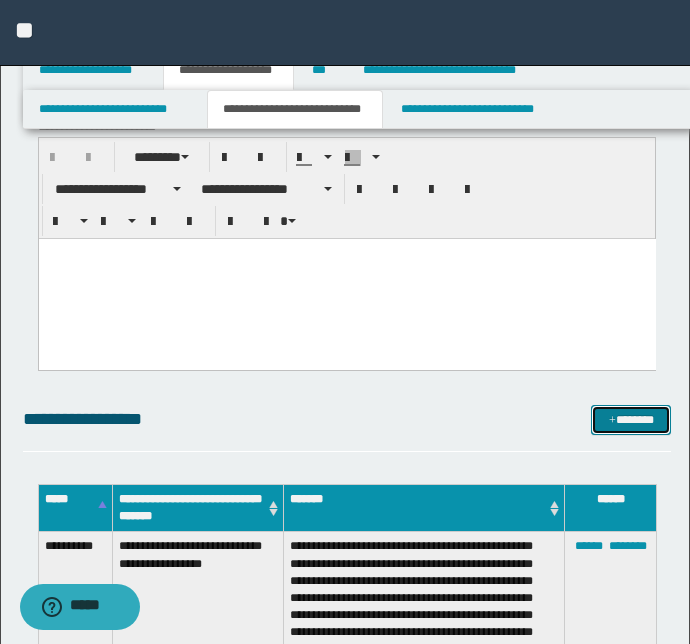 click on "*******" at bounding box center [631, 420] 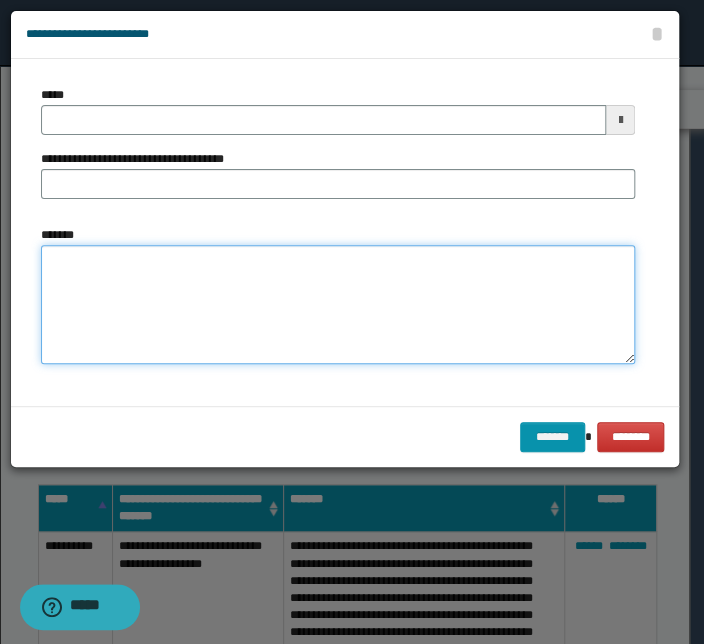 click on "*******" at bounding box center (338, 305) 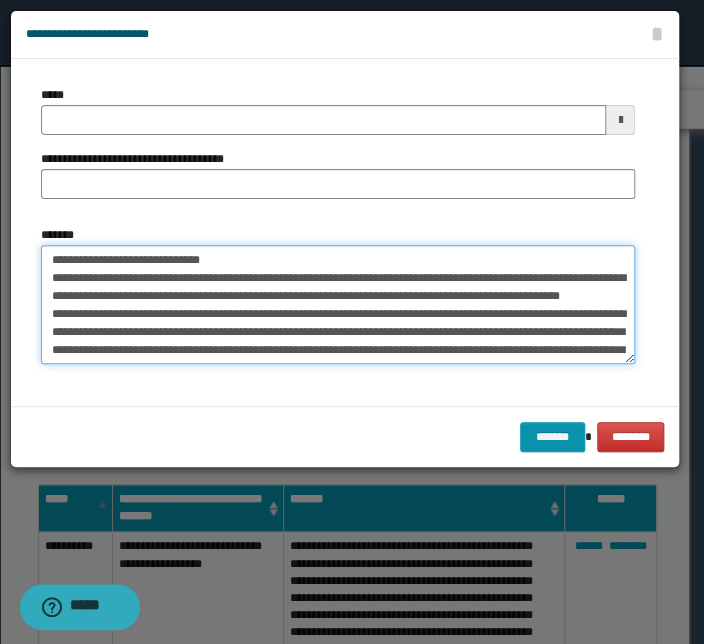 scroll, scrollTop: 137, scrollLeft: 0, axis: vertical 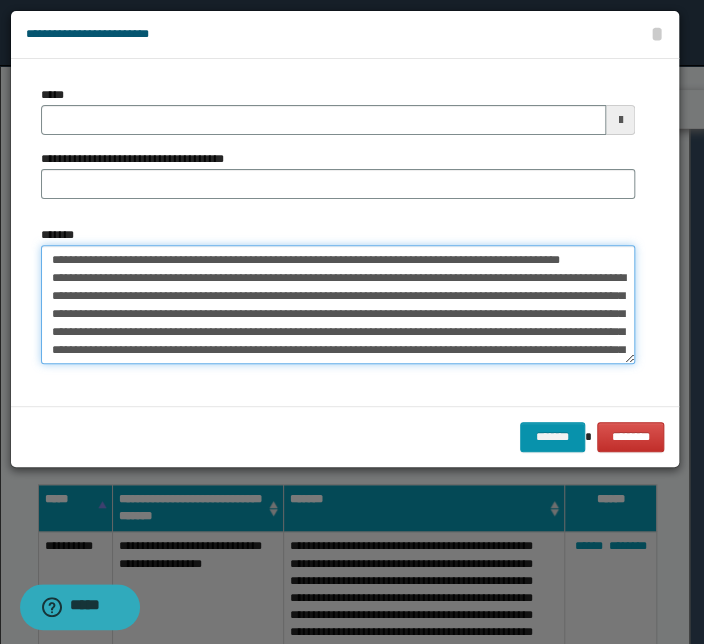 click on "*******" at bounding box center (338, 305) 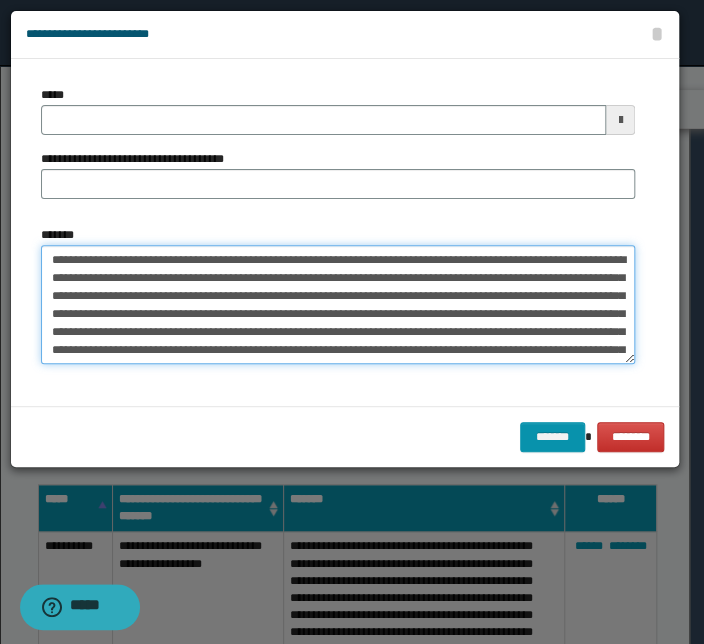 drag, startPoint x: 358, startPoint y: 258, endPoint x: -36, endPoint y: 219, distance: 395.9255 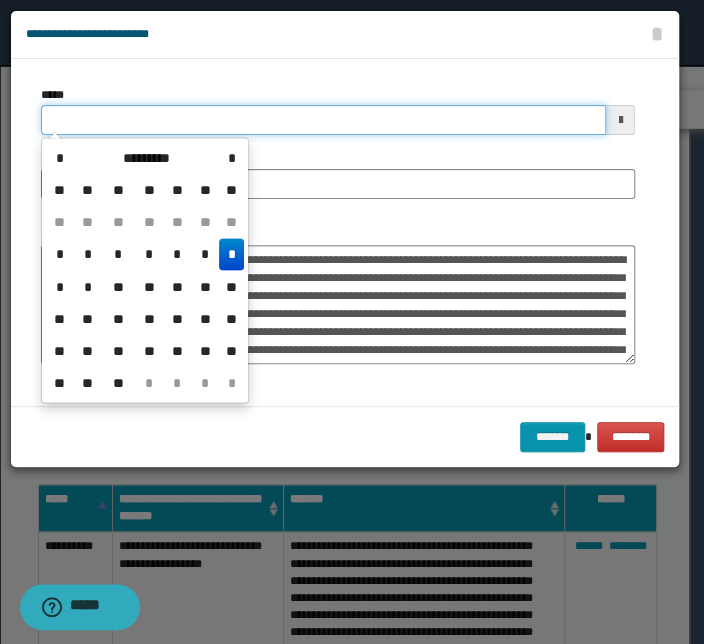 click on "*****" at bounding box center [323, 120] 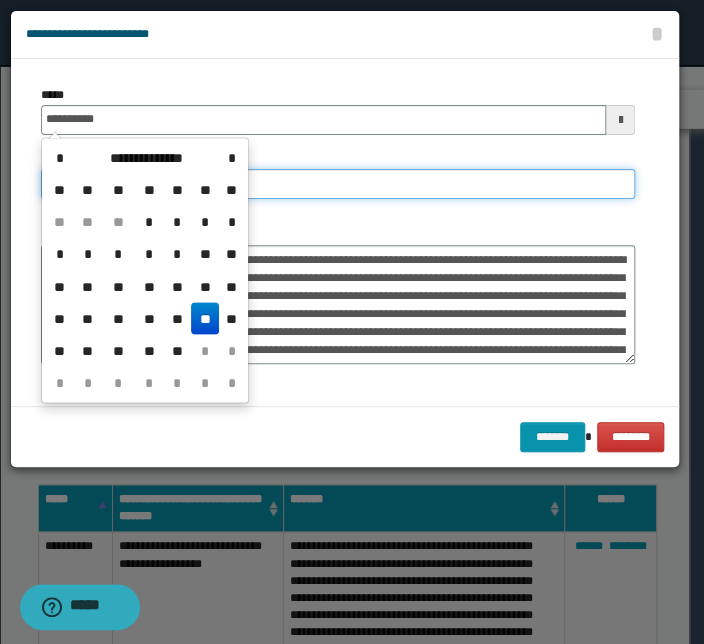 type on "**********" 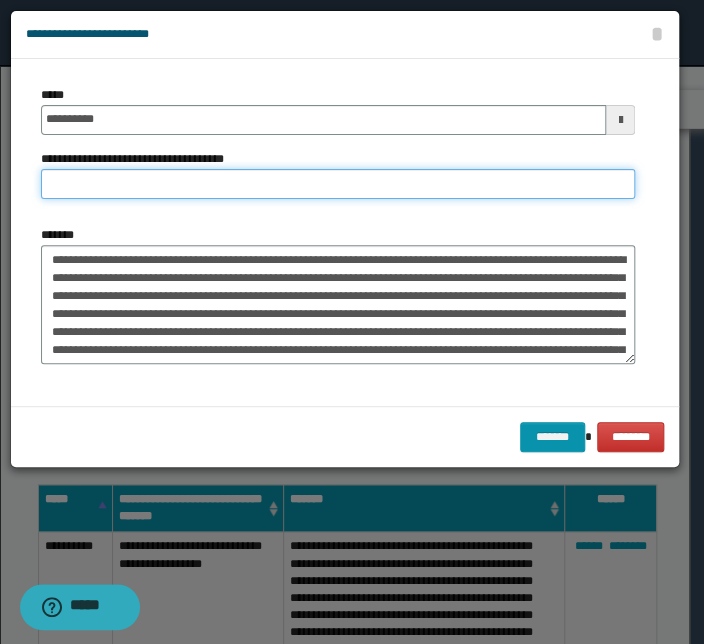 click on "**********" at bounding box center (338, 184) 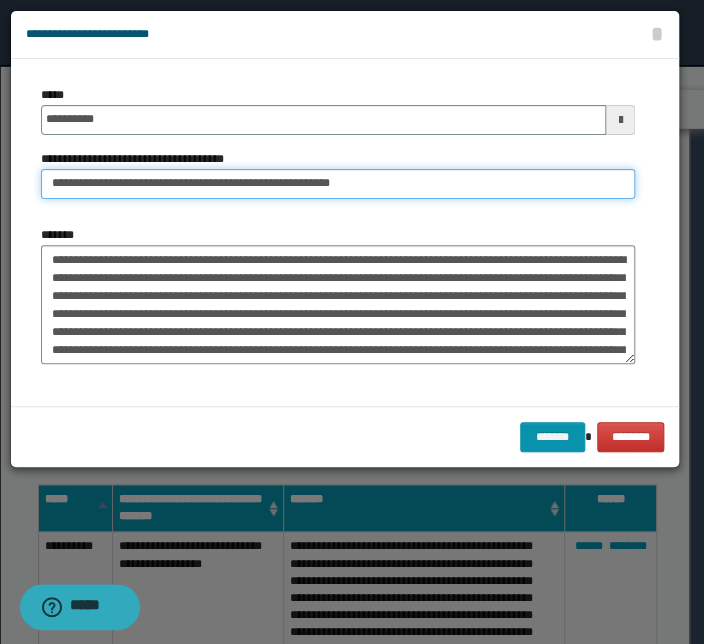 drag, startPoint x: 114, startPoint y: 184, endPoint x: -84, endPoint y: 158, distance: 199.69977 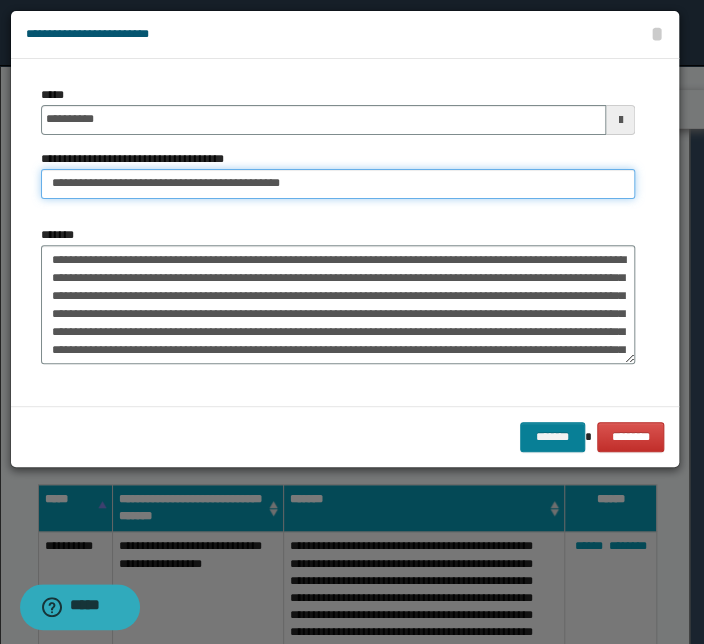 type on "**********" 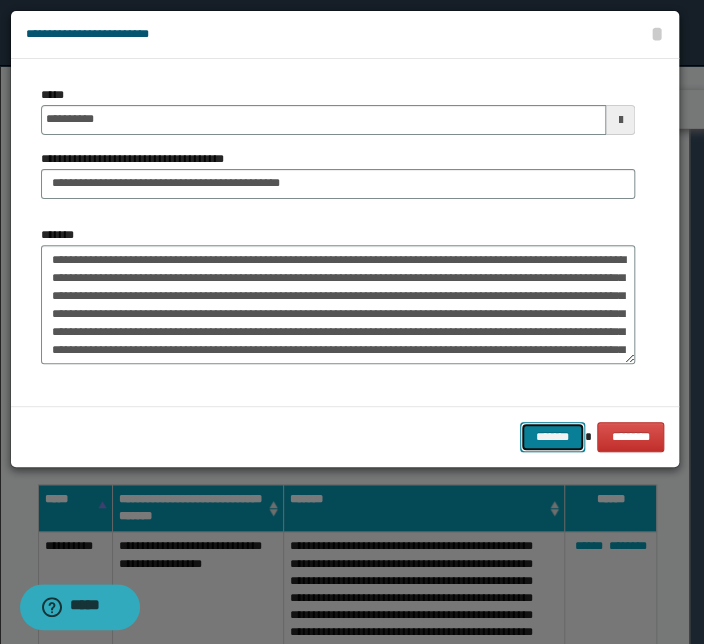 drag, startPoint x: 560, startPoint y: 444, endPoint x: 479, endPoint y: 443, distance: 81.00617 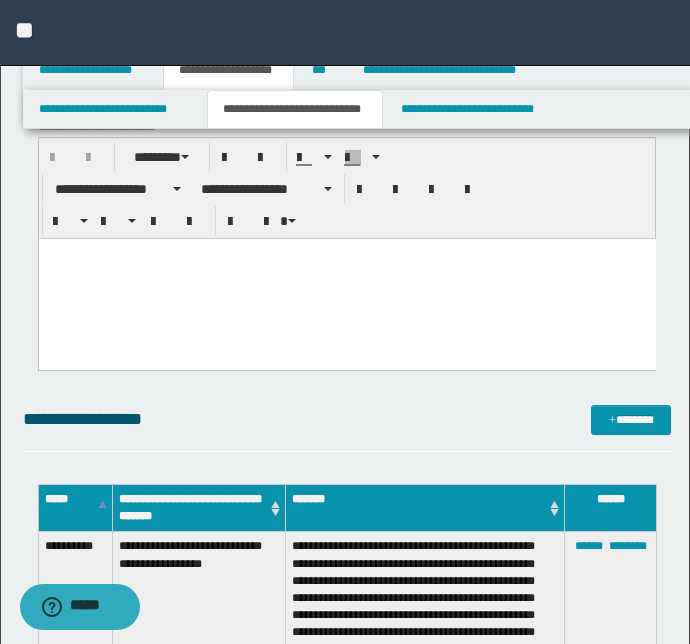 drag, startPoint x: 353, startPoint y: 435, endPoint x: 362, endPoint y: 378, distance: 57.706154 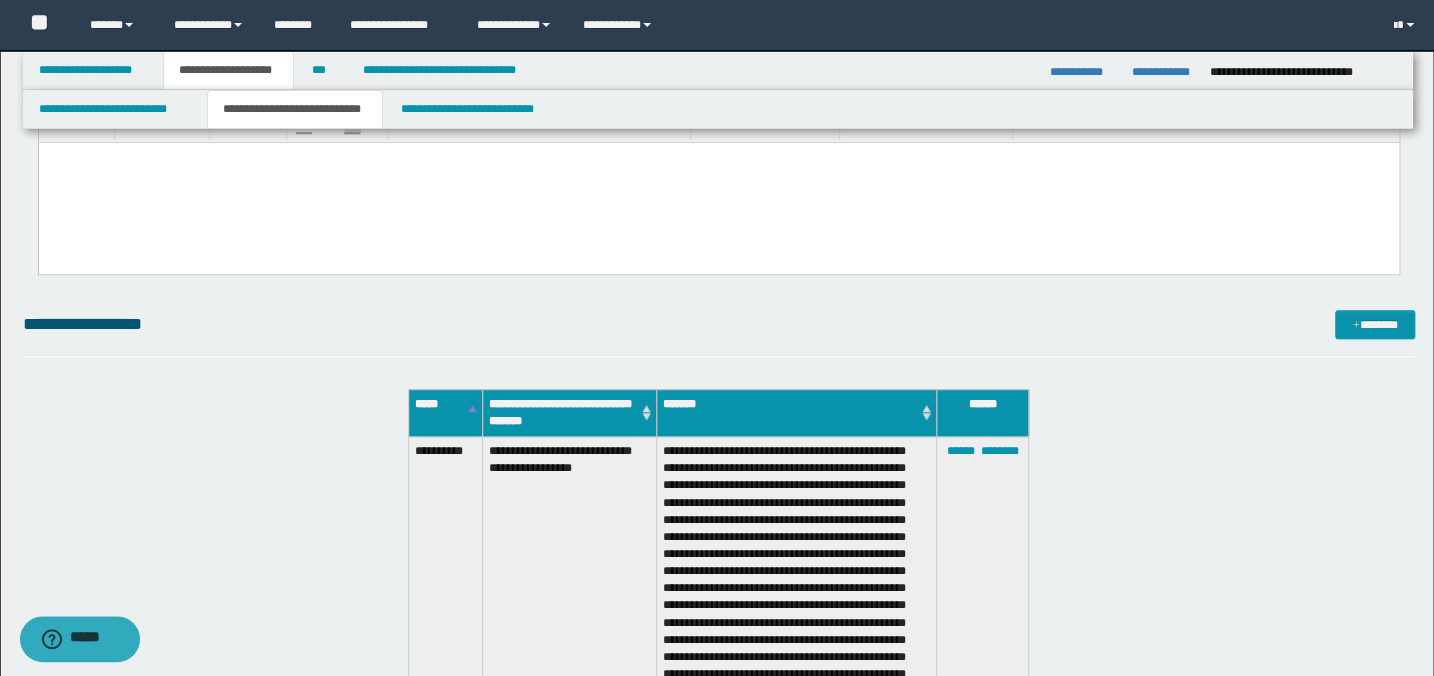 click on "**********" at bounding box center (719, 324) 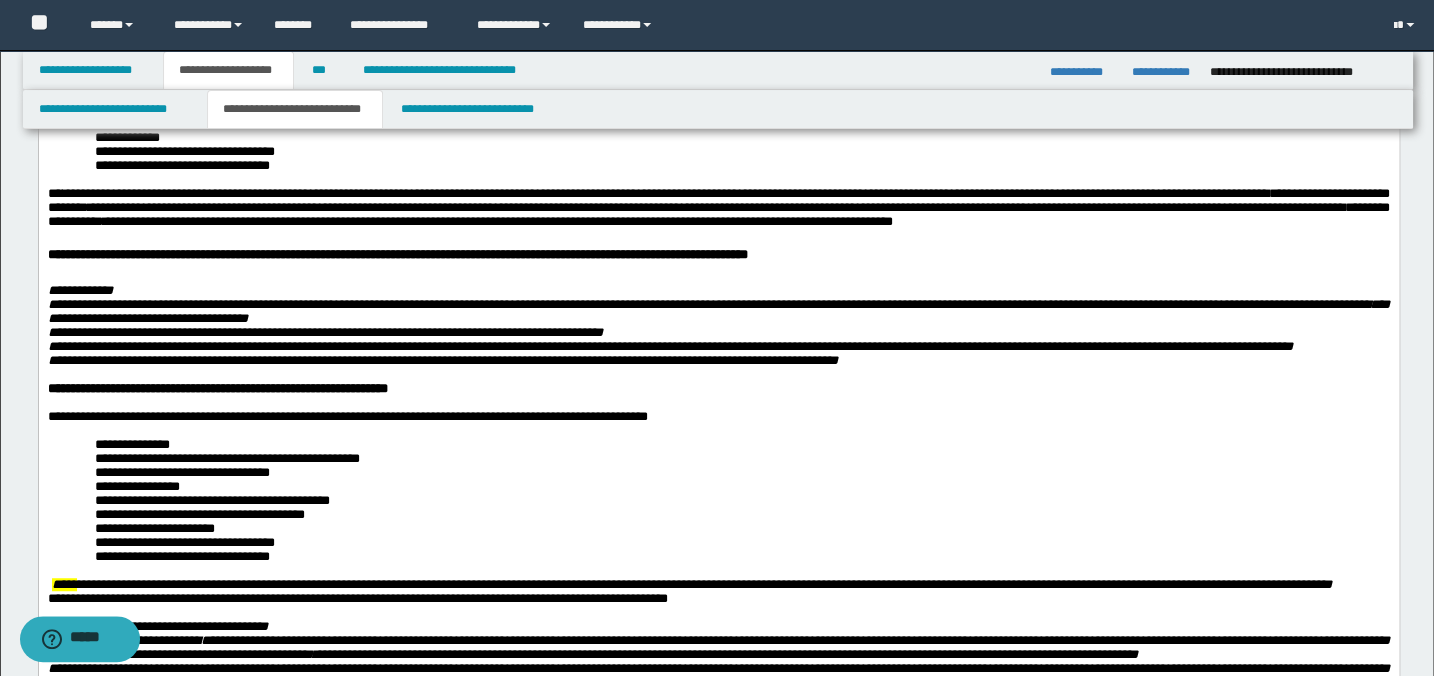 scroll, scrollTop: 0, scrollLeft: 0, axis: both 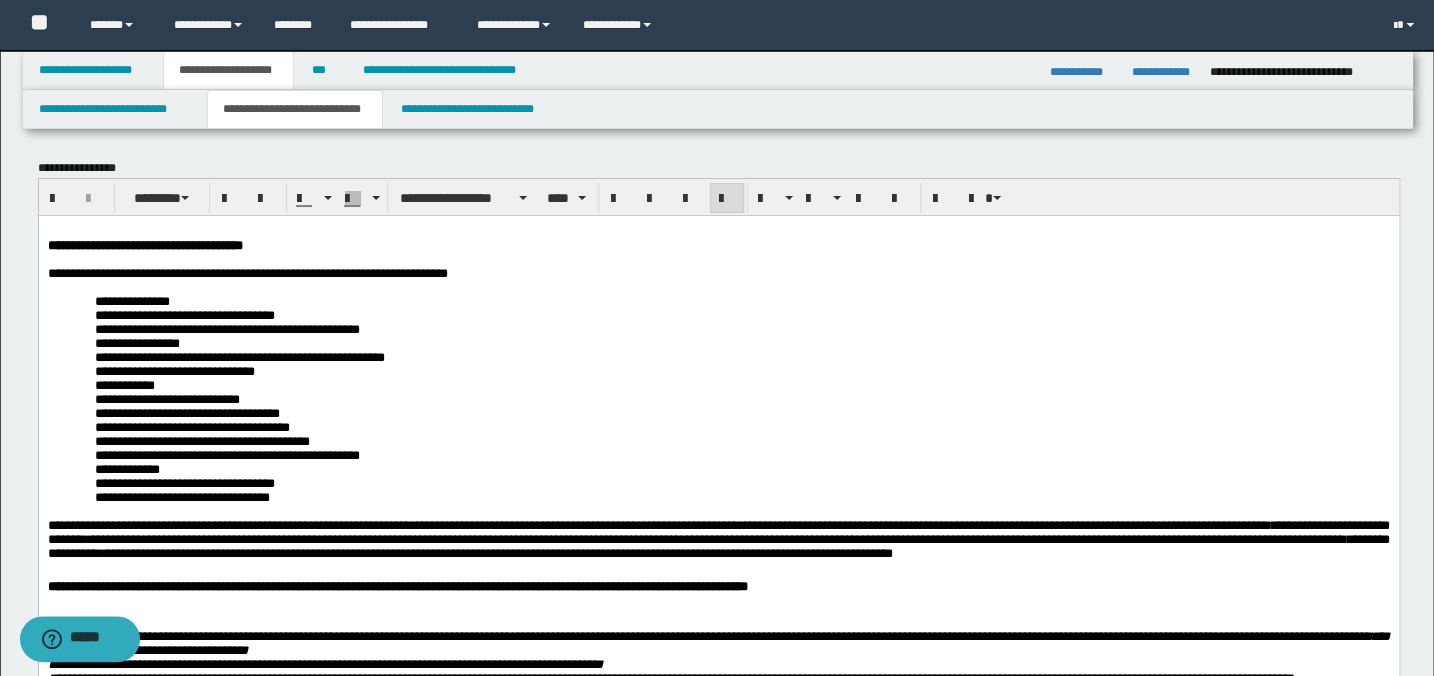 type 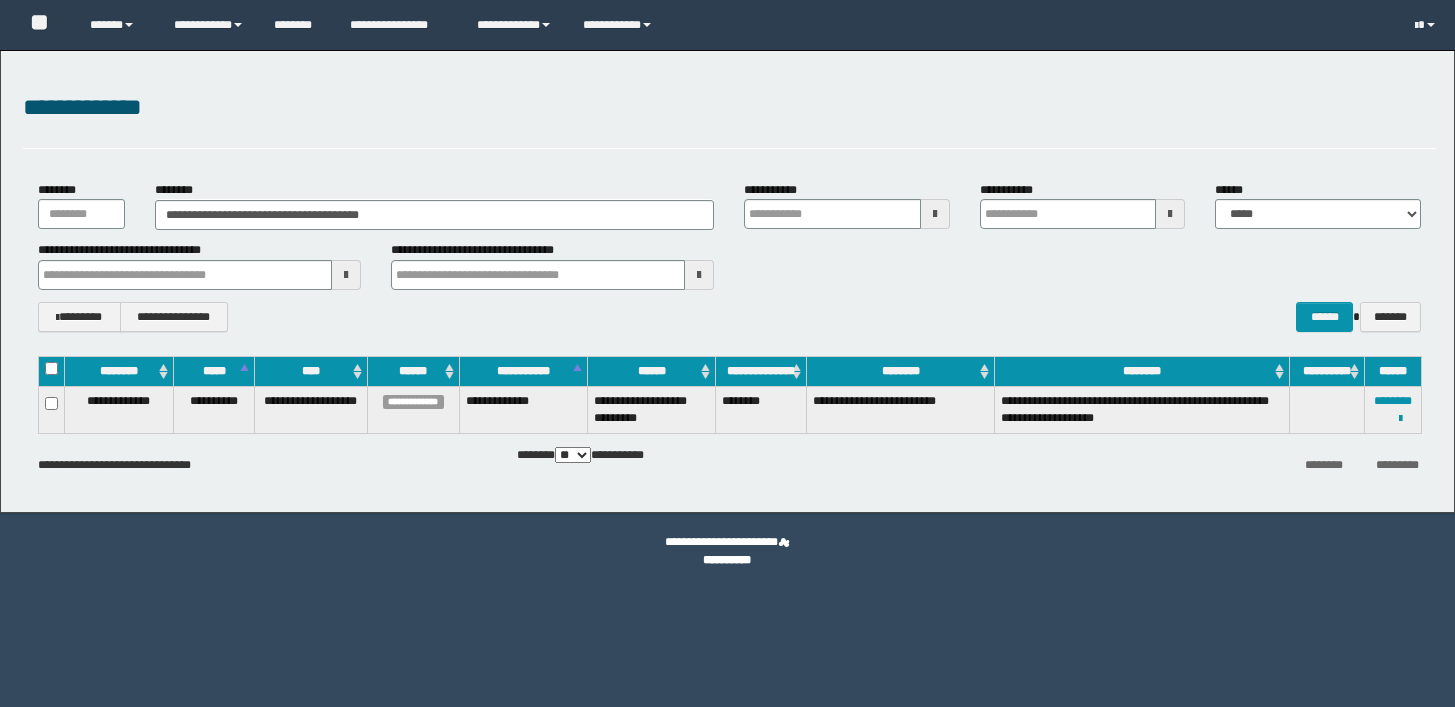 scroll, scrollTop: 0, scrollLeft: 0, axis: both 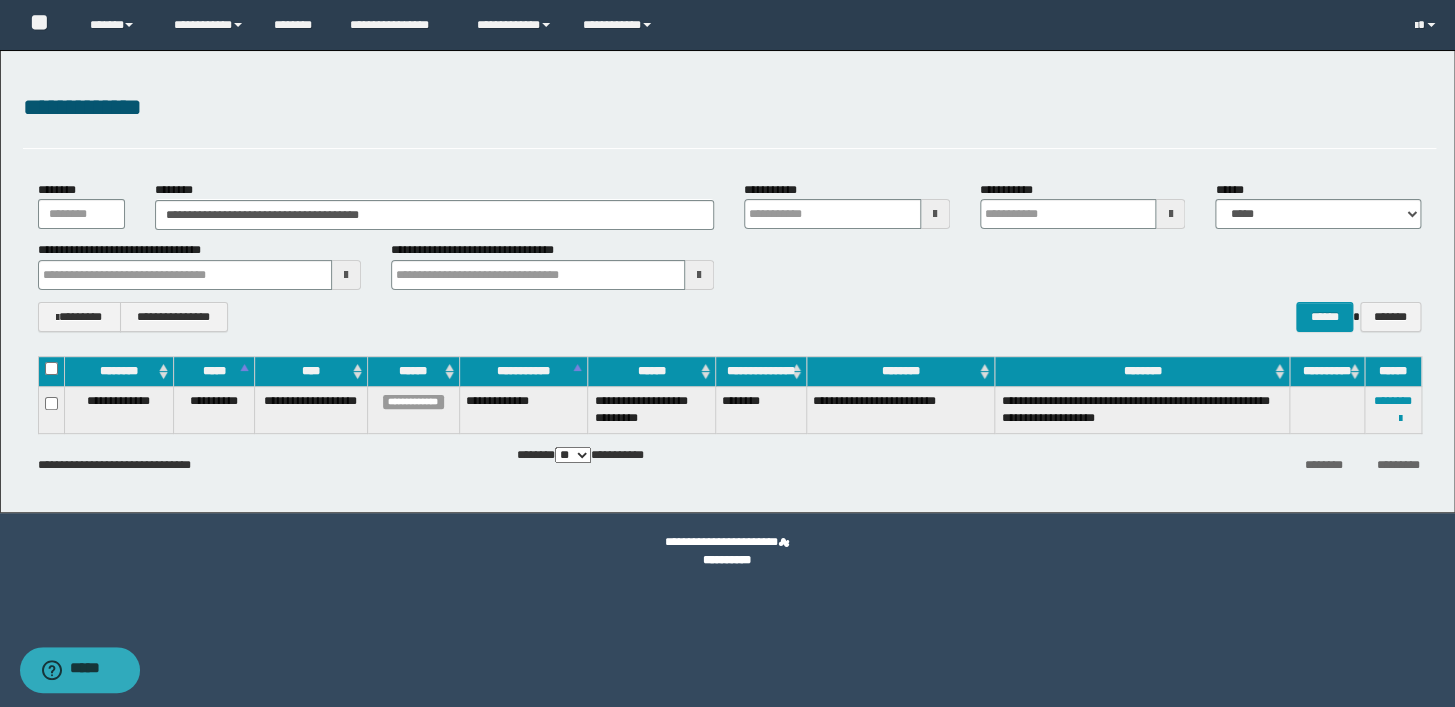 drag, startPoint x: 0, startPoint y: 0, endPoint x: 439, endPoint y: 135, distance: 459.28857 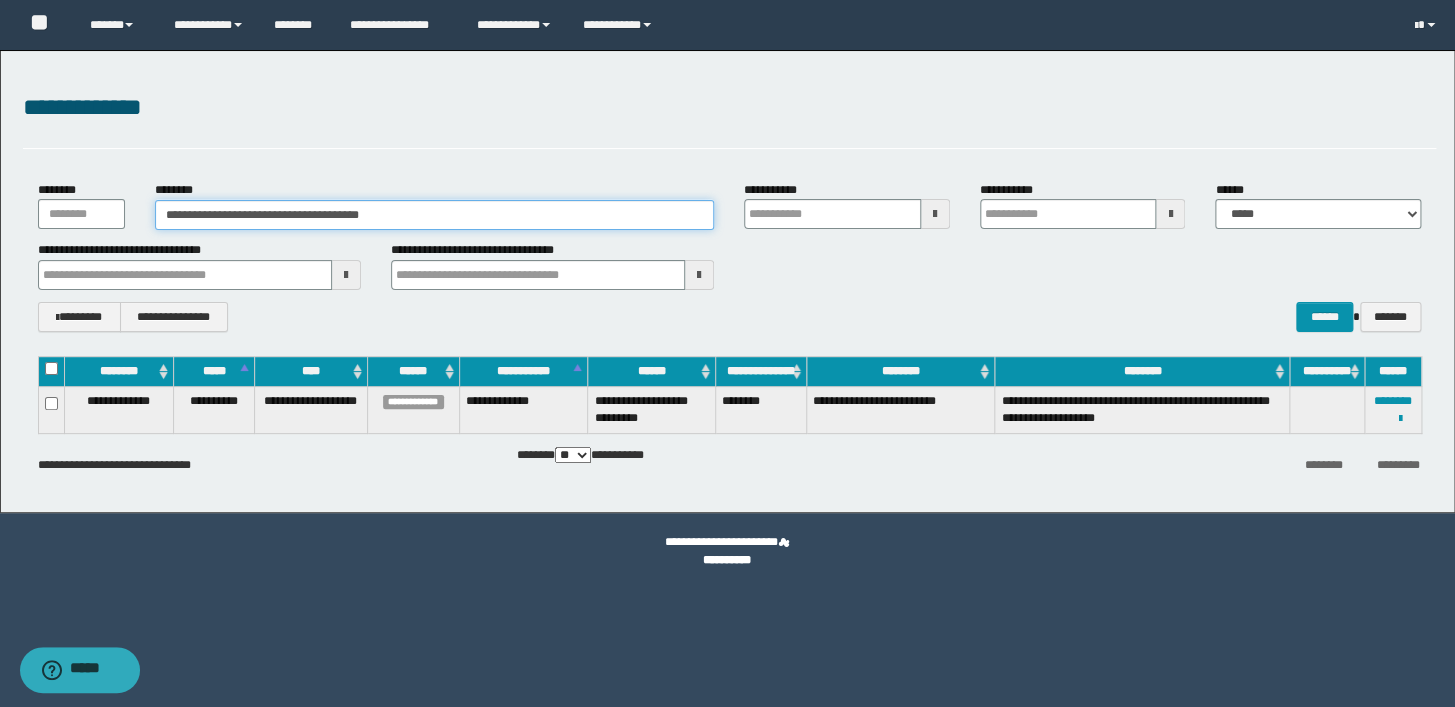 drag, startPoint x: 456, startPoint y: 213, endPoint x: 99, endPoint y: 210, distance: 357.0126 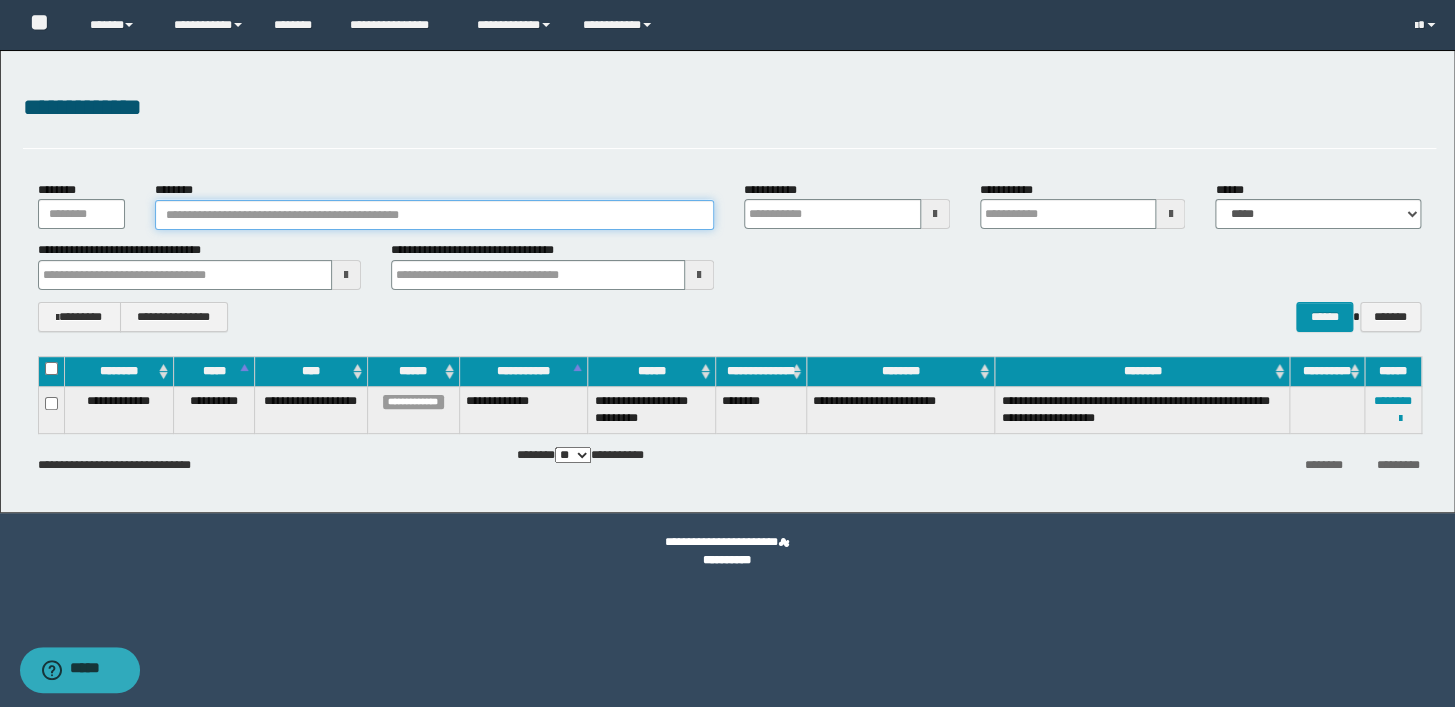 paste on "**********" 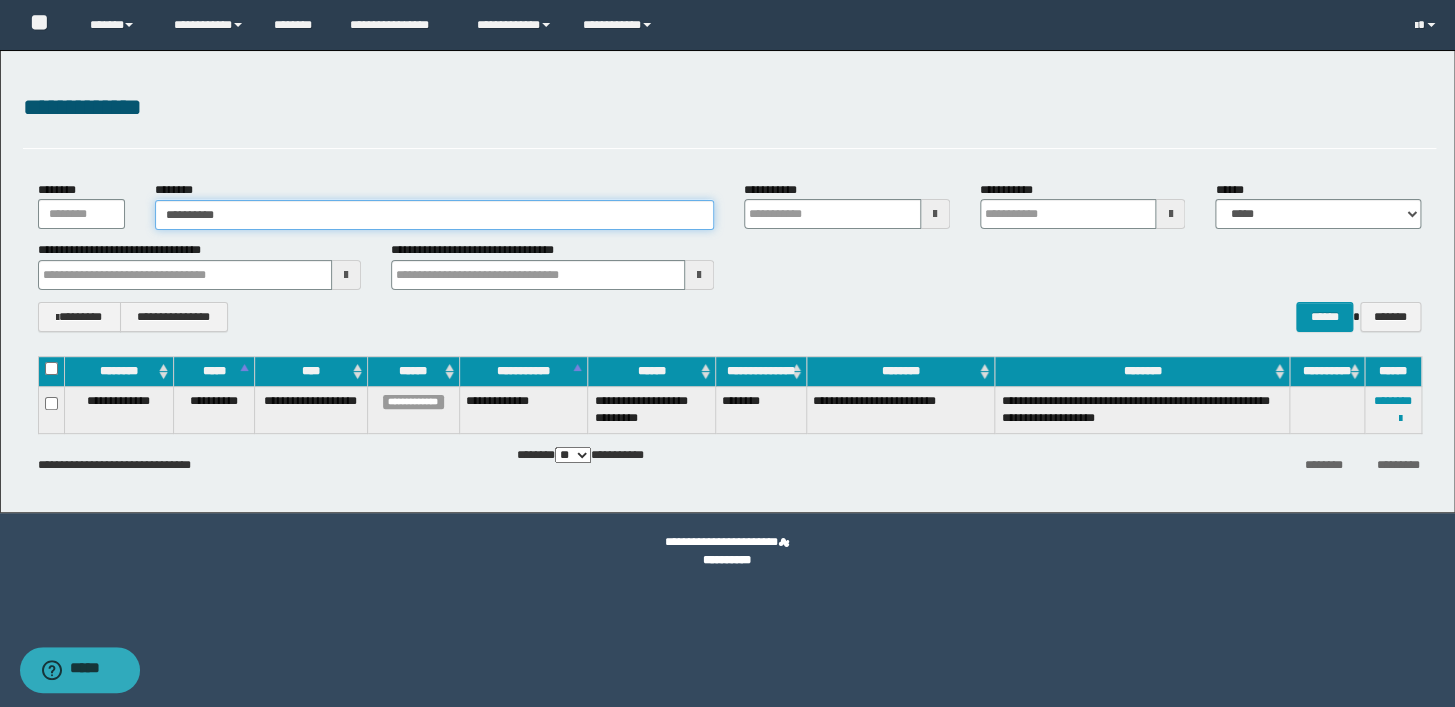 type on "**********" 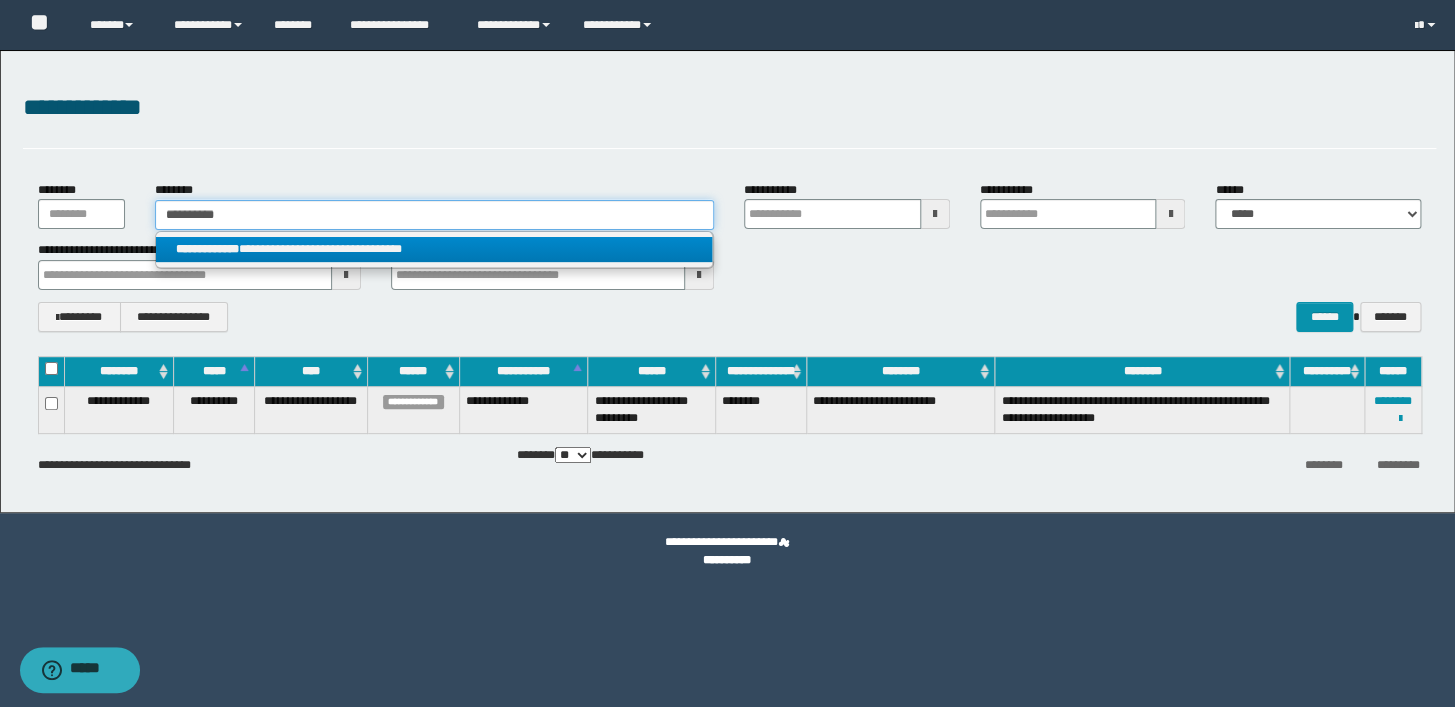 type on "**********" 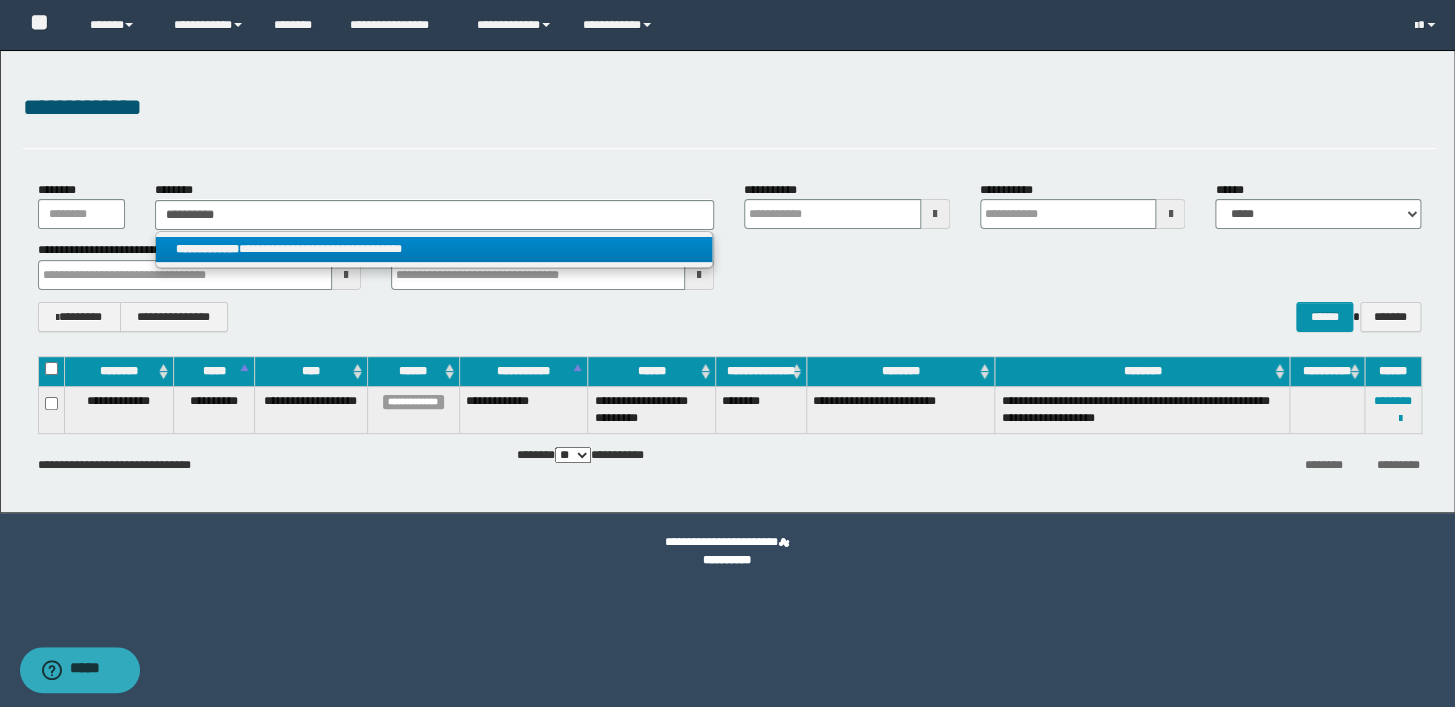click on "**********" at bounding box center (434, 249) 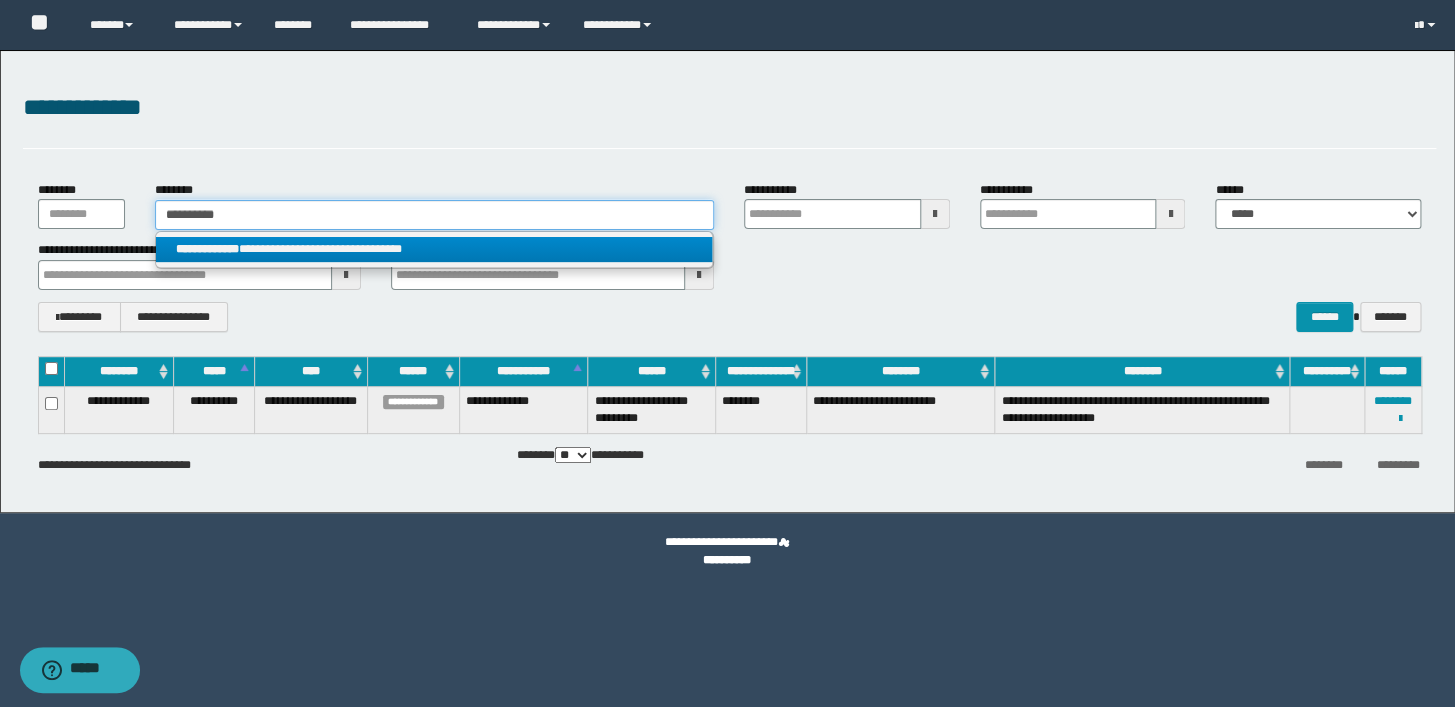 type 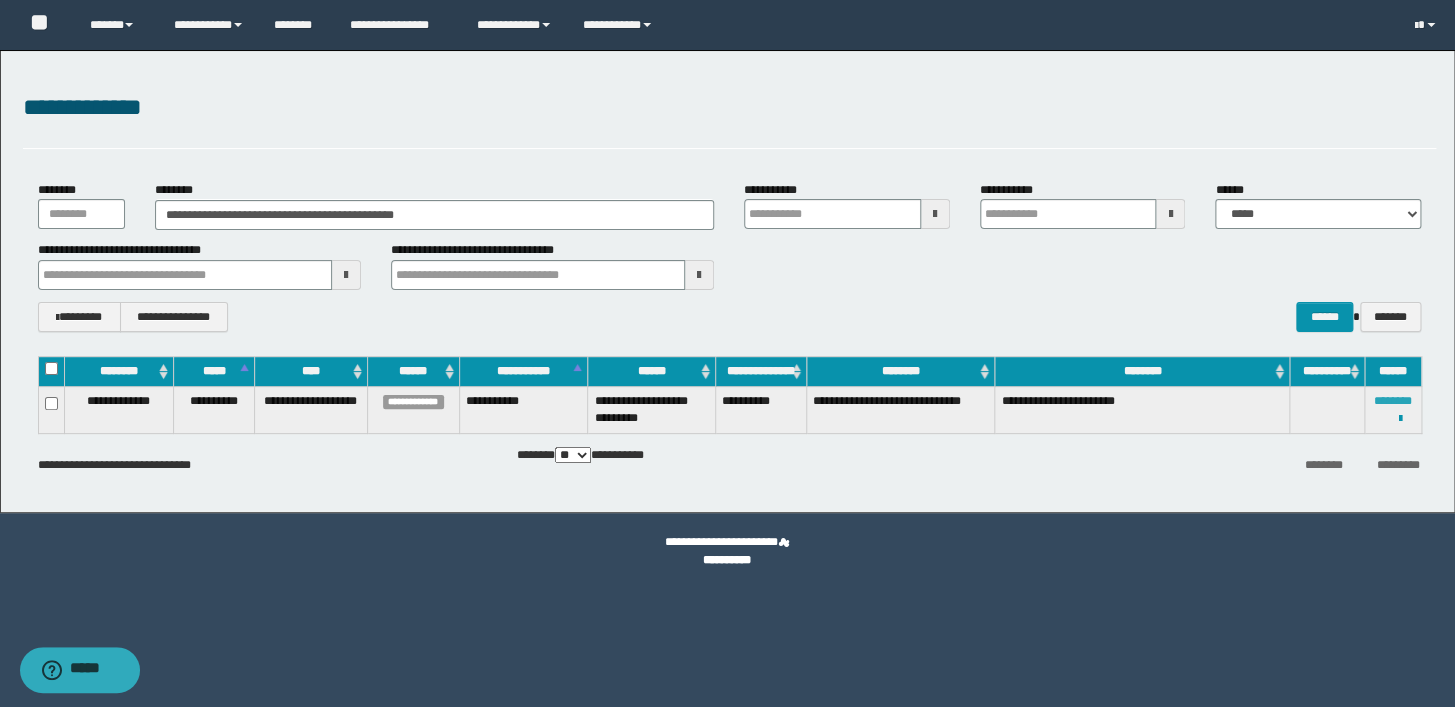 click on "********" at bounding box center (1393, 401) 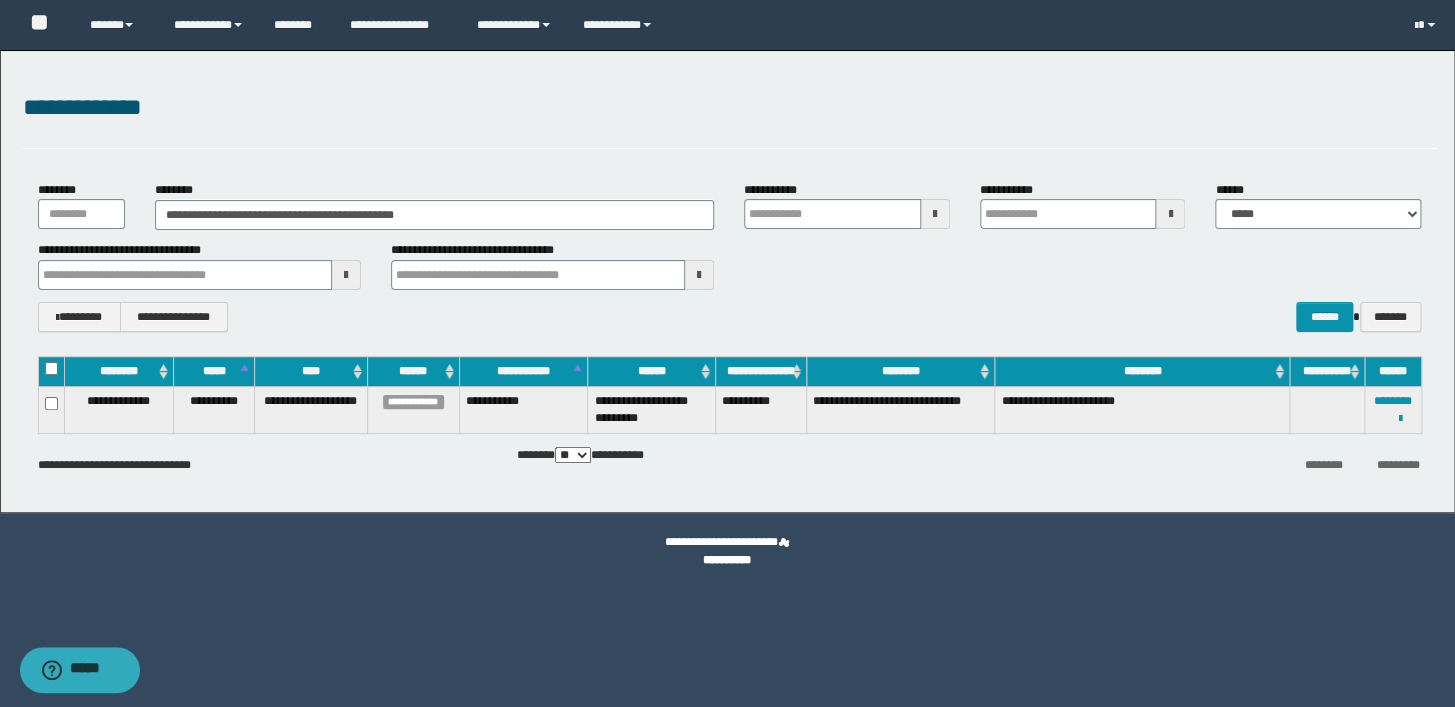 drag, startPoint x: 612, startPoint y: 149, endPoint x: 623, endPoint y: 145, distance: 11.7046995 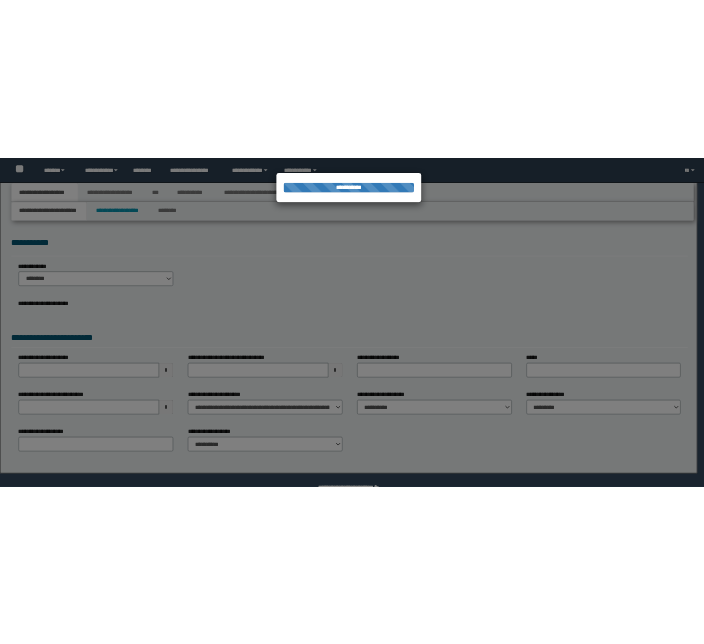 scroll, scrollTop: 0, scrollLeft: 0, axis: both 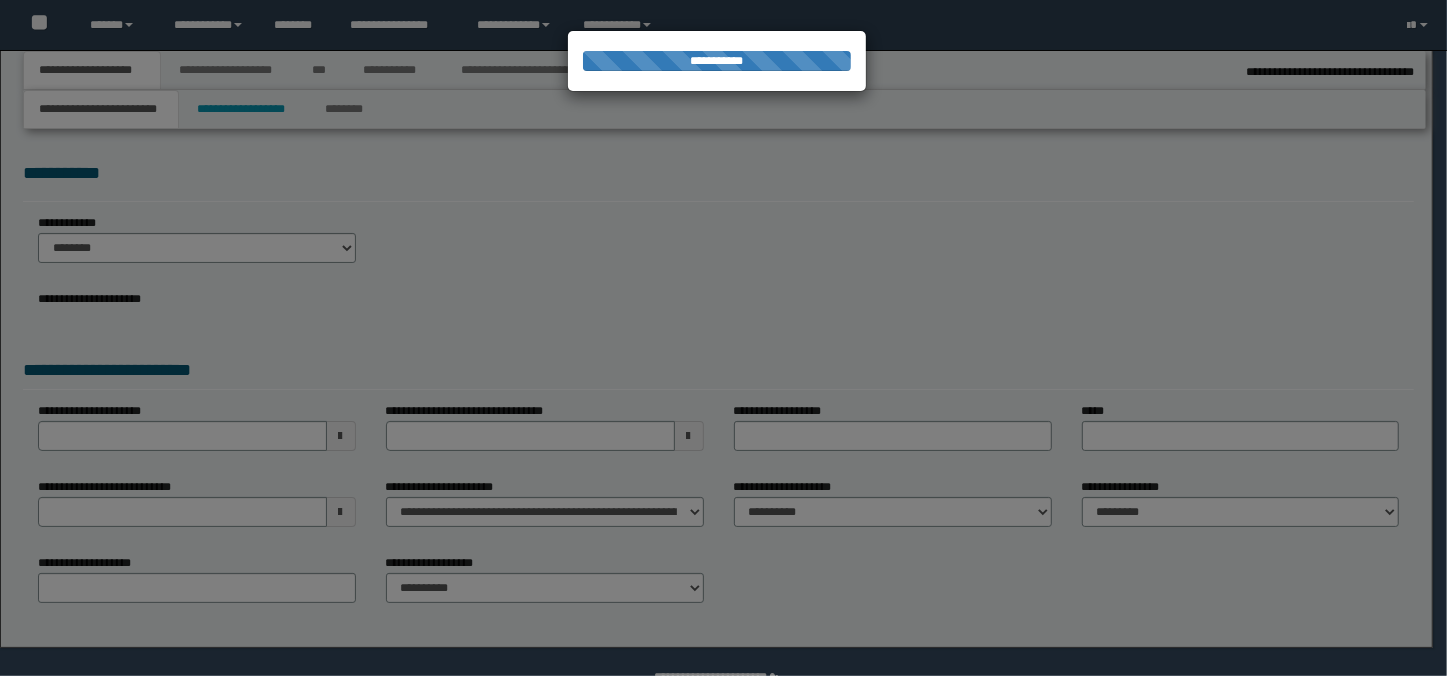 select on "*" 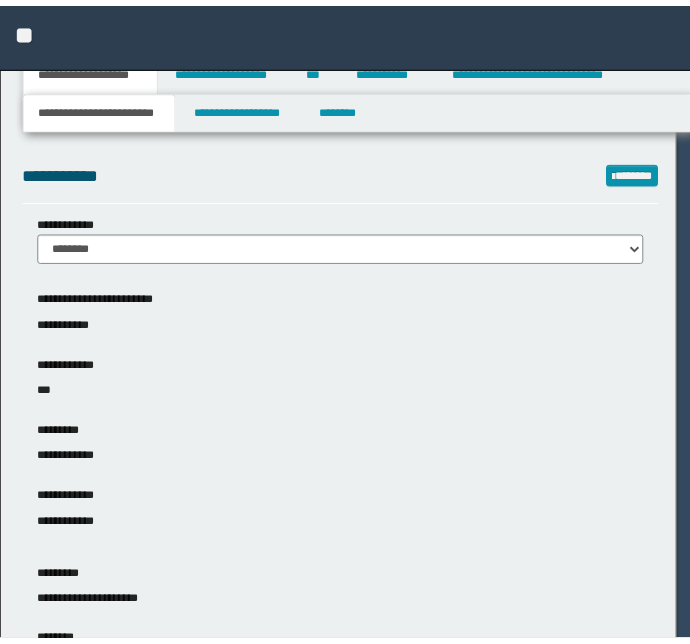 scroll, scrollTop: 0, scrollLeft: 0, axis: both 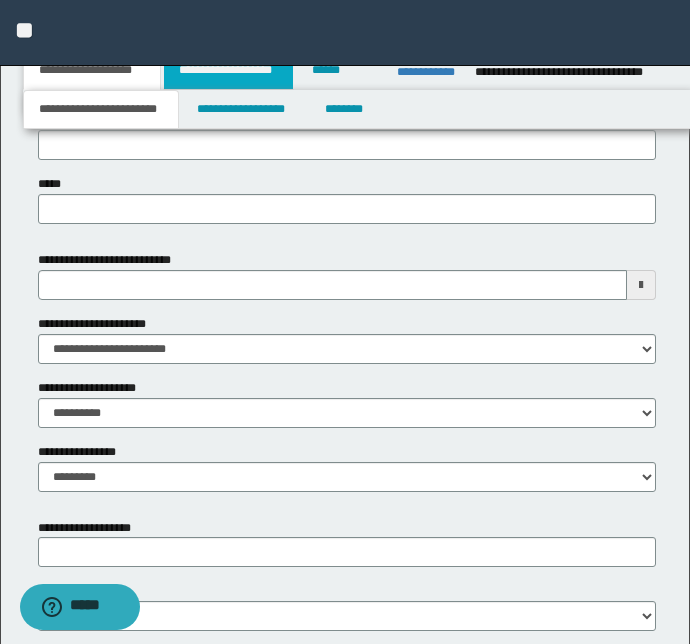 click on "**********" at bounding box center [228, 70] 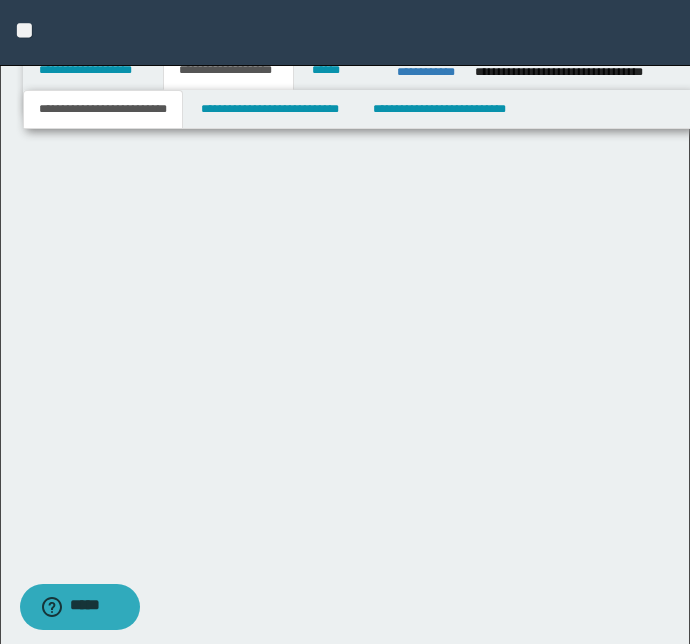 scroll, scrollTop: 0, scrollLeft: 0, axis: both 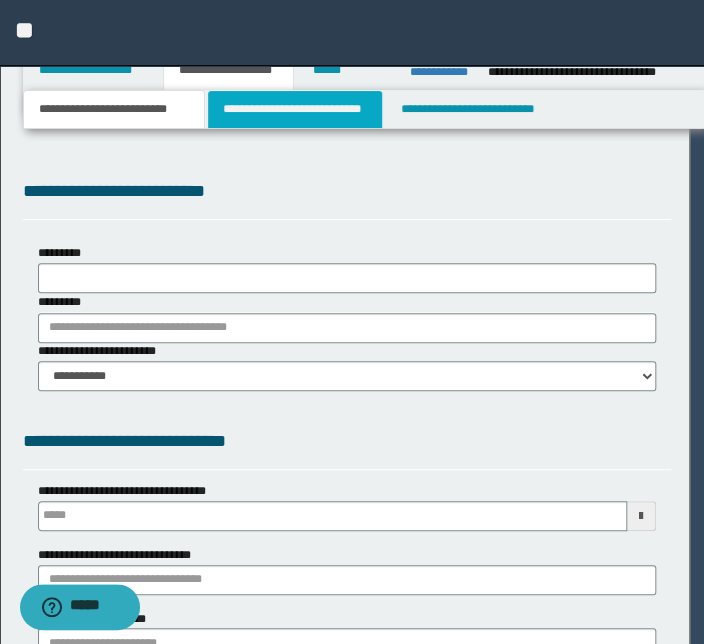 select on "*" 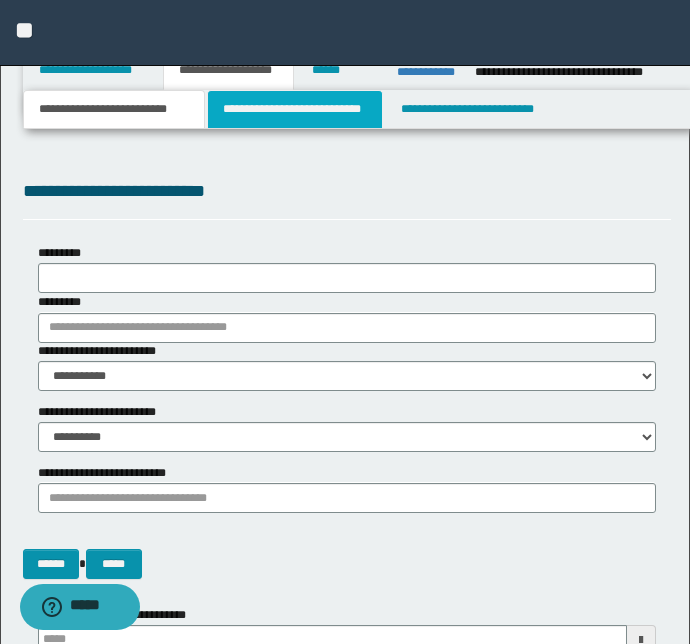 click on "**********" at bounding box center (294, 109) 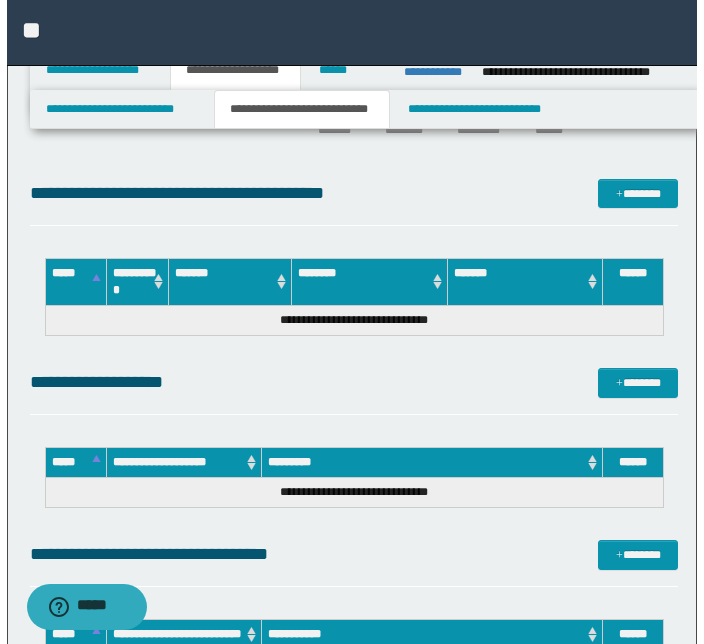 scroll, scrollTop: 545, scrollLeft: 0, axis: vertical 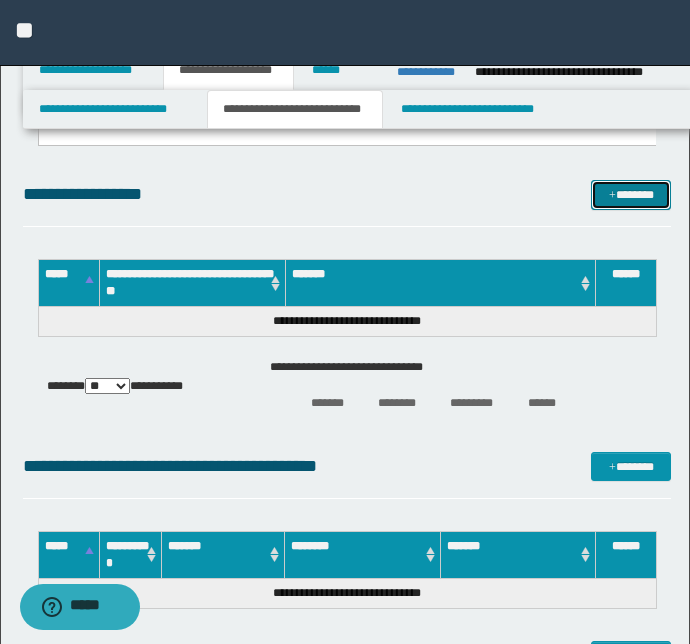 click on "*******" at bounding box center (631, 195) 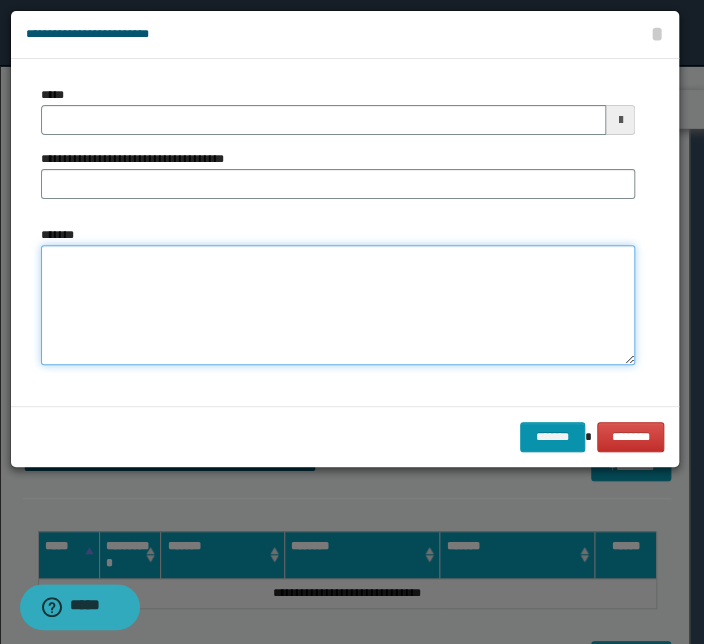 click on "*******" at bounding box center (338, 305) 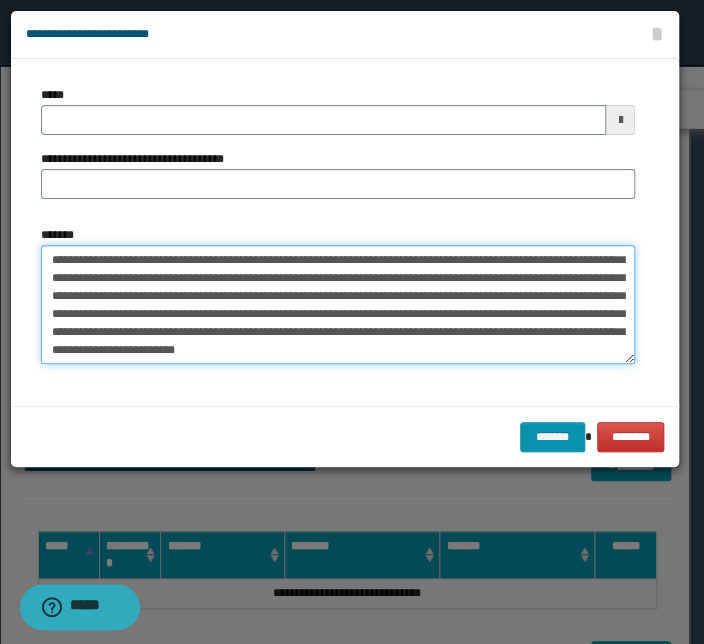 scroll, scrollTop: 0, scrollLeft: 0, axis: both 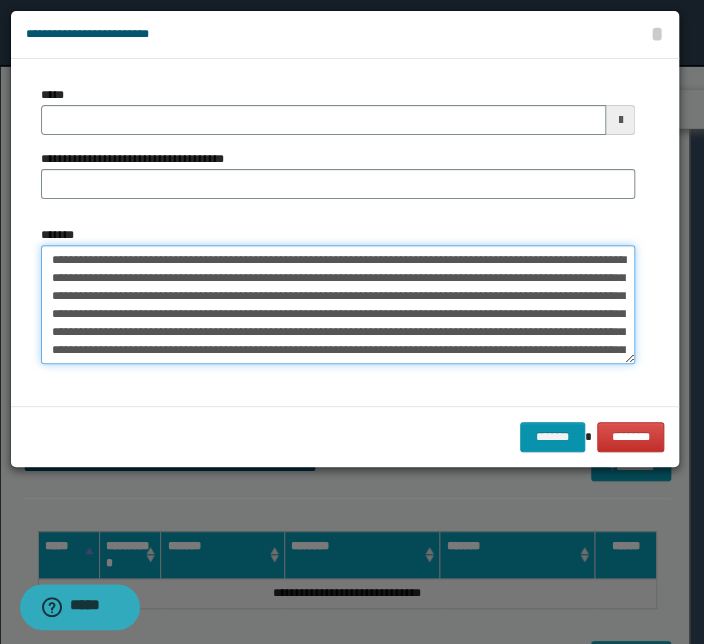drag, startPoint x: 394, startPoint y: 258, endPoint x: 152, endPoint y: 254, distance: 242.03305 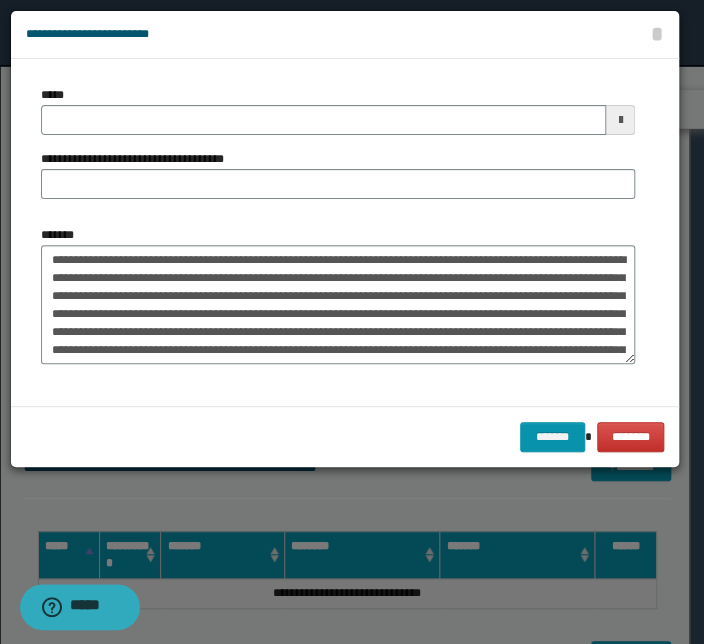 click on "**********" at bounding box center [338, 232] 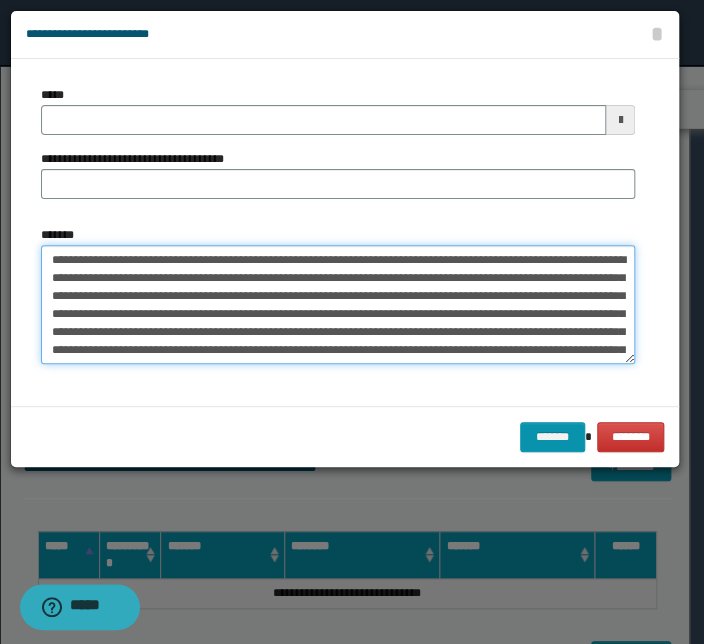 drag, startPoint x: 216, startPoint y: 254, endPoint x: -99, endPoint y: 268, distance: 315.31094 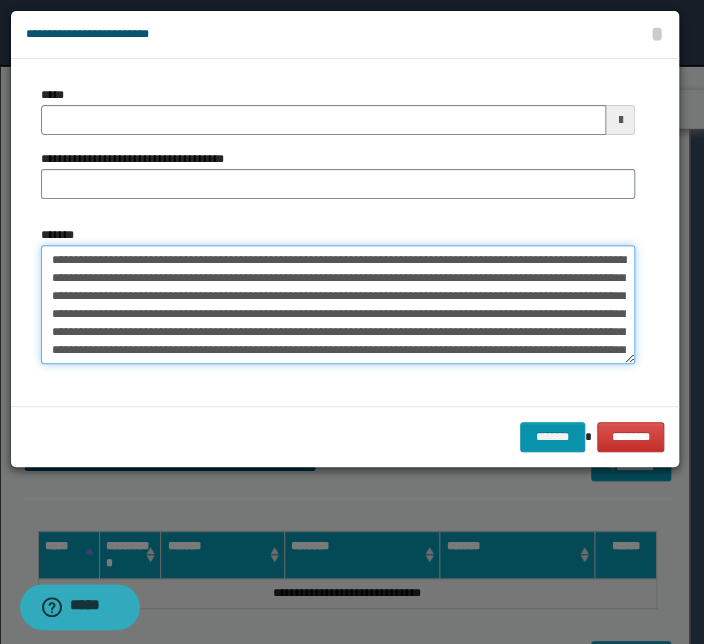 type on "**********" 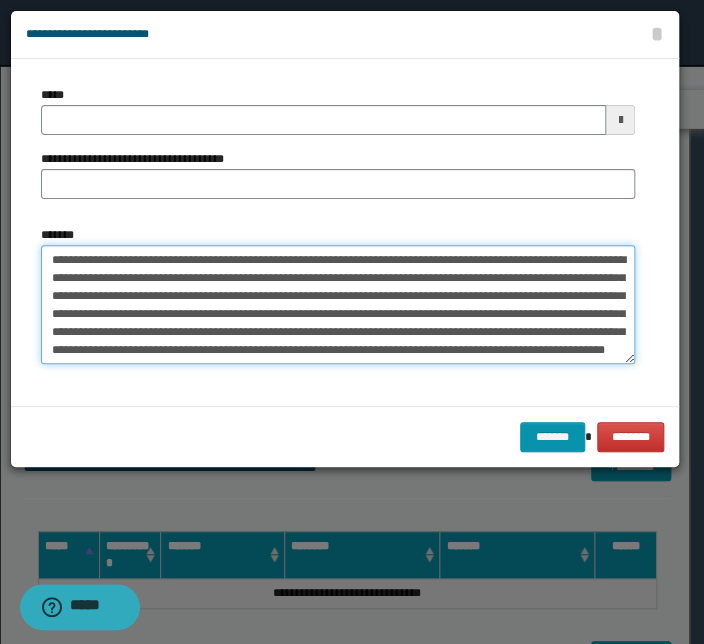 type 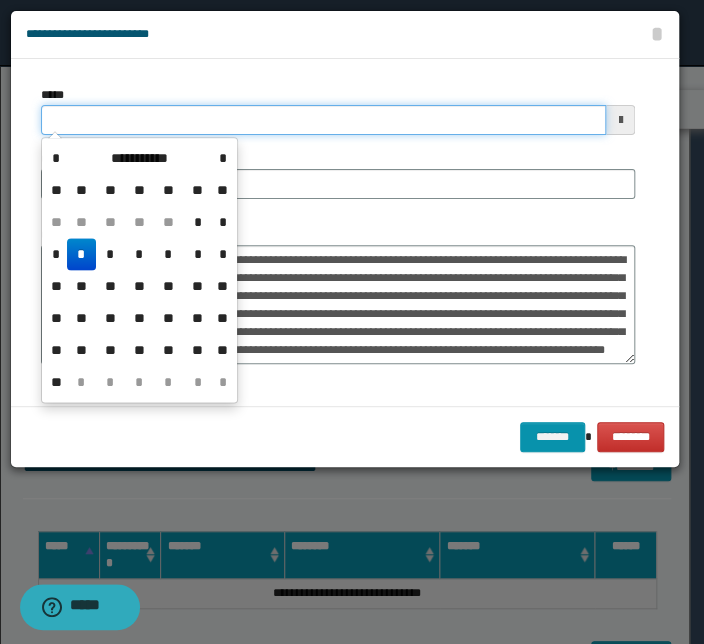 click on "*****" at bounding box center [323, 120] 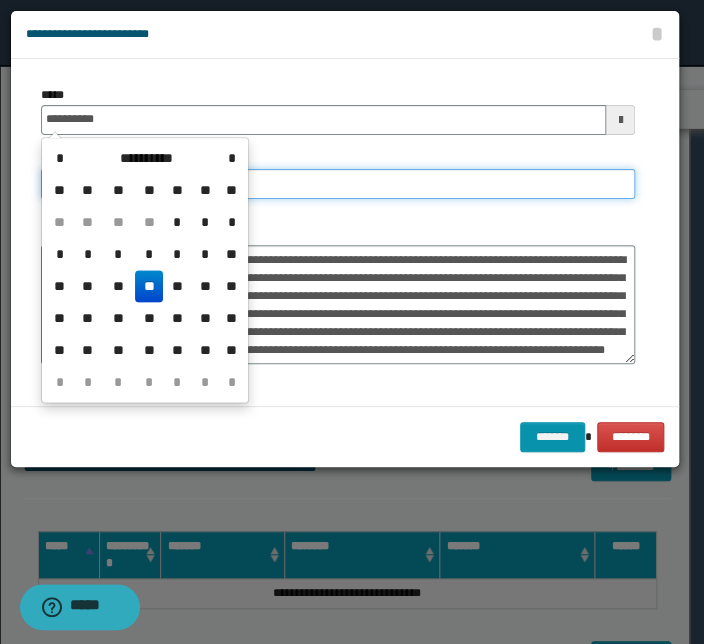type on "**********" 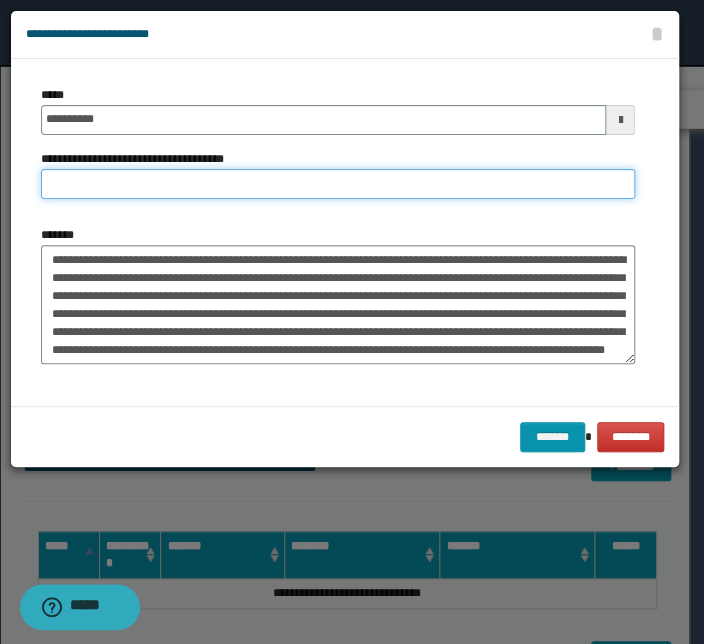 paste on "**********" 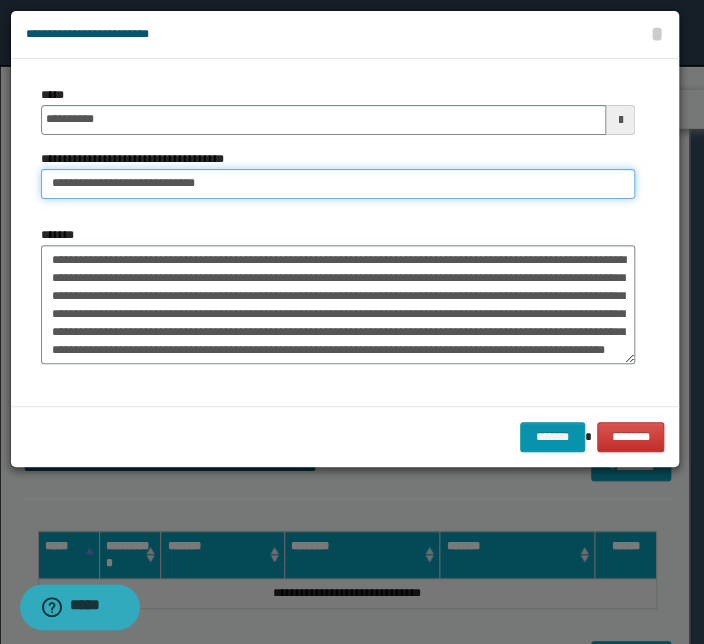 drag, startPoint x: 113, startPoint y: 187, endPoint x: -95, endPoint y: 178, distance: 208.19463 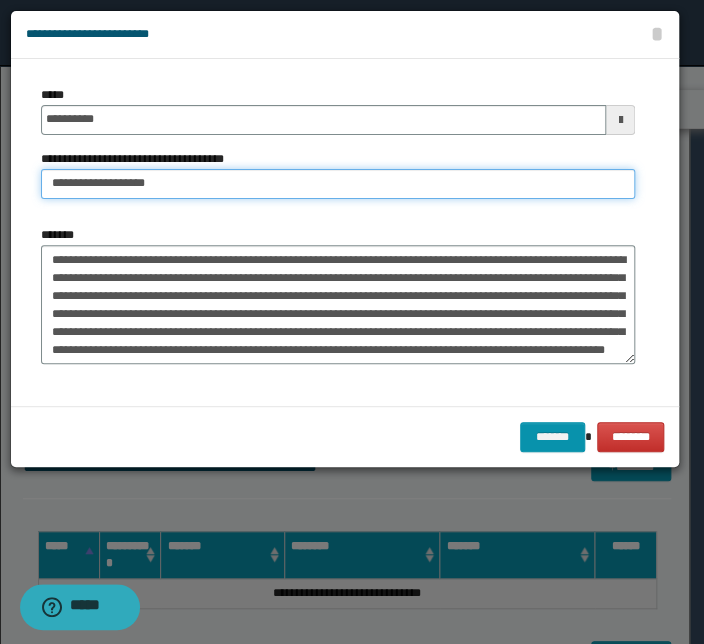 type on "**********" 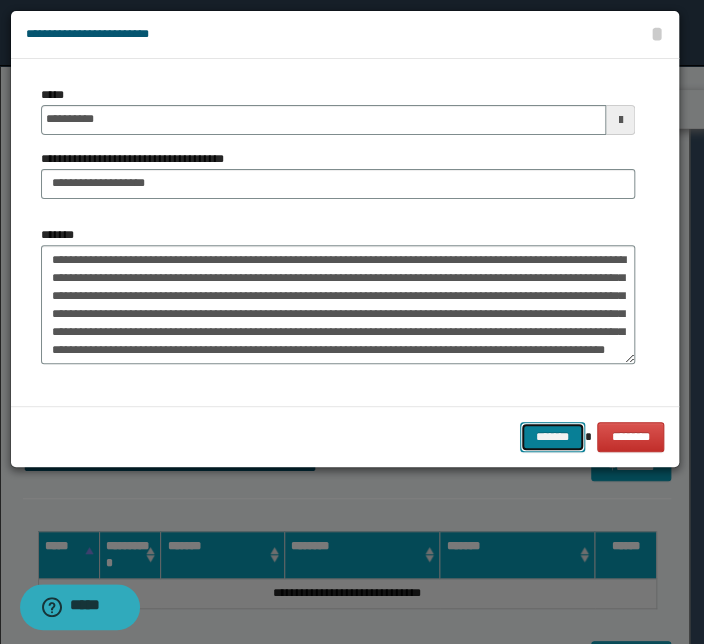 click on "*******" at bounding box center (552, 437) 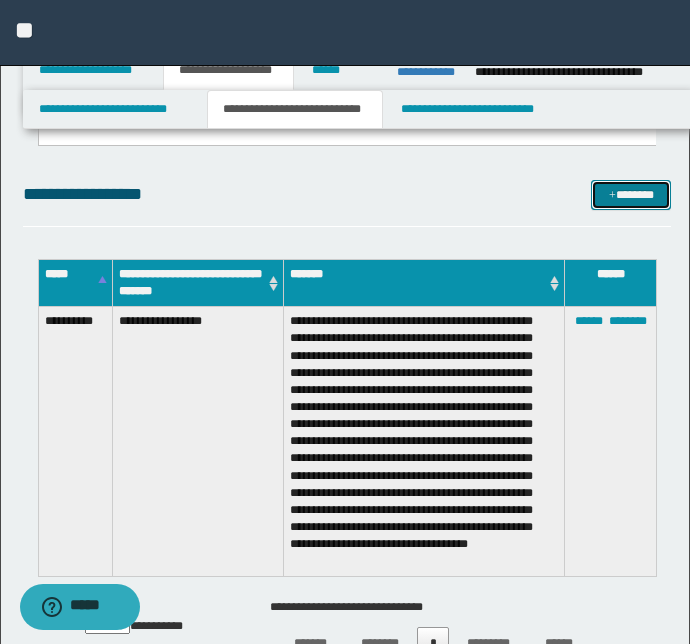 click on "*******" at bounding box center (631, 195) 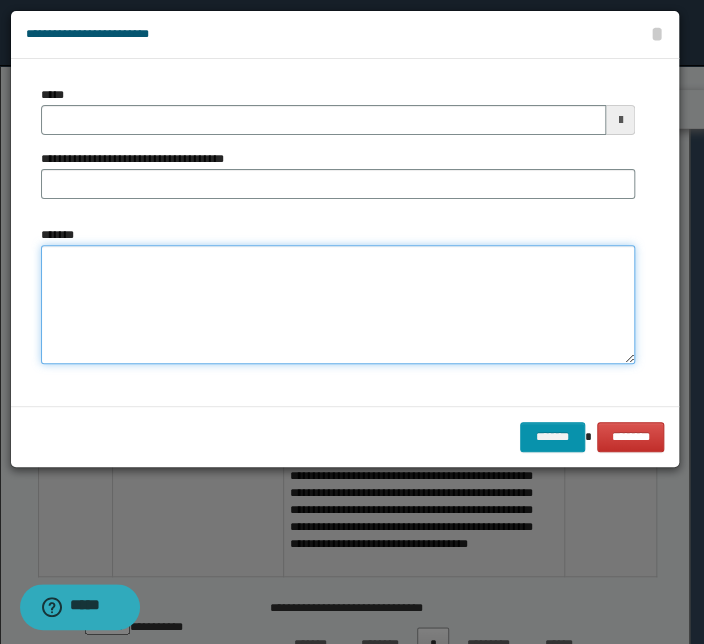 click on "*******" at bounding box center [338, 305] 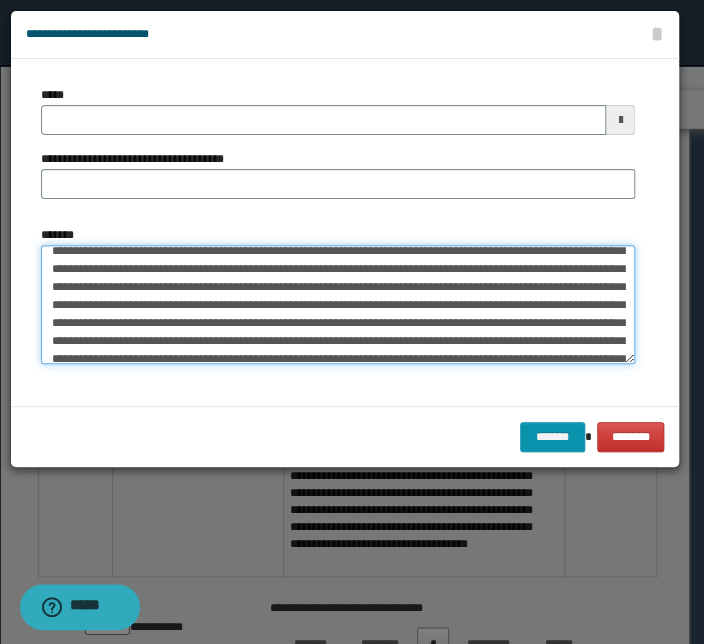 scroll, scrollTop: 0, scrollLeft: 0, axis: both 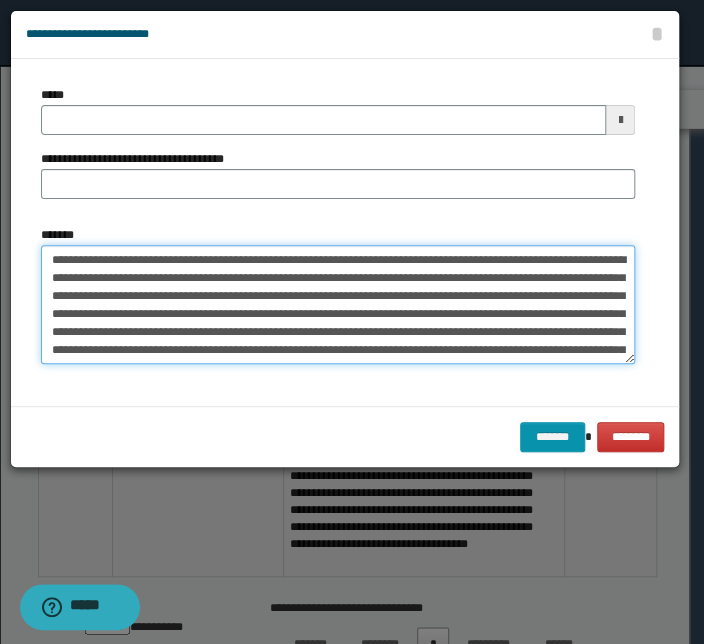 click on "*******" at bounding box center (338, 305) 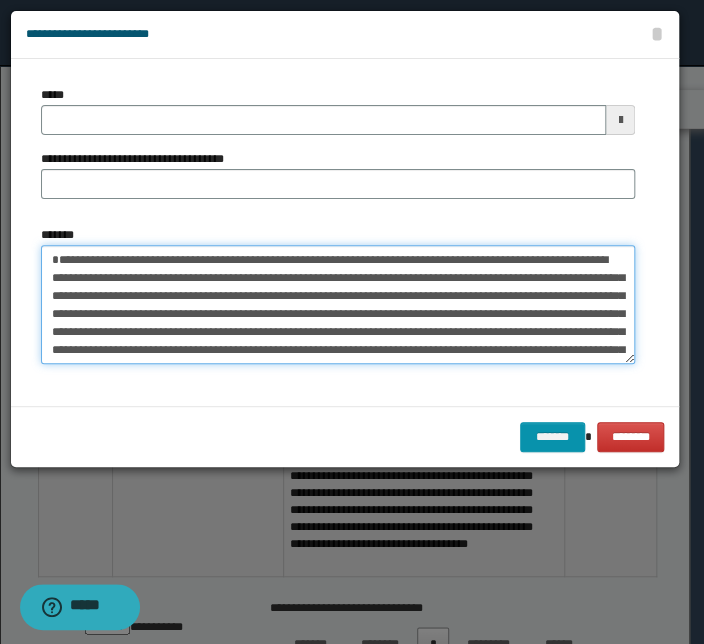type 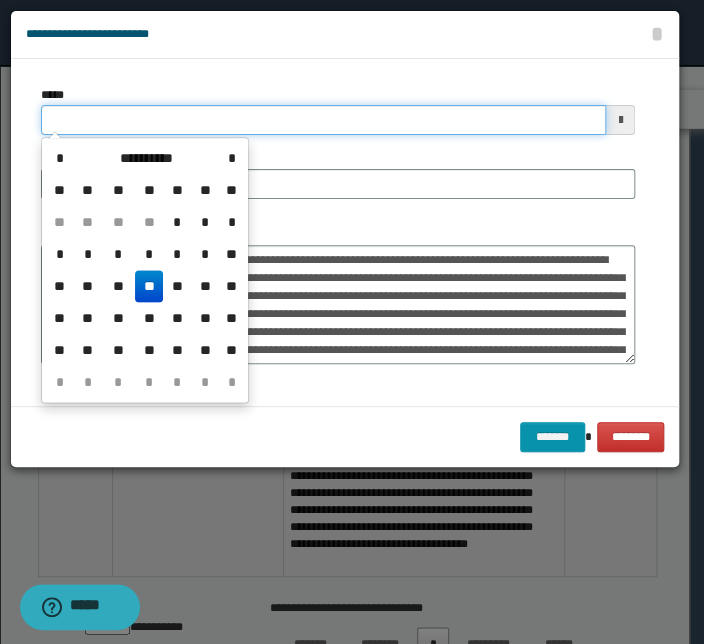 click on "*****" at bounding box center [323, 120] 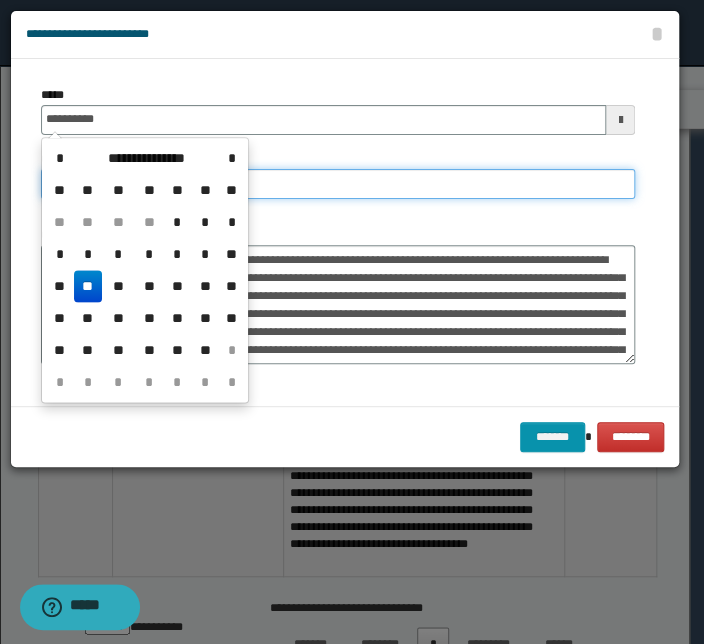 type on "**********" 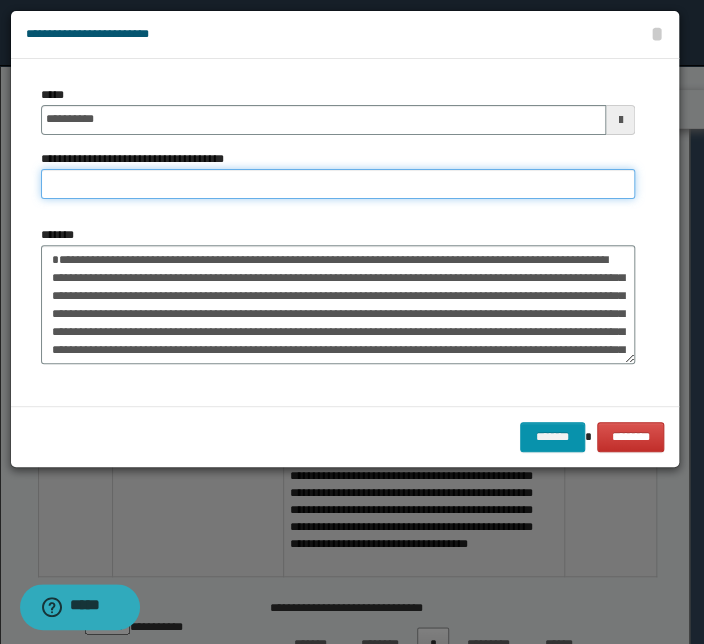paste on "**********" 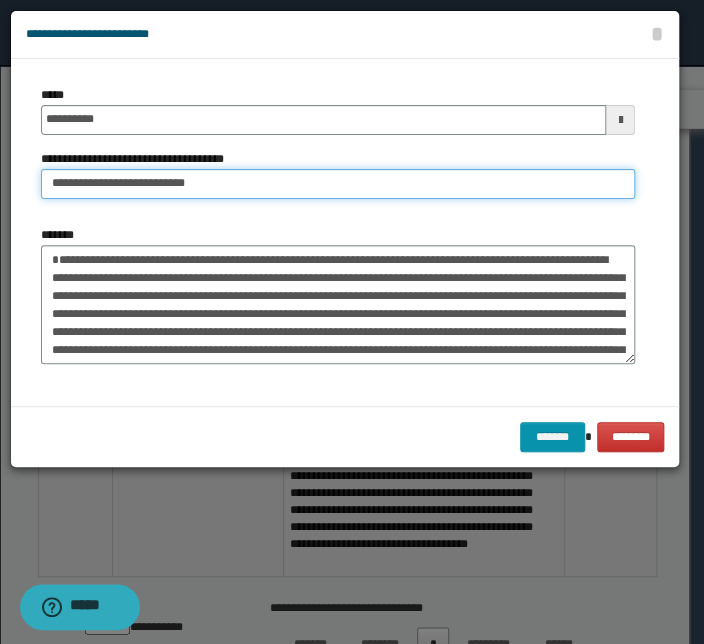 drag, startPoint x: 113, startPoint y: 184, endPoint x: -181, endPoint y: 154, distance: 295.52664 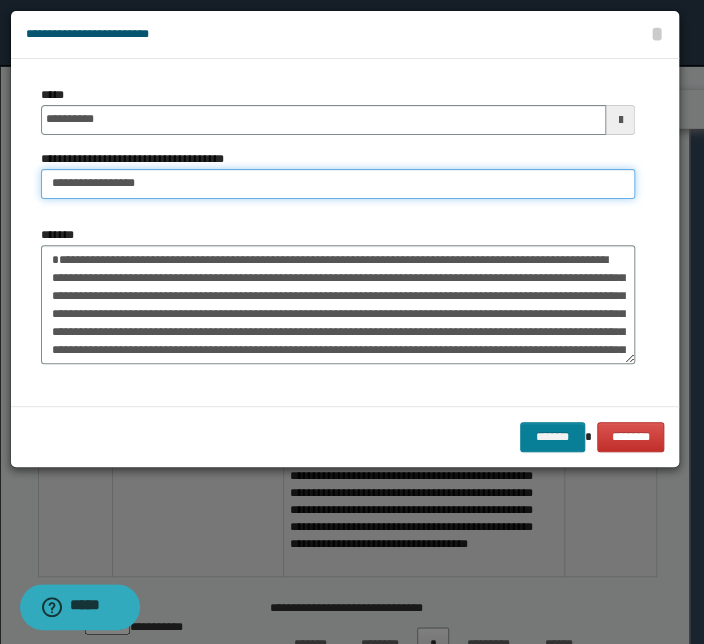 type on "**********" 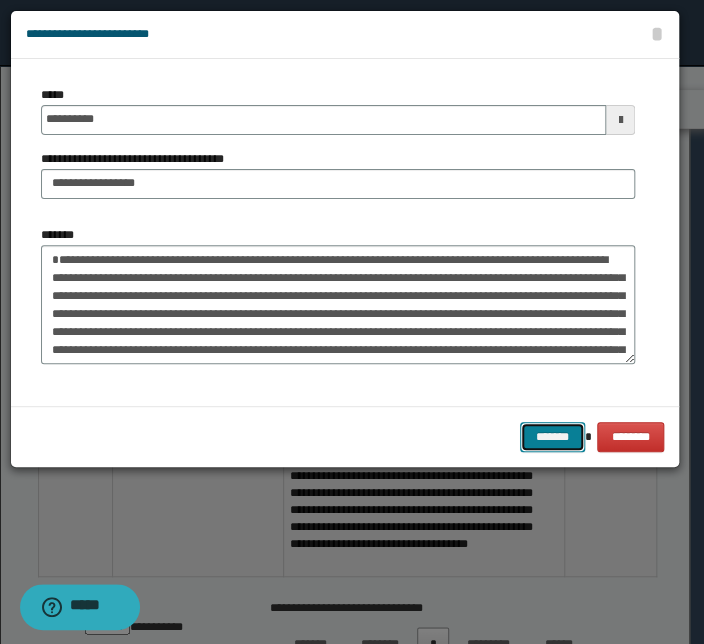 click on "*******" at bounding box center [552, 437] 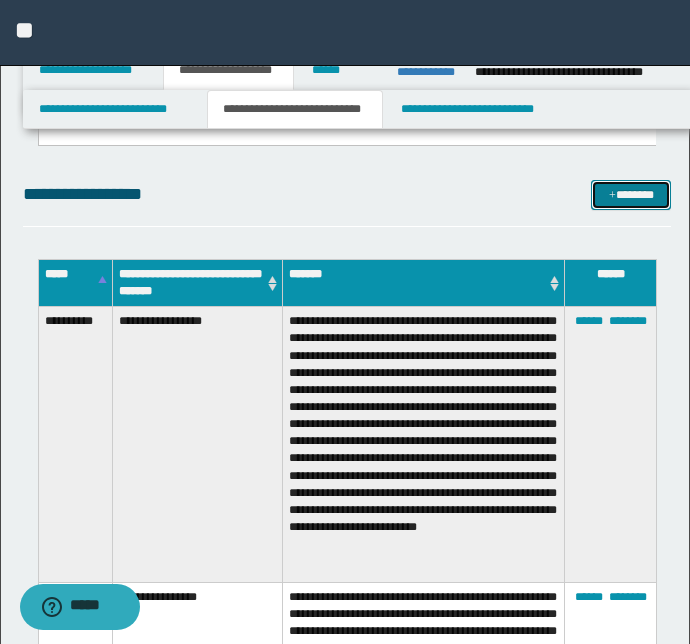 click on "*******" at bounding box center [631, 195] 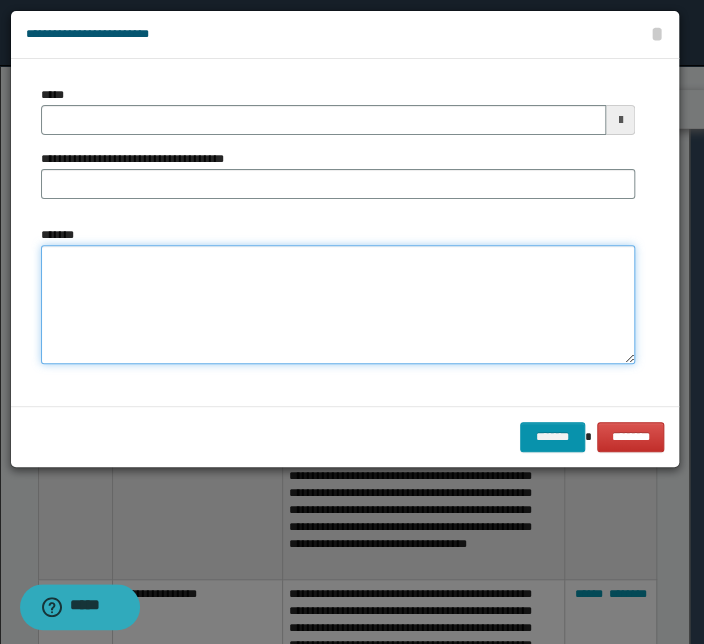 click on "*******" at bounding box center [338, 305] 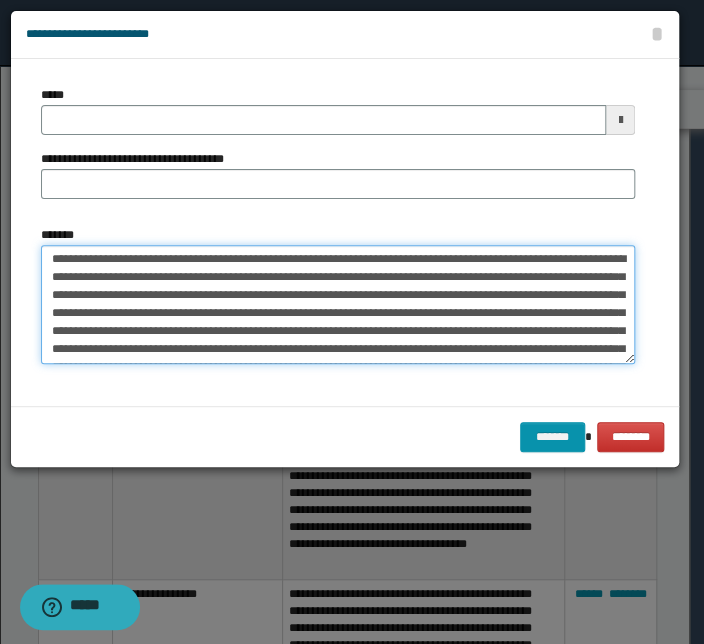 scroll, scrollTop: 0, scrollLeft: 0, axis: both 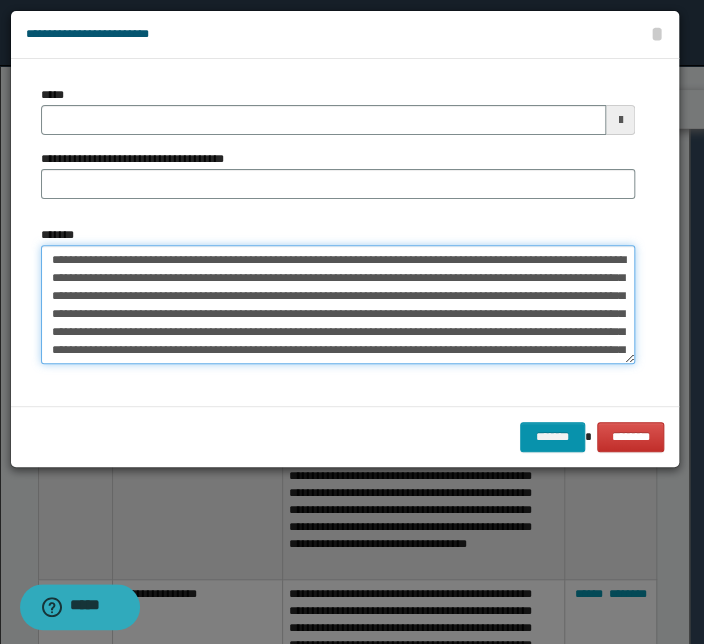 drag, startPoint x: 260, startPoint y: 260, endPoint x: -23, endPoint y: 242, distance: 283.57187 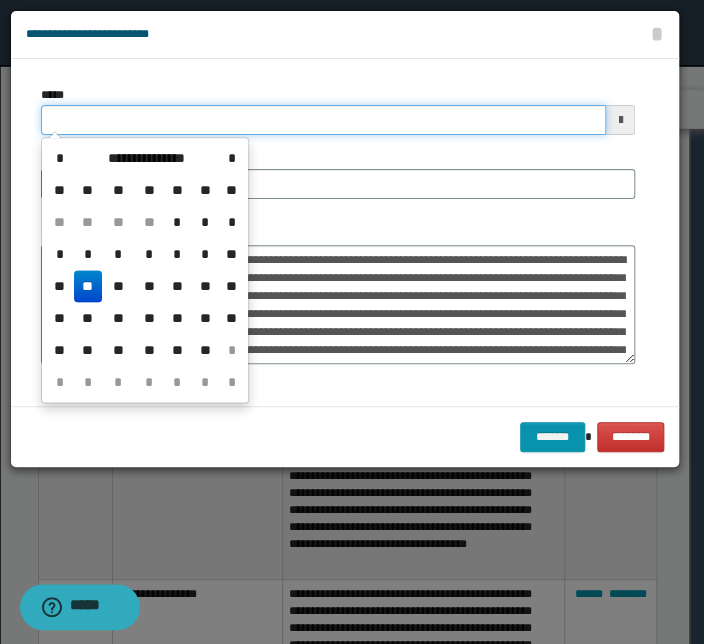 click on "*****" at bounding box center (323, 120) 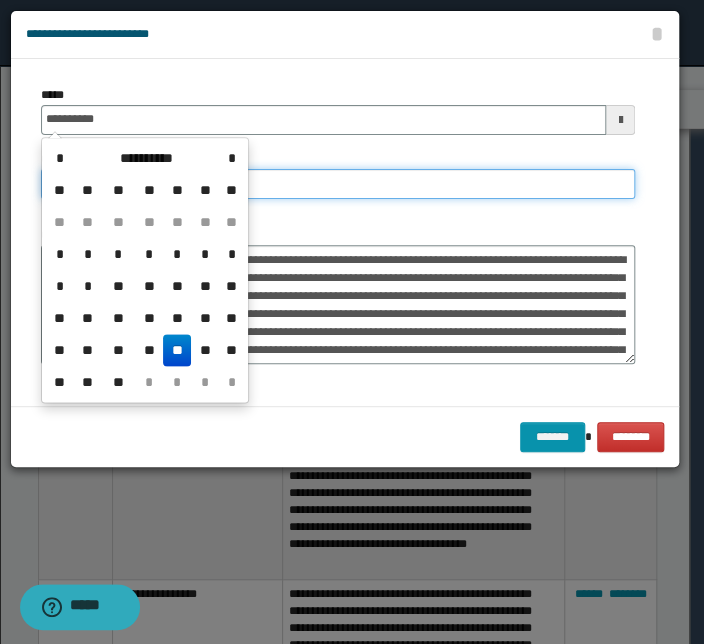 type on "**********" 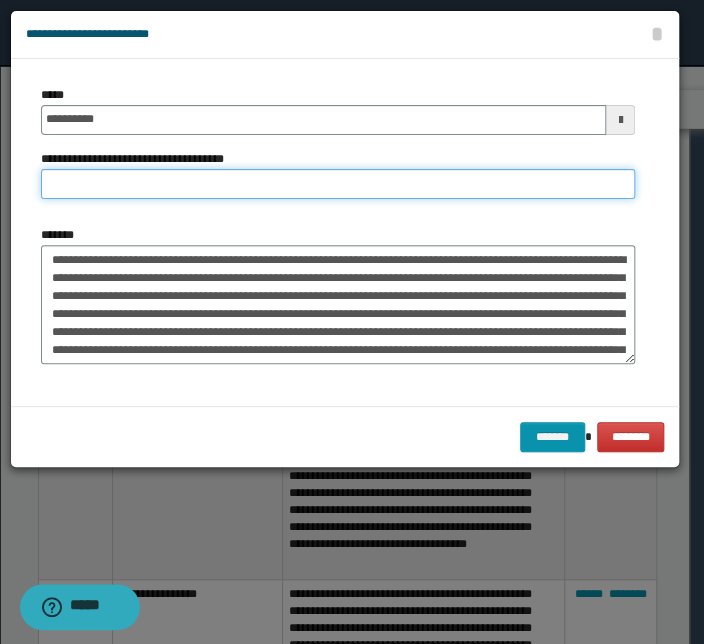 click on "**********" at bounding box center (338, 184) 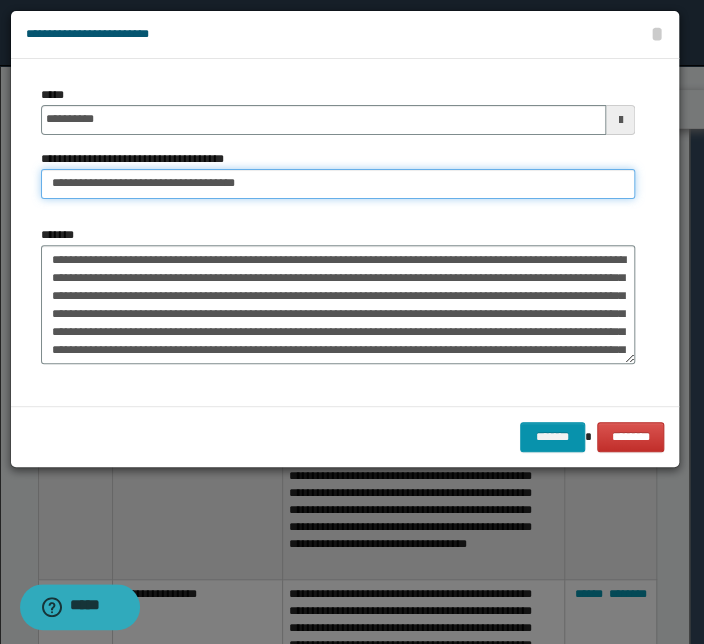 drag, startPoint x: 112, startPoint y: 184, endPoint x: -91, endPoint y: 172, distance: 203.35437 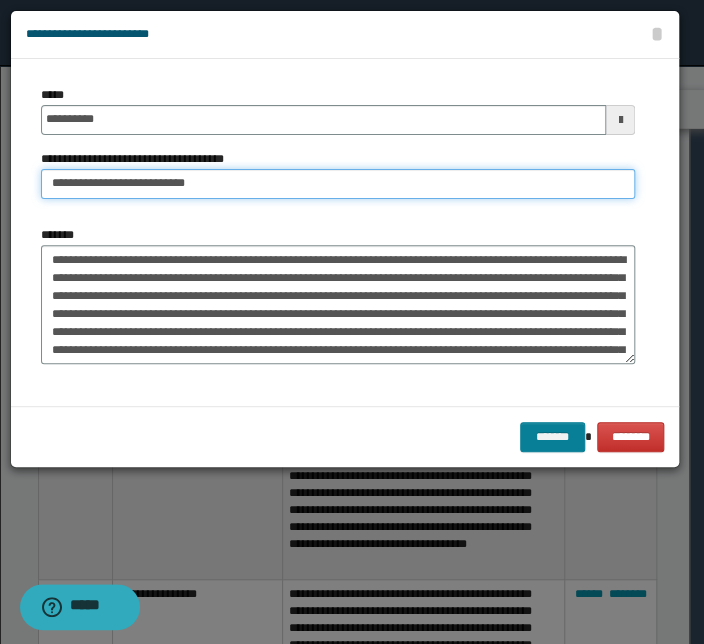 type on "**********" 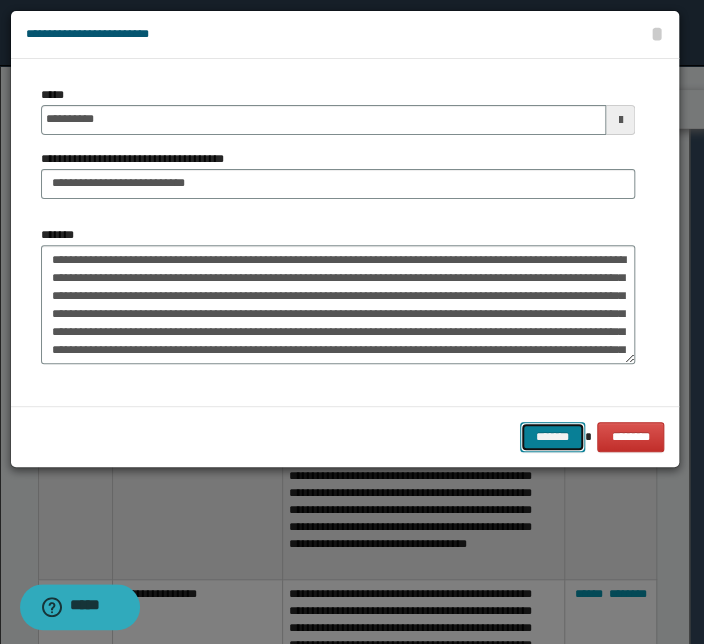 click on "*******" at bounding box center [552, 437] 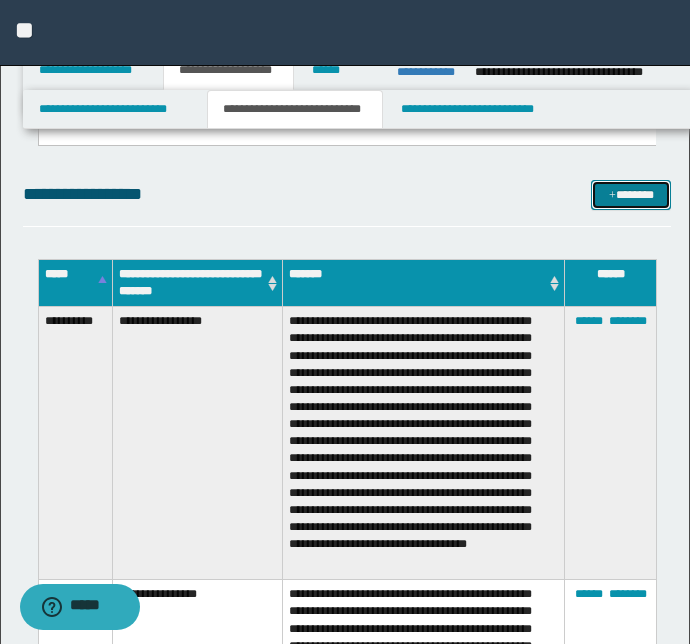 click on "*******" at bounding box center (631, 195) 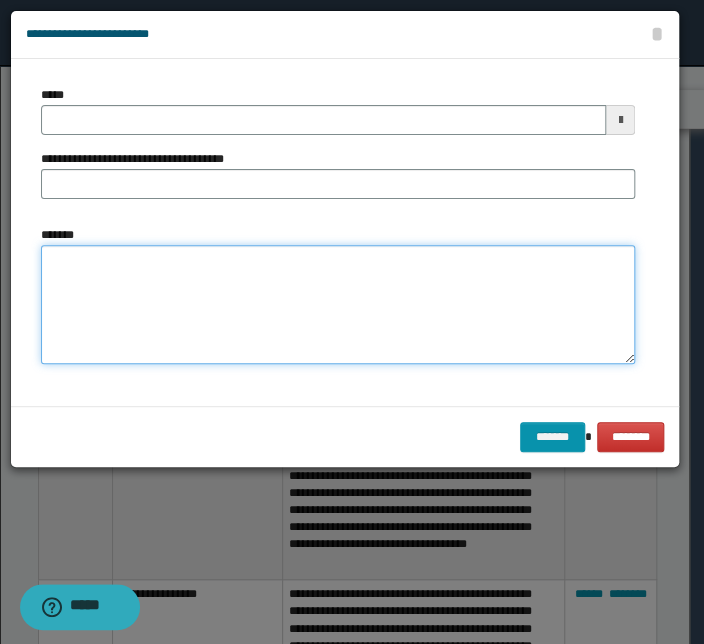 click on "*******" at bounding box center (338, 305) 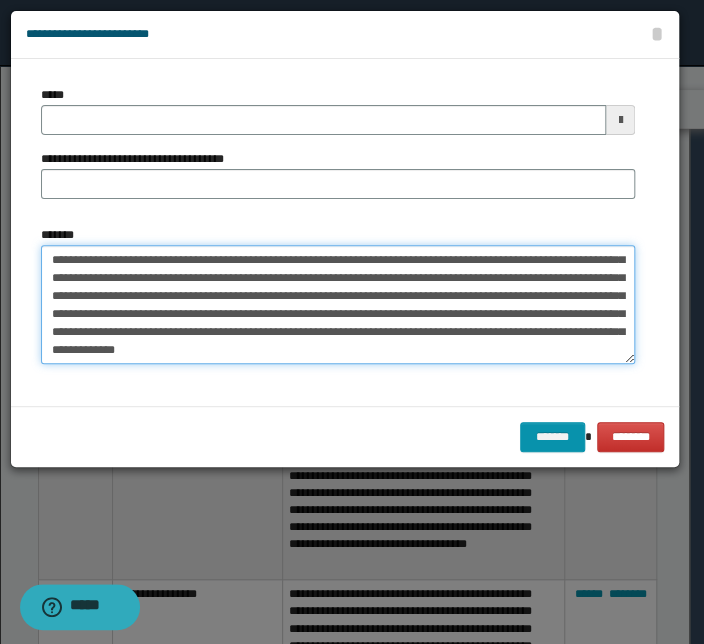 scroll, scrollTop: 0, scrollLeft: 0, axis: both 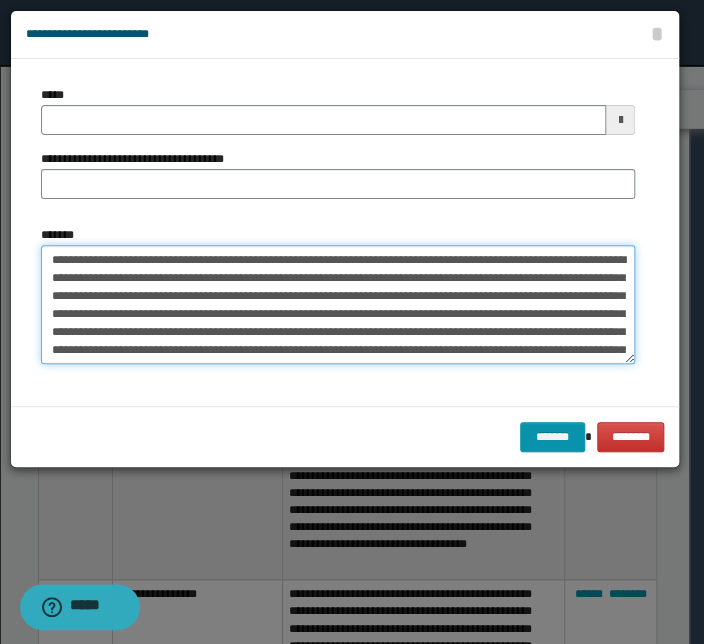drag, startPoint x: 259, startPoint y: 257, endPoint x: -39, endPoint y: 243, distance: 298.32867 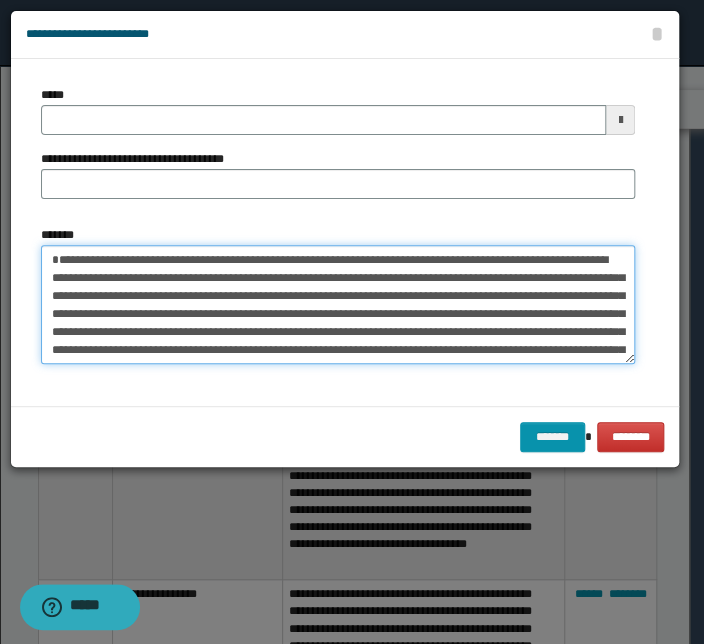 type 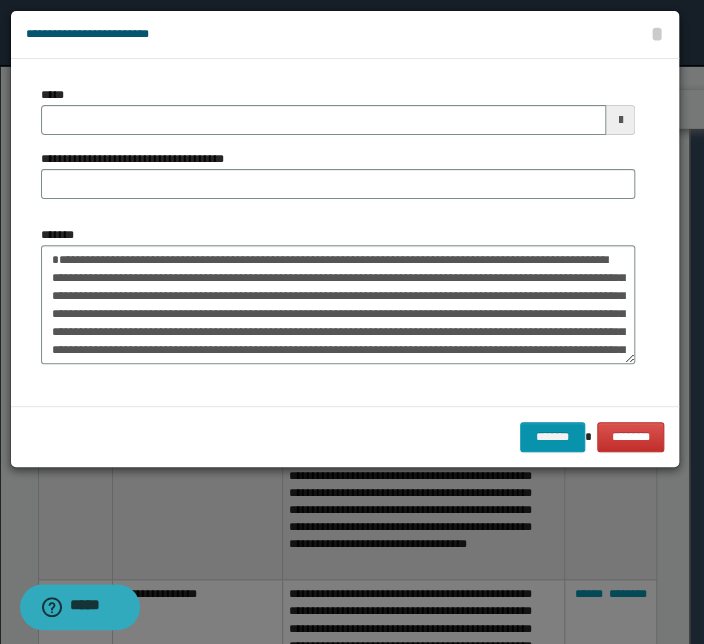 click on "*****" at bounding box center [338, 110] 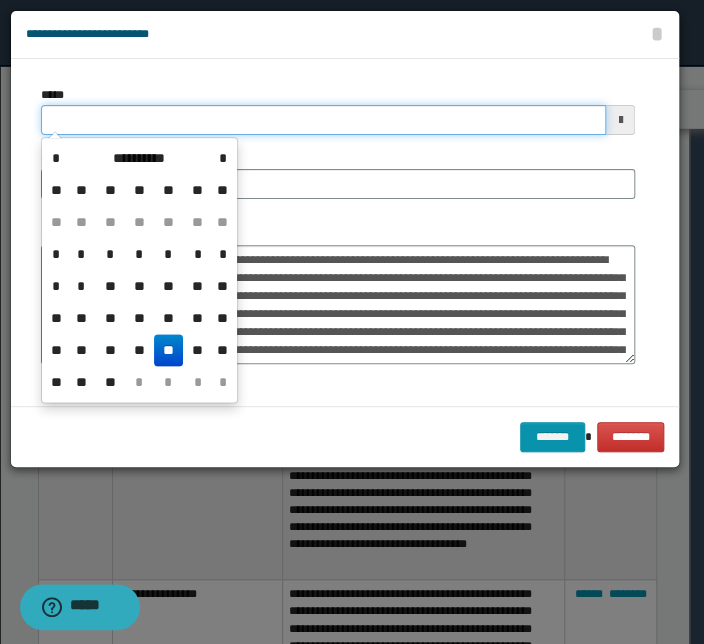 click on "*****" at bounding box center (323, 120) 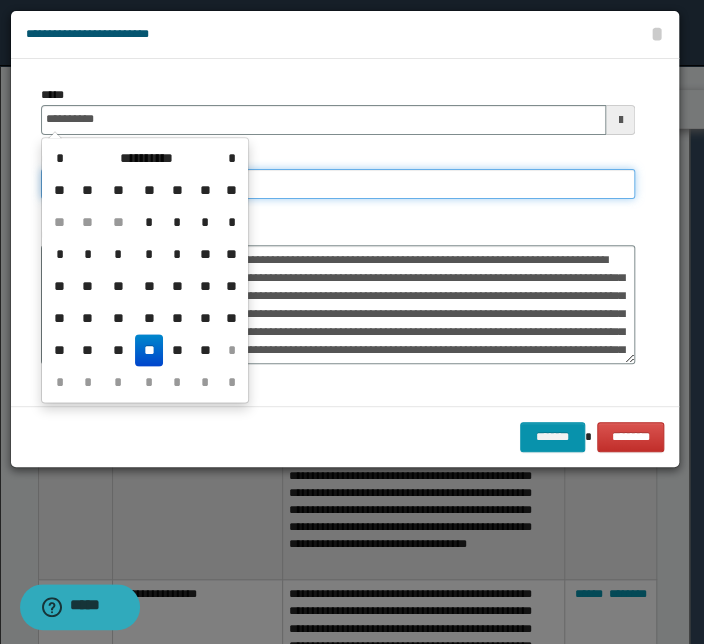 type on "**********" 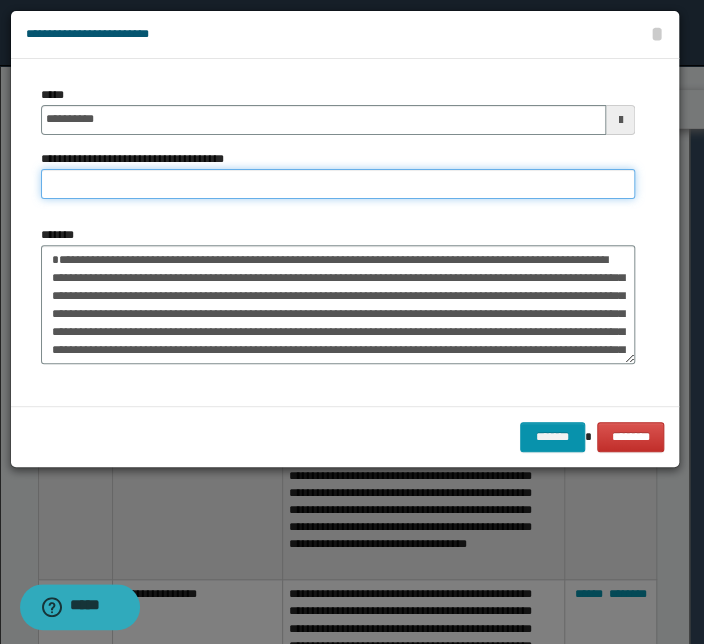 click on "**********" at bounding box center (338, 184) 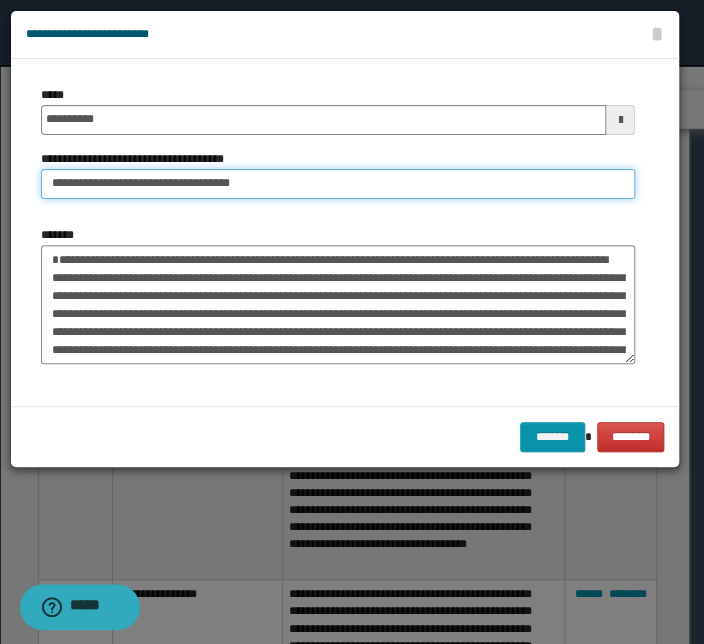 drag, startPoint x: 114, startPoint y: 180, endPoint x: -104, endPoint y: 202, distance: 219.10728 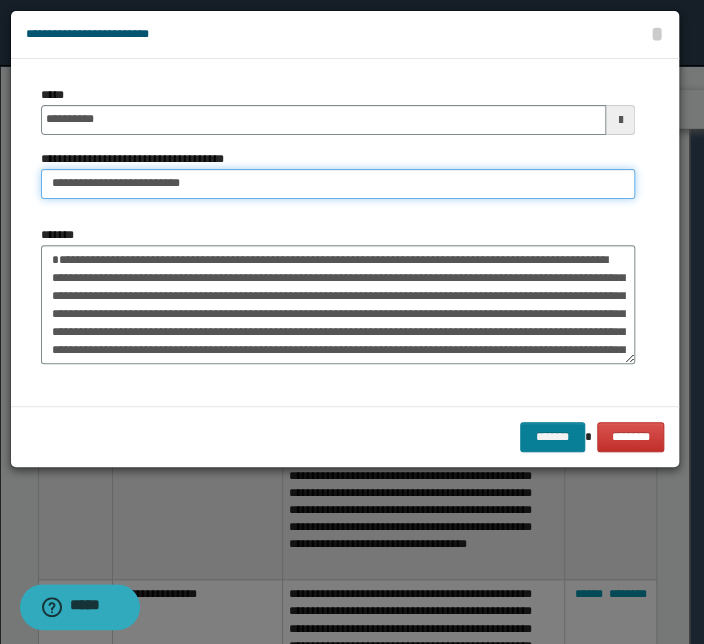 type on "**********" 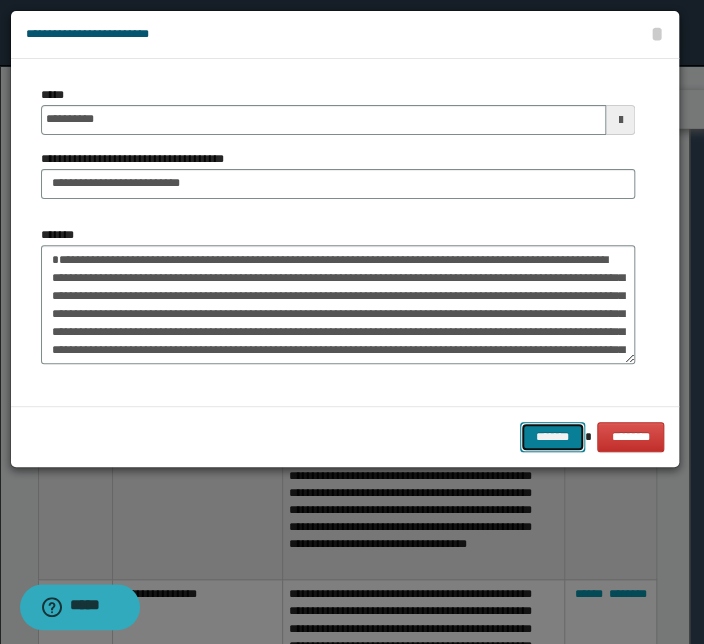 click on "*******" at bounding box center (552, 437) 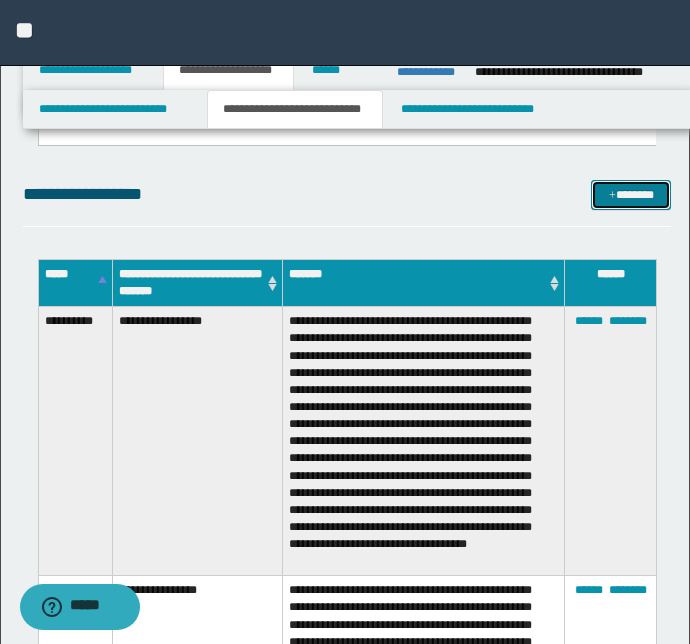 click on "*******" at bounding box center (631, 195) 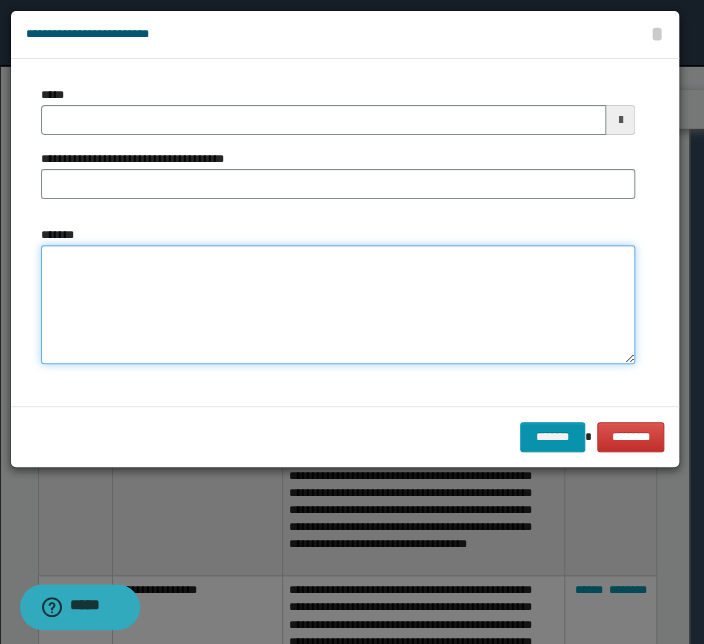 click on "*******" at bounding box center (338, 305) 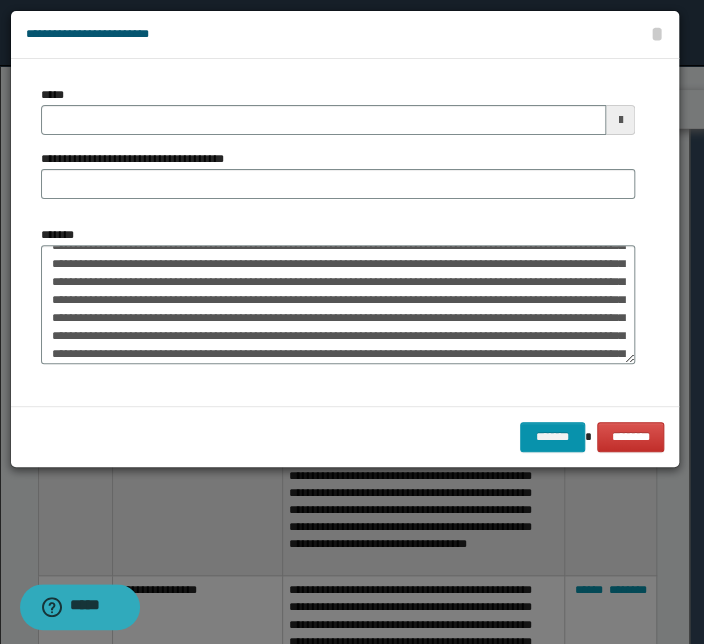 scroll, scrollTop: 161, scrollLeft: 0, axis: vertical 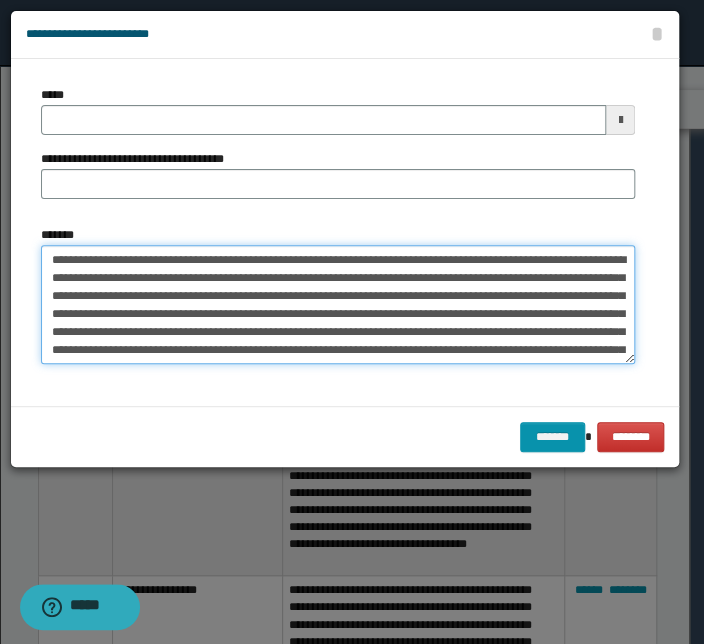 drag, startPoint x: 363, startPoint y: 356, endPoint x: -71, endPoint y: 174, distance: 470.6166 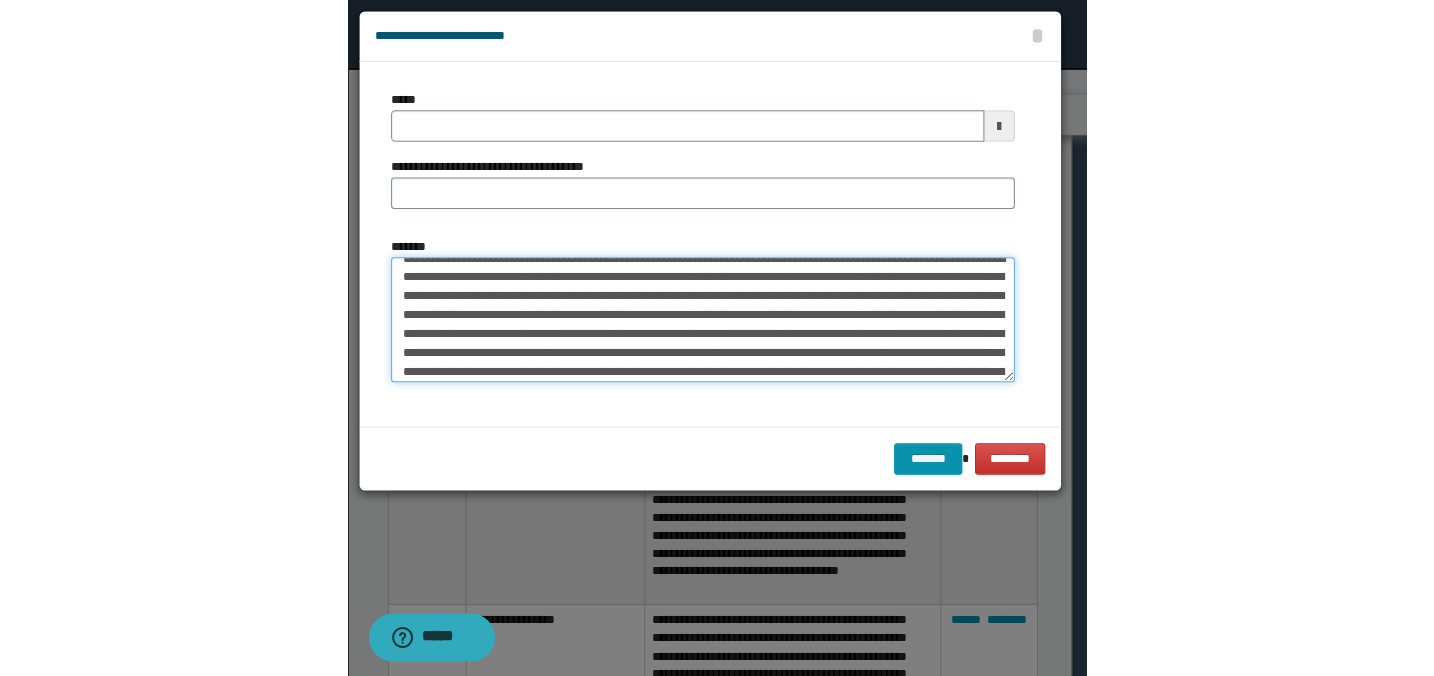 scroll, scrollTop: 0, scrollLeft: 0, axis: both 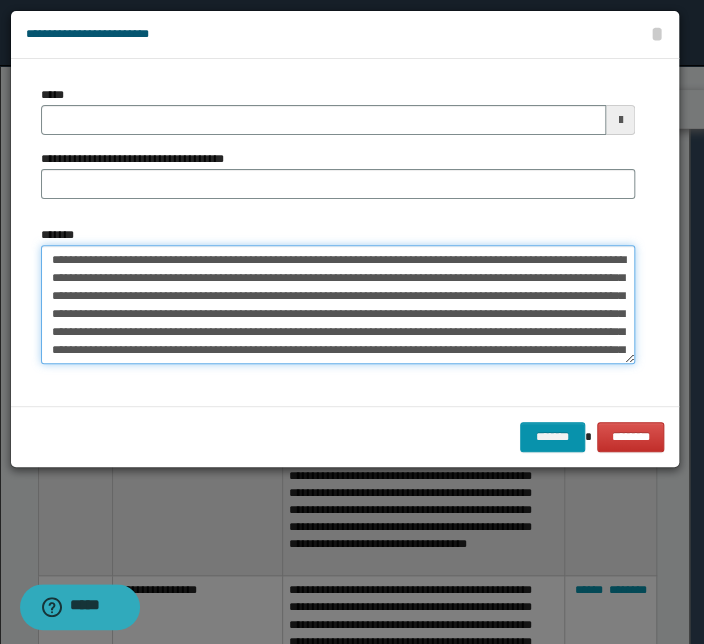 drag, startPoint x: 263, startPoint y: 260, endPoint x: -63, endPoint y: 243, distance: 326.44296 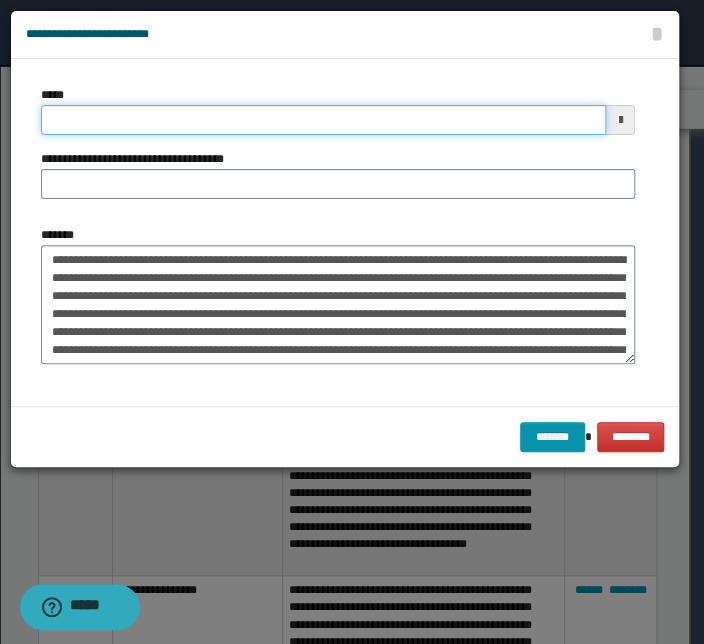 click on "*****" at bounding box center (323, 120) 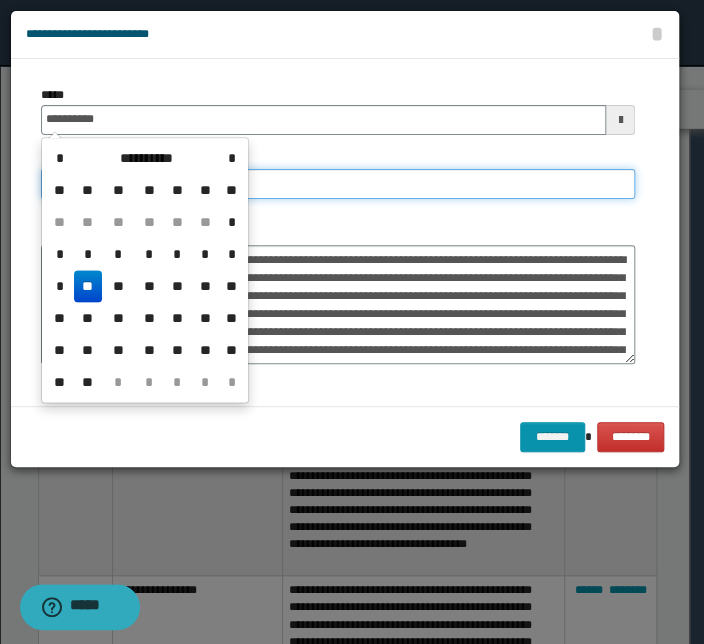 type on "**********" 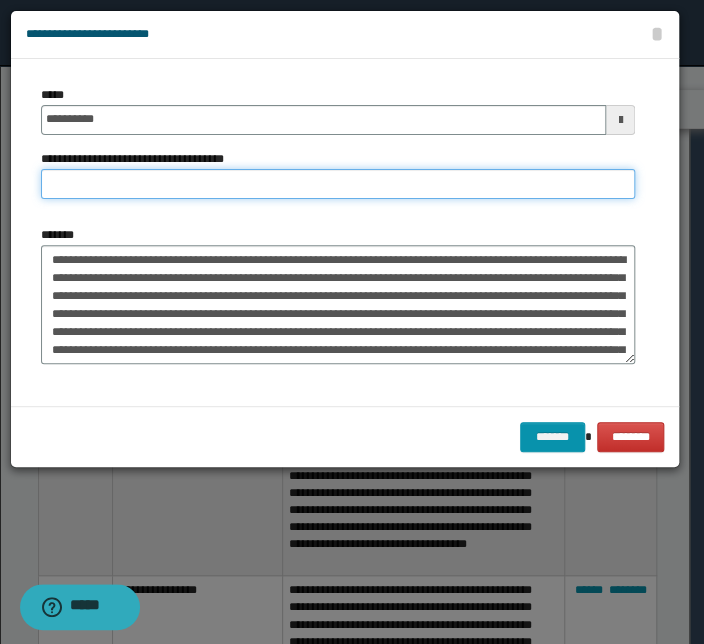 click on "**********" at bounding box center (338, 184) 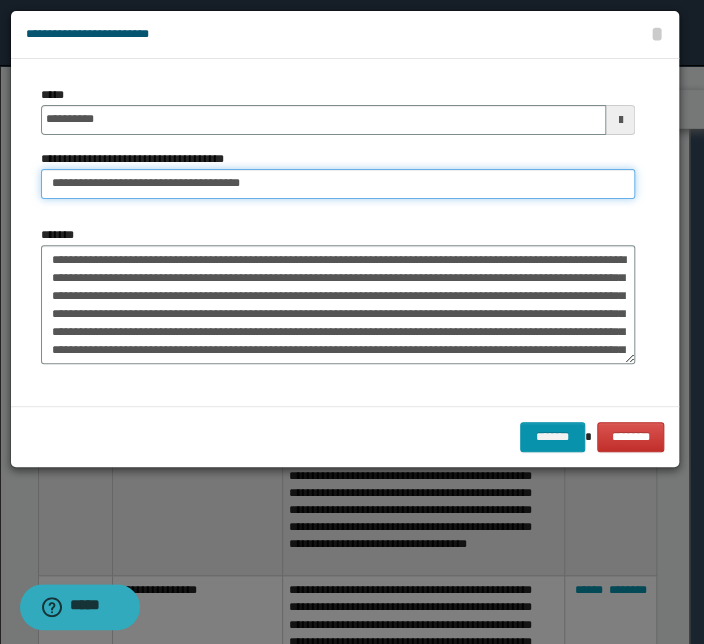 drag, startPoint x: 115, startPoint y: 182, endPoint x: -140, endPoint y: 172, distance: 255.196 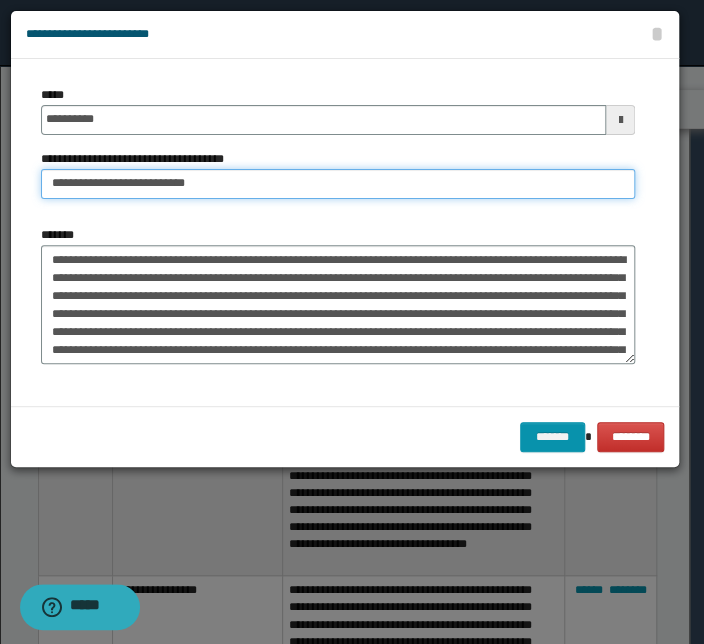 type on "**********" 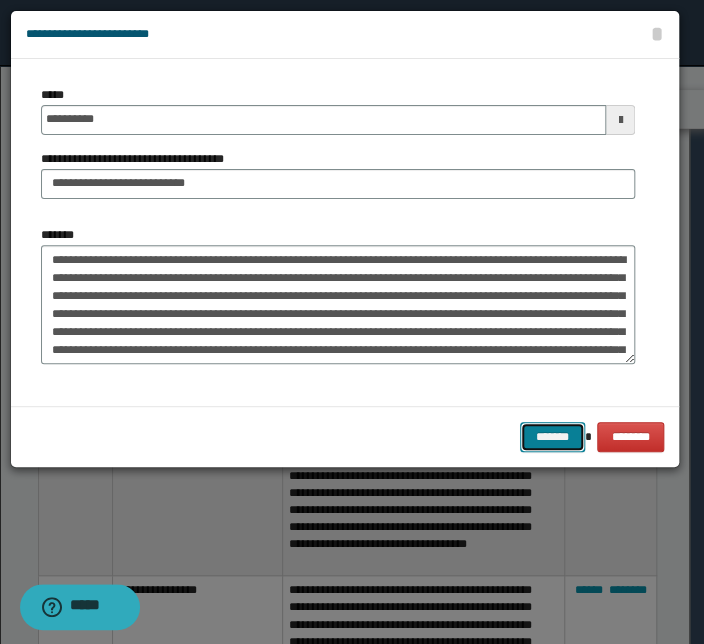click on "*******" at bounding box center (552, 437) 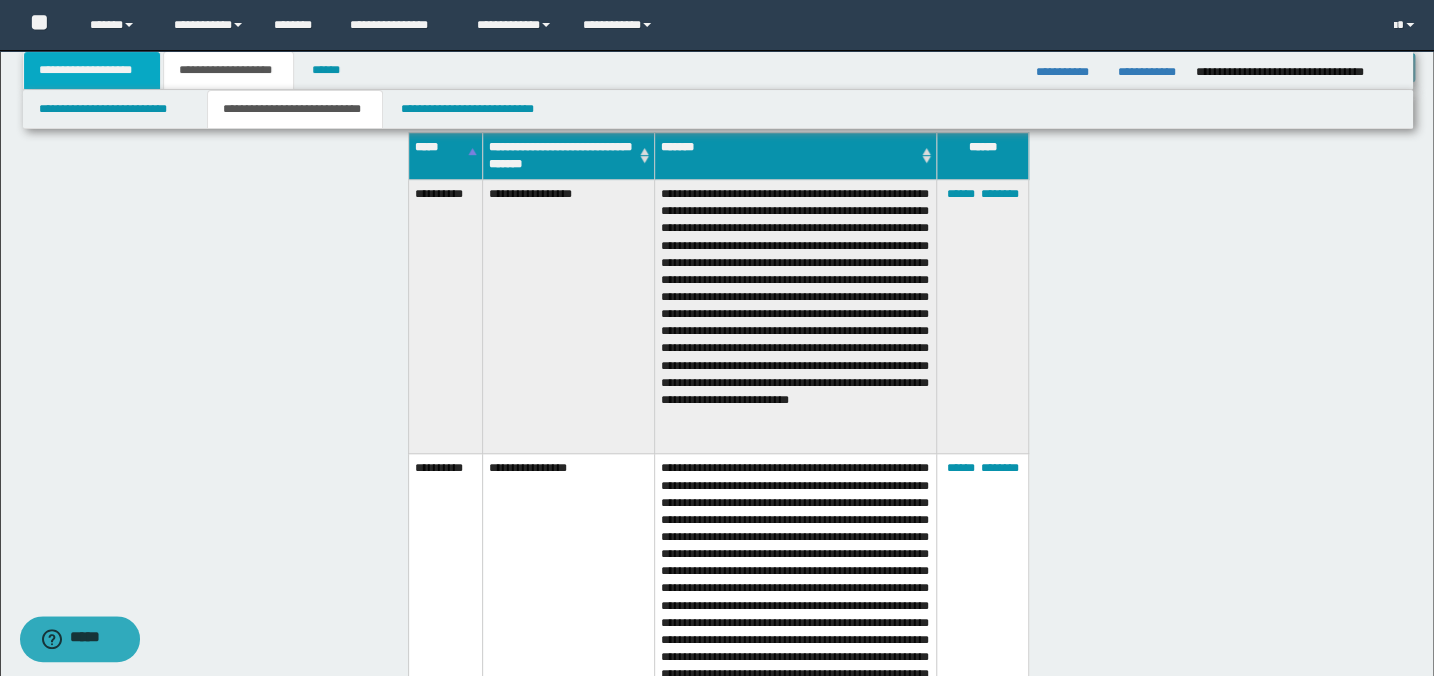 click on "**********" at bounding box center (92, 70) 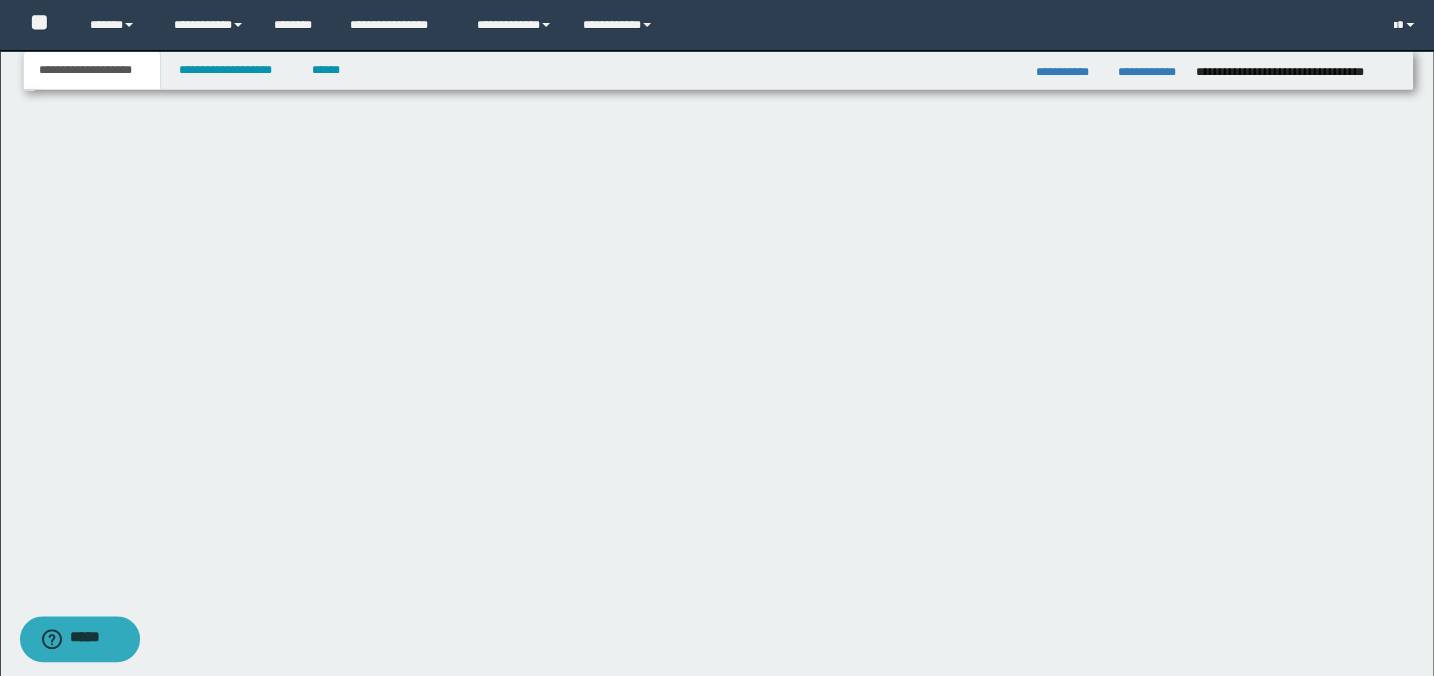 scroll, scrollTop: 207, scrollLeft: 0, axis: vertical 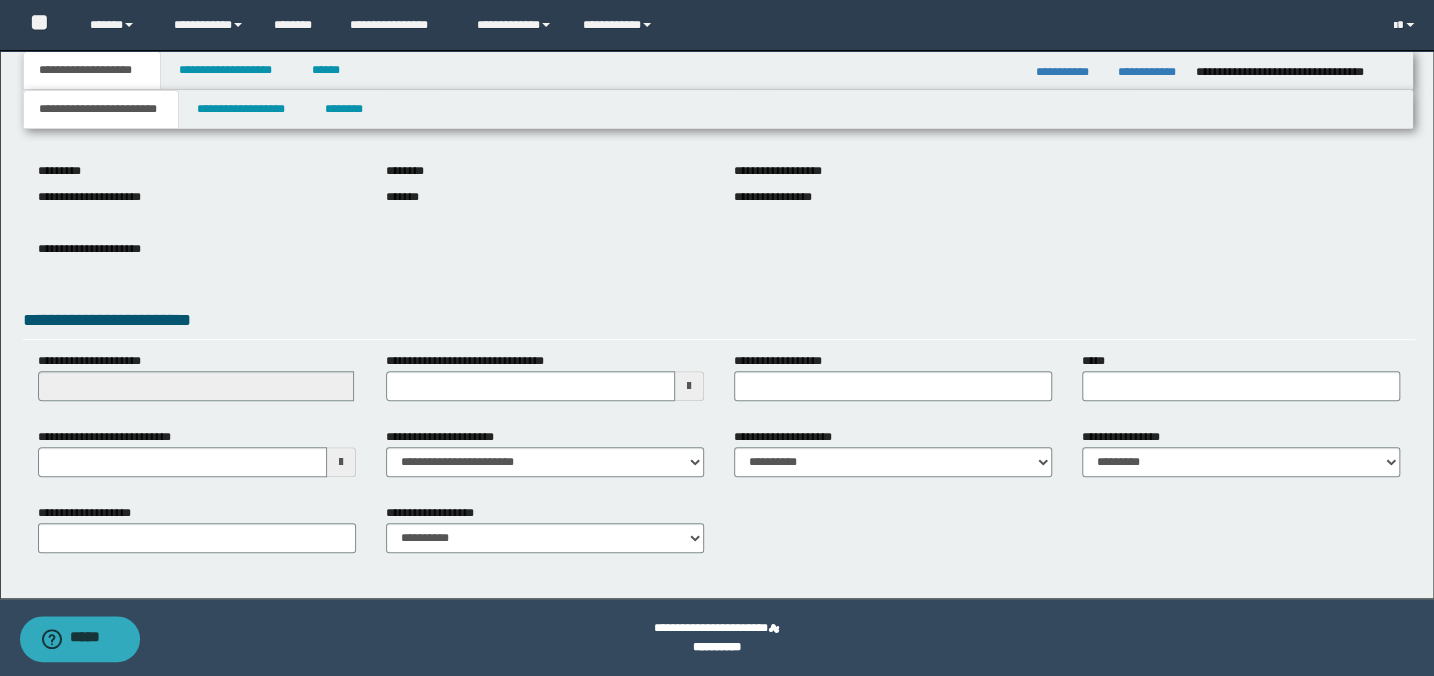 click on "**********" at bounding box center (719, 264) 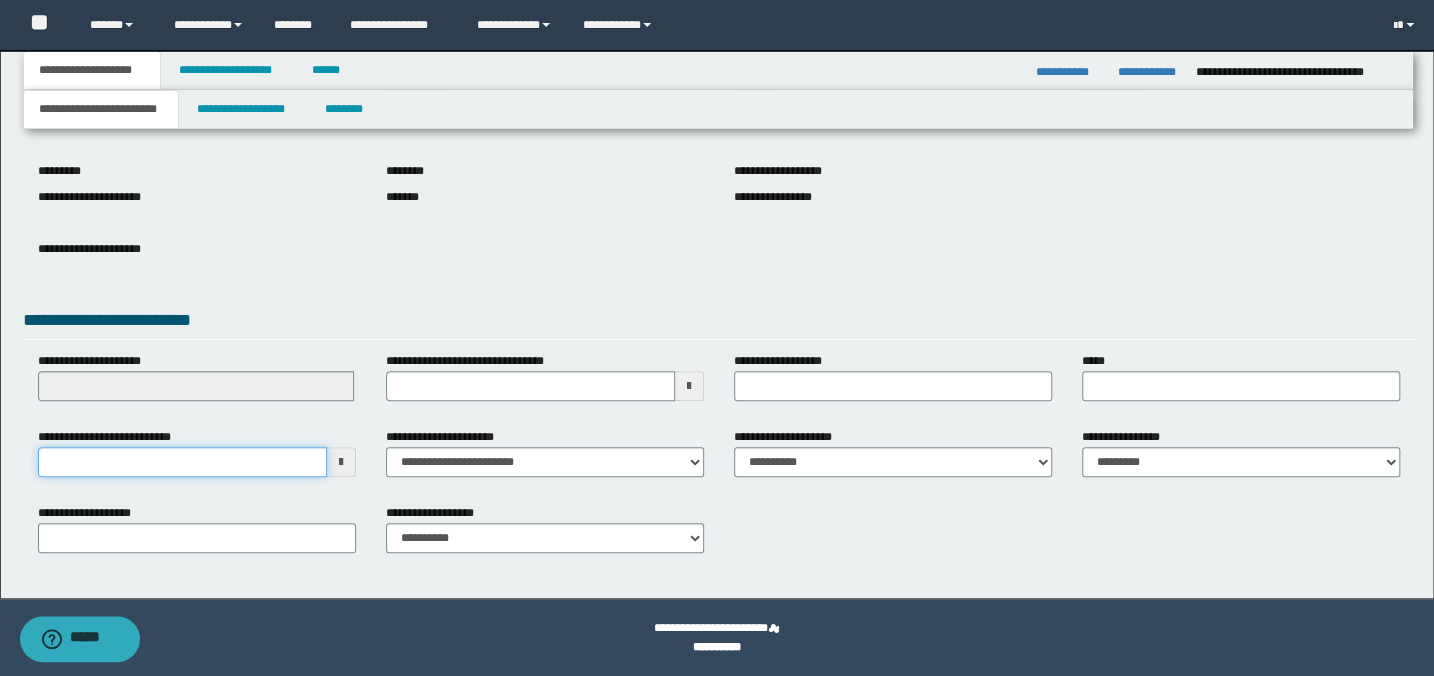click on "**********" at bounding box center (182, 462) 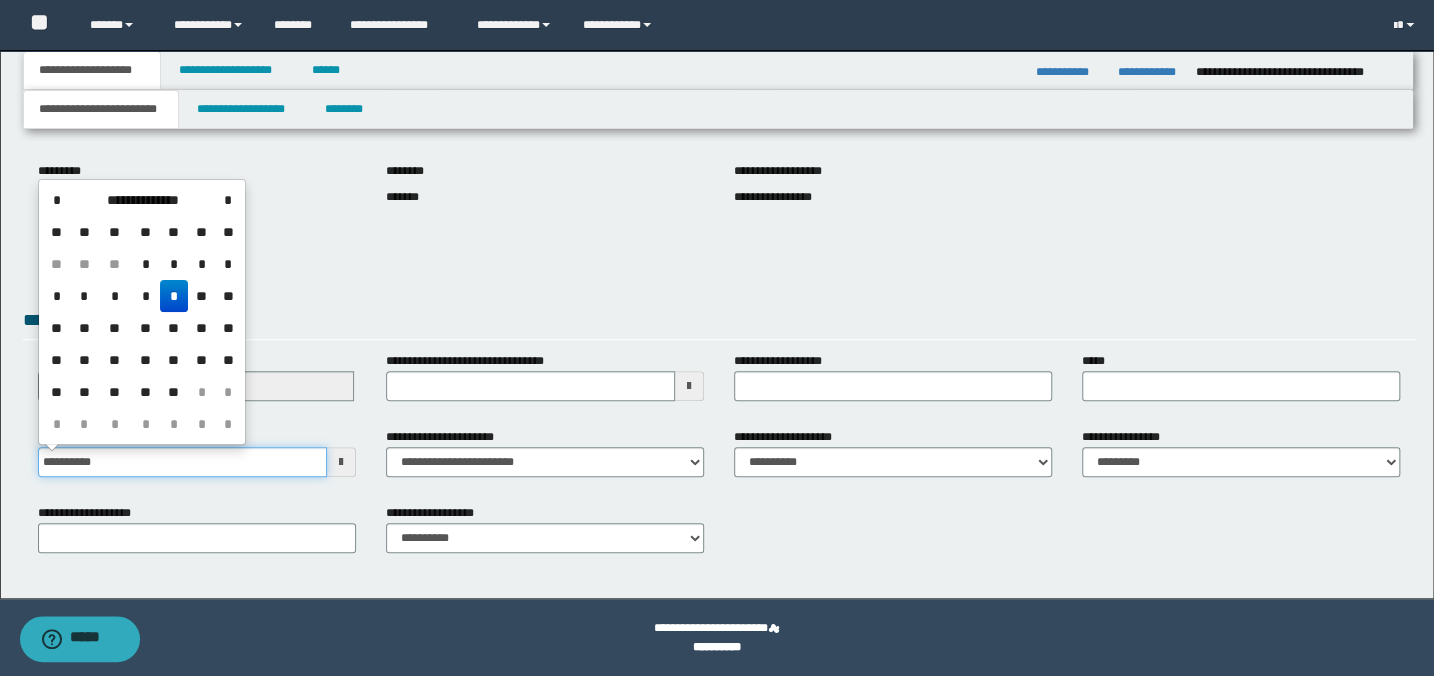 type on "**********" 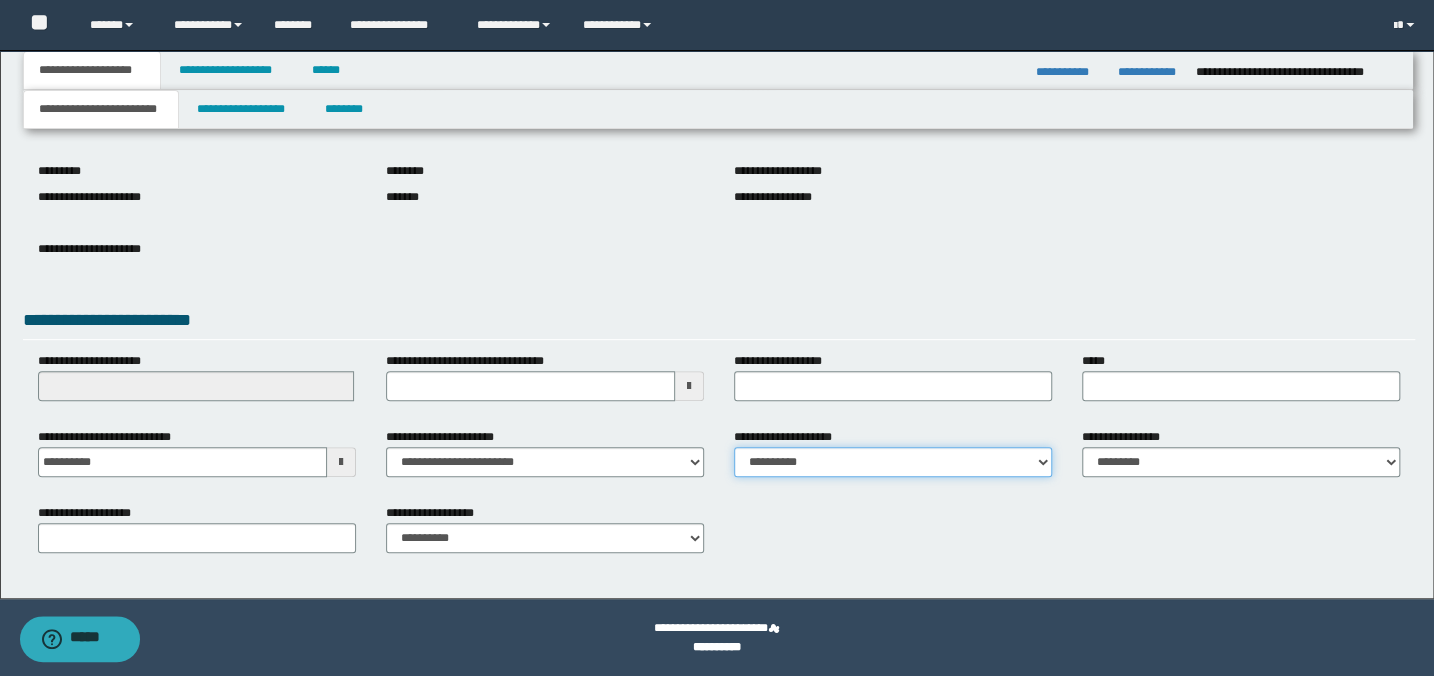 click on "**********" at bounding box center (893, 462) 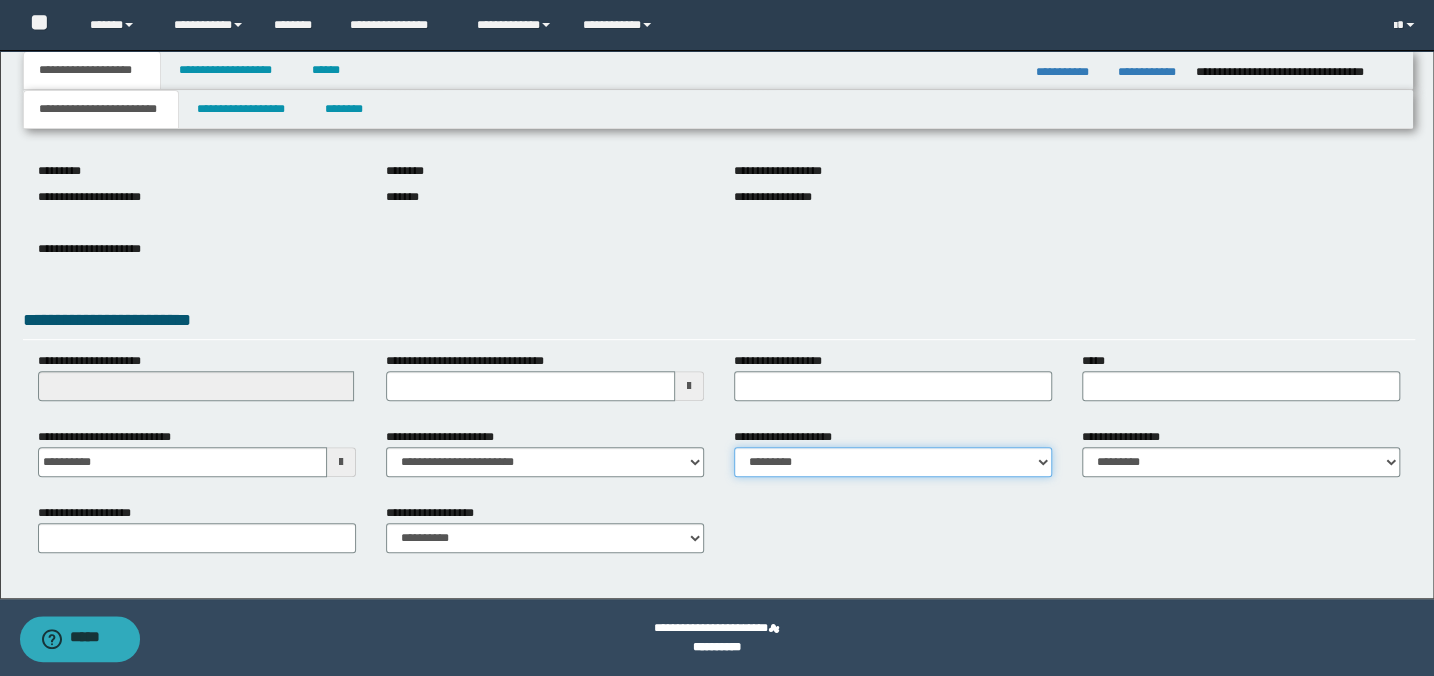 click on "**********" at bounding box center (893, 462) 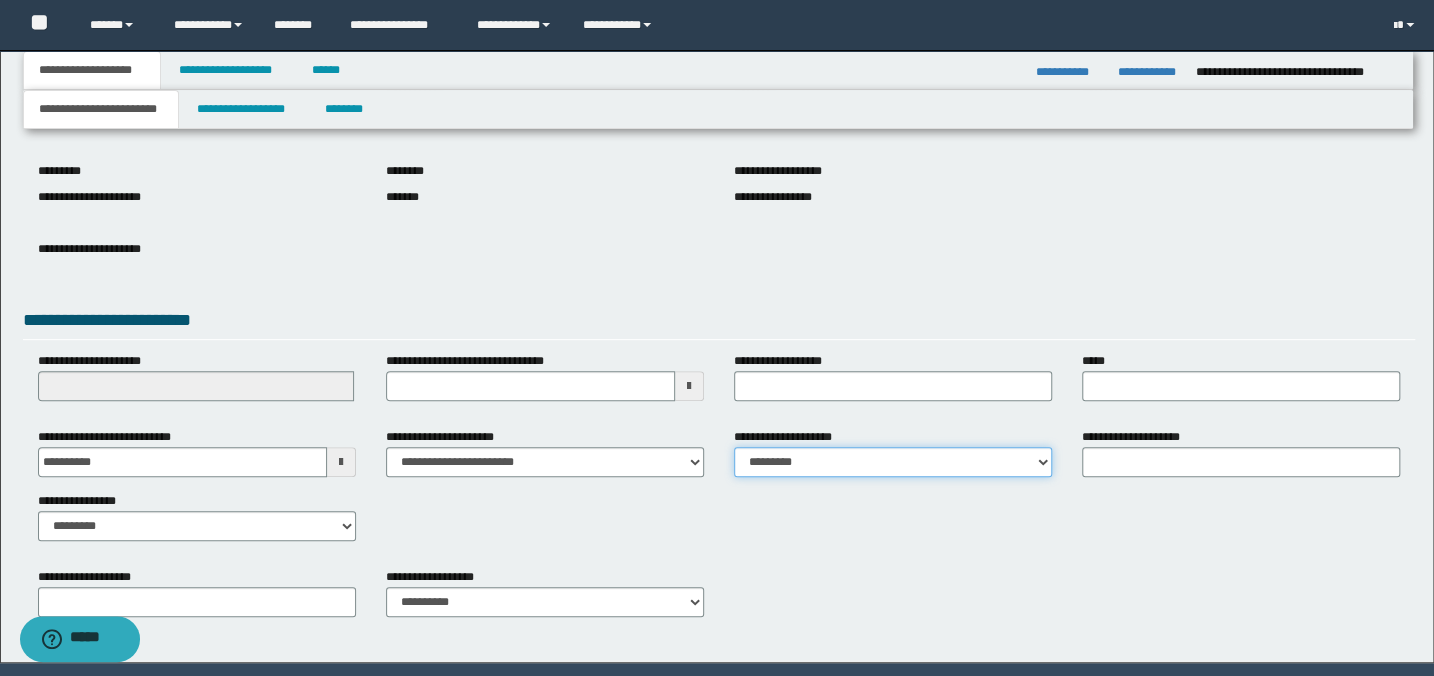 scroll, scrollTop: 270, scrollLeft: 0, axis: vertical 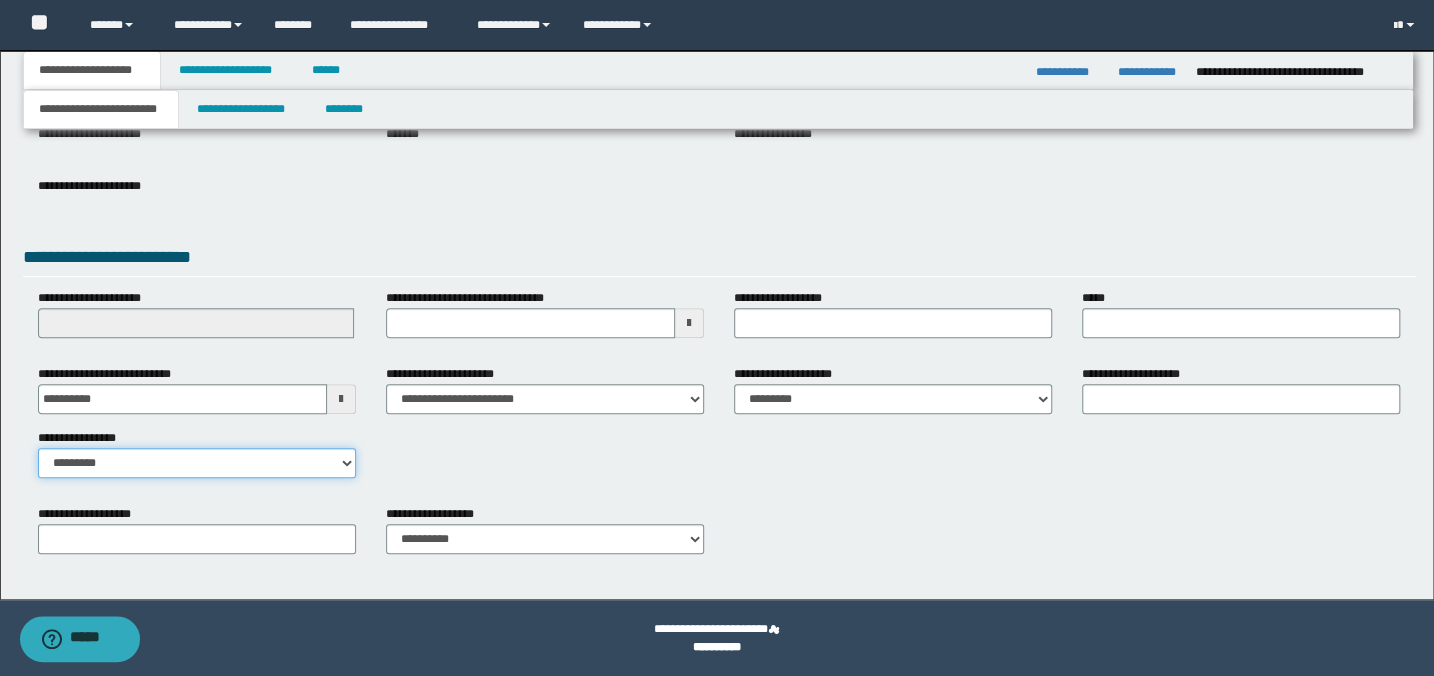 drag, startPoint x: 340, startPoint y: 461, endPoint x: 324, endPoint y: 478, distance: 23.345236 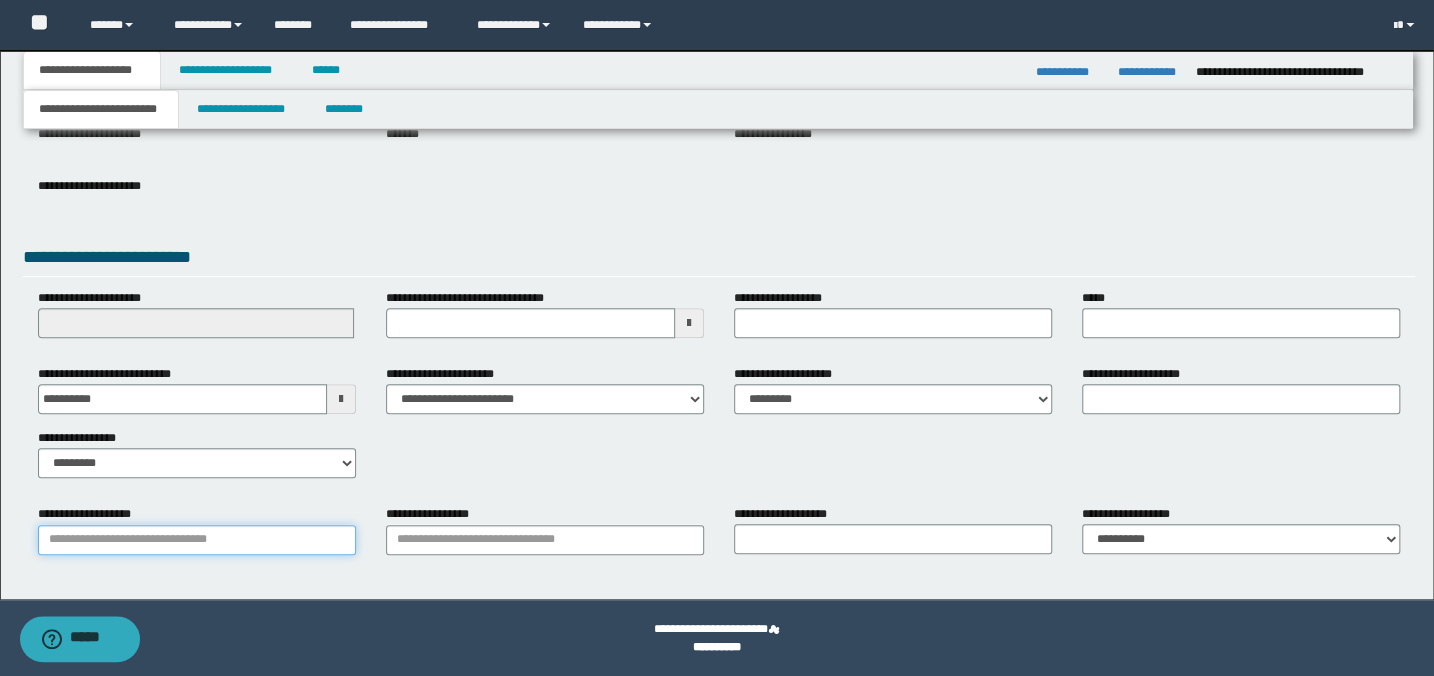 click on "**********" at bounding box center [197, 540] 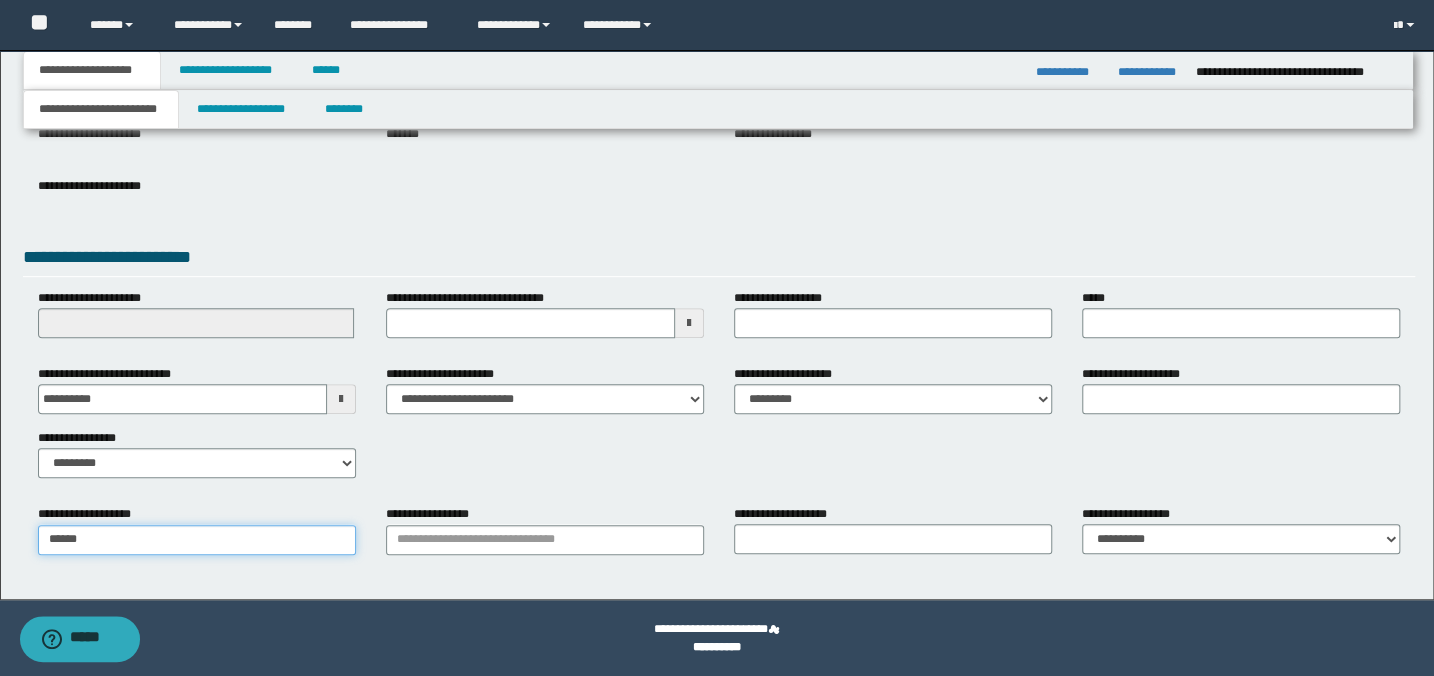 type on "*****" 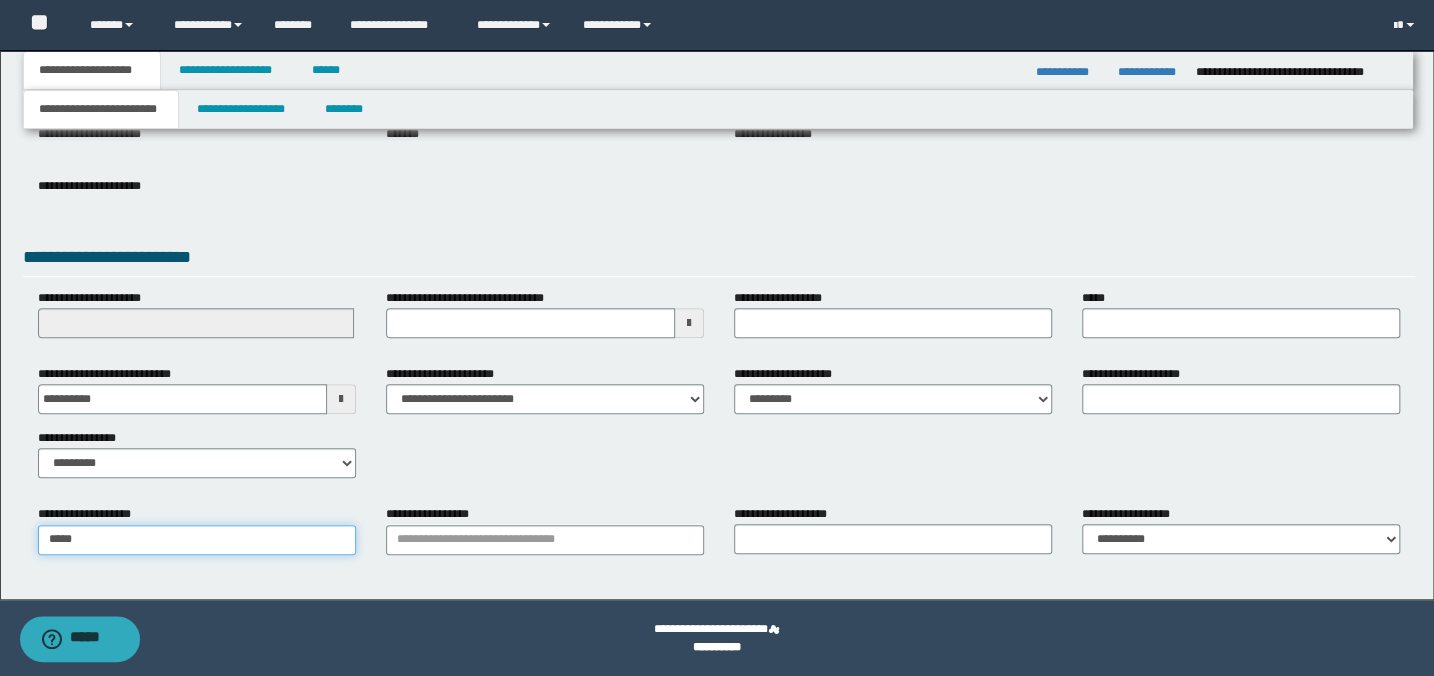 type on "**********" 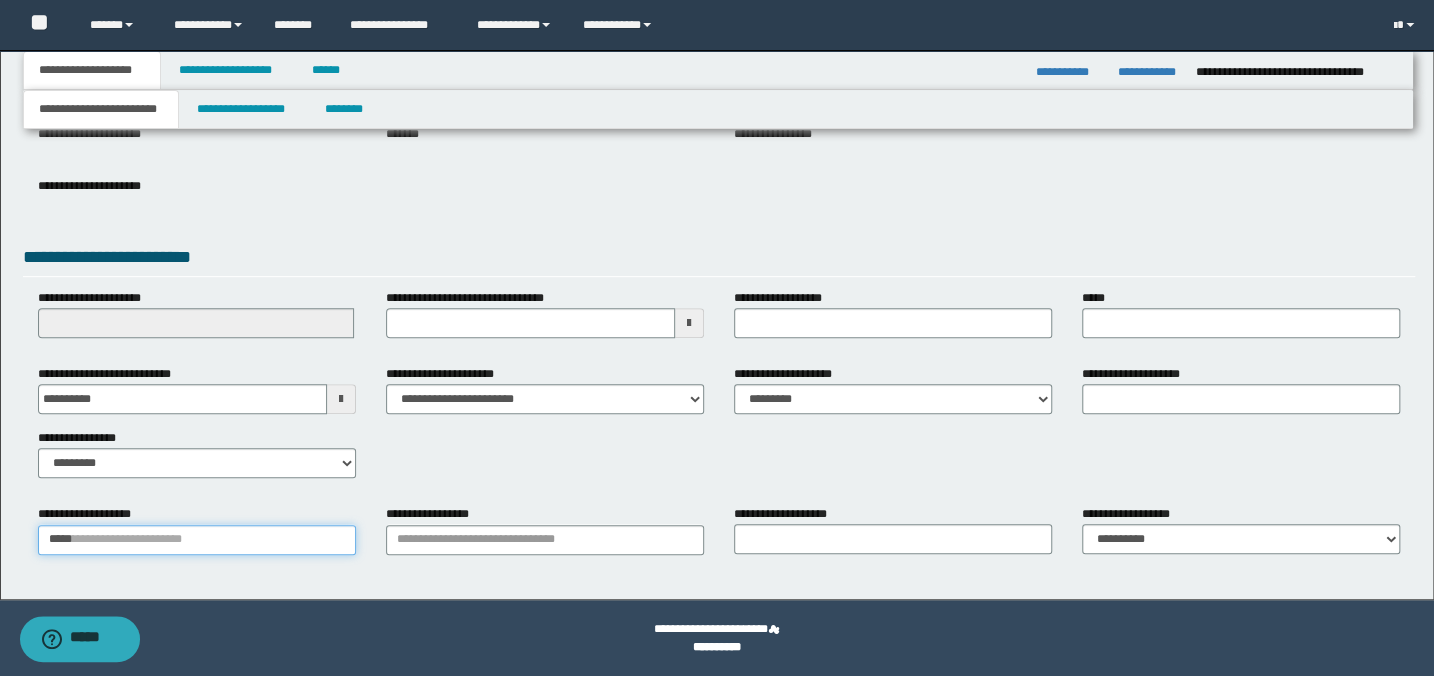 type 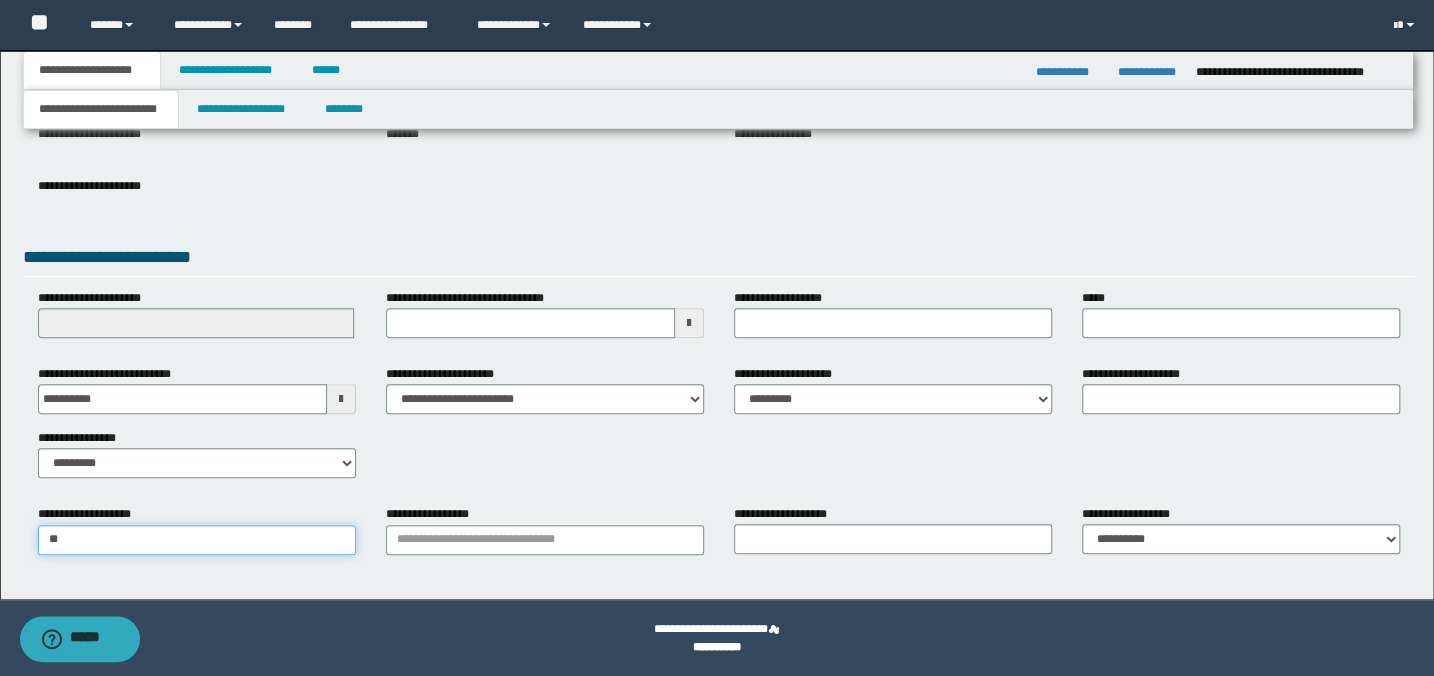type on "*" 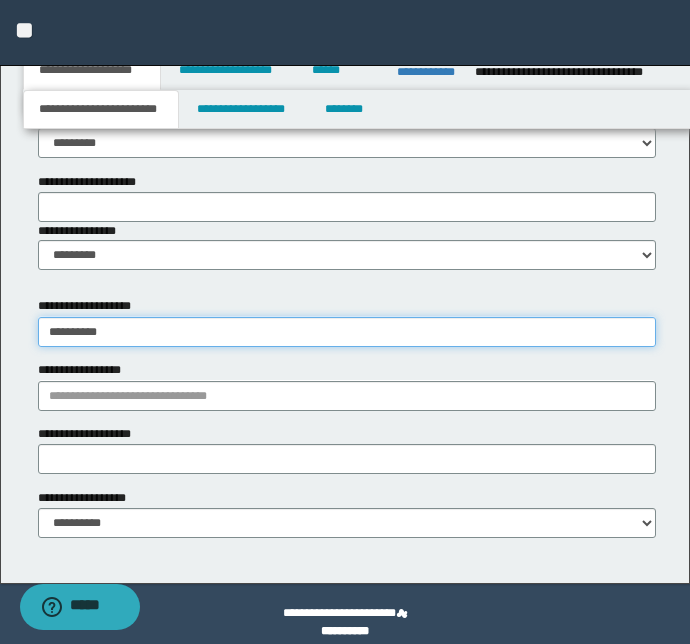 scroll, scrollTop: 1196, scrollLeft: 0, axis: vertical 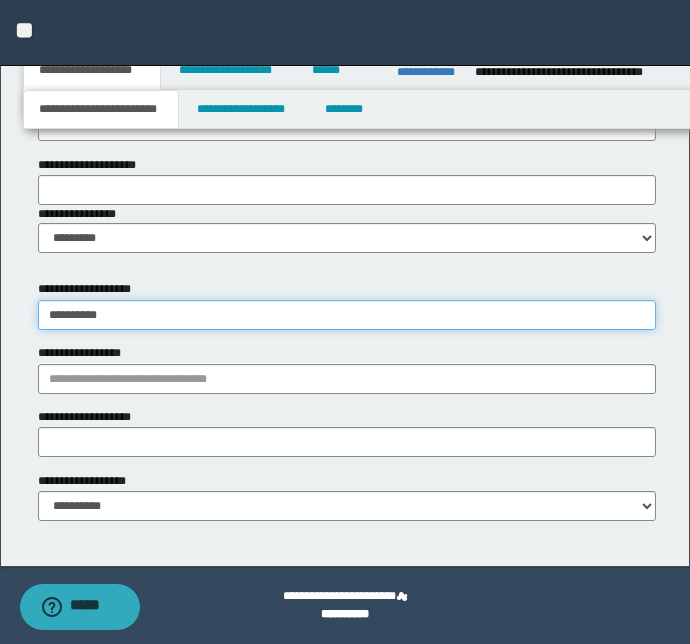 click on "**********" at bounding box center [347, 315] 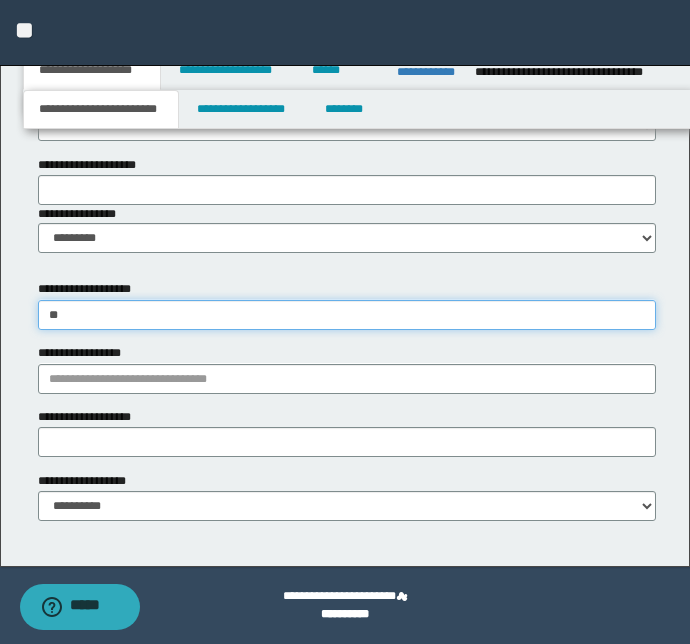 type on "*" 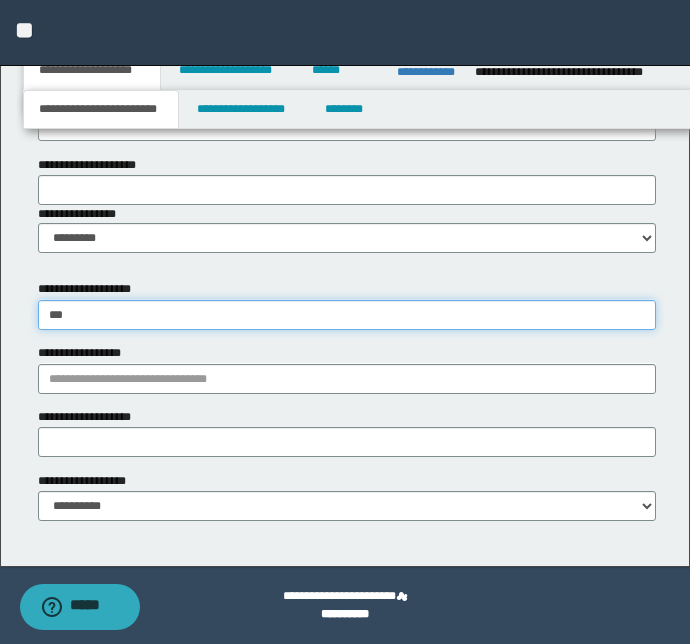 type on "**********" 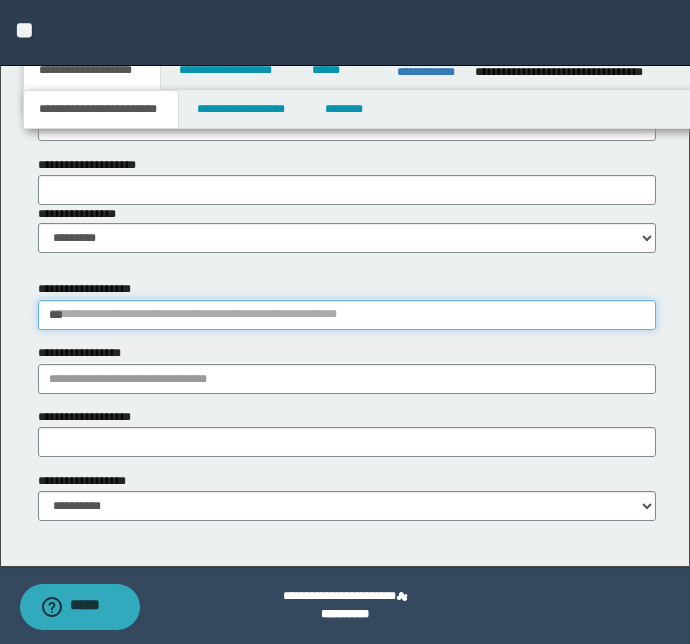 type 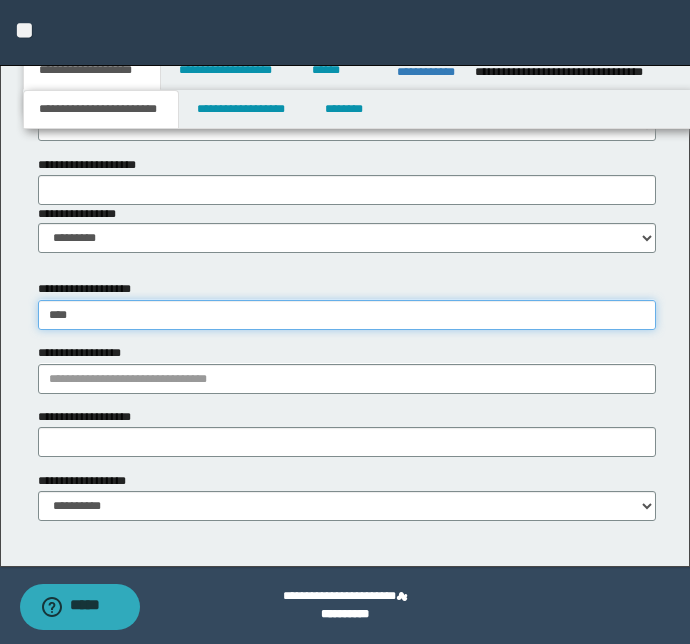 type on "*****" 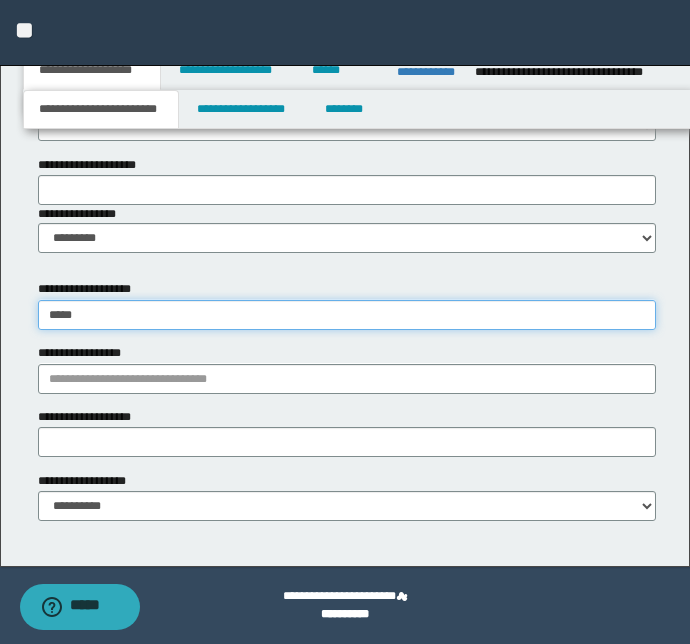 type on "**********" 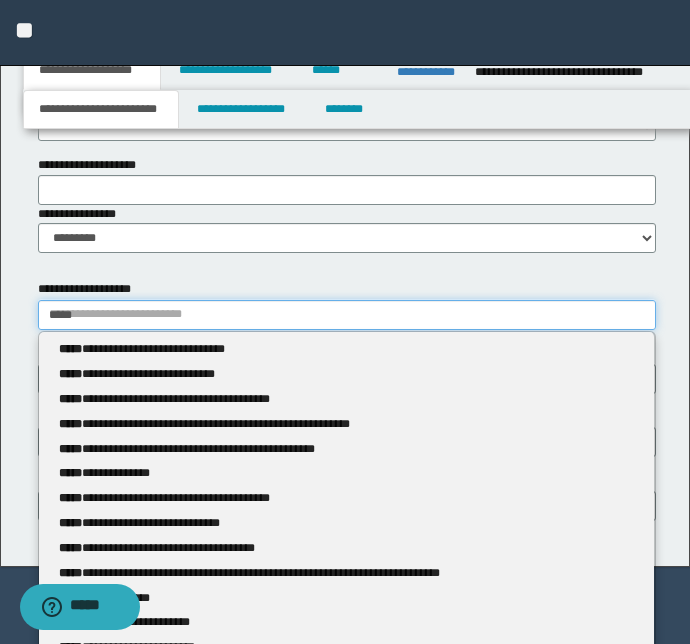 type 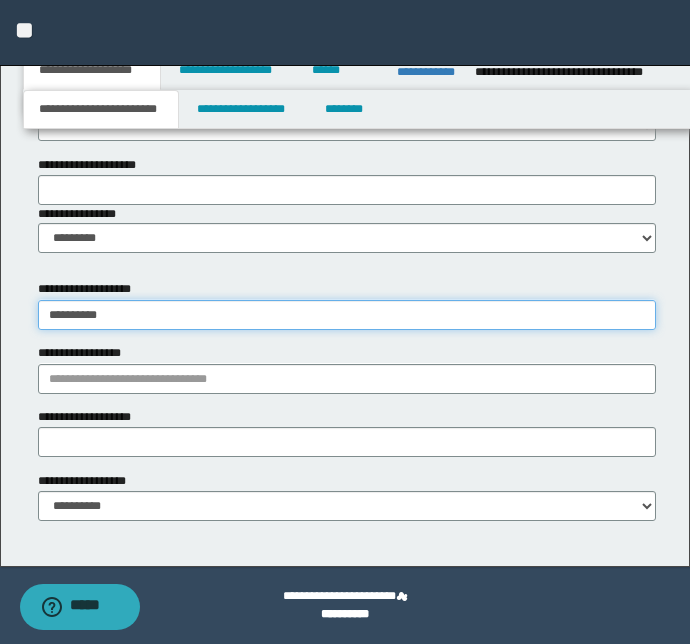 type on "**********" 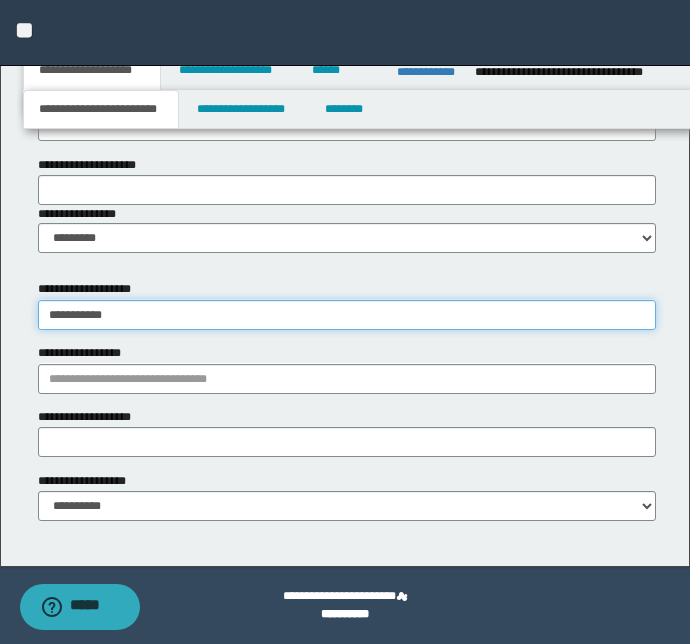 type on "**********" 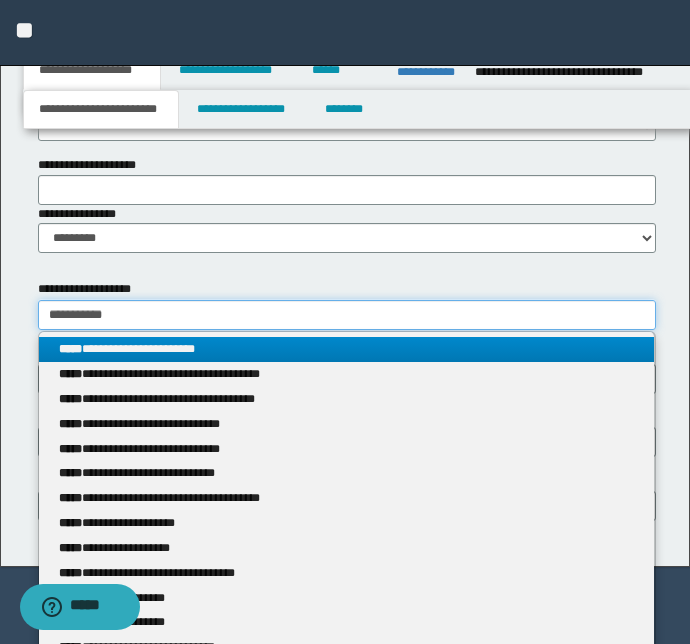 type on "**********" 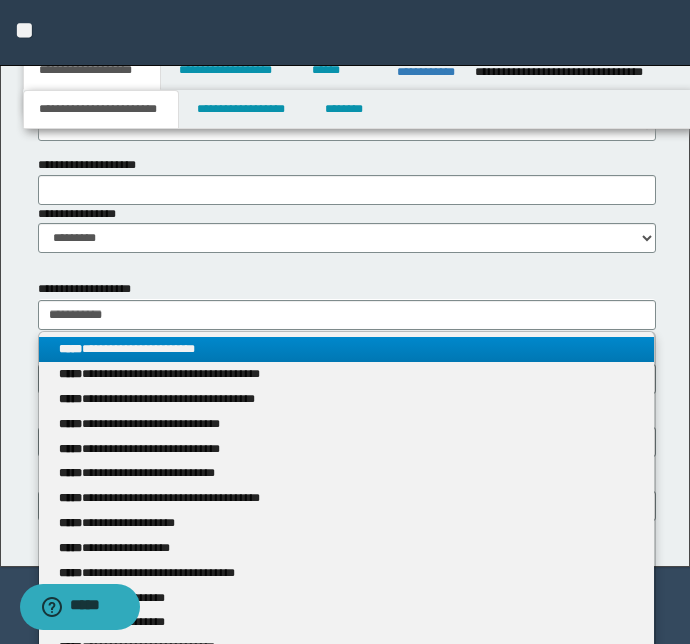 click on "**********" at bounding box center [347, 349] 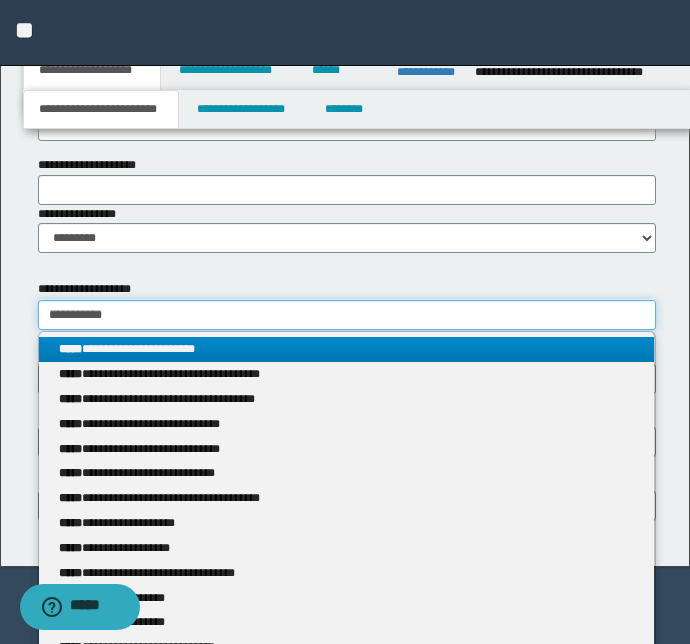 type 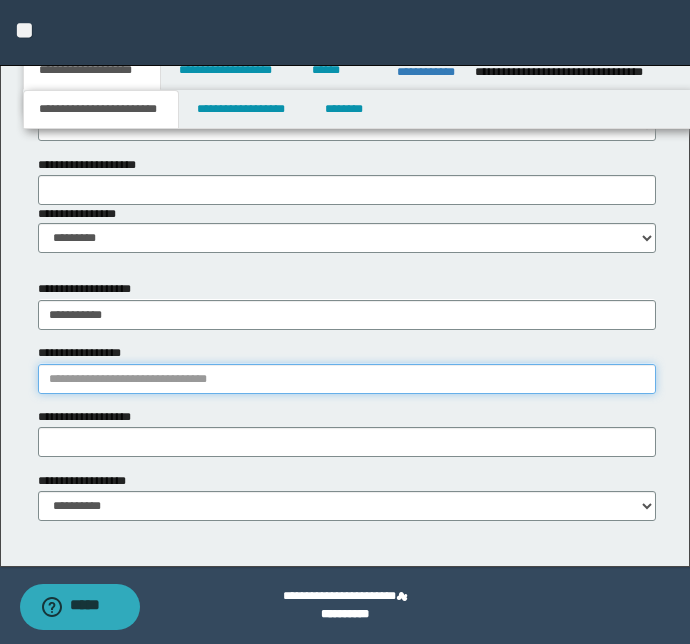 click on "**********" at bounding box center [347, 379] 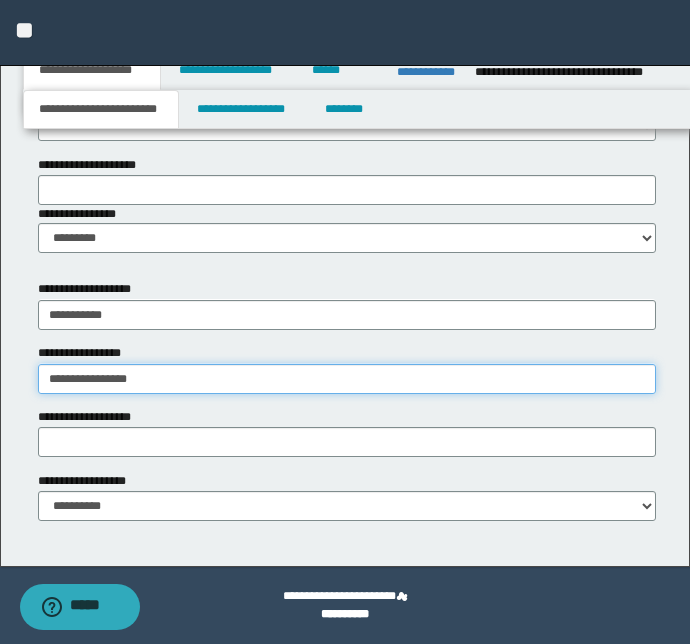 type on "**********" 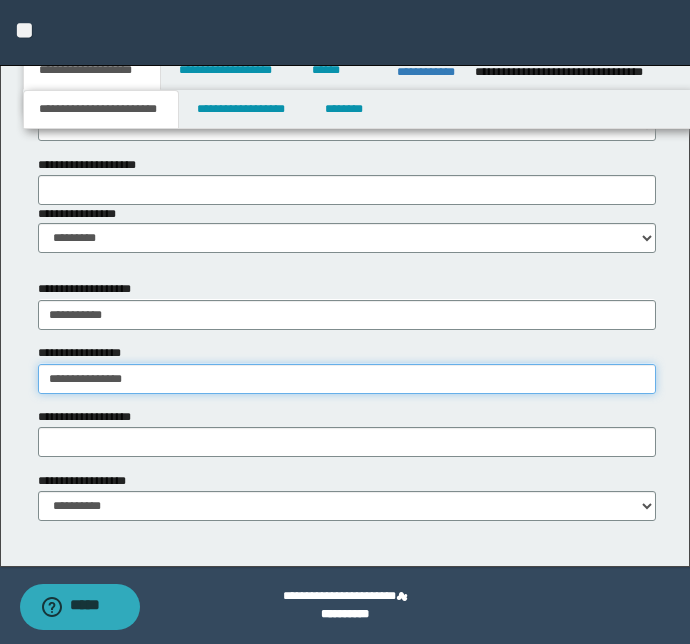 type on "**********" 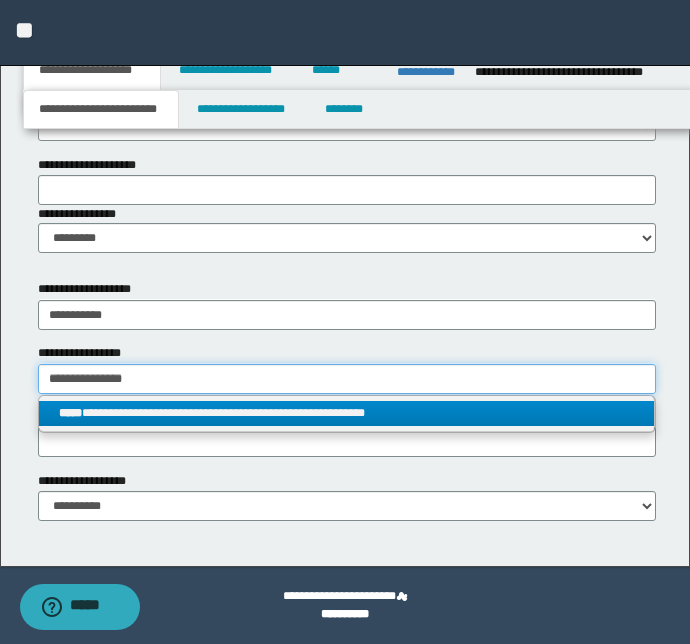 type on "**********" 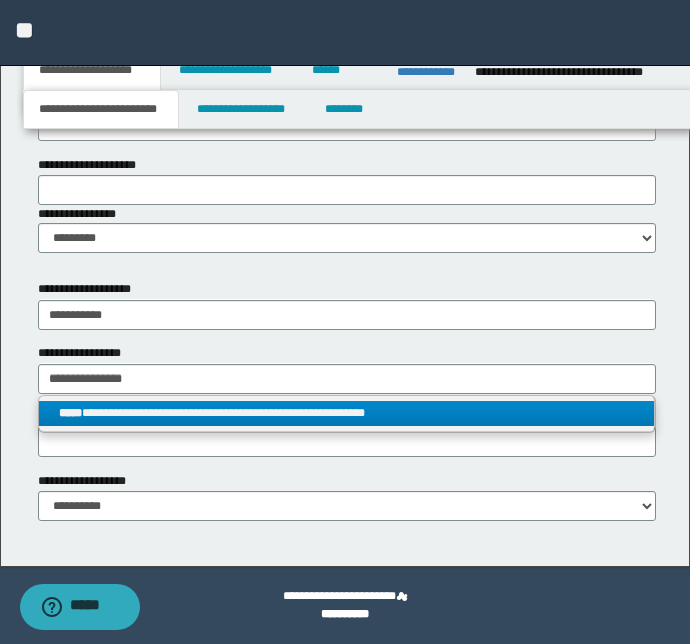 click on "**********" at bounding box center [347, 413] 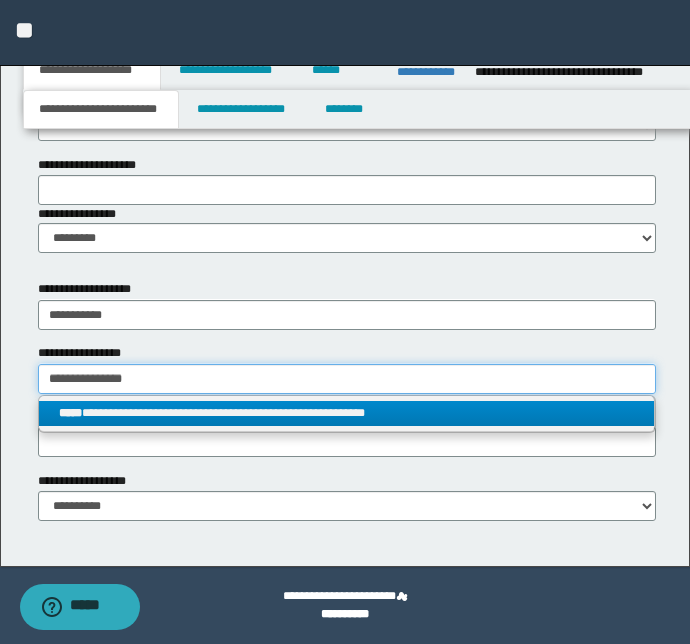 type 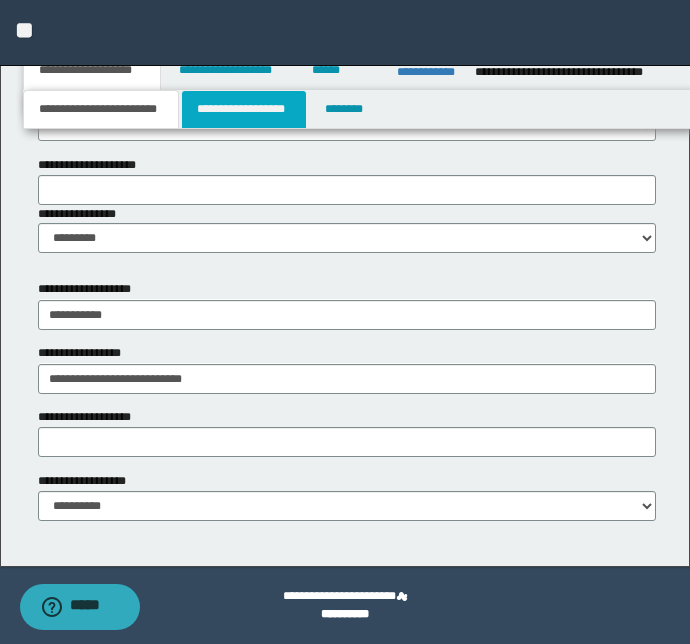 click on "**********" at bounding box center (244, 109) 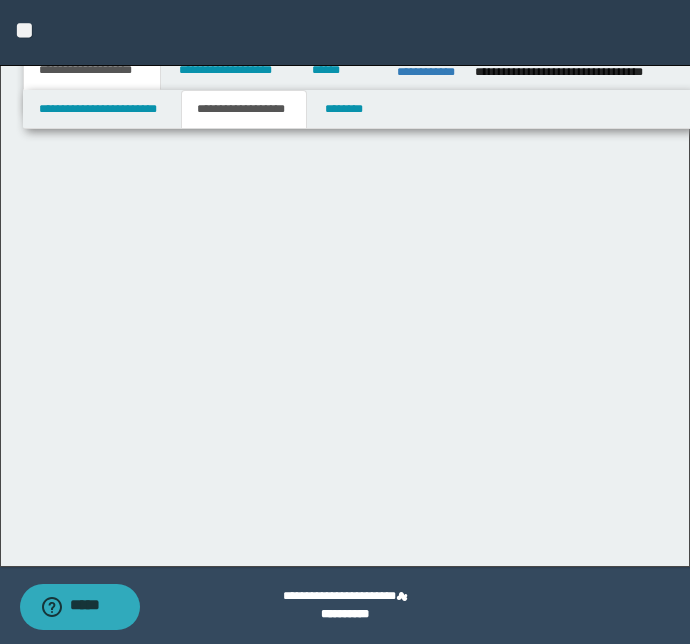 scroll, scrollTop: 0, scrollLeft: 0, axis: both 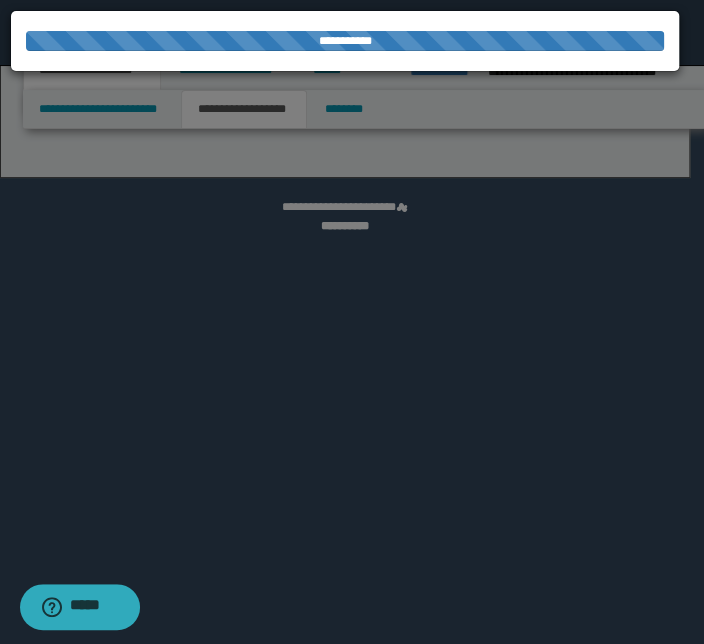 select on "*" 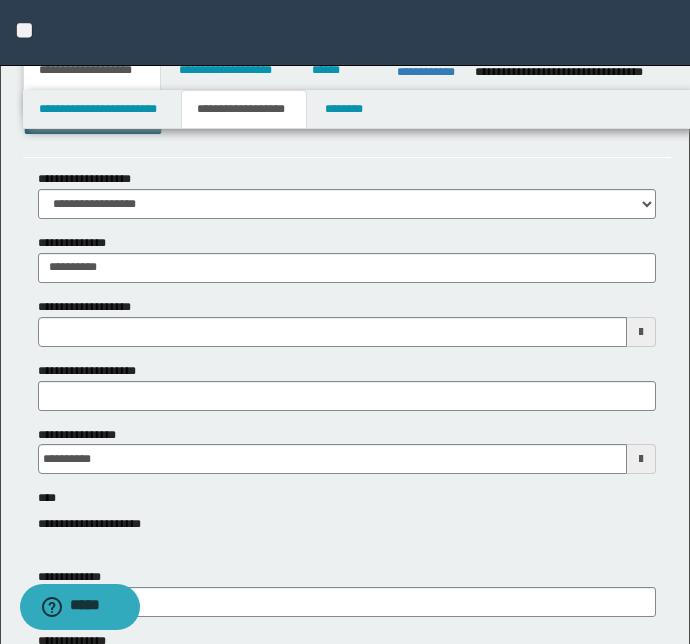 scroll, scrollTop: 0, scrollLeft: 0, axis: both 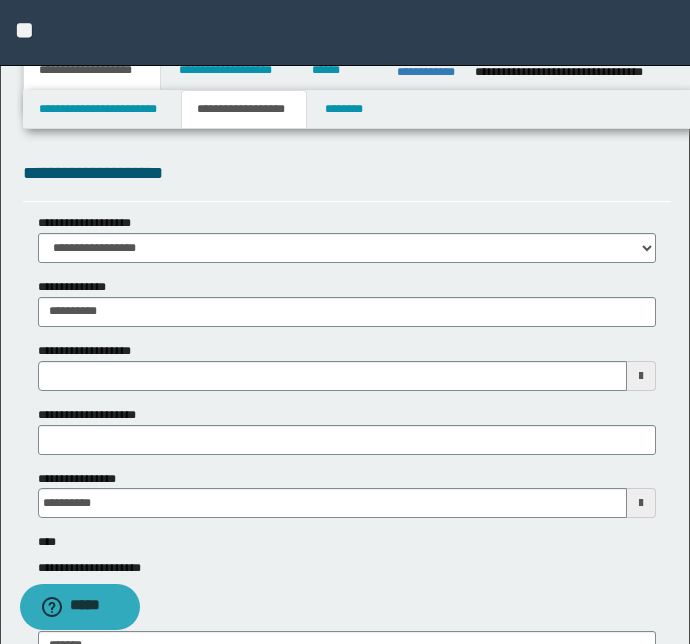 type 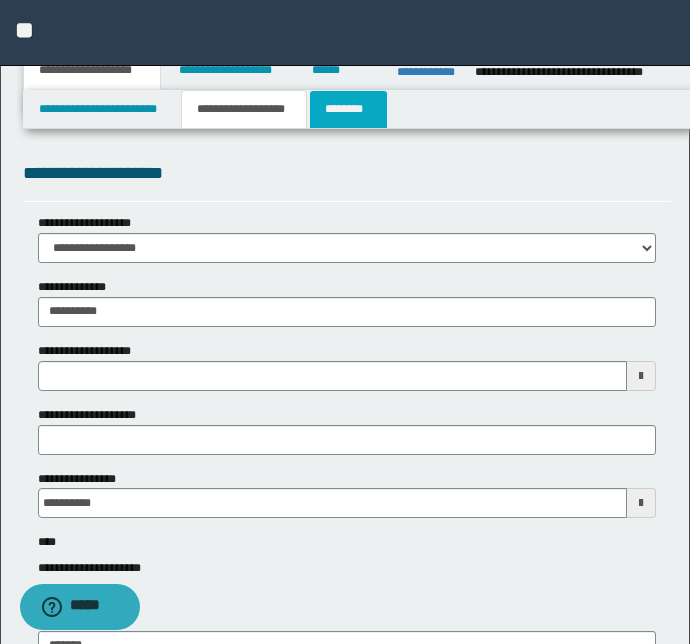 click on "********" at bounding box center (348, 109) 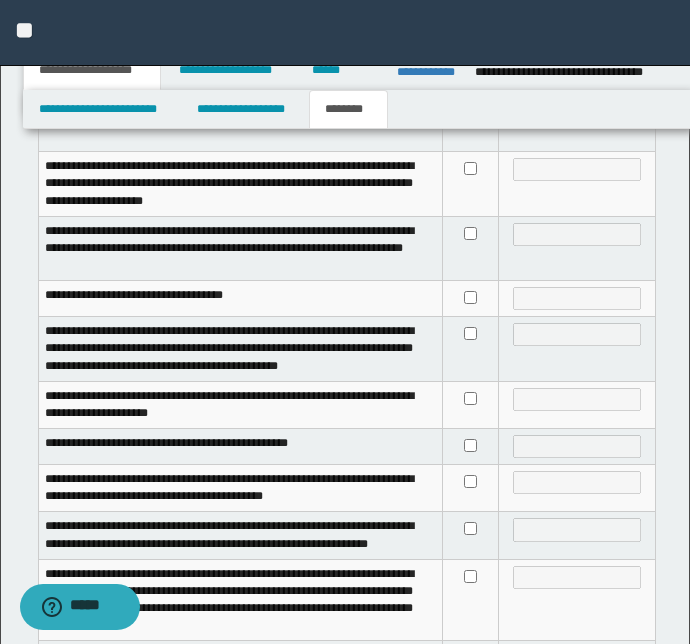 scroll, scrollTop: 454, scrollLeft: 0, axis: vertical 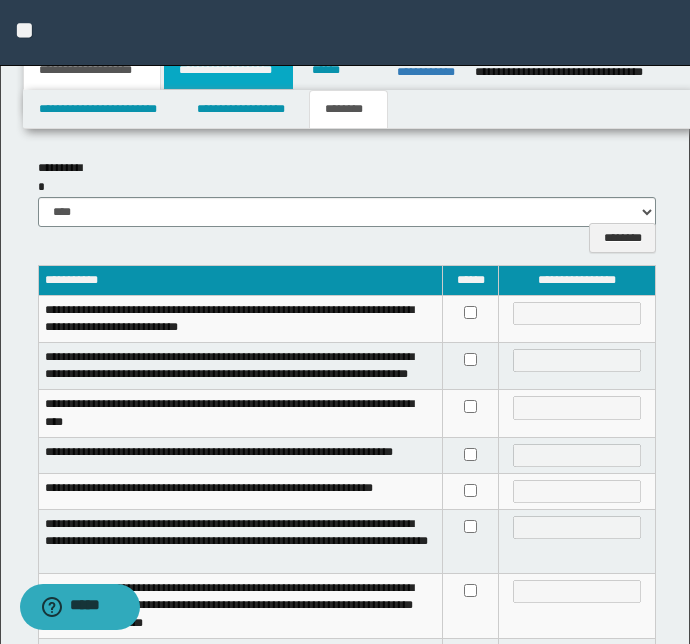 click on "**********" at bounding box center (228, 70) 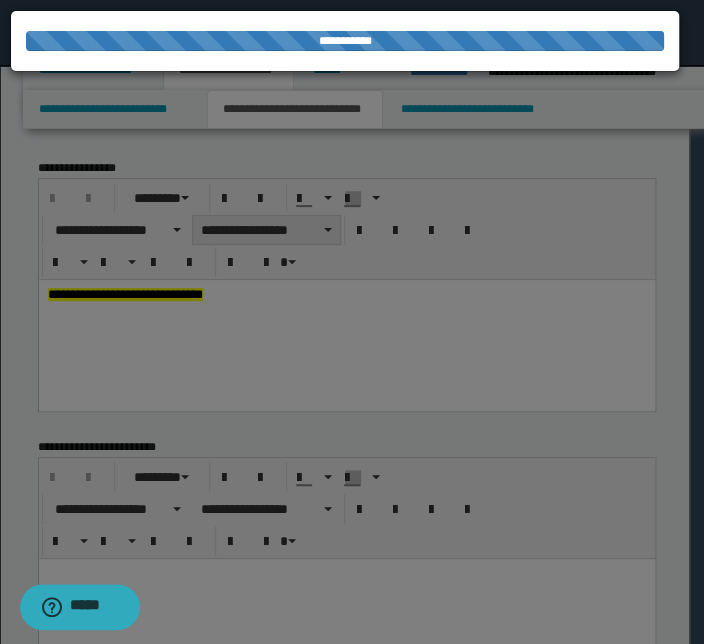 type 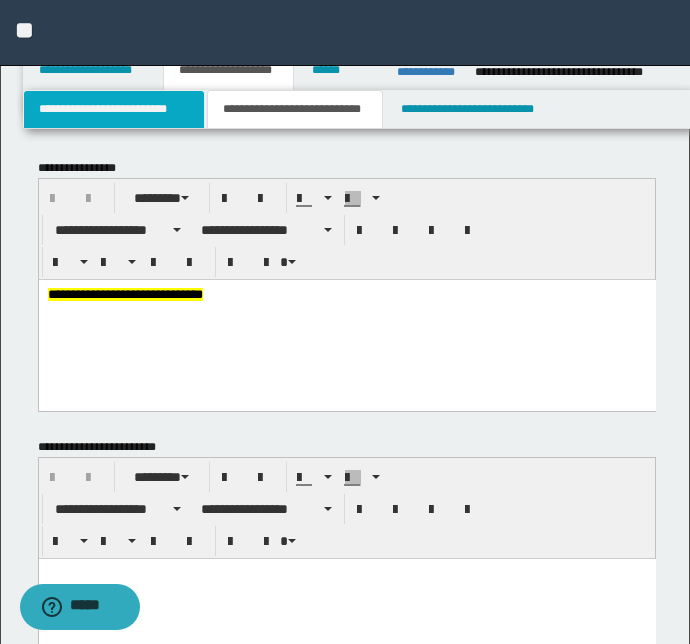 click on "**********" at bounding box center (114, 109) 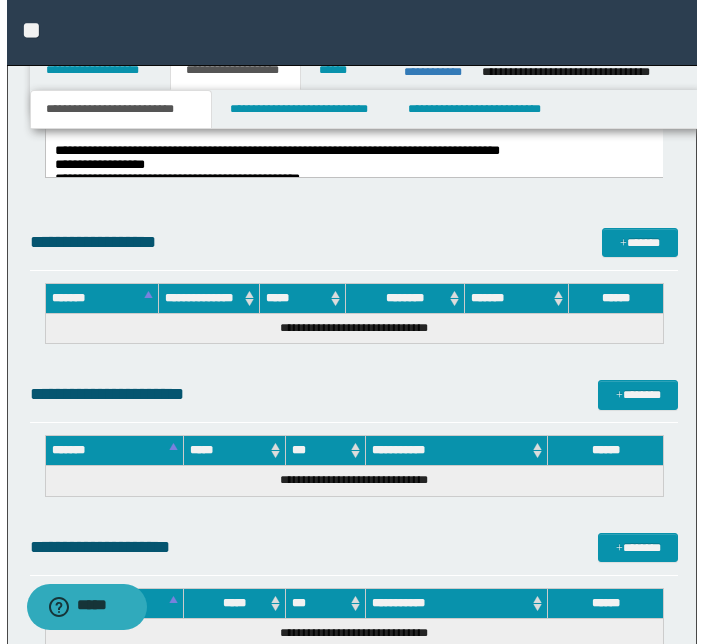 scroll, scrollTop: 1454, scrollLeft: 0, axis: vertical 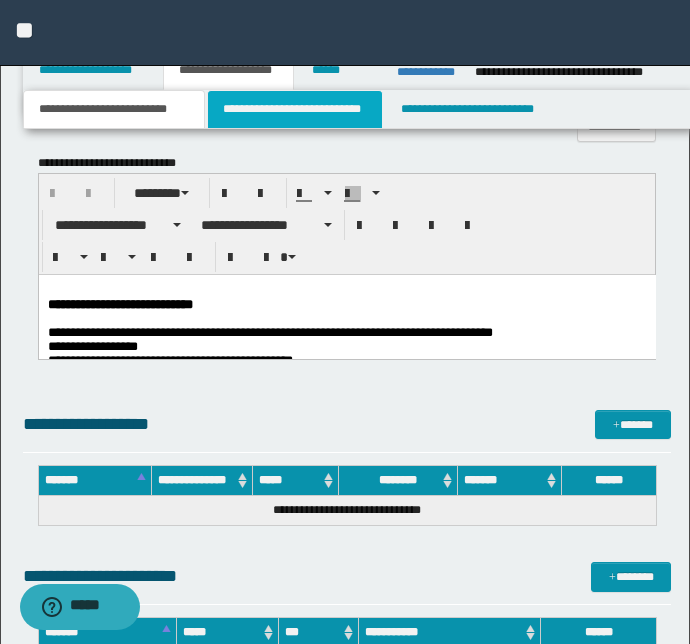 click on "**********" at bounding box center (294, 109) 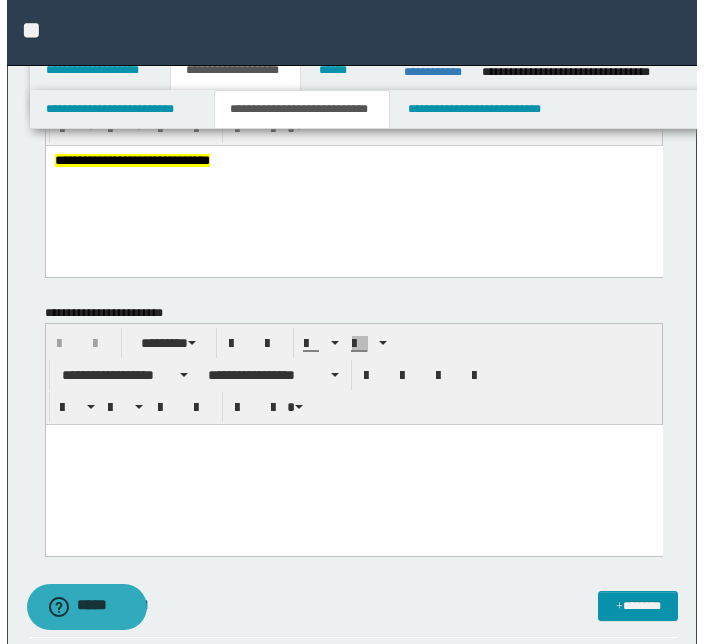 scroll, scrollTop: 0, scrollLeft: 0, axis: both 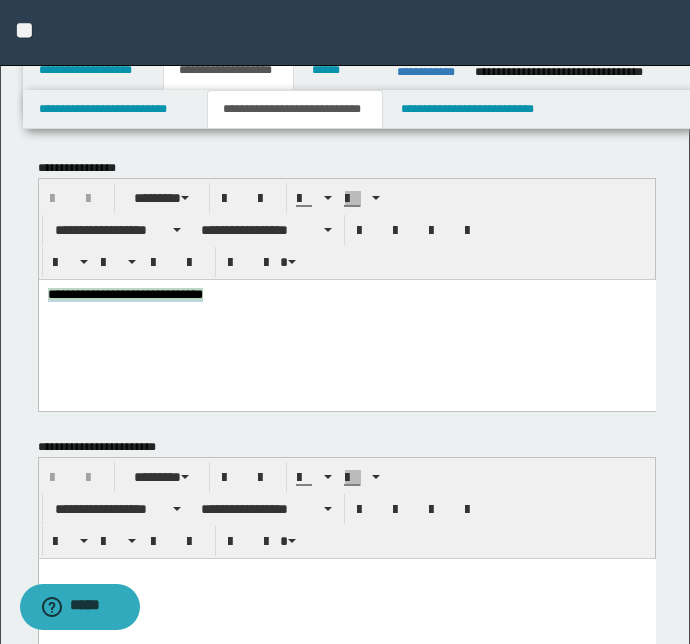 drag, startPoint x: 285, startPoint y: 297, endPoint x: -11, endPoint y: 300, distance: 296.0152 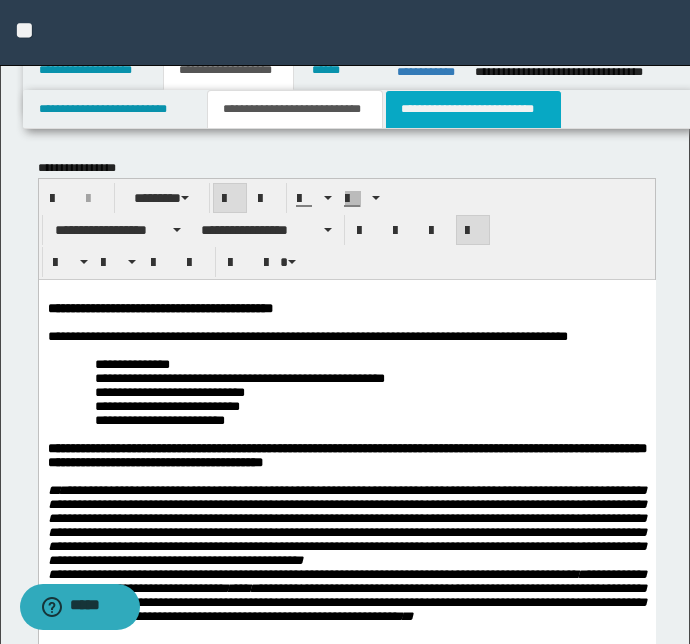 click on "**********" at bounding box center (473, 109) 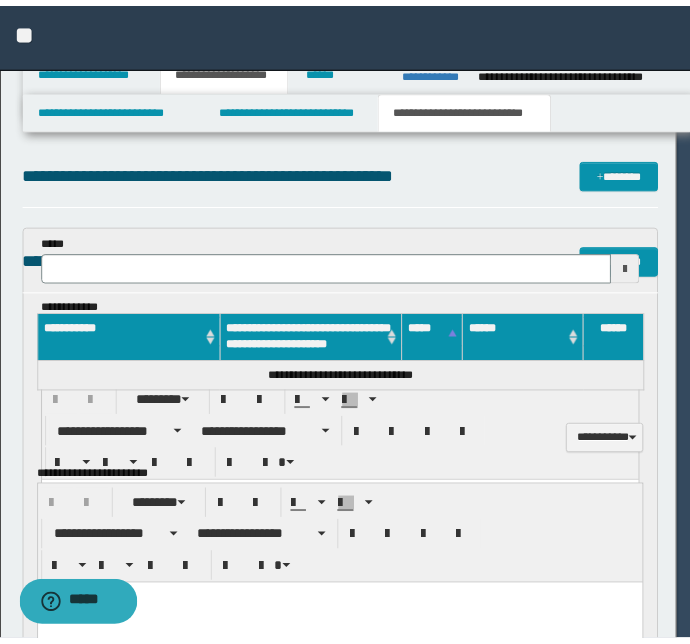 scroll, scrollTop: 0, scrollLeft: 0, axis: both 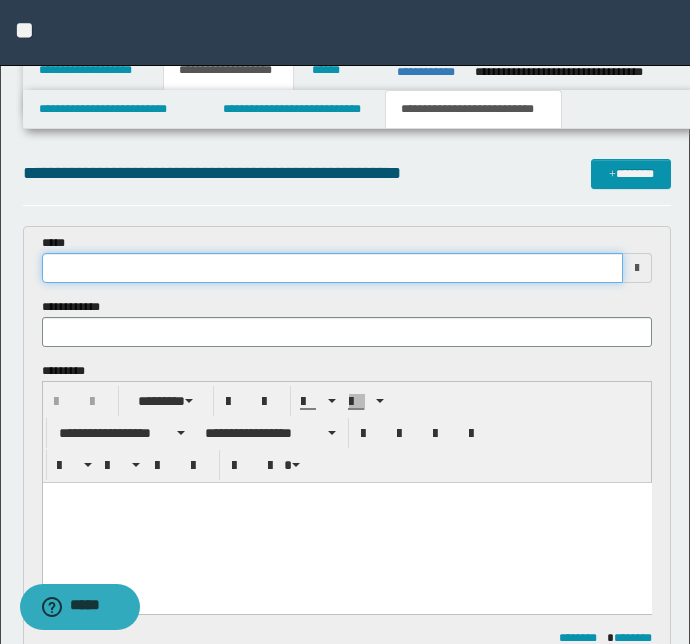 click at bounding box center [333, 268] 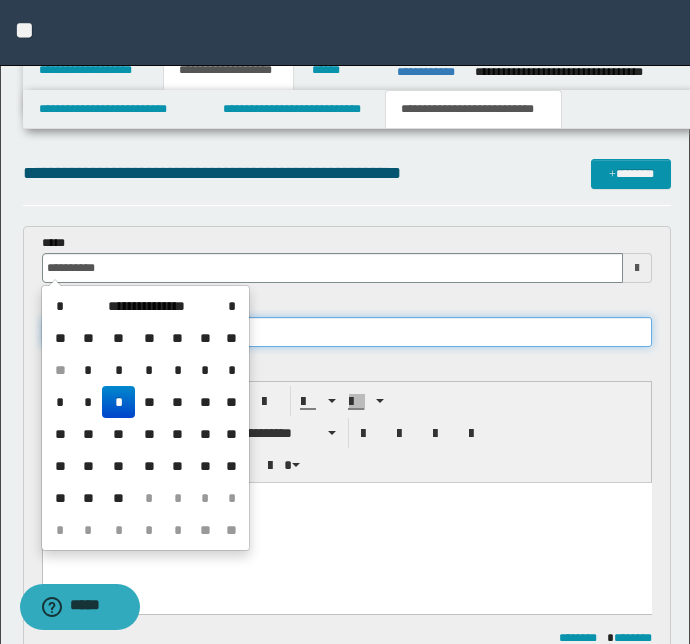 type on "**********" 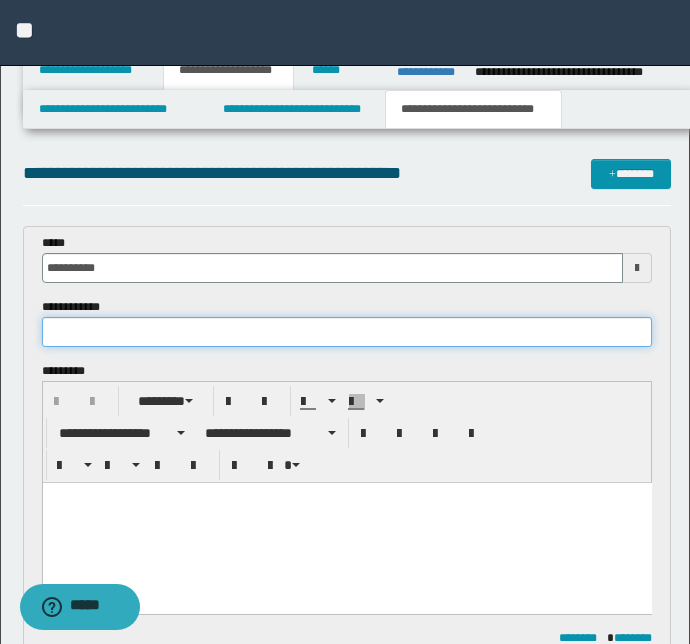 paste on "**********" 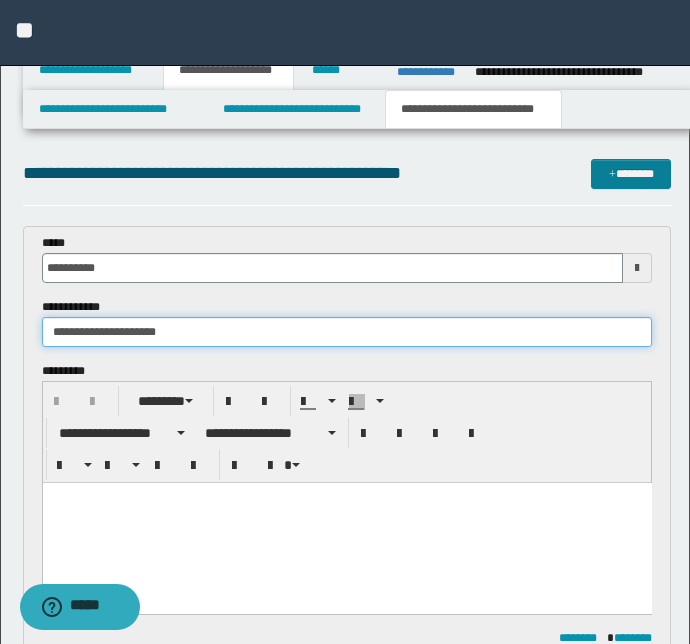 type on "**********" 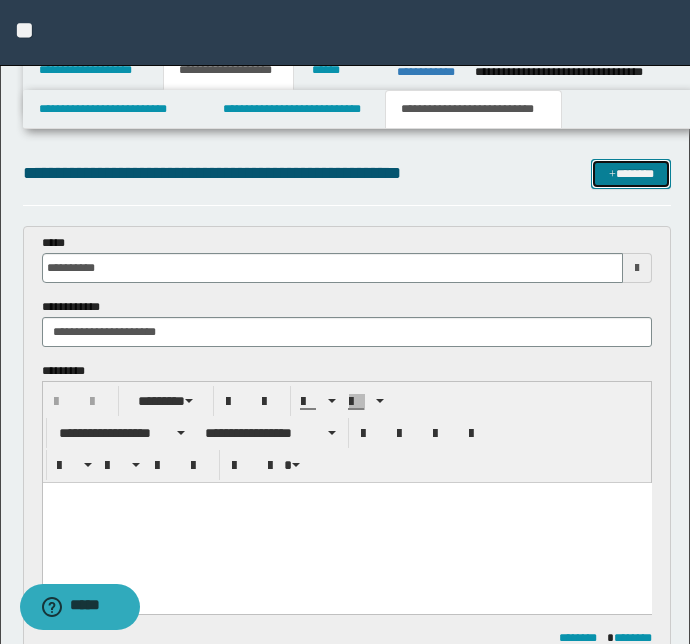 click on "*******" at bounding box center [631, 174] 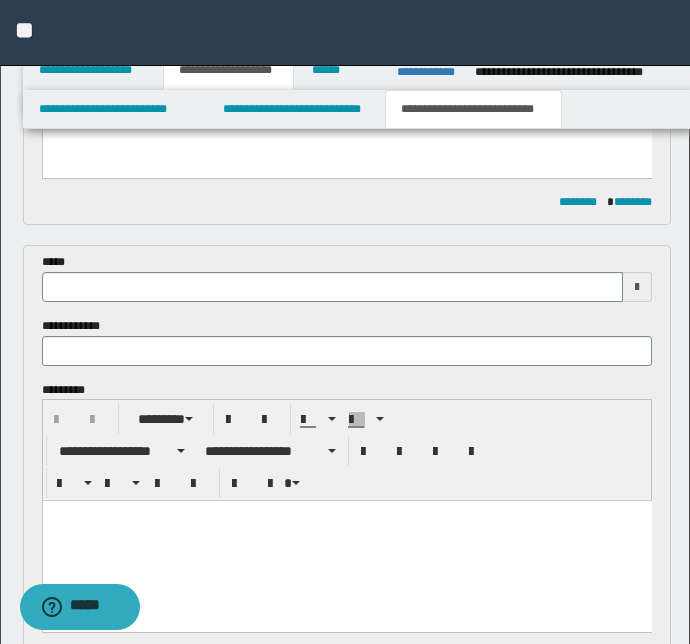 scroll, scrollTop: 425, scrollLeft: 0, axis: vertical 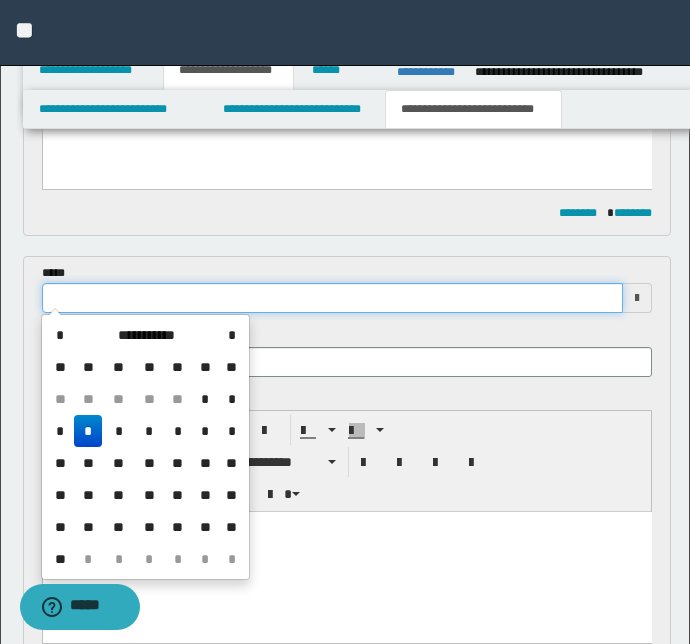 click at bounding box center [333, 298] 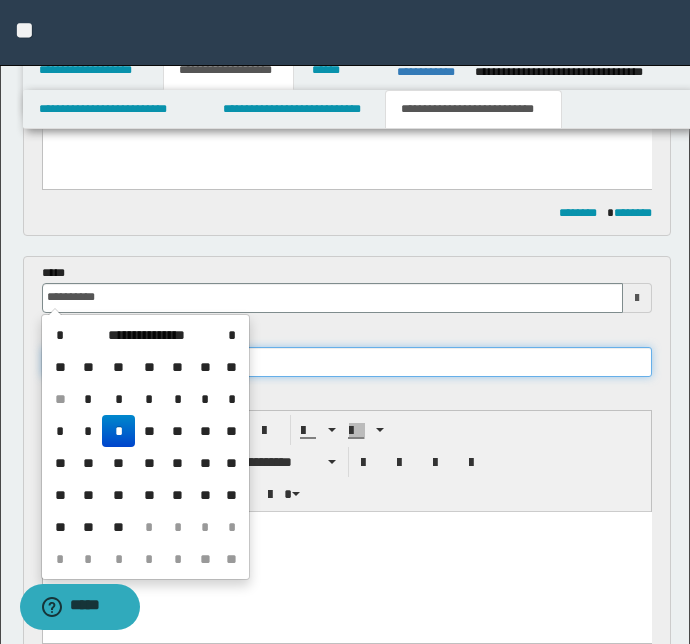 type on "**********" 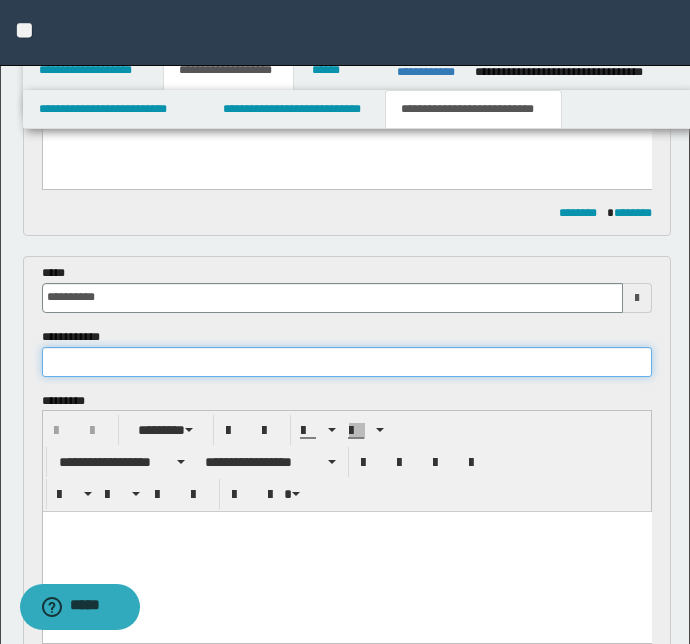 paste on "**********" 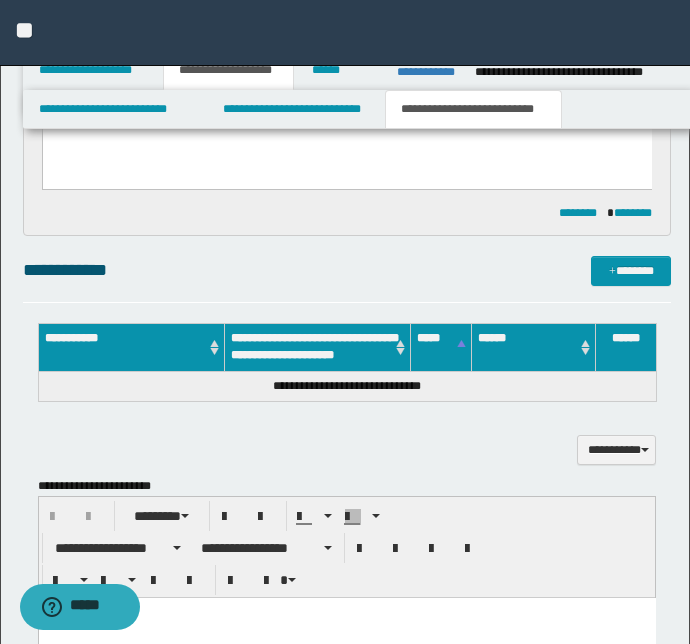 scroll, scrollTop: 880, scrollLeft: 0, axis: vertical 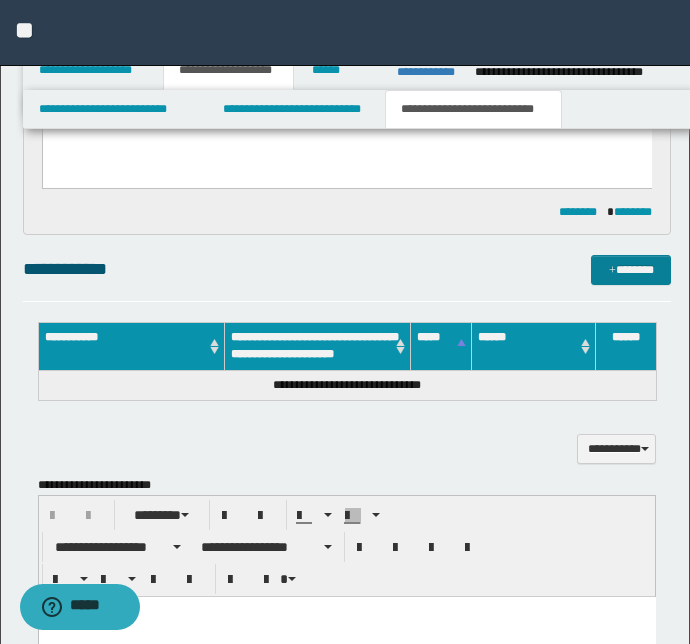 type on "**********" 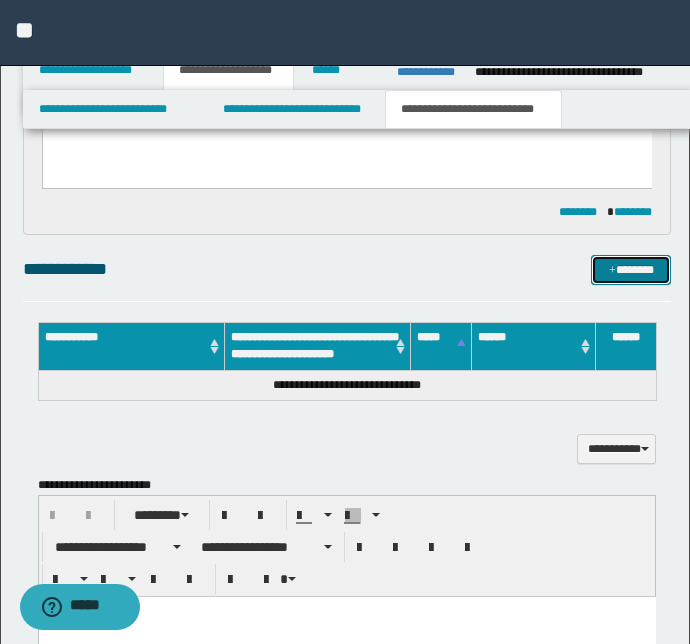 click at bounding box center (612, 271) 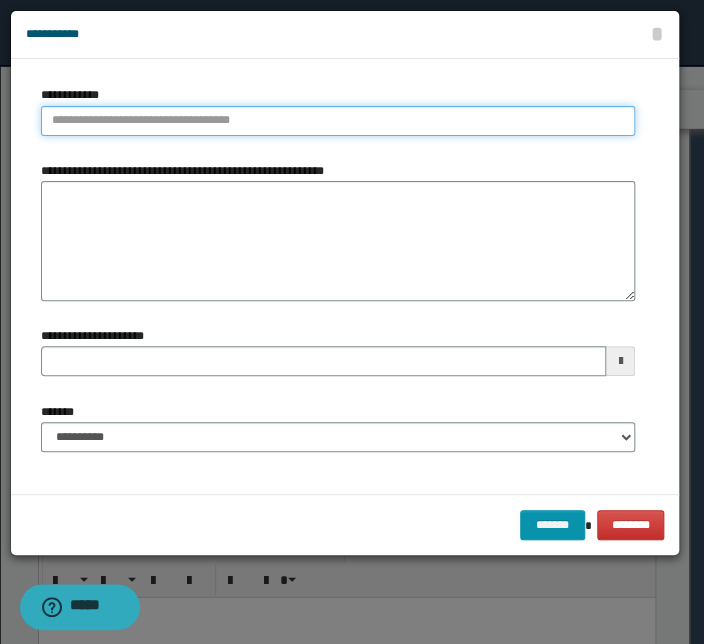 click on "**********" at bounding box center [338, 121] 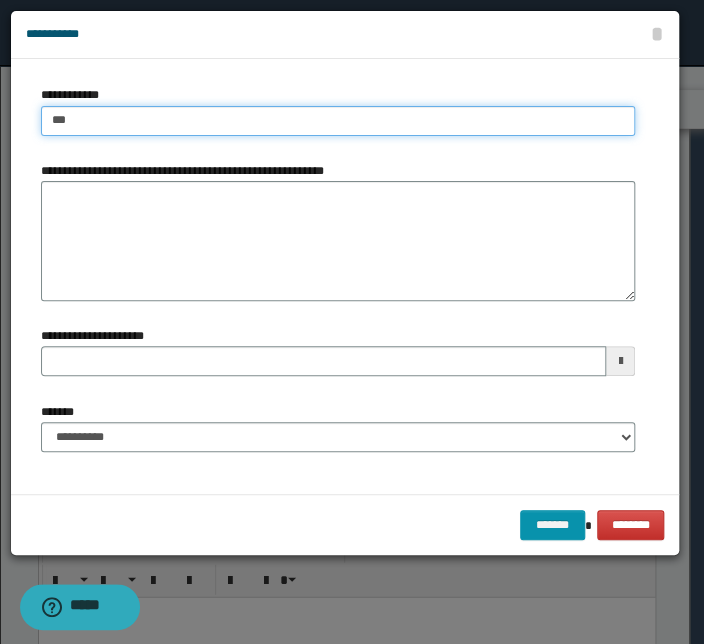 type on "****" 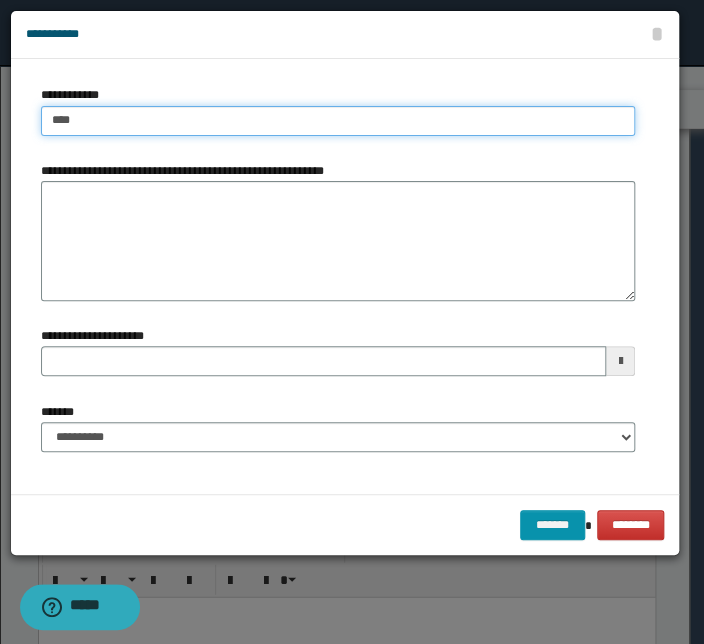 type on "****" 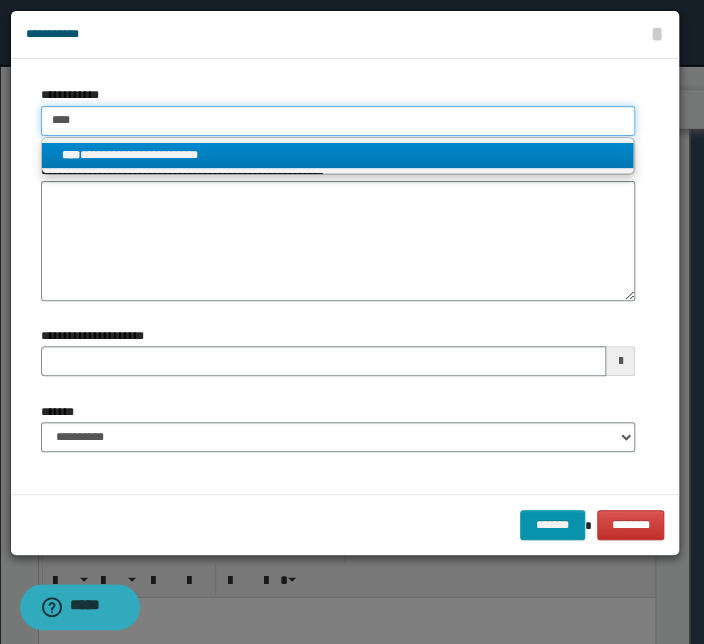 type on "****" 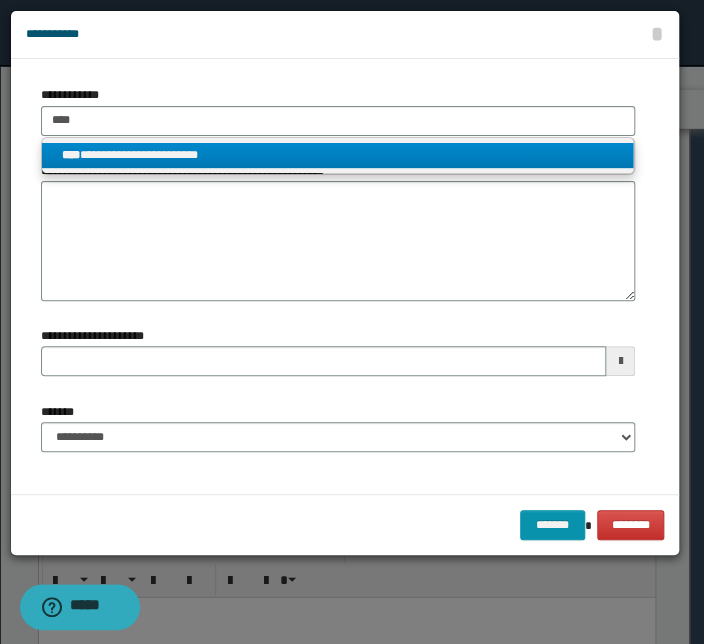 click on "**********" at bounding box center [337, 155] 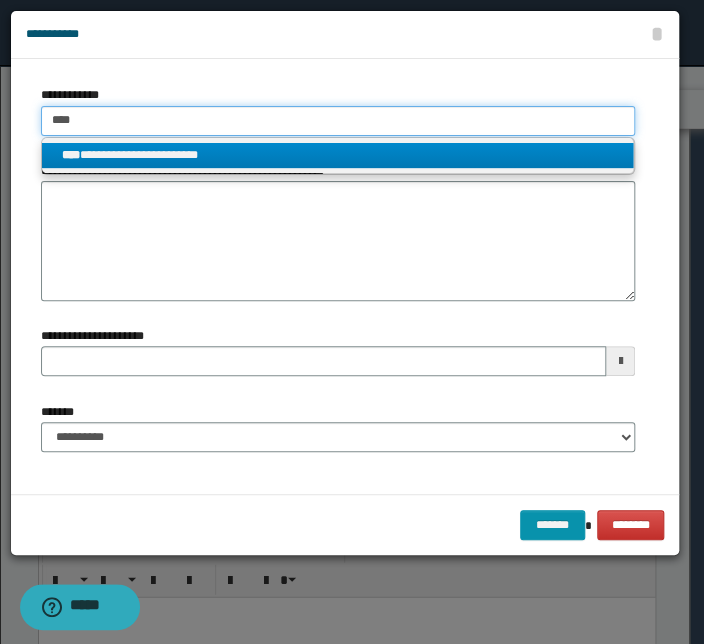 type 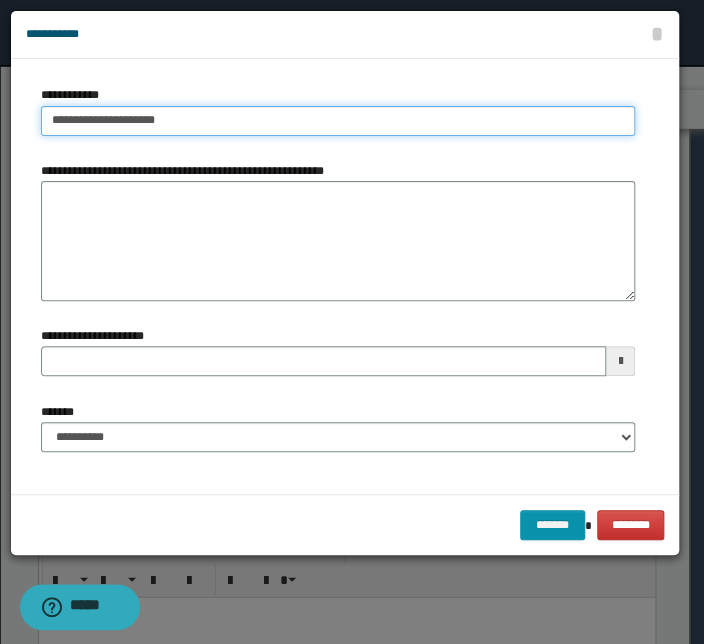 drag, startPoint x: 190, startPoint y: 125, endPoint x: -89, endPoint y: 121, distance: 279.0287 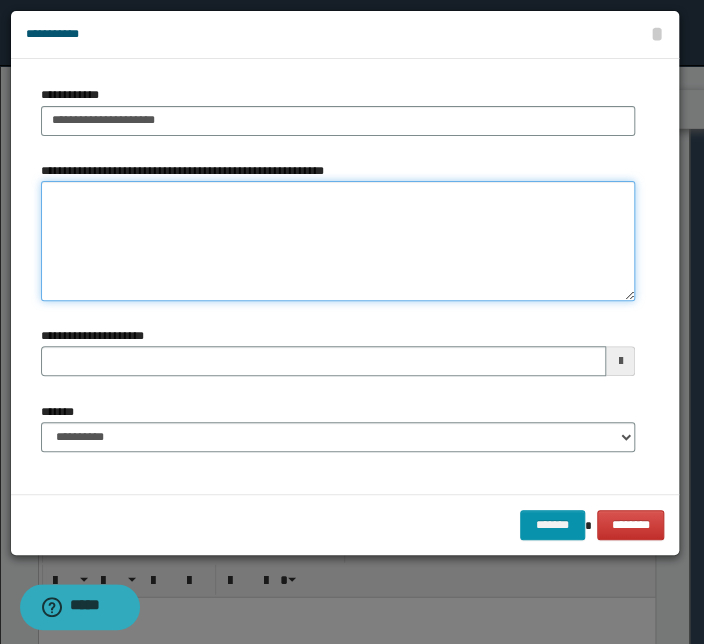 click on "**********" at bounding box center (338, 241) 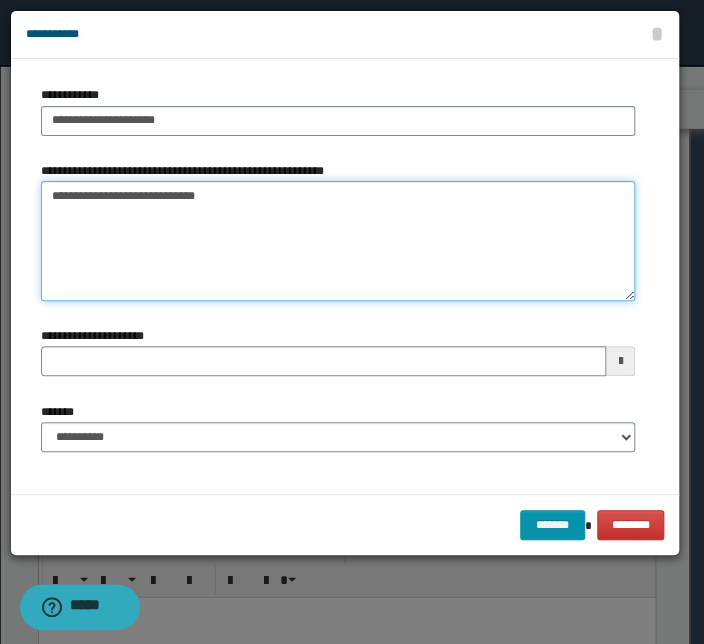 type on "**********" 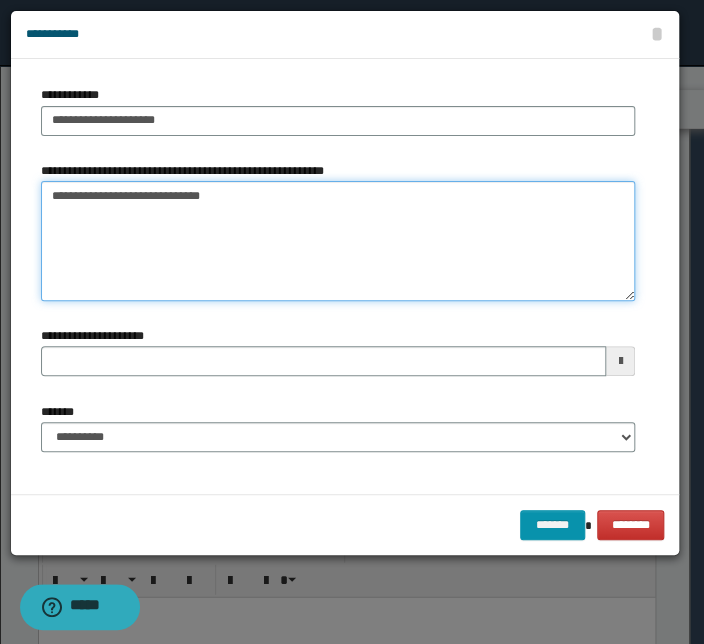 type 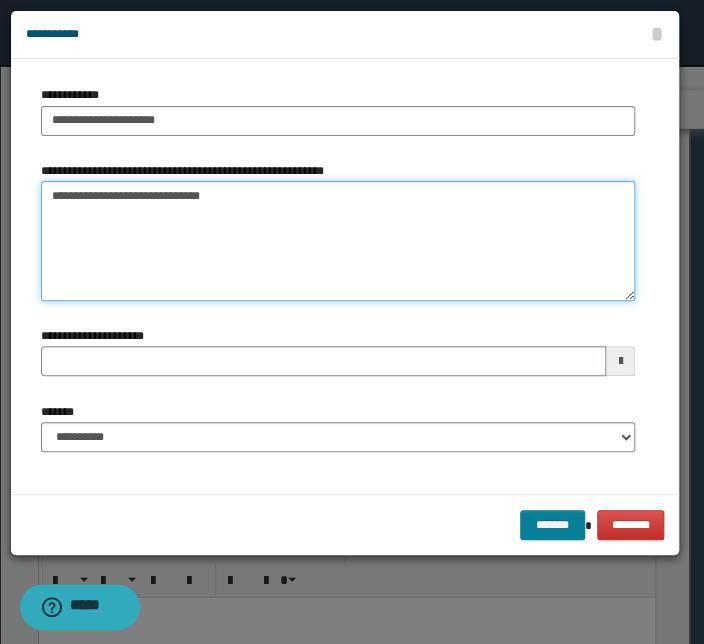 type on "**********" 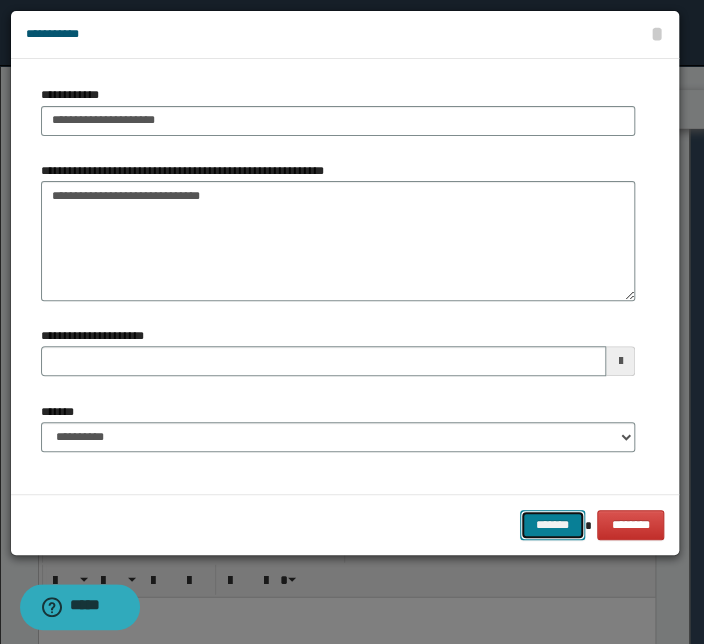 click on "*******" at bounding box center (552, 525) 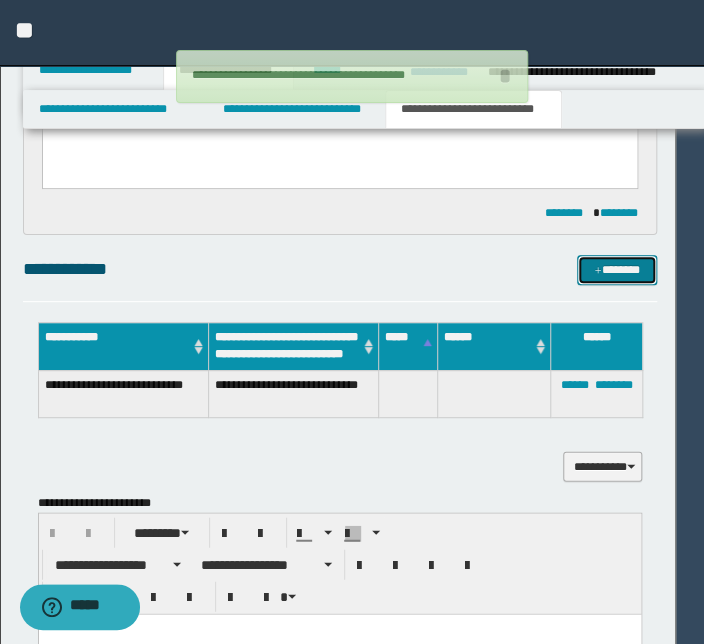 type 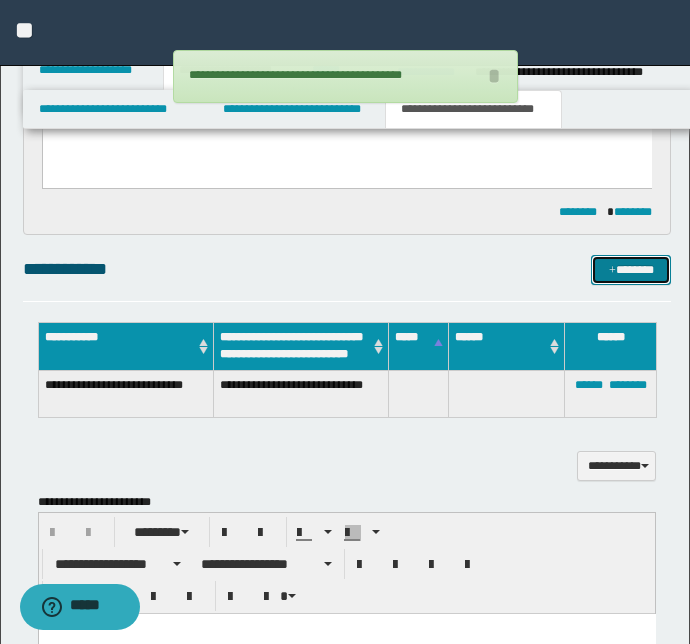 click on "*******" at bounding box center [631, 270] 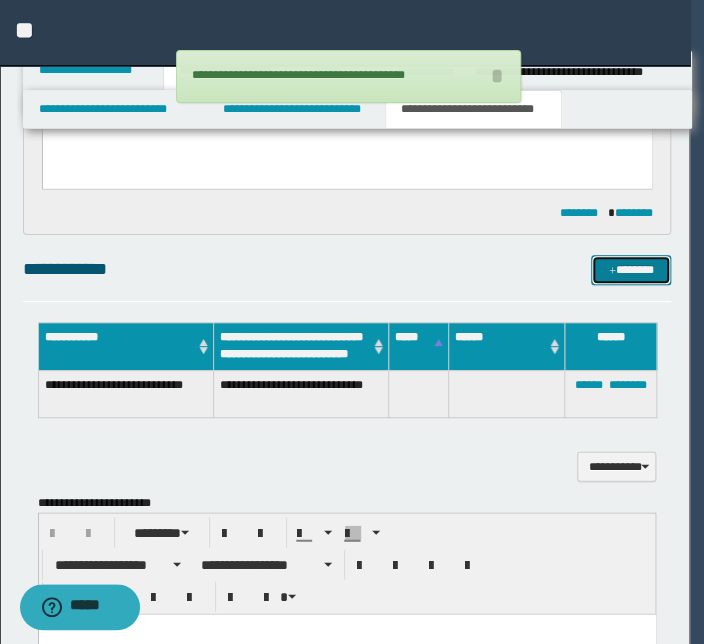 type 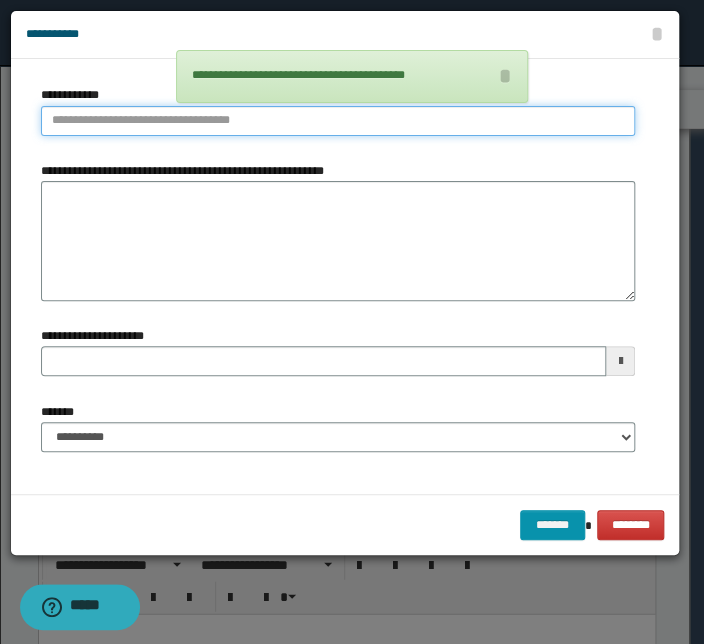 type on "**********" 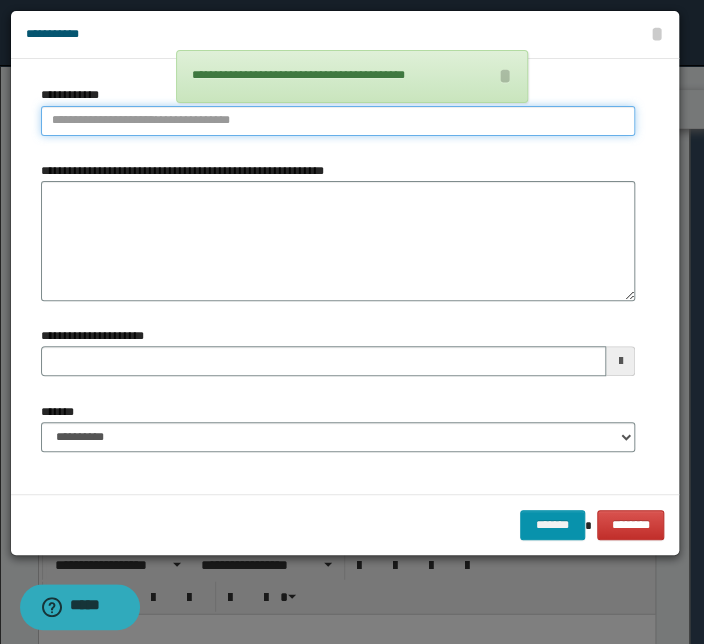 click on "**********" at bounding box center [338, 121] 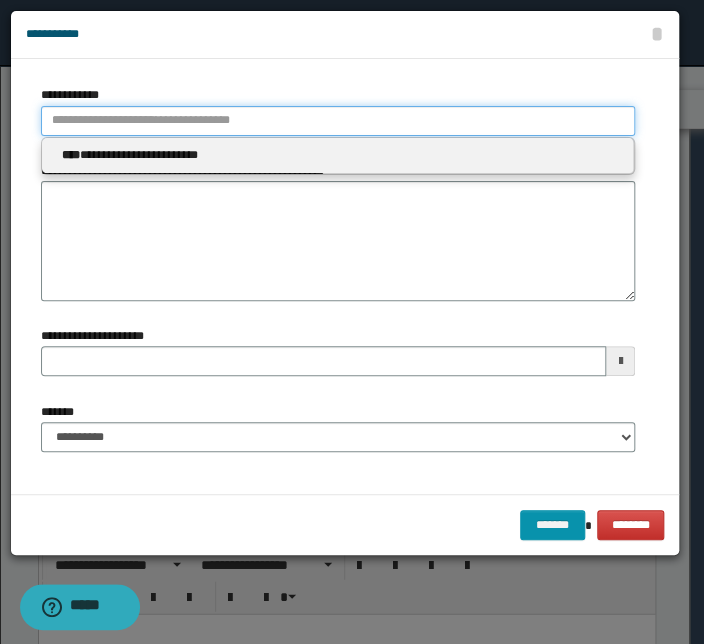 type 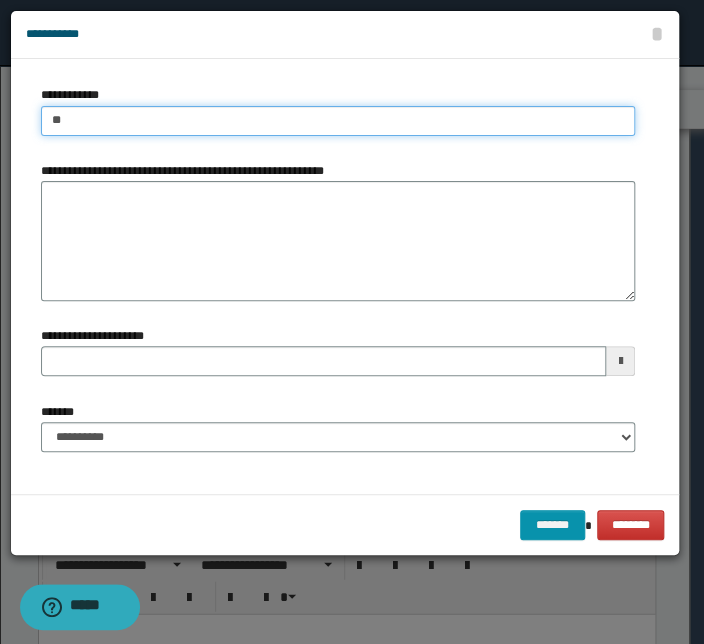 type on "***" 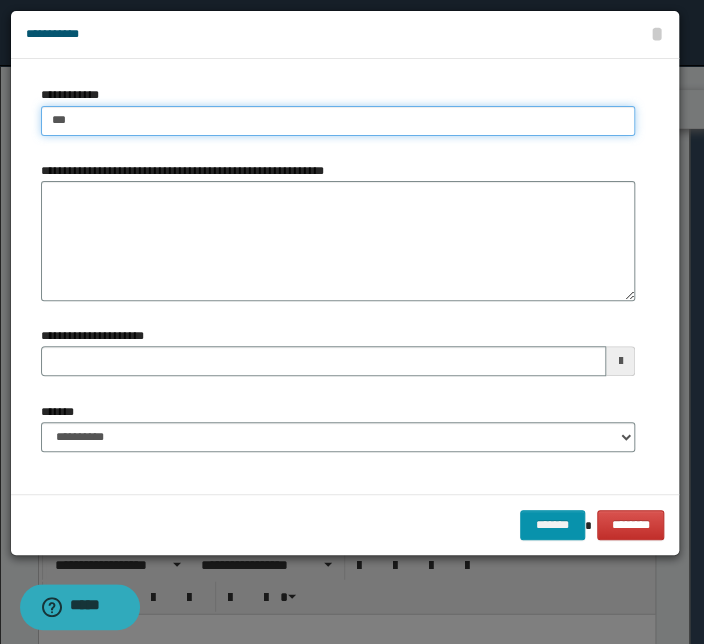 type on "***" 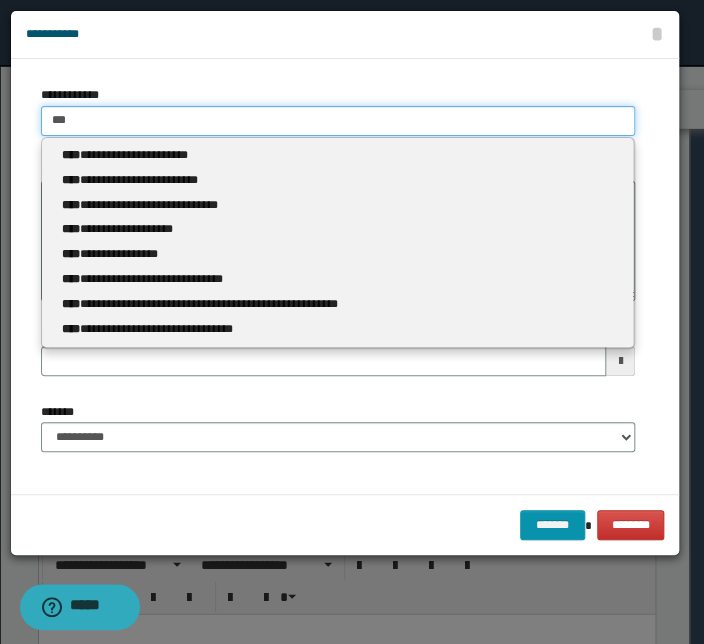 type 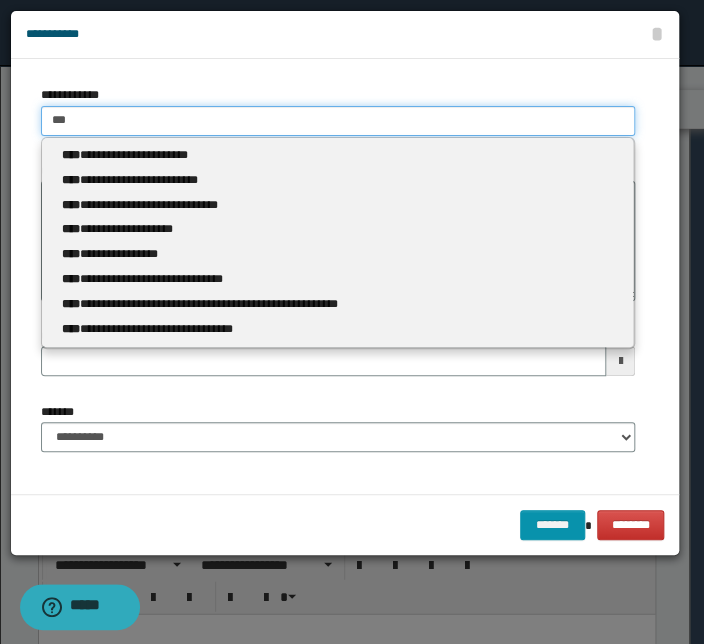 type on "****" 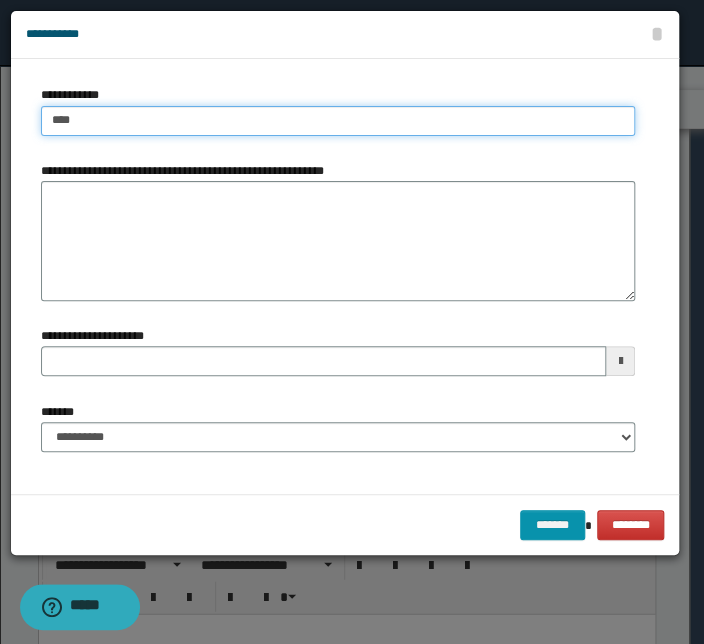 type on "****" 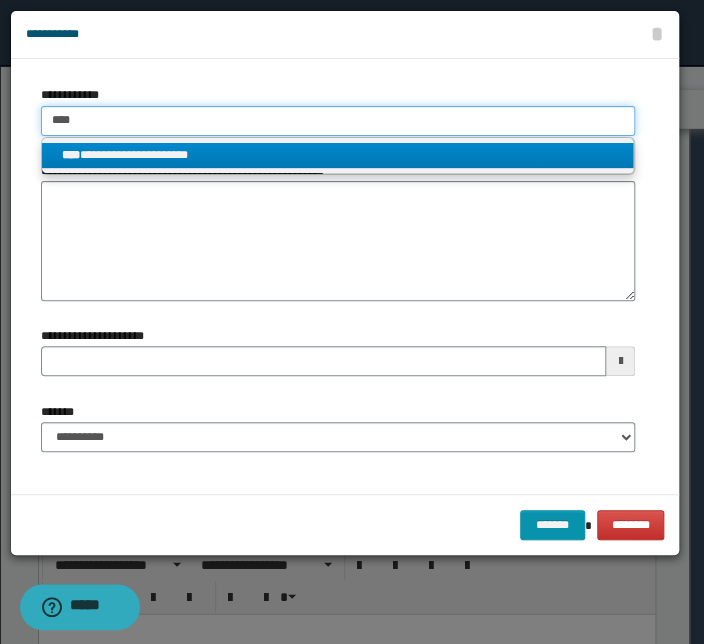 type on "****" 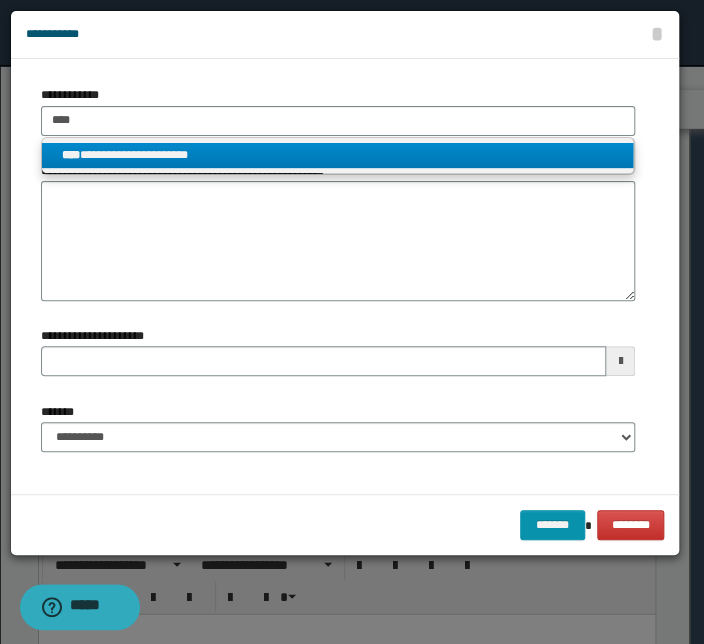 click on "**********" at bounding box center (337, 155) 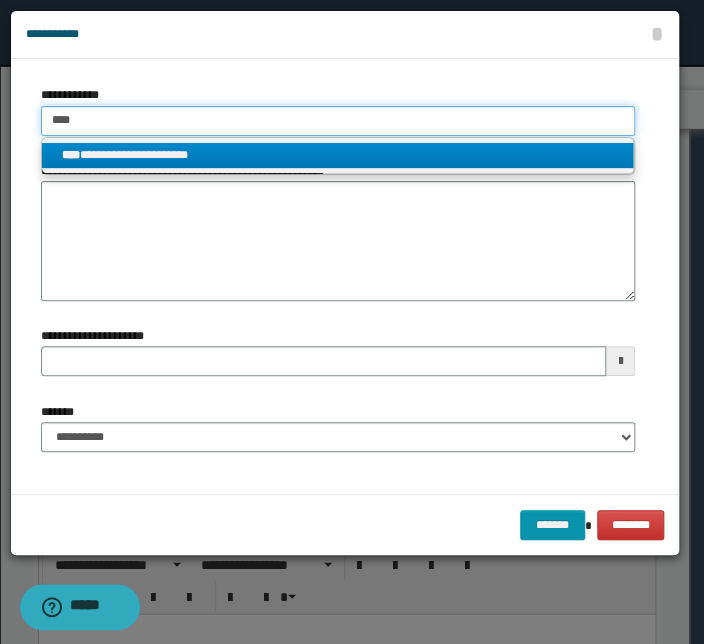 type 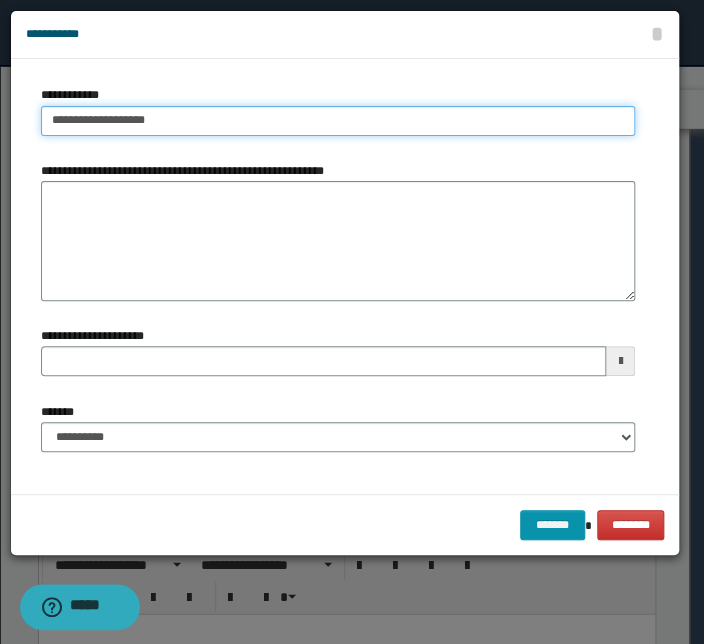 drag, startPoint x: 180, startPoint y: 130, endPoint x: -53, endPoint y: 119, distance: 233.2595 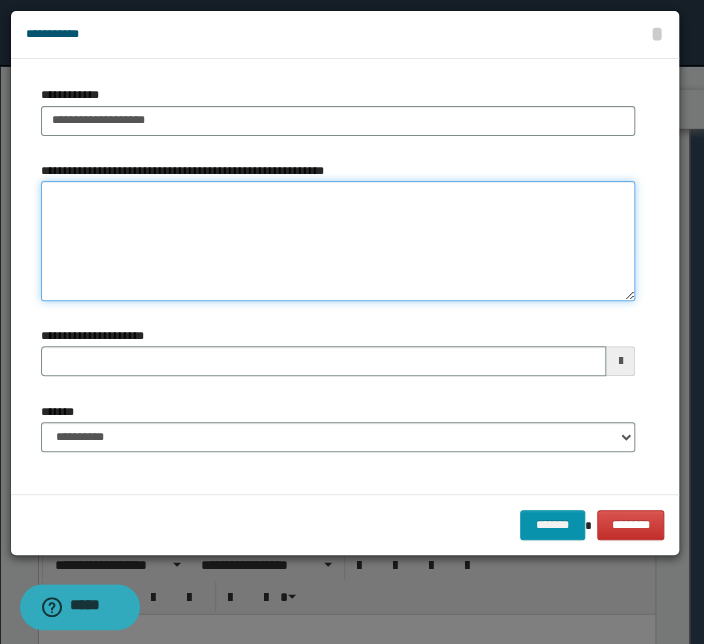 click on "**********" at bounding box center [338, 241] 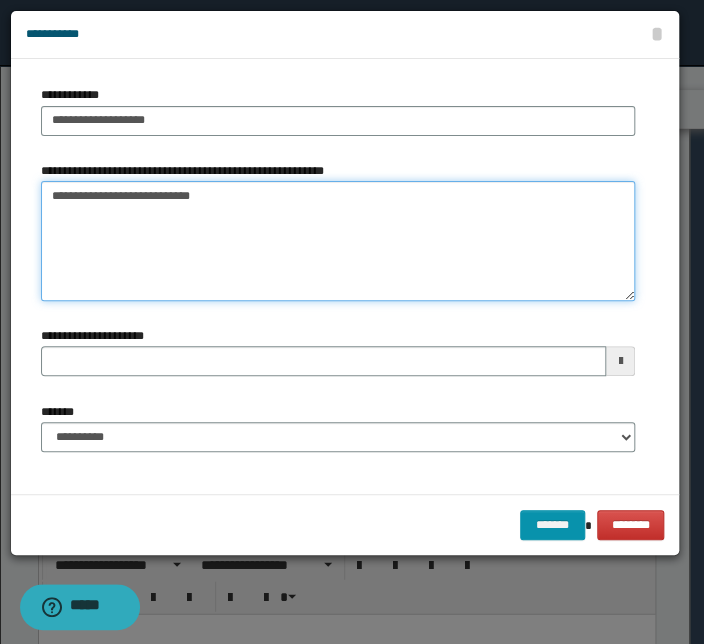 type on "**********" 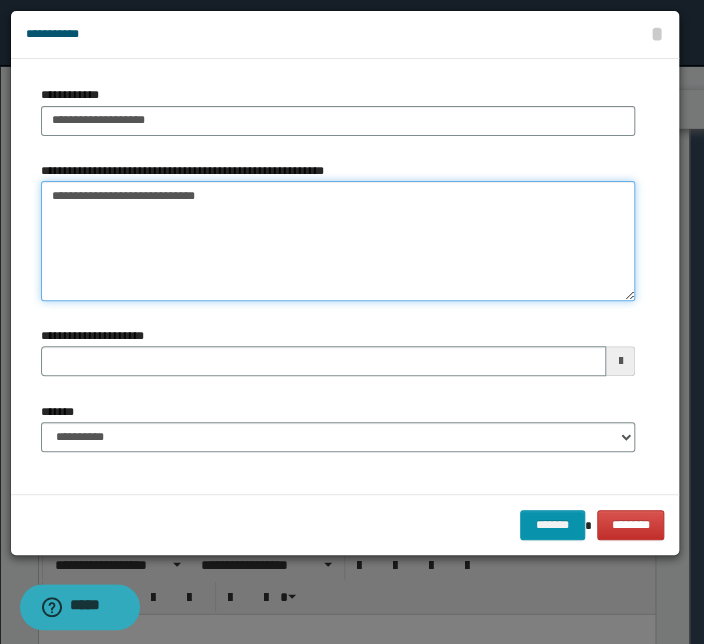 type 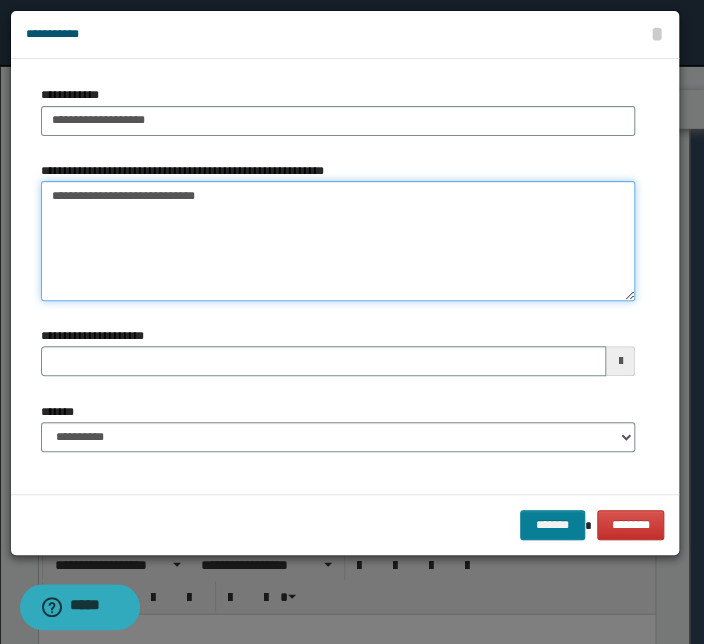 type on "**********" 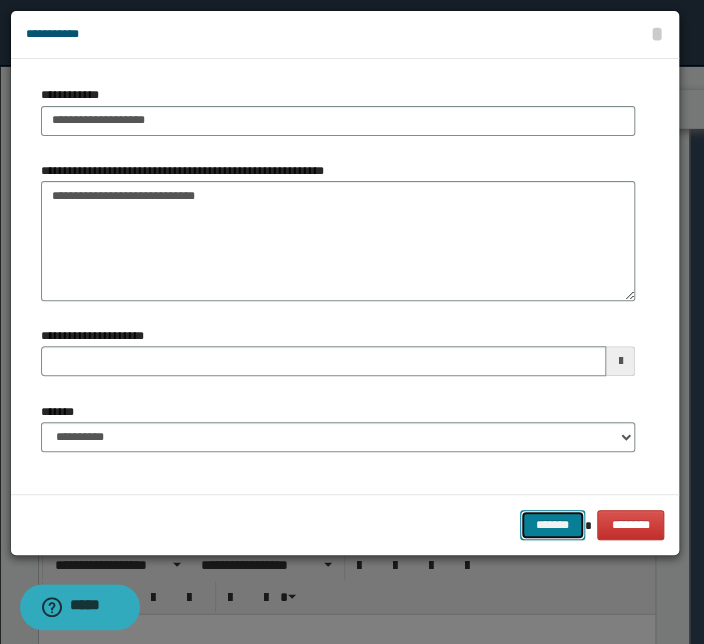 click on "*******" at bounding box center [552, 525] 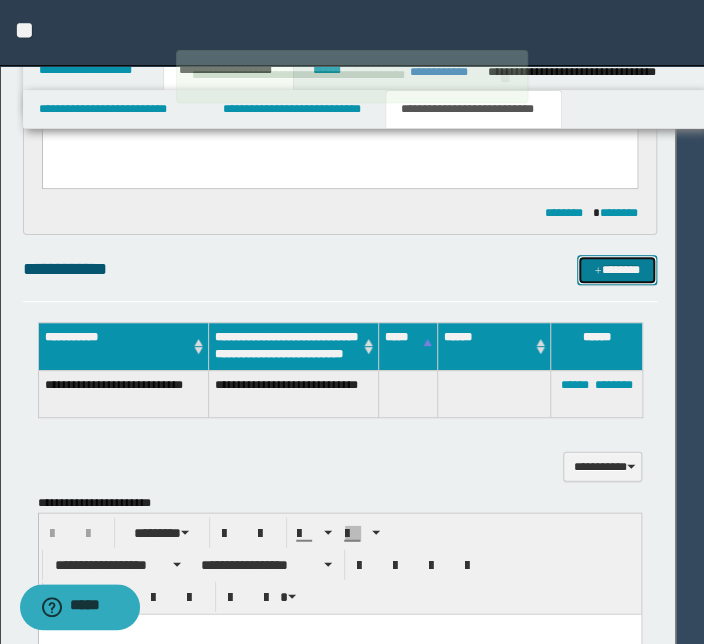 type 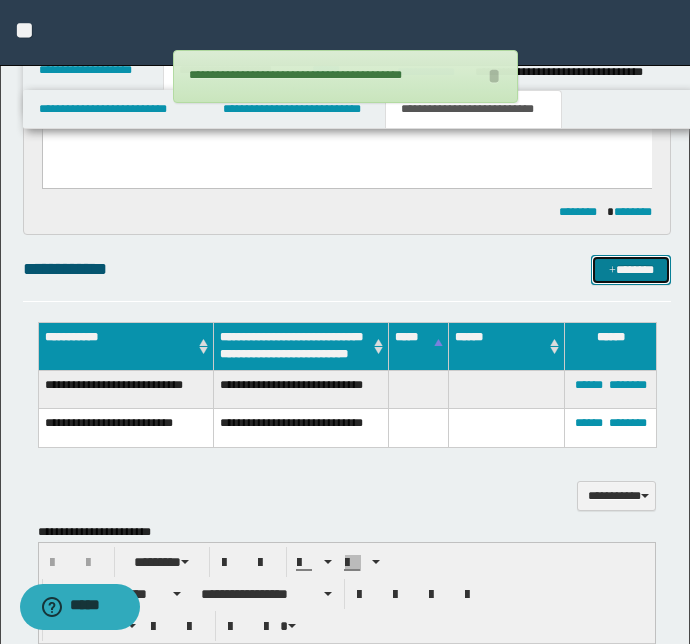 click on "*******" at bounding box center (631, 270) 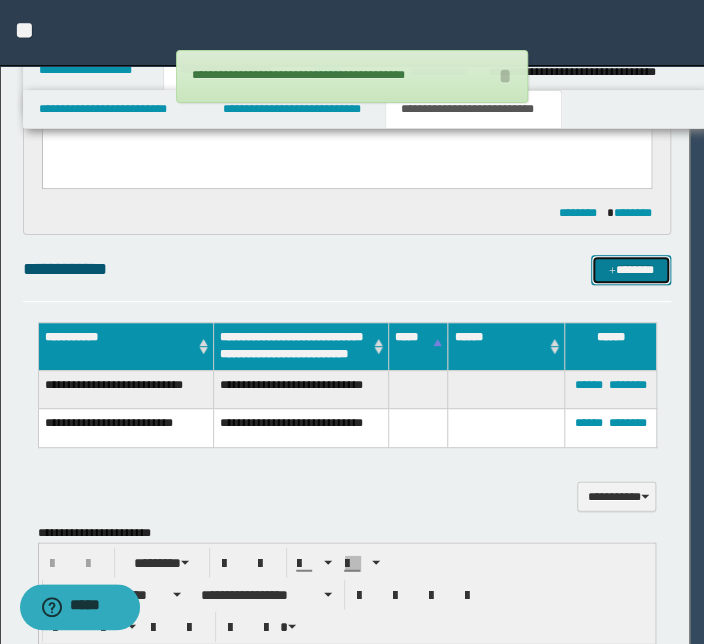 type 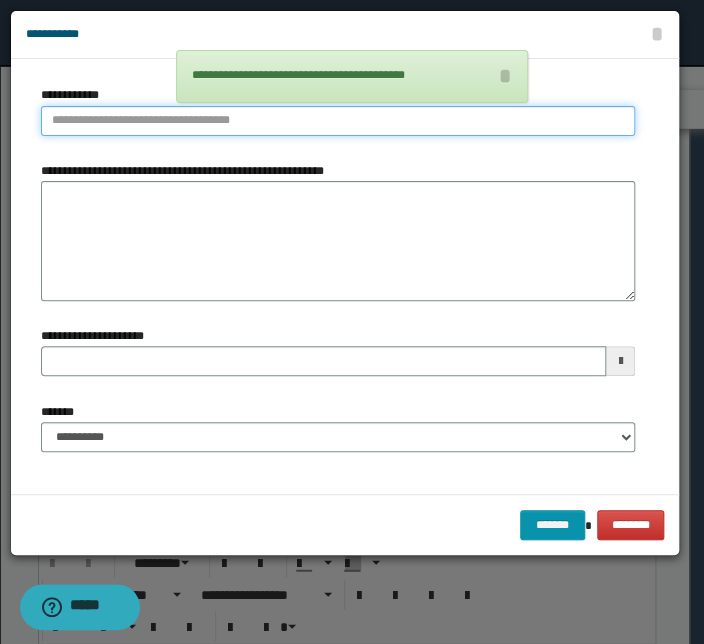 type on "**********" 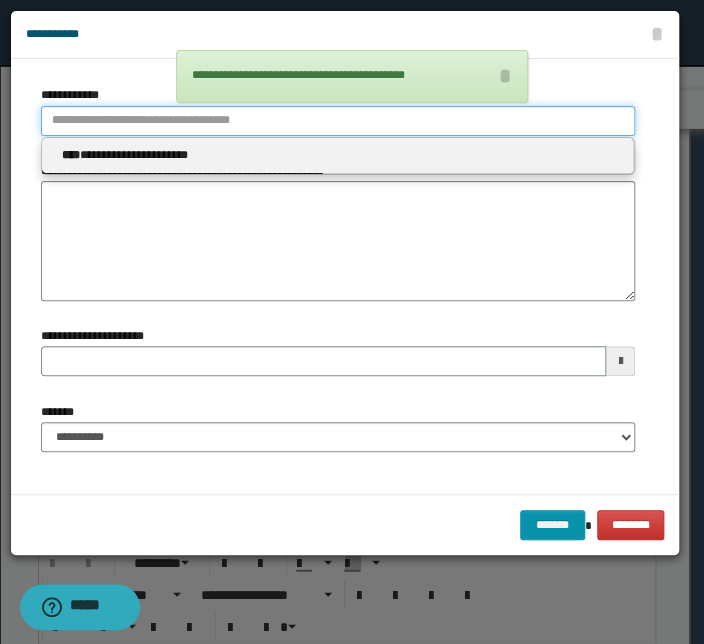 drag, startPoint x: 194, startPoint y: 115, endPoint x: 200, endPoint y: 236, distance: 121.14867 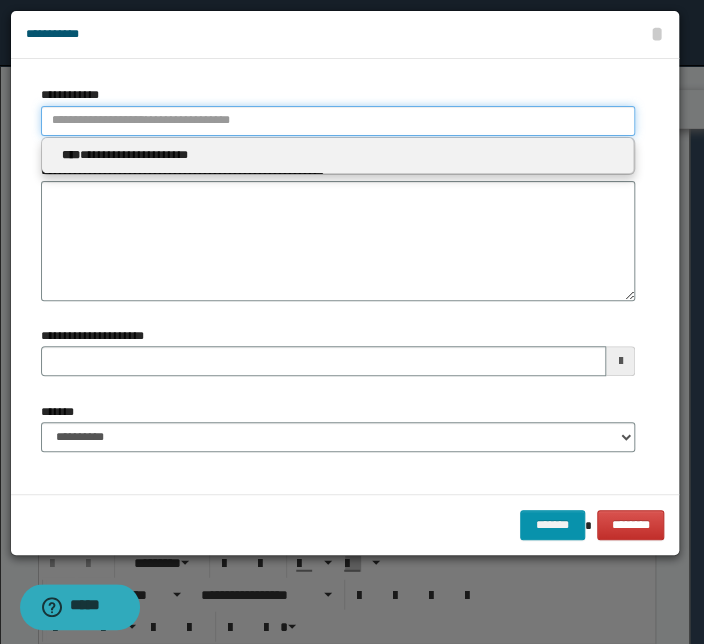 type 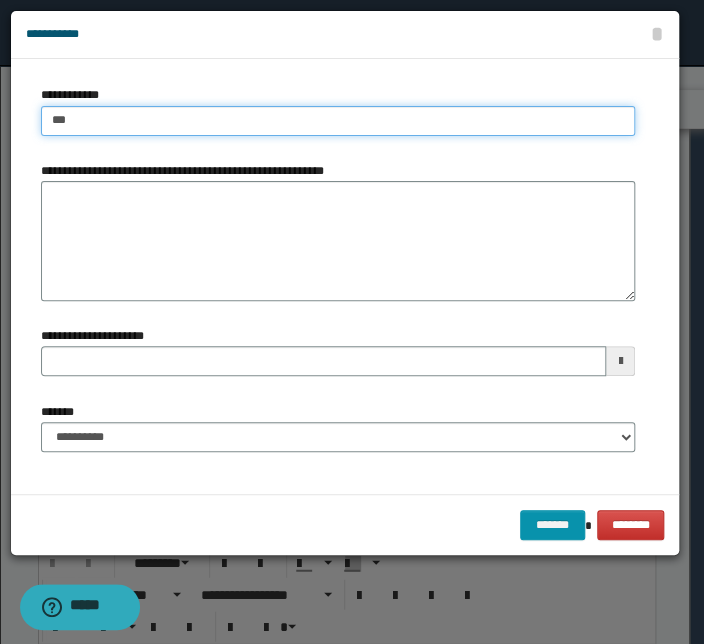 type on "****" 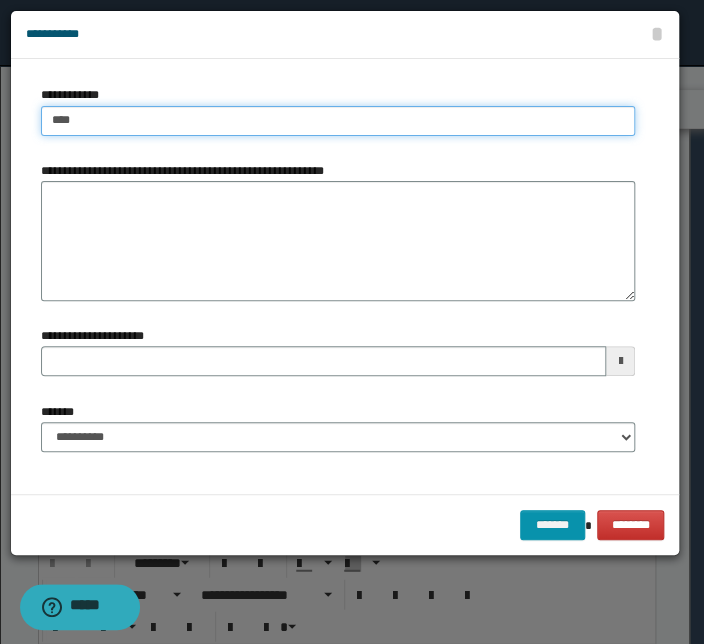 type on "****" 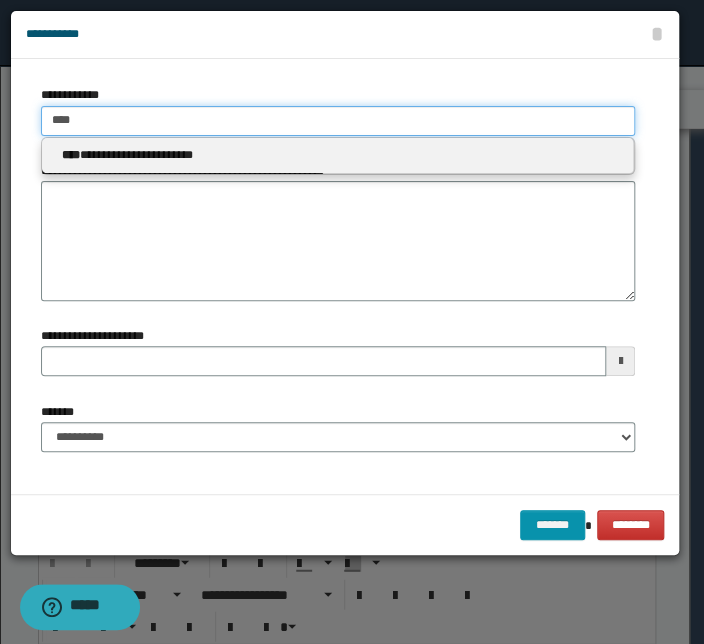type 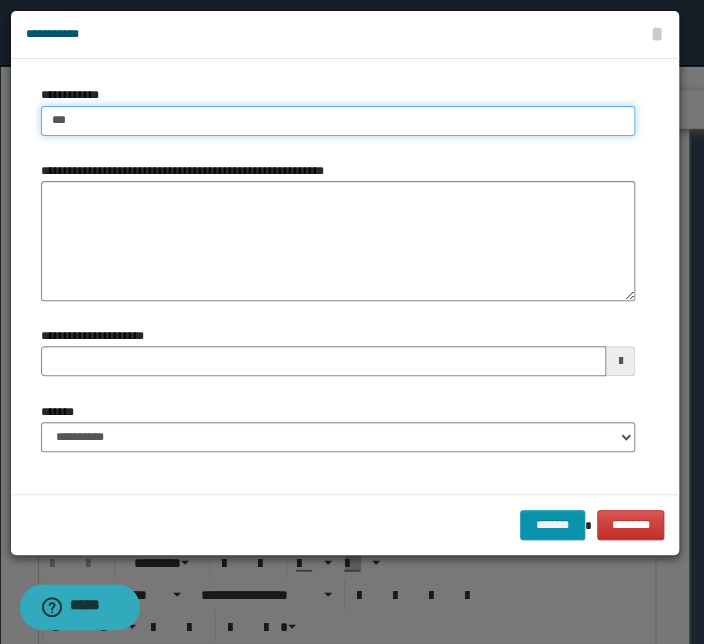 type on "****" 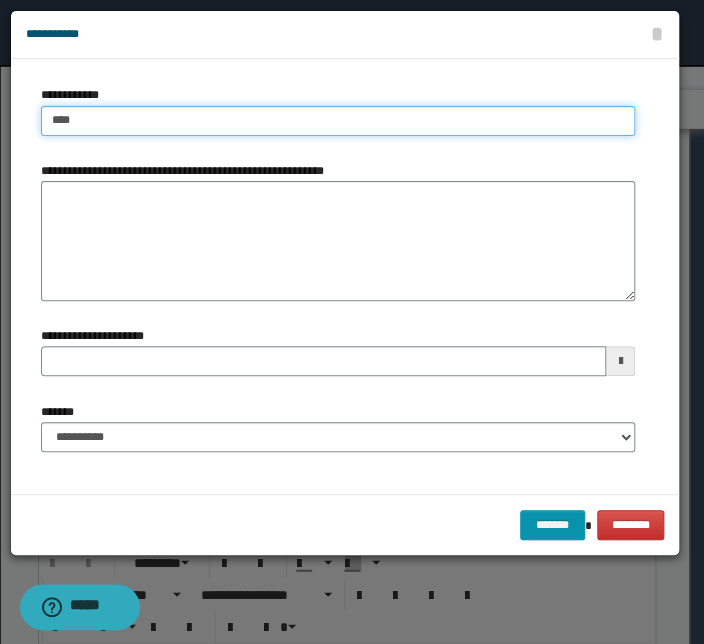 type on "****" 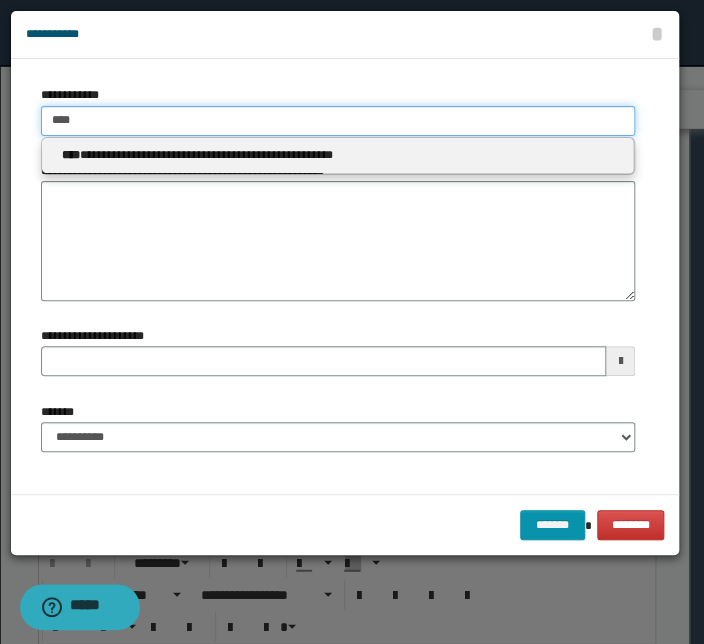 type 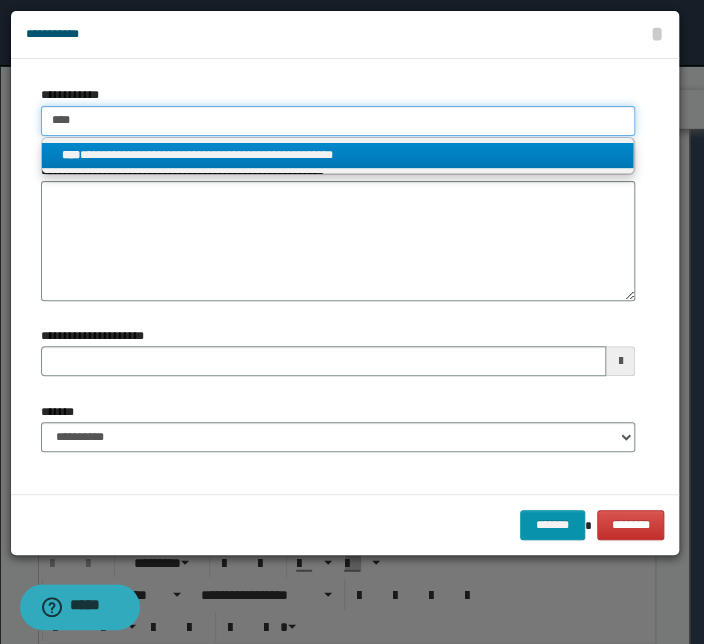 type on "****" 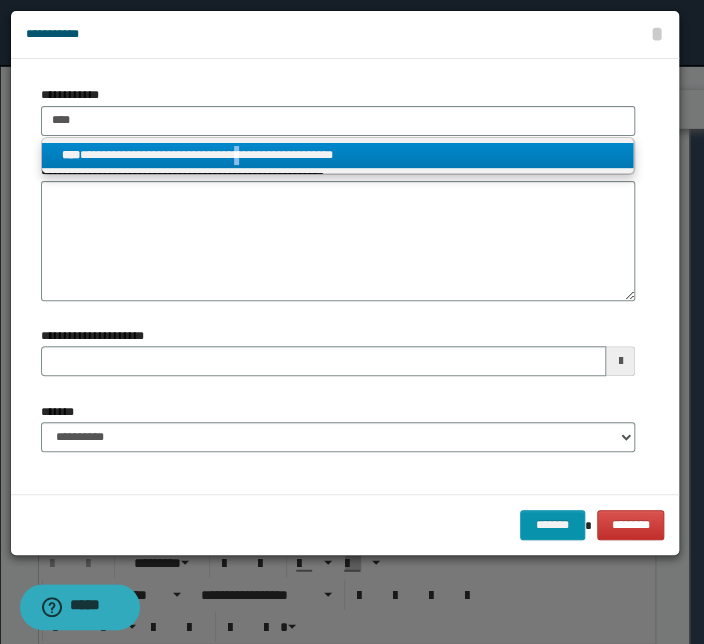click on "**********" at bounding box center [337, 155] 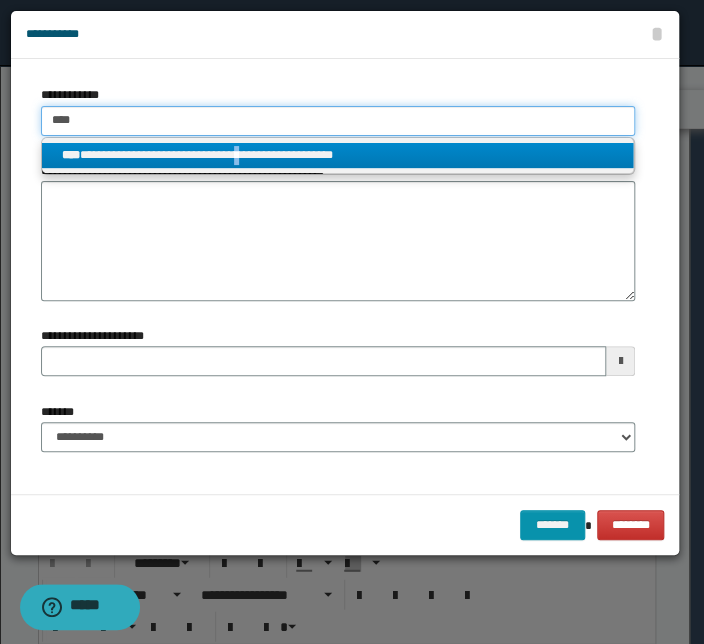type 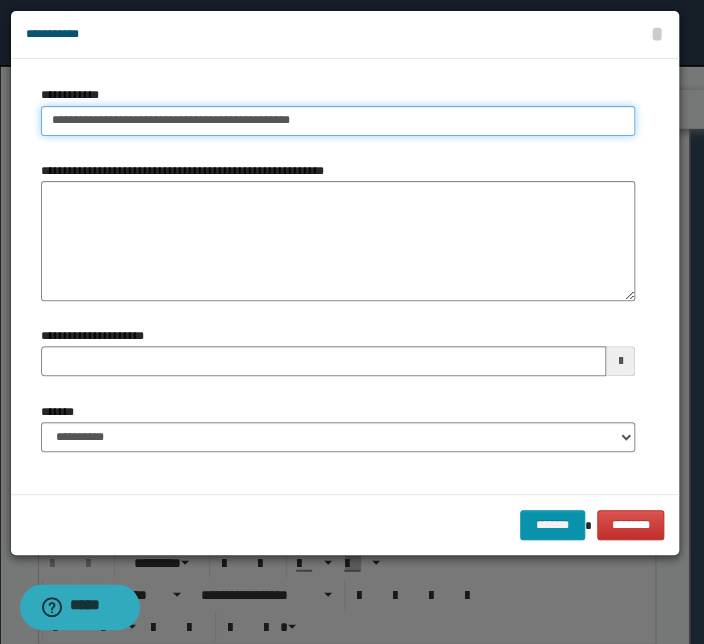 drag, startPoint x: 313, startPoint y: 120, endPoint x: -130, endPoint y: 114, distance: 443.04062 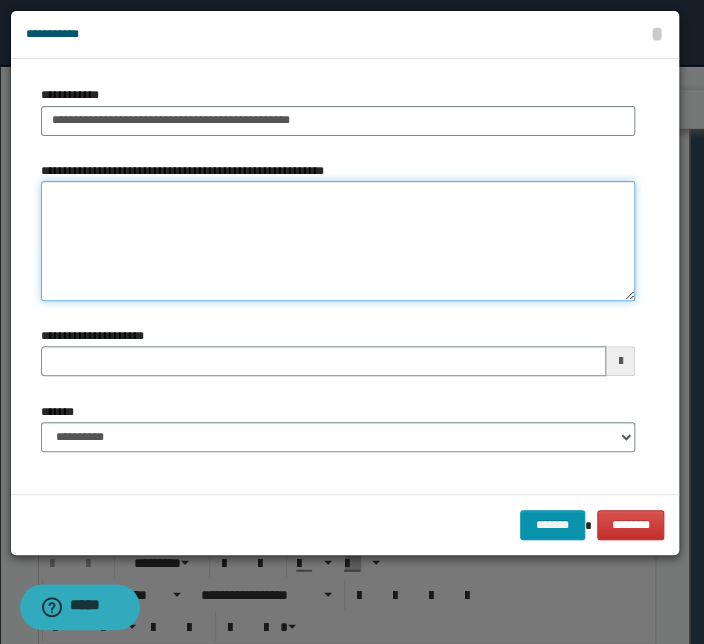 click on "**********" at bounding box center [338, 241] 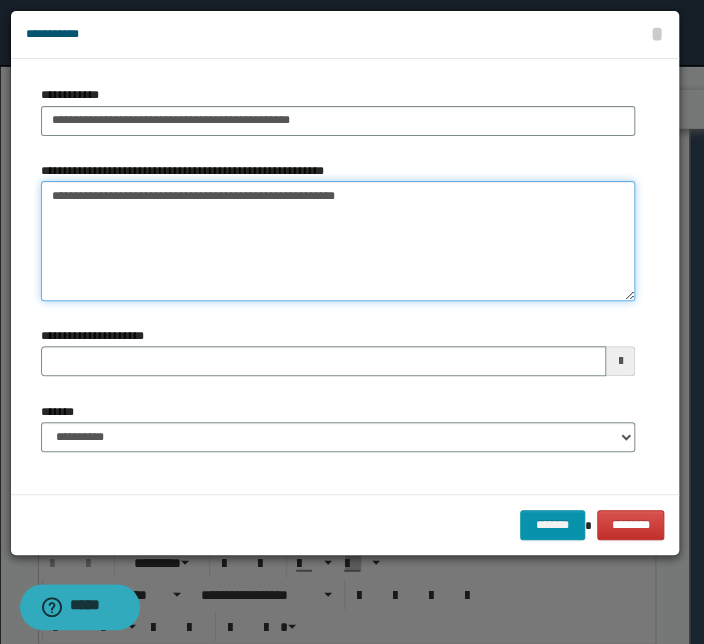 type on "**********" 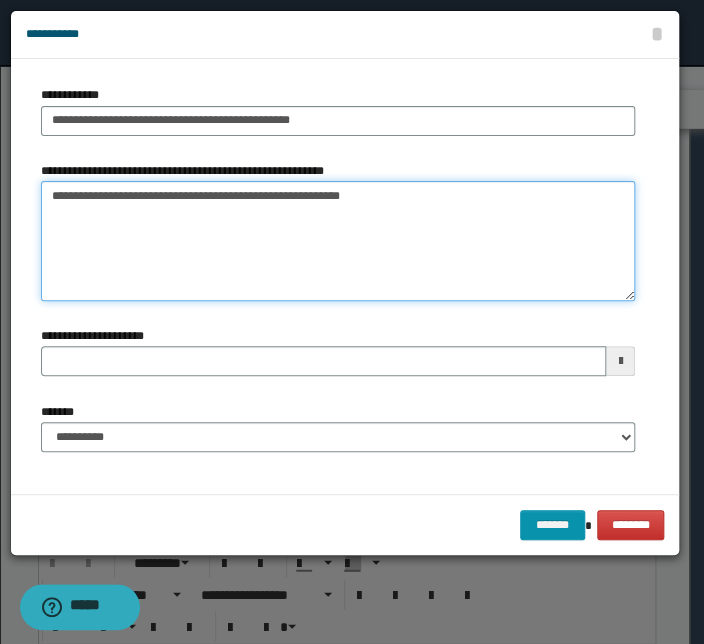type 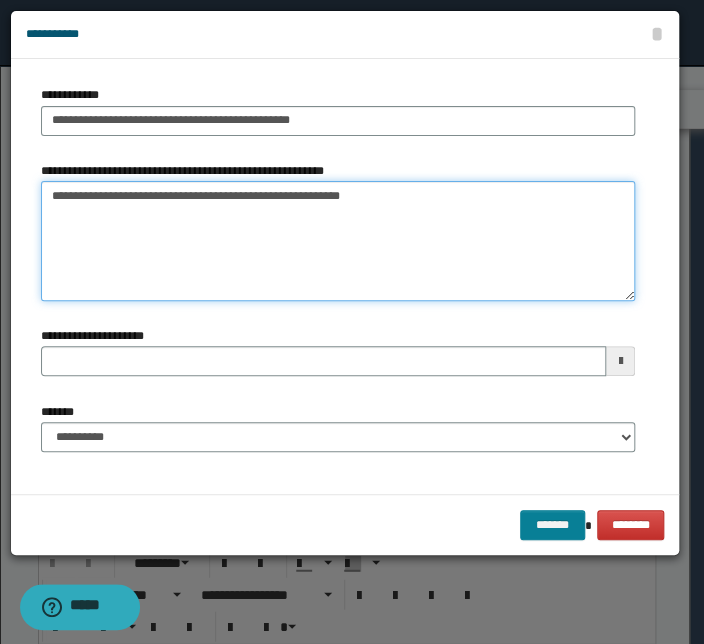 type on "**********" 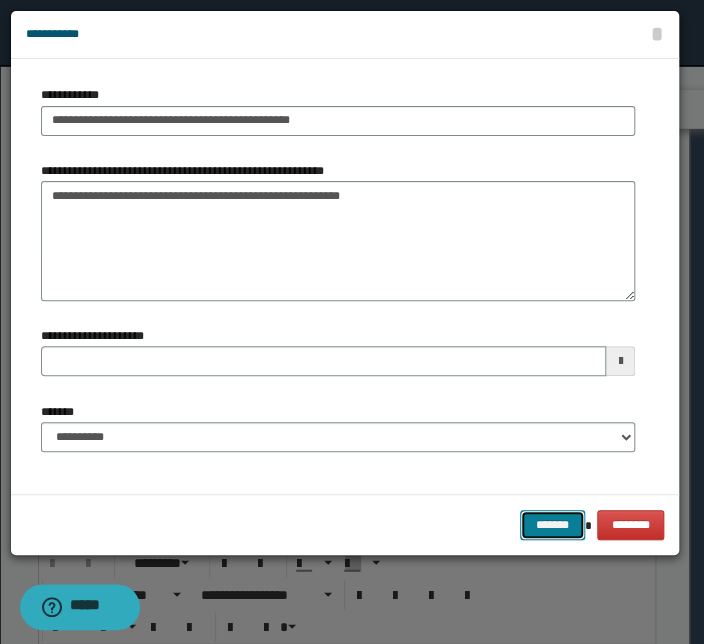 click on "*******" at bounding box center (552, 525) 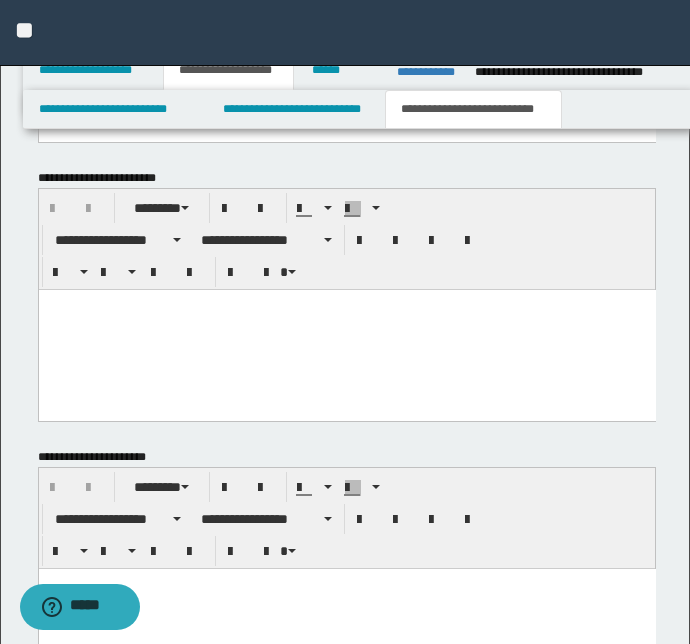 scroll, scrollTop: 1740, scrollLeft: 0, axis: vertical 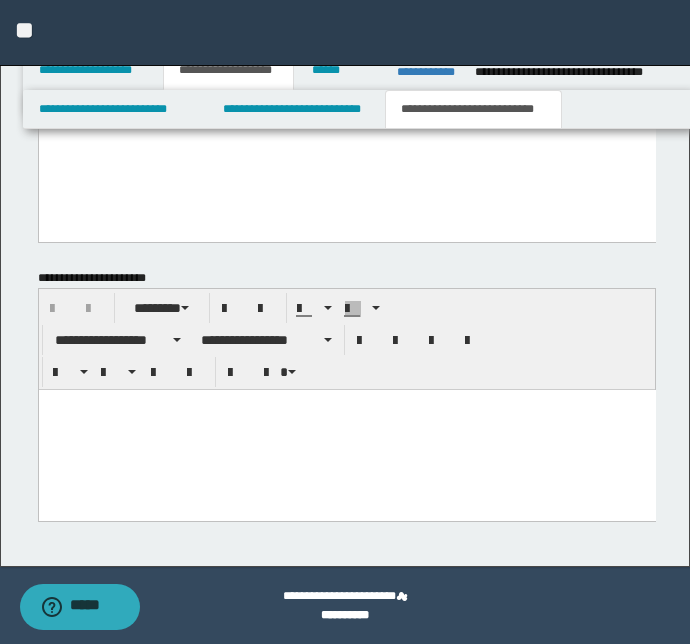 click at bounding box center (346, 429) 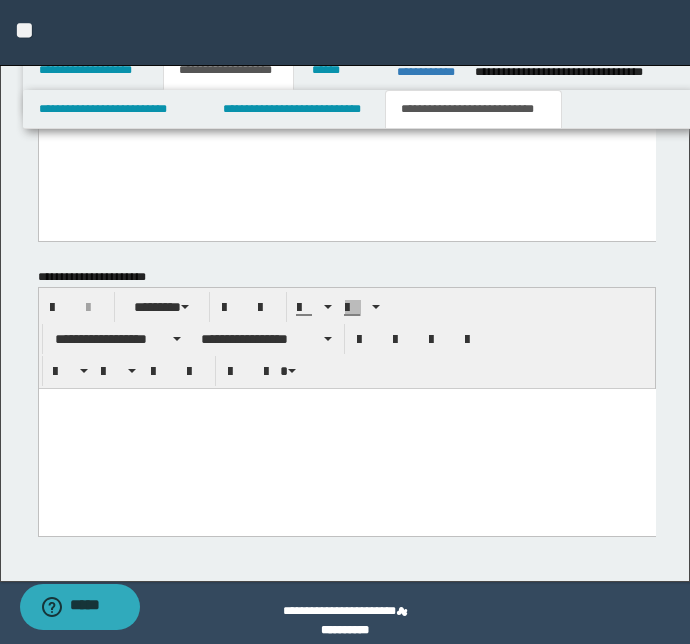 paste 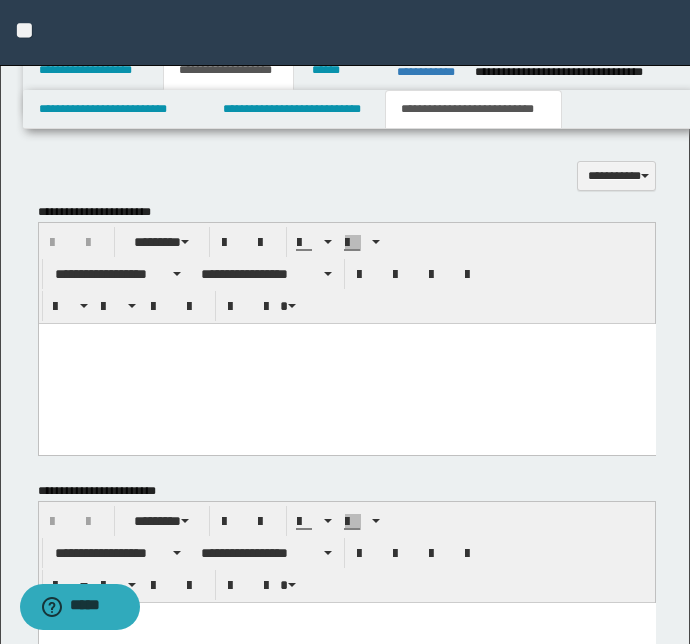 scroll, scrollTop: 1194, scrollLeft: 0, axis: vertical 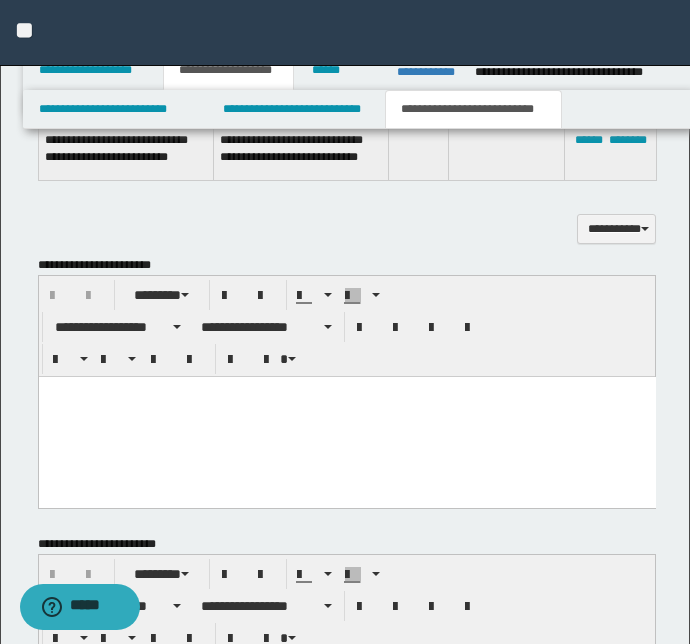 click at bounding box center (346, 417) 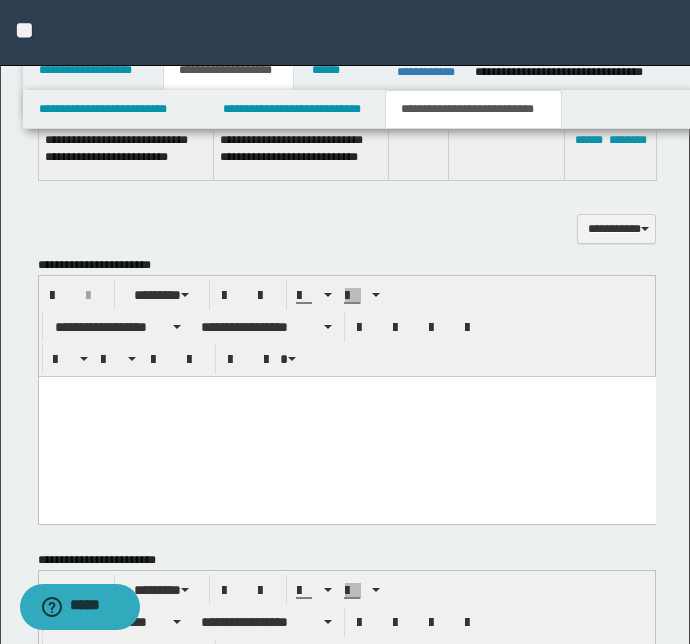 click at bounding box center [346, 406] 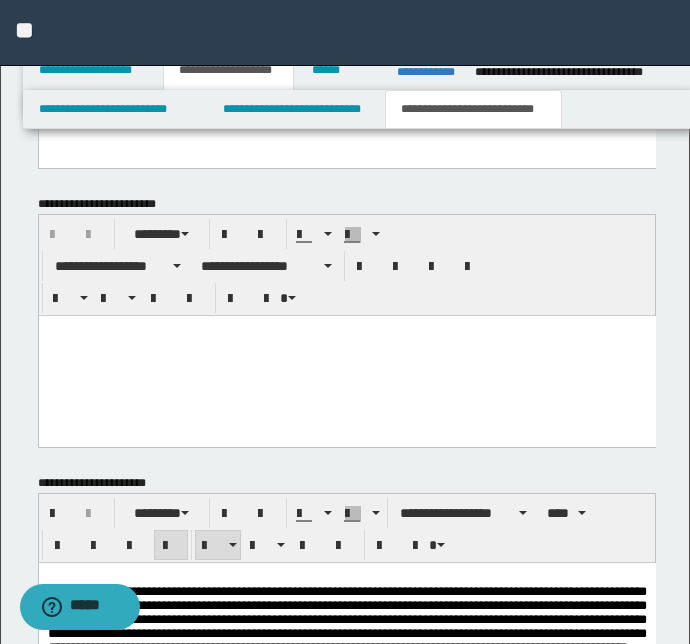 scroll, scrollTop: 1649, scrollLeft: 0, axis: vertical 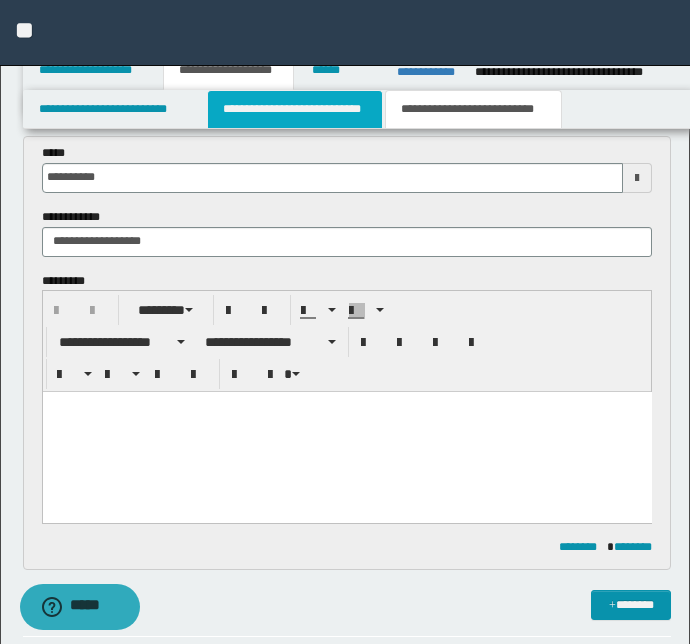 click on "**********" at bounding box center (294, 109) 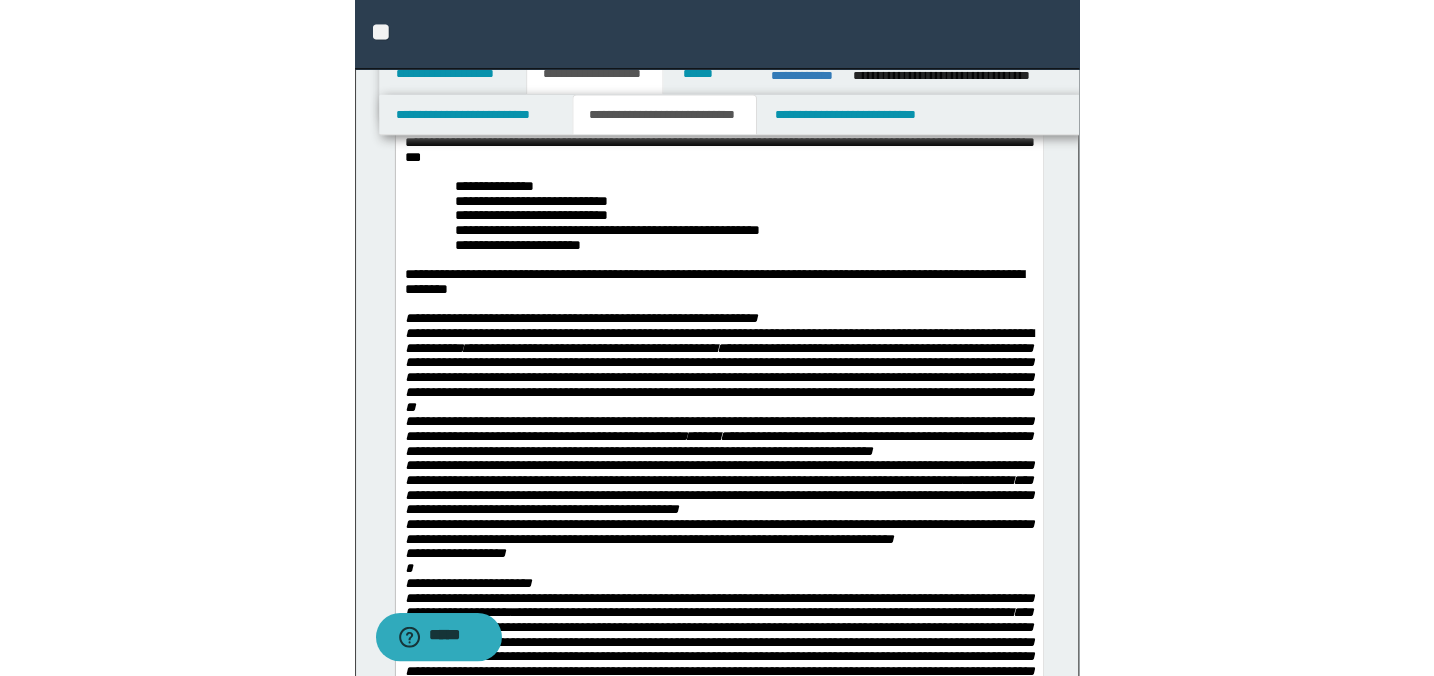 scroll, scrollTop: 513, scrollLeft: 0, axis: vertical 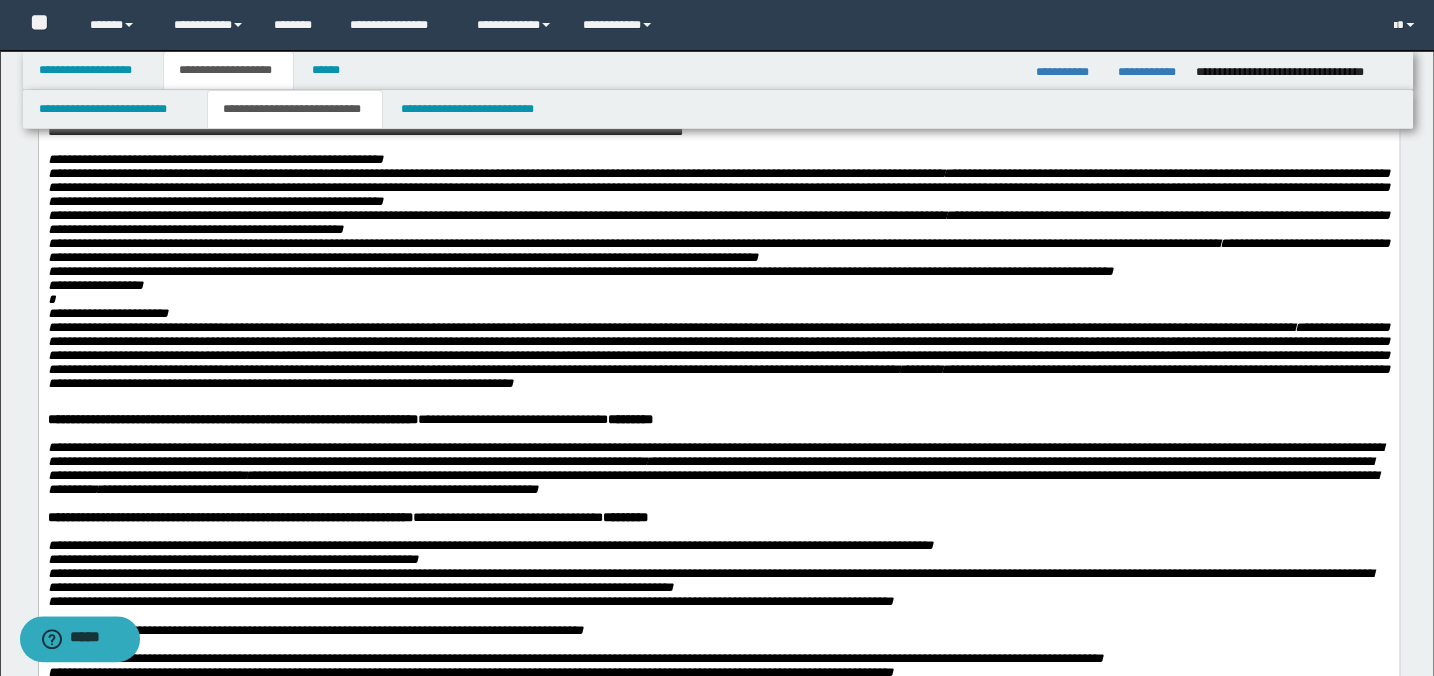 click on "**********" at bounding box center (718, 286) 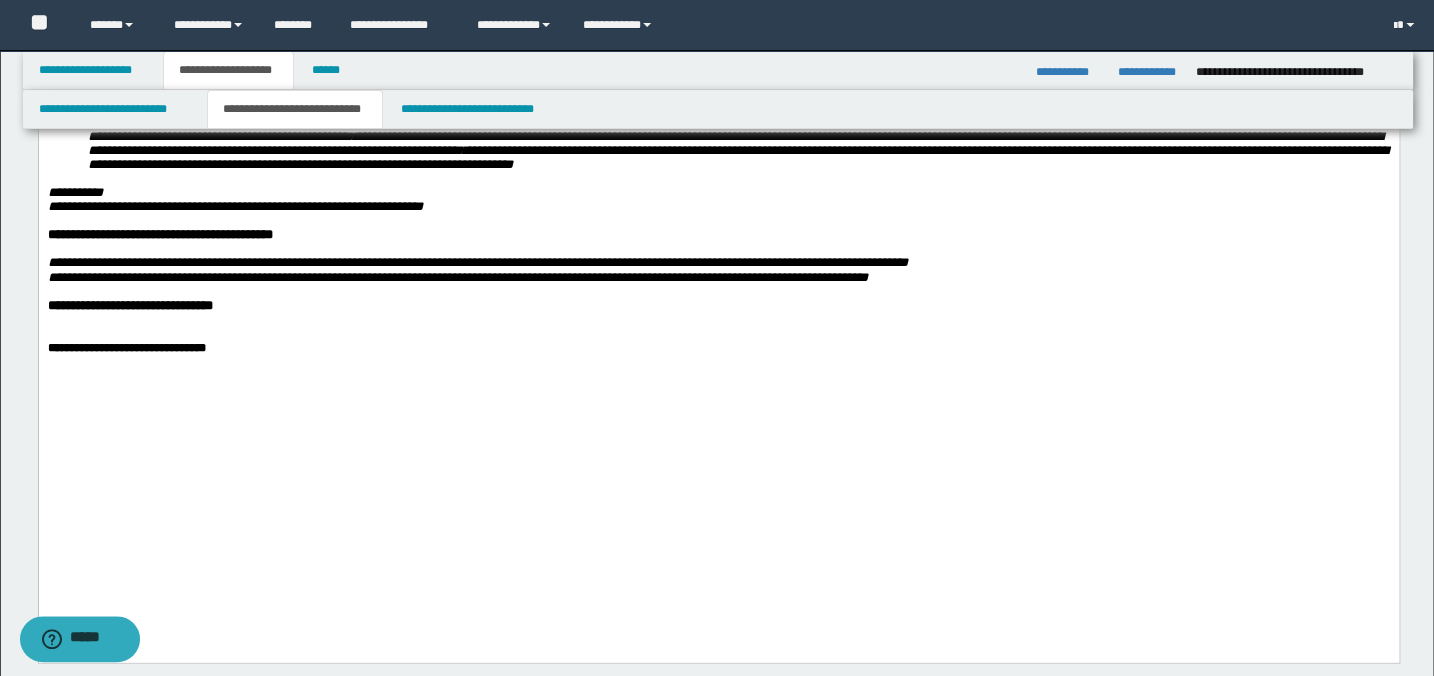 scroll, scrollTop: 1696, scrollLeft: 0, axis: vertical 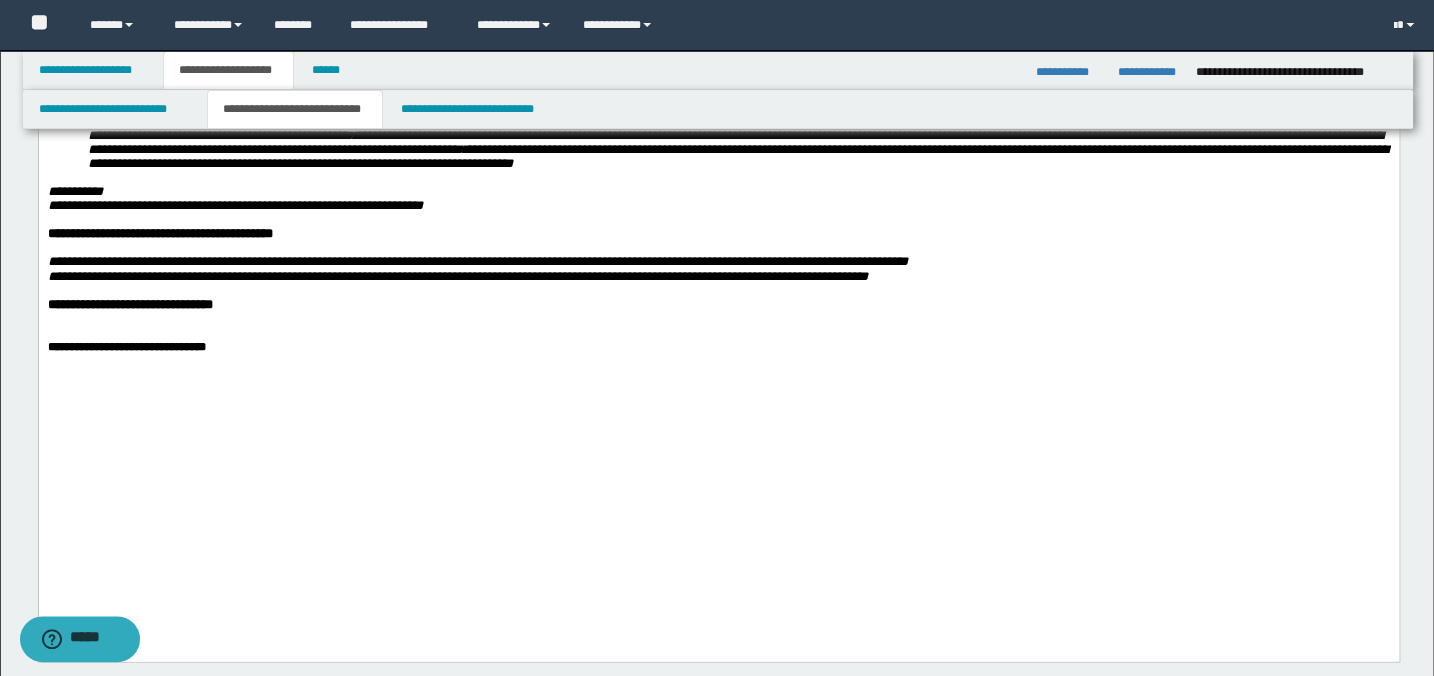 click on "**********" at bounding box center [302, 121] 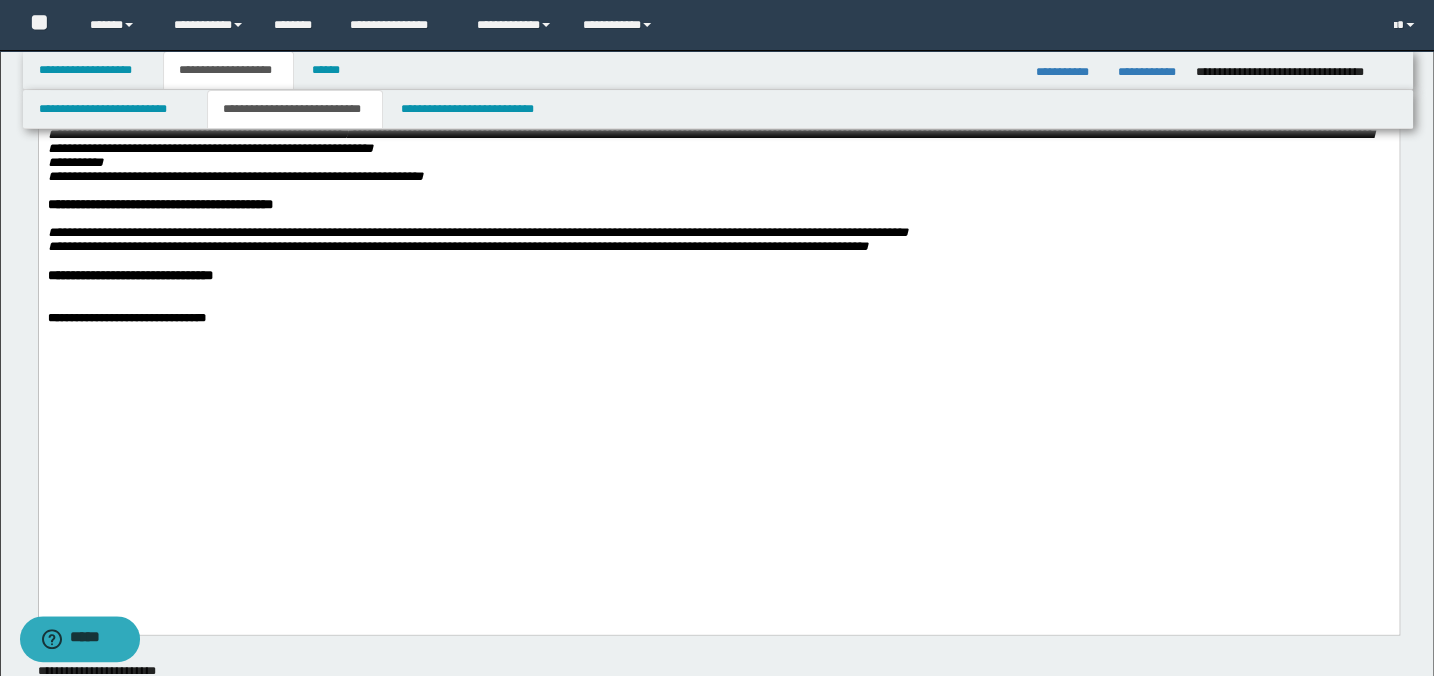 click on "**********" at bounding box center [718, 93] 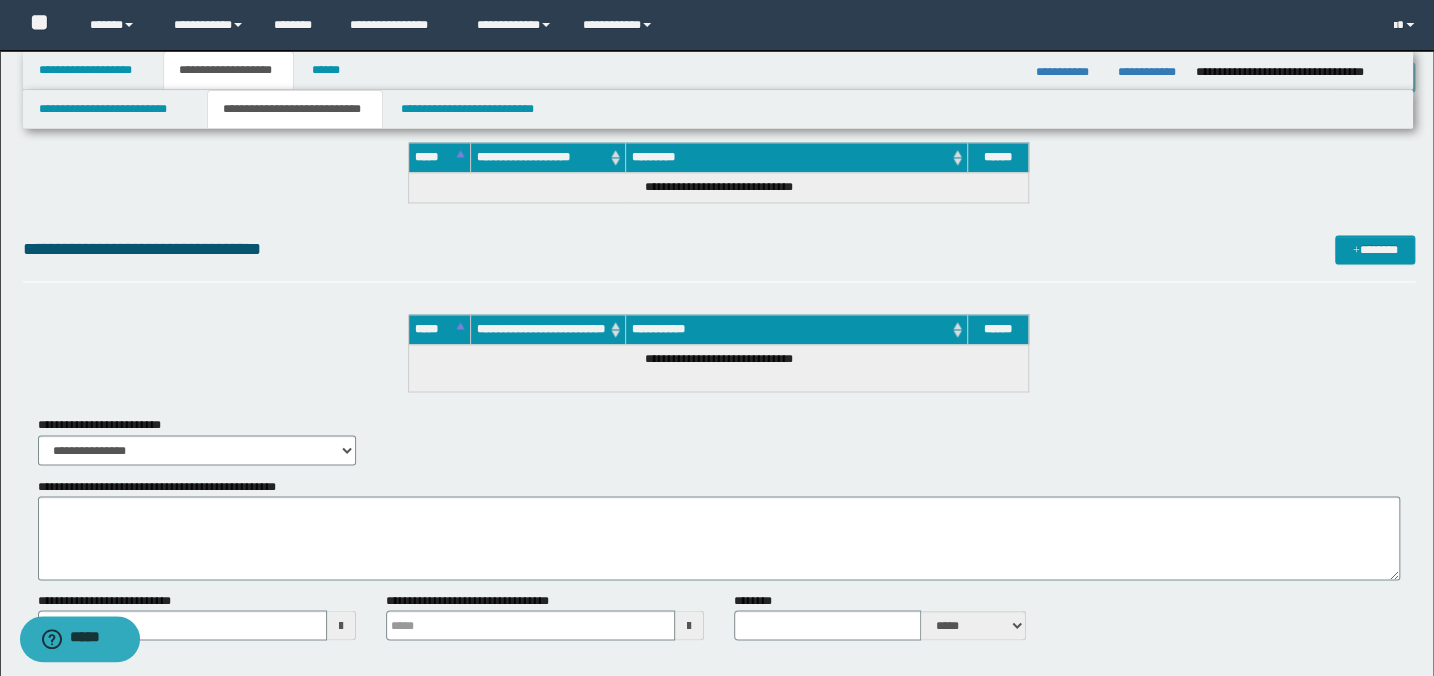 scroll, scrollTop: 5514, scrollLeft: 0, axis: vertical 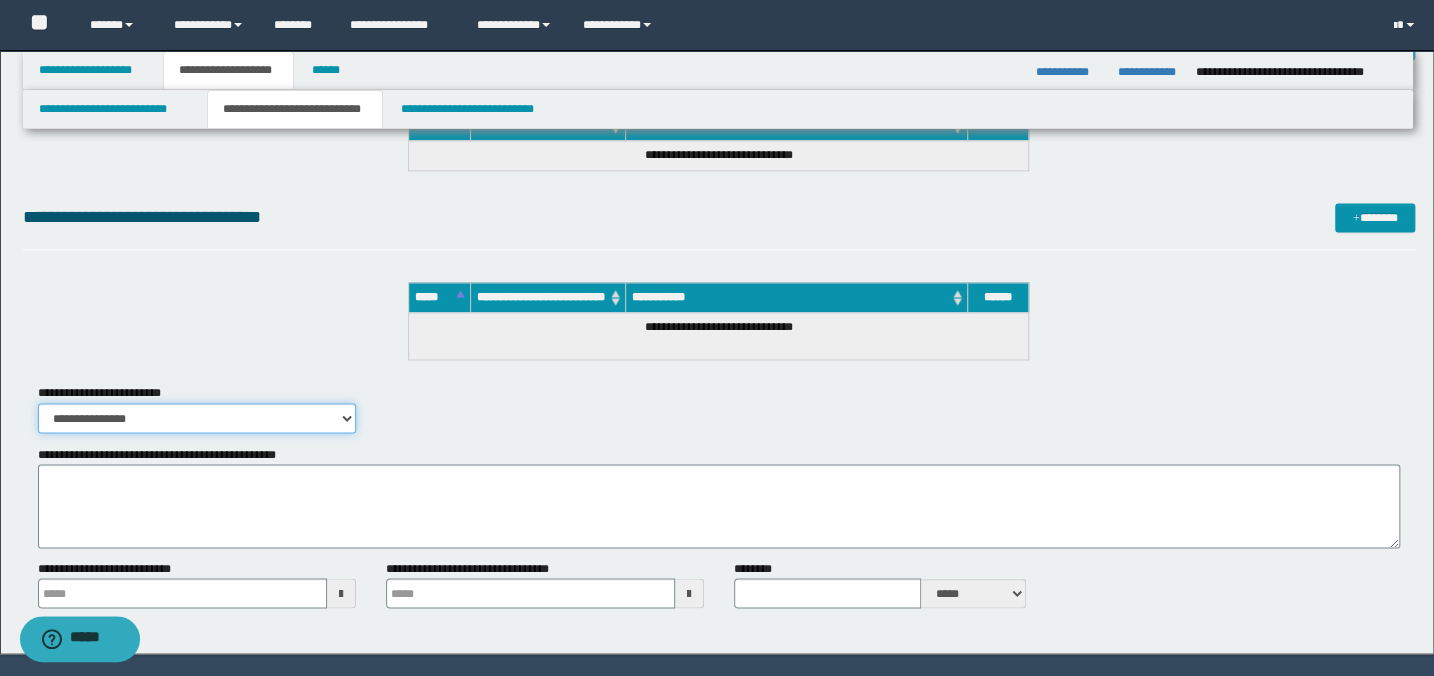 click on "**********" at bounding box center [197, 418] 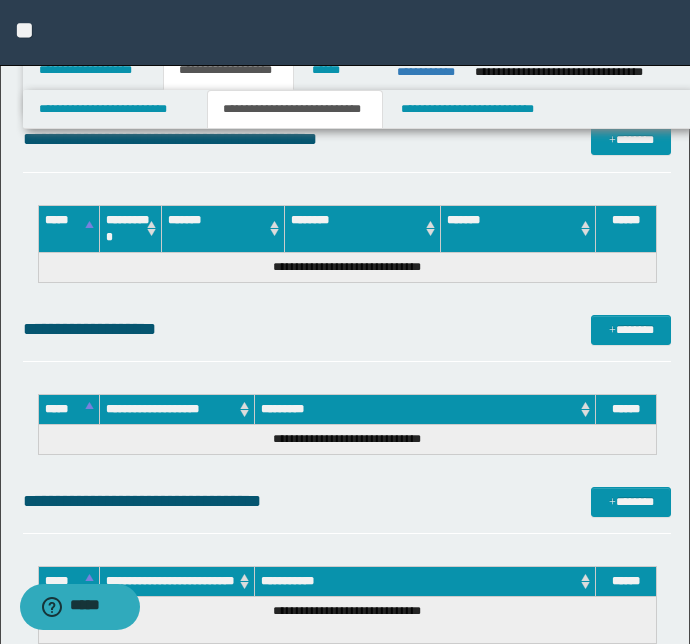 scroll, scrollTop: 5371, scrollLeft: 0, axis: vertical 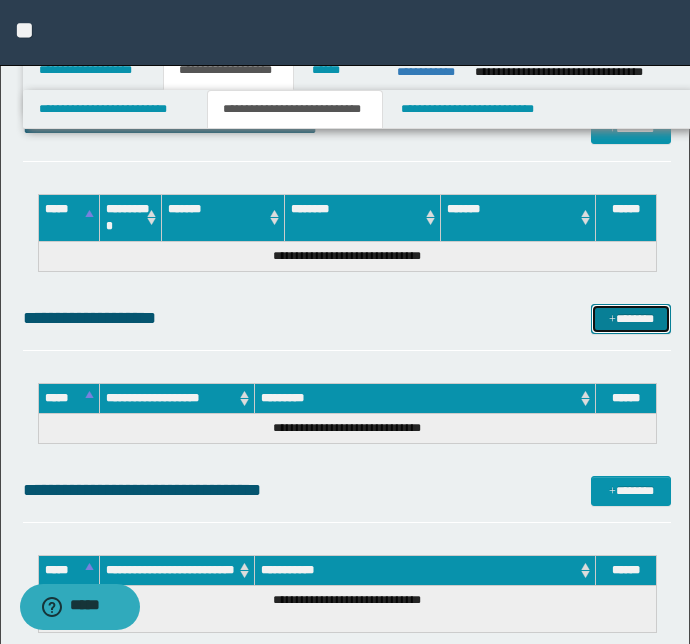 drag, startPoint x: 628, startPoint y: 321, endPoint x: 610, endPoint y: 321, distance: 18 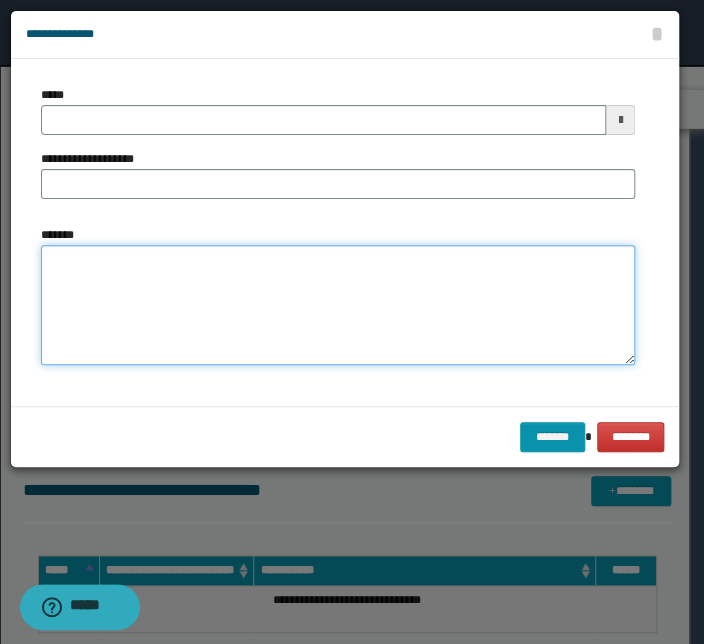 click on "*******" at bounding box center [338, 305] 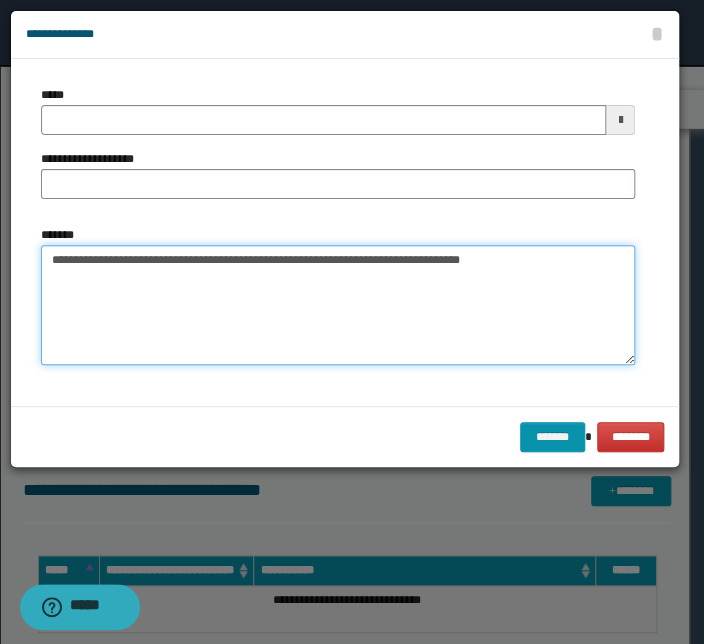 drag, startPoint x: 252, startPoint y: 259, endPoint x: -37, endPoint y: 256, distance: 289.01556 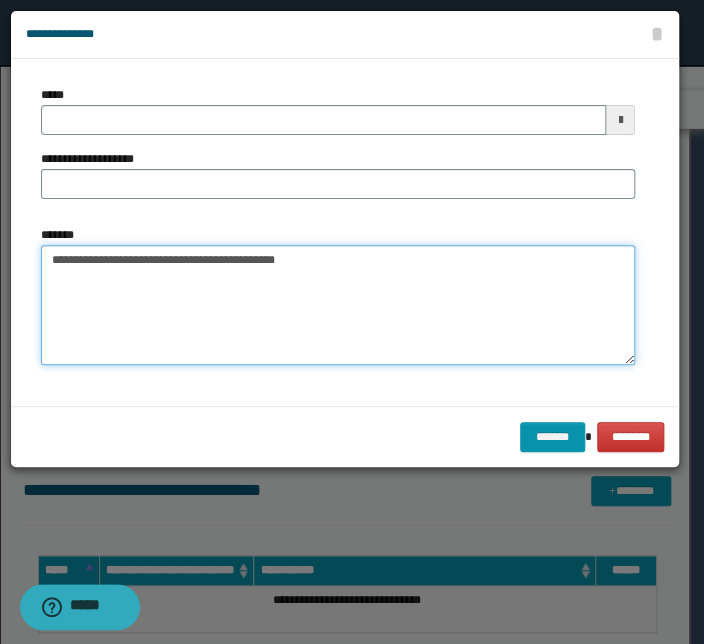 type 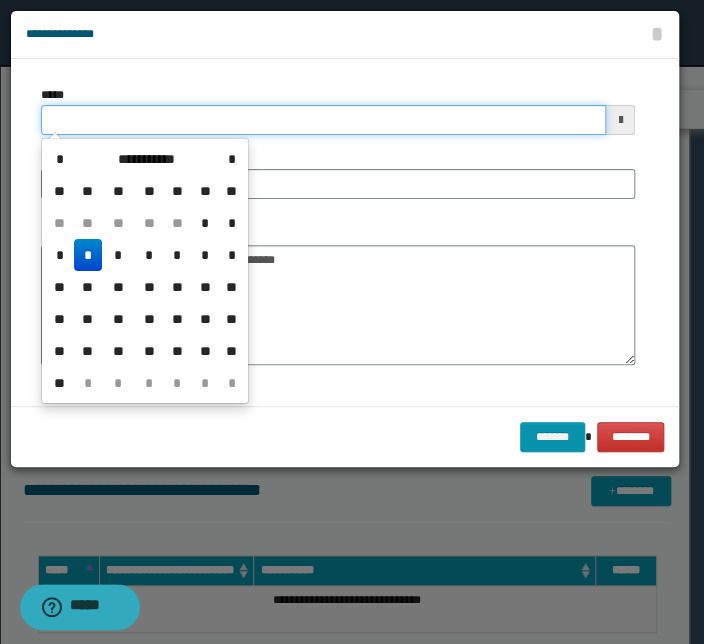 click on "*****" at bounding box center [323, 120] 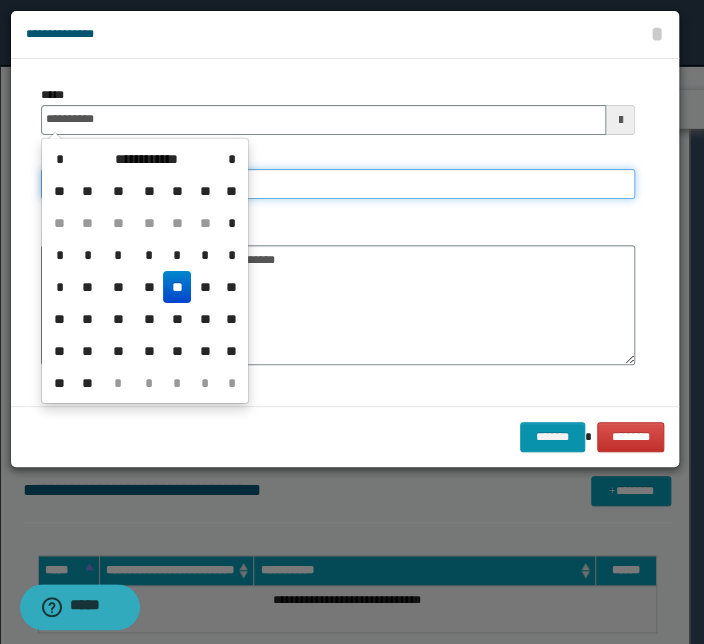 type on "**********" 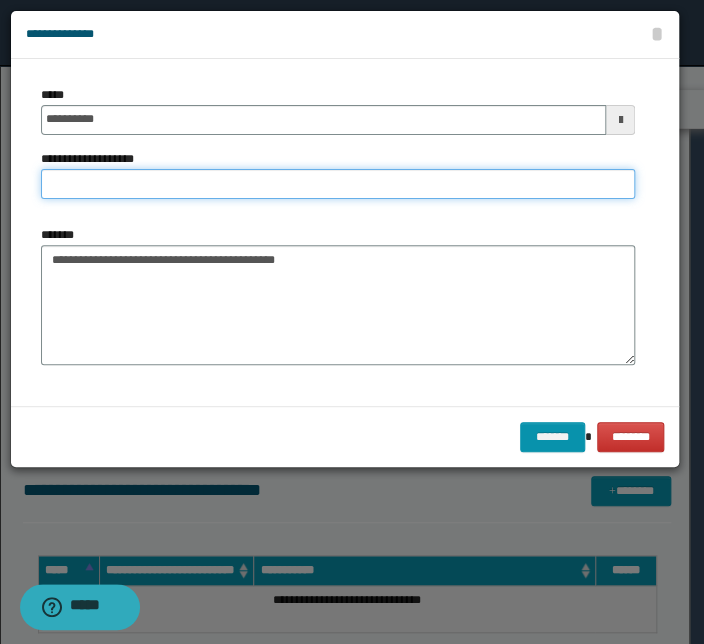click on "**********" at bounding box center [338, 184] 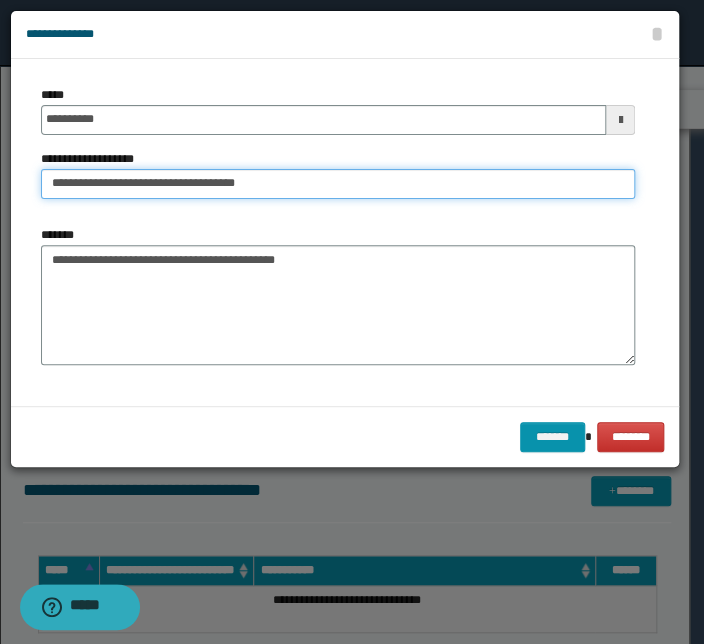drag, startPoint x: 115, startPoint y: 182, endPoint x: -160, endPoint y: 183, distance: 275.00183 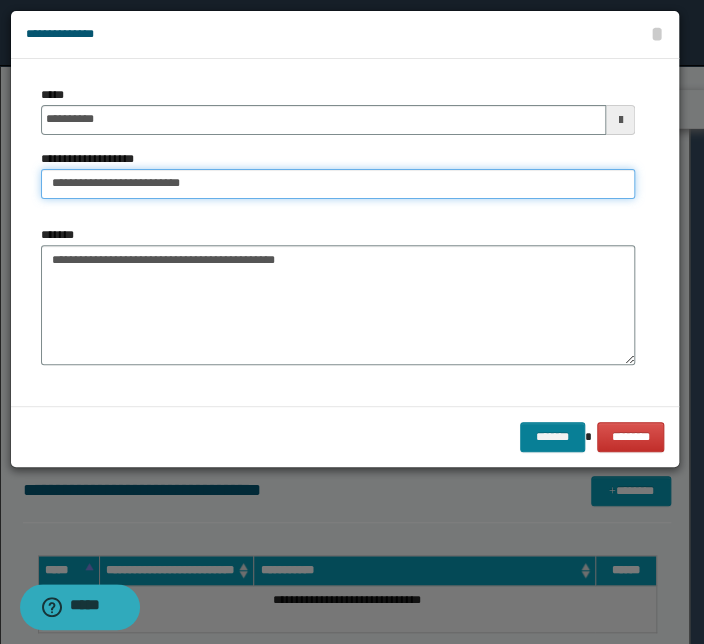 type on "**********" 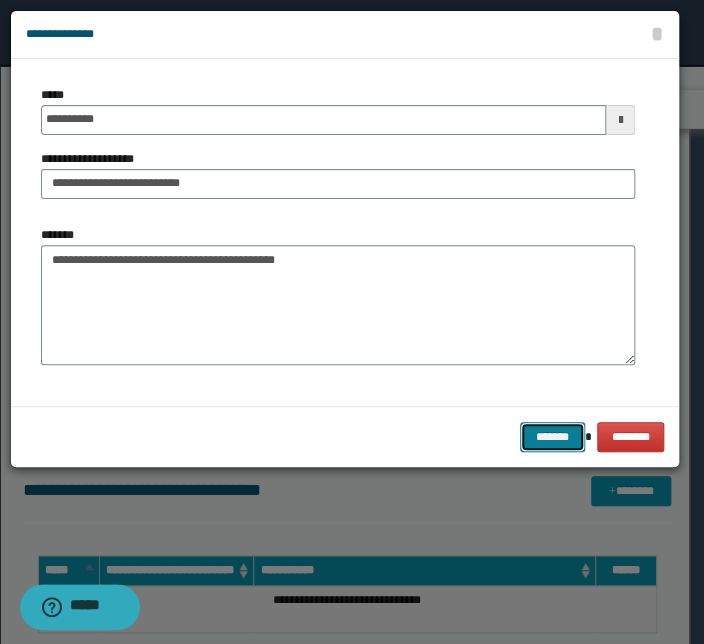 click on "*******" at bounding box center [552, 437] 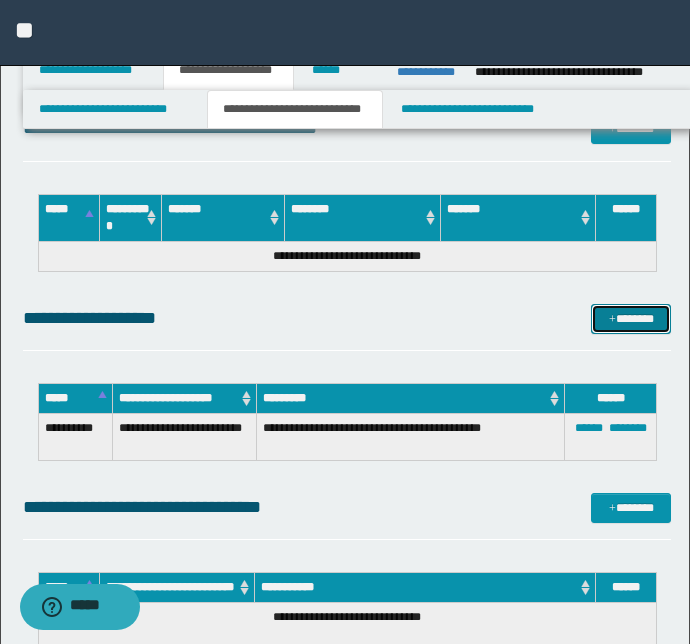 click on "*******" at bounding box center [631, 319] 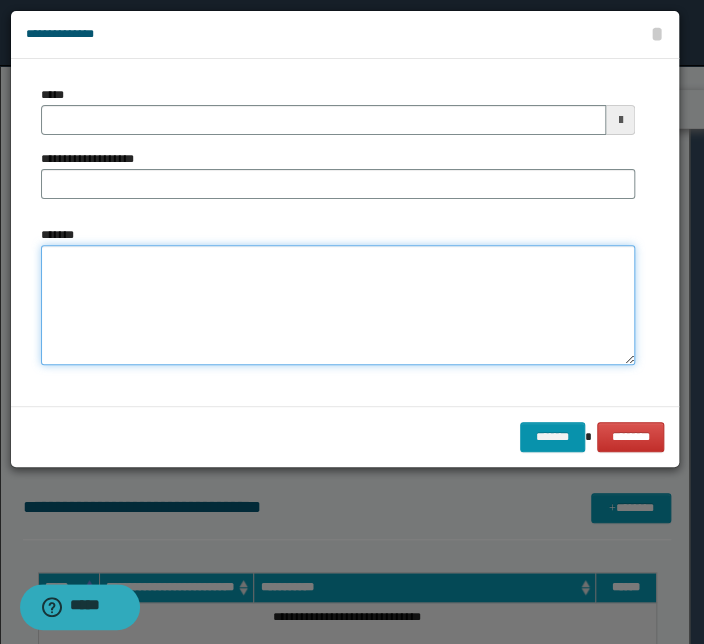 click on "*******" at bounding box center [338, 305] 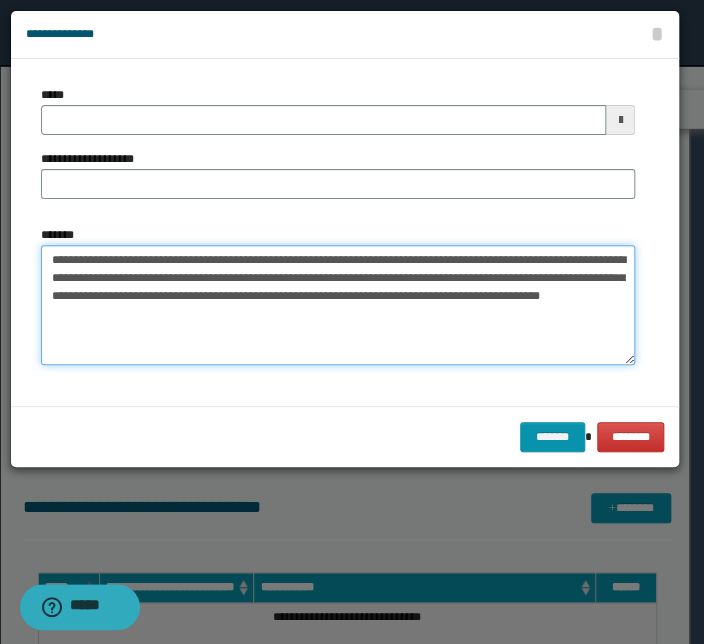 drag, startPoint x: 332, startPoint y: 258, endPoint x: -26, endPoint y: 248, distance: 358.13965 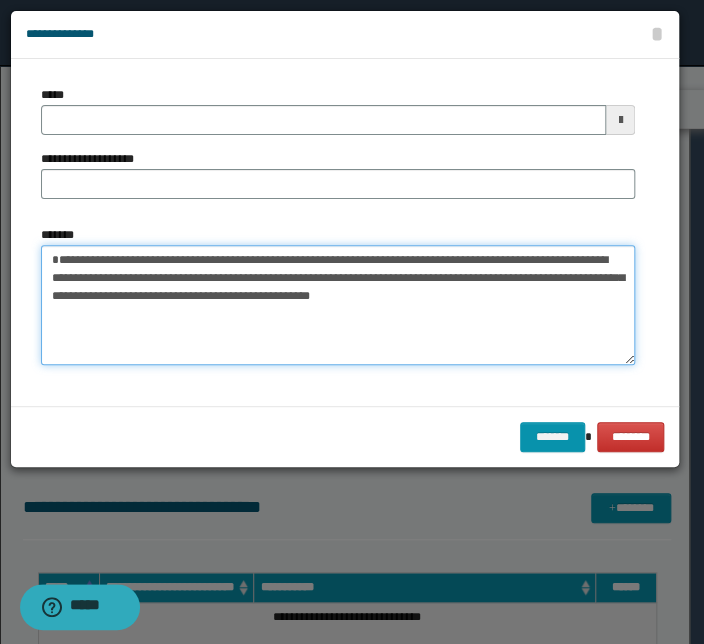 type 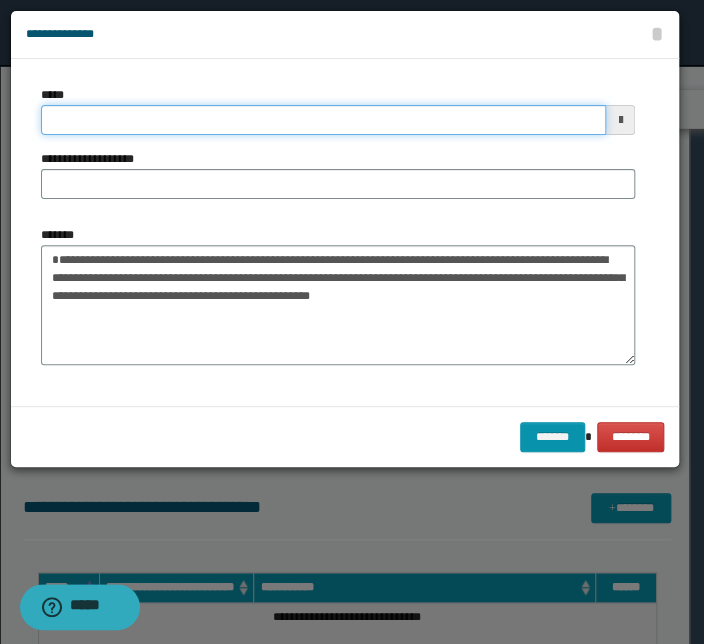 click on "*****" at bounding box center (323, 120) 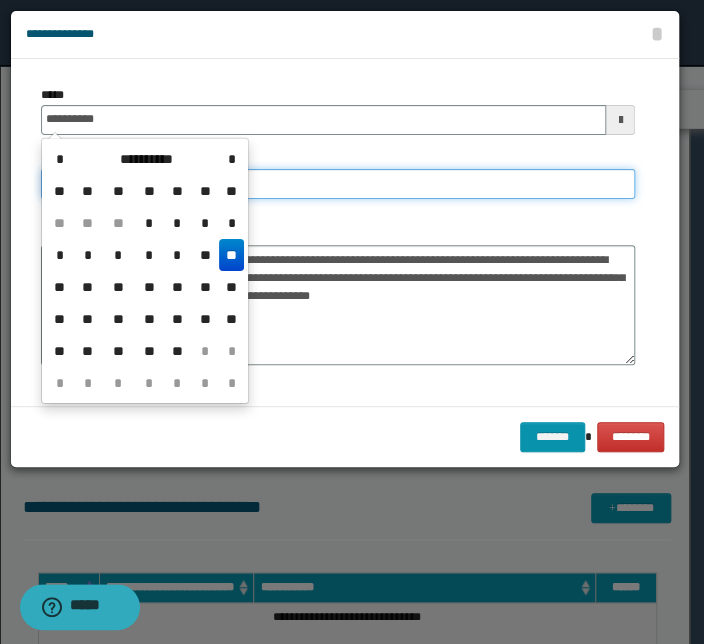 type on "**********" 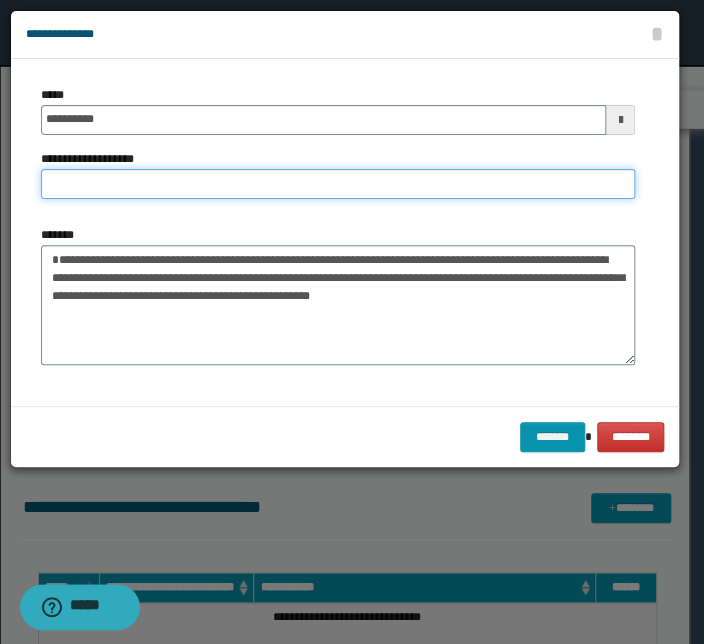 click on "**********" at bounding box center (338, 184) 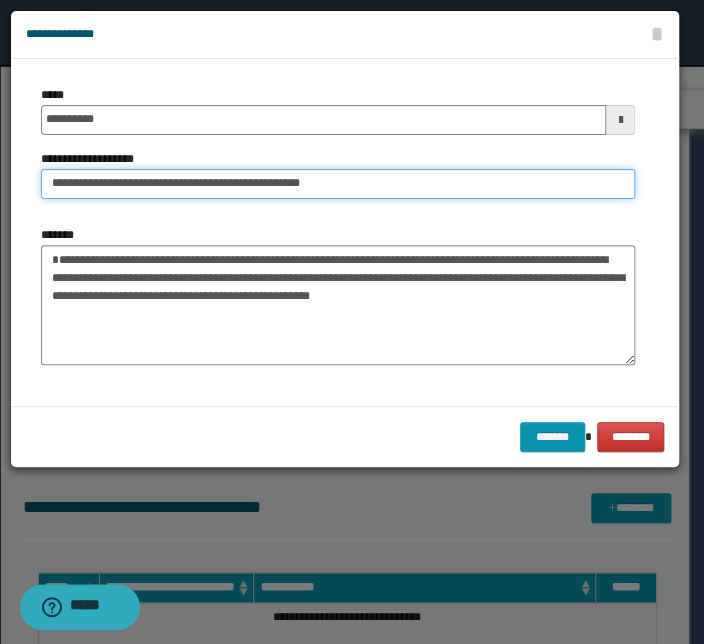 drag, startPoint x: 113, startPoint y: 181, endPoint x: -190, endPoint y: 180, distance: 303.00165 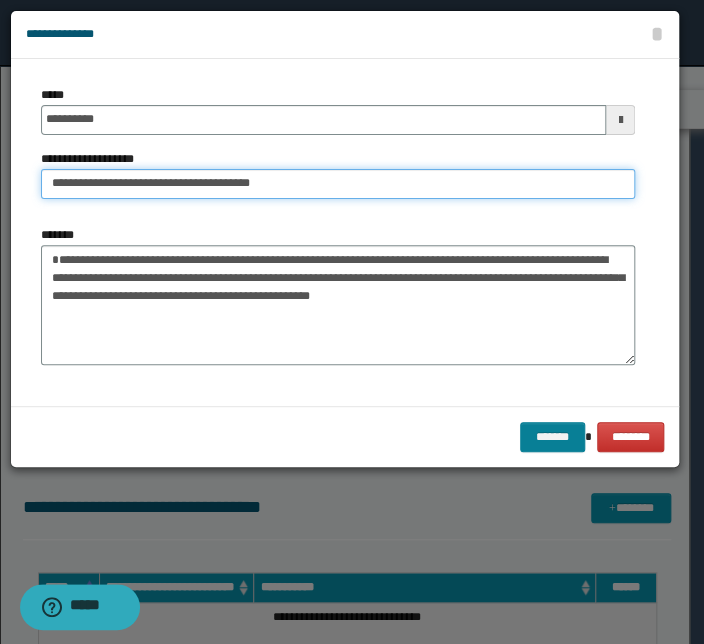 type on "**********" 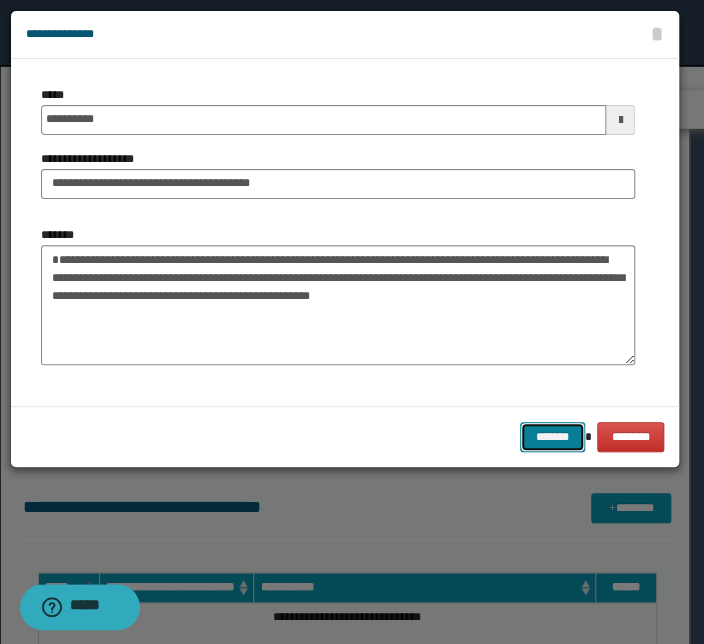 click on "*******" at bounding box center (552, 437) 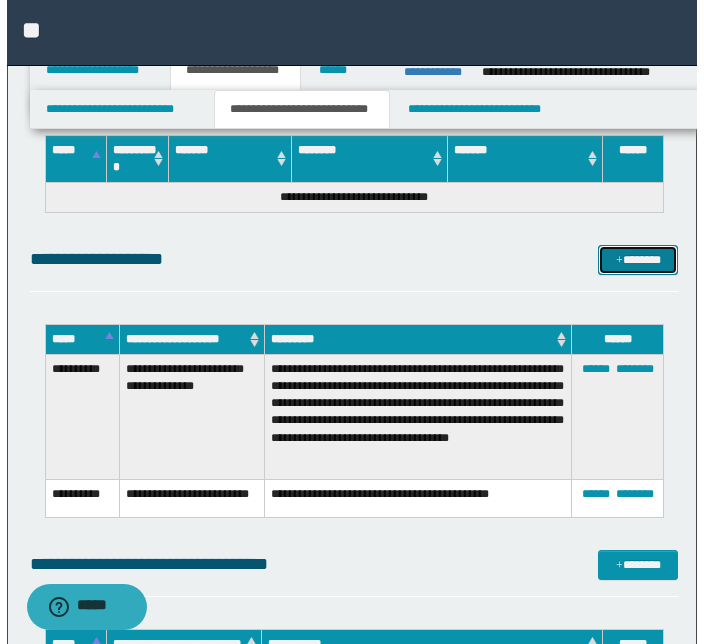 scroll, scrollTop: 5462, scrollLeft: 0, axis: vertical 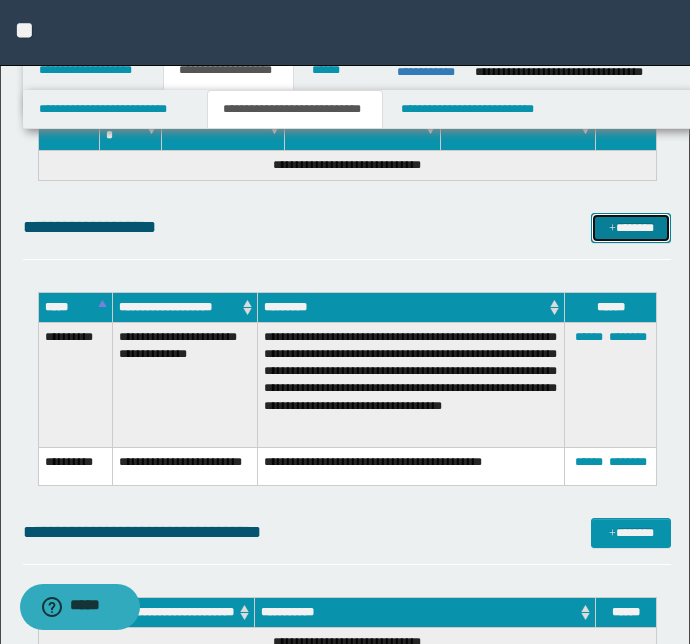 click on "*******" at bounding box center [631, 228] 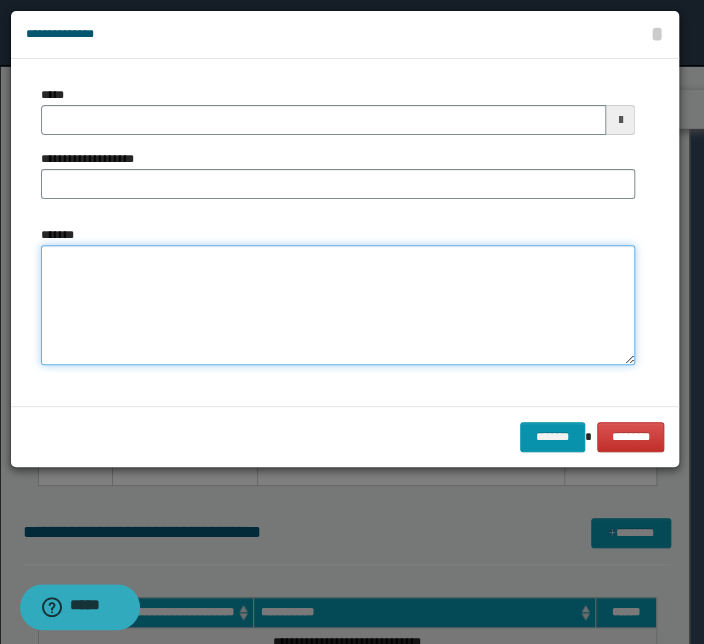 click on "*******" at bounding box center (338, 305) 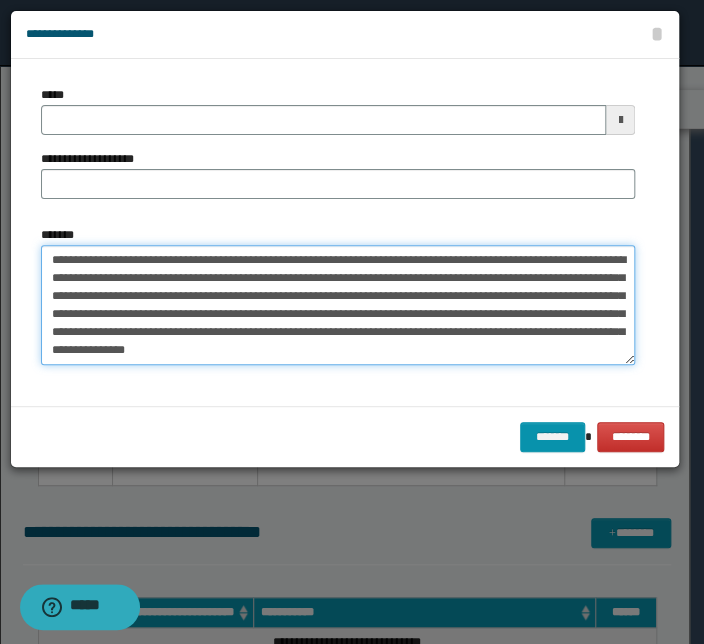 drag, startPoint x: 350, startPoint y: 259, endPoint x: -31, endPoint y: 247, distance: 381.18893 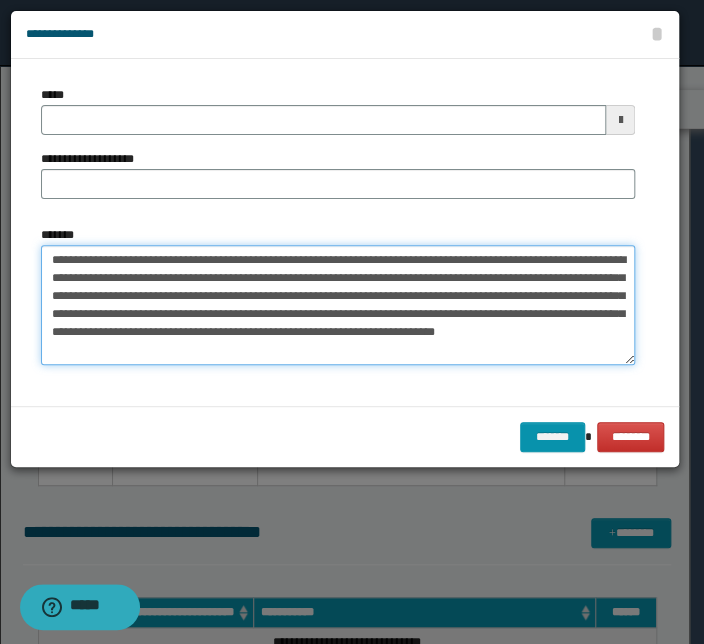 type 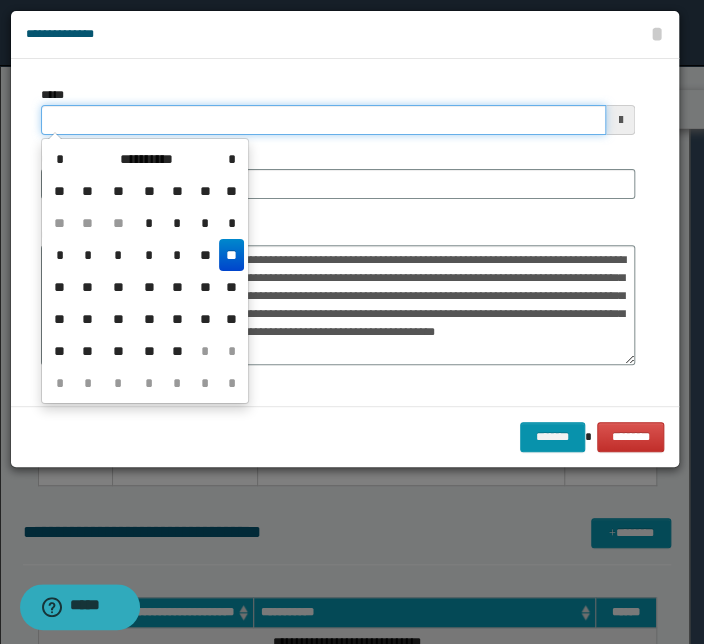click on "*****" at bounding box center (323, 120) 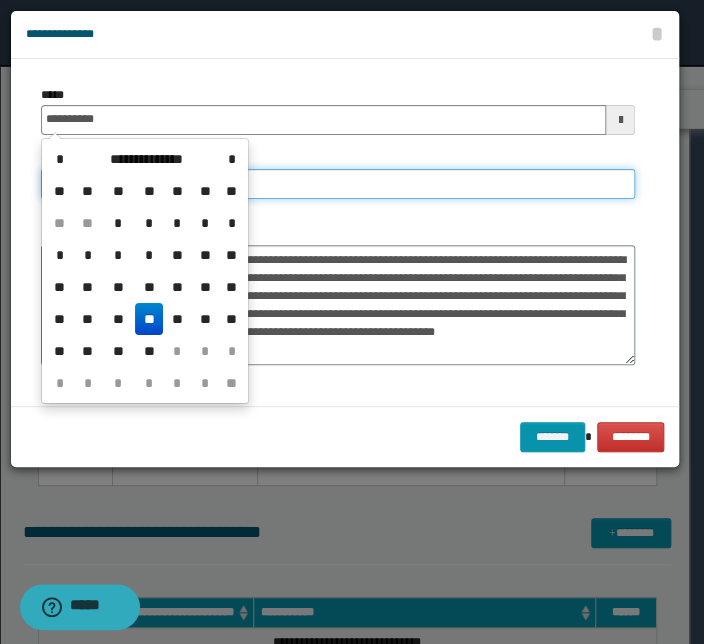 type on "**********" 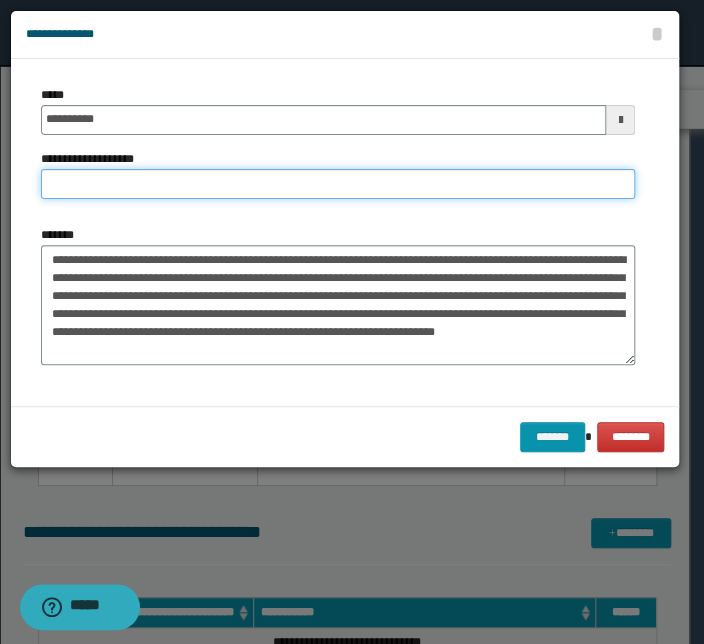 paste on "**********" 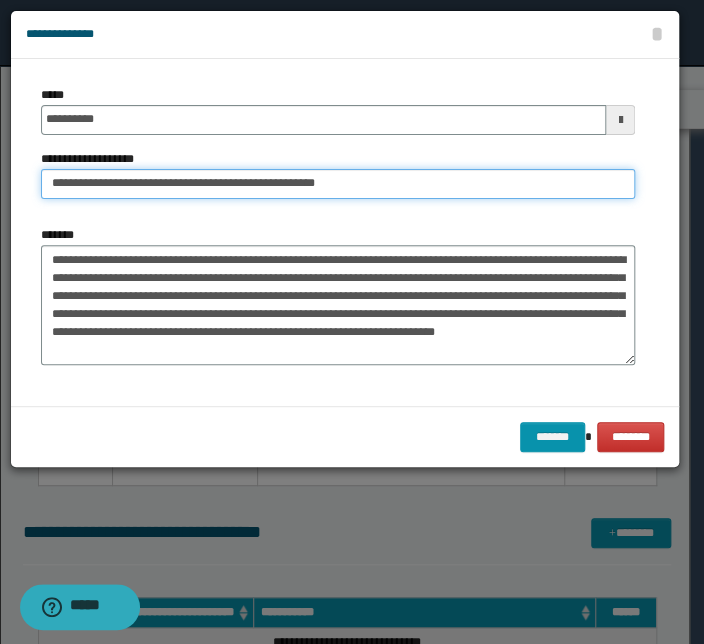 drag, startPoint x: 112, startPoint y: 184, endPoint x: -188, endPoint y: 179, distance: 300.04166 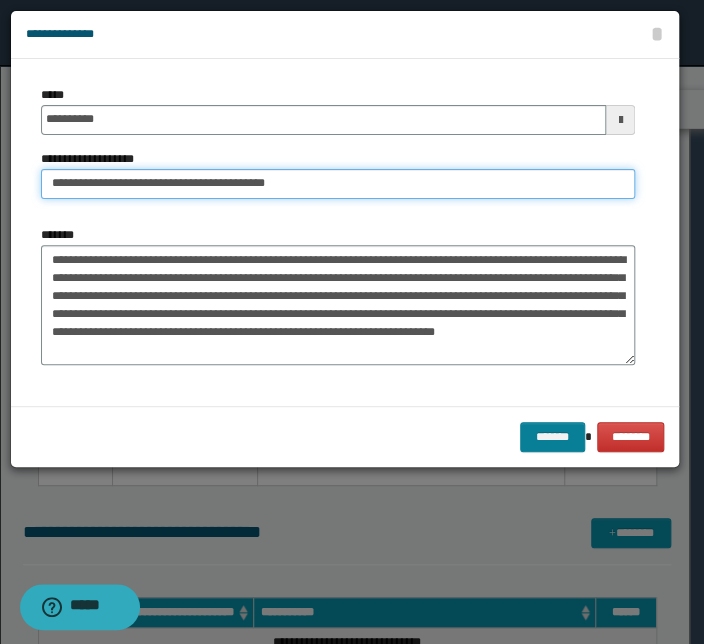 type on "**********" 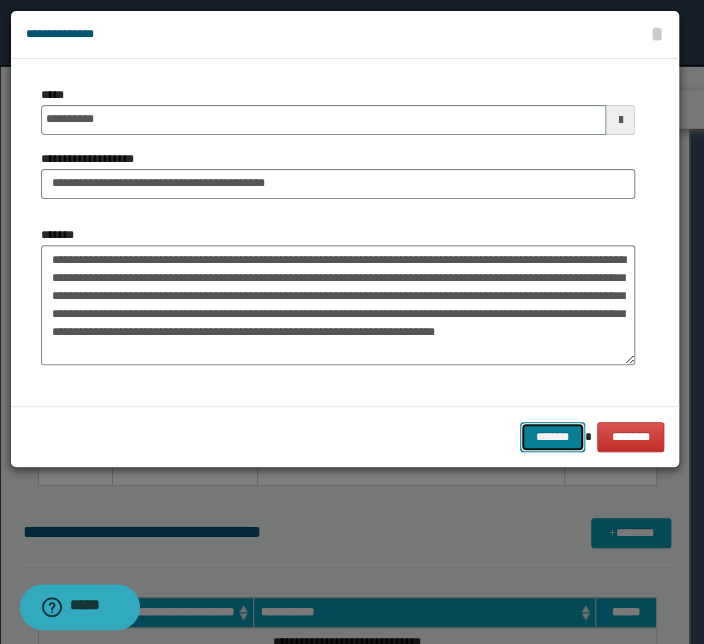 drag, startPoint x: 560, startPoint y: 433, endPoint x: 266, endPoint y: 401, distance: 295.73636 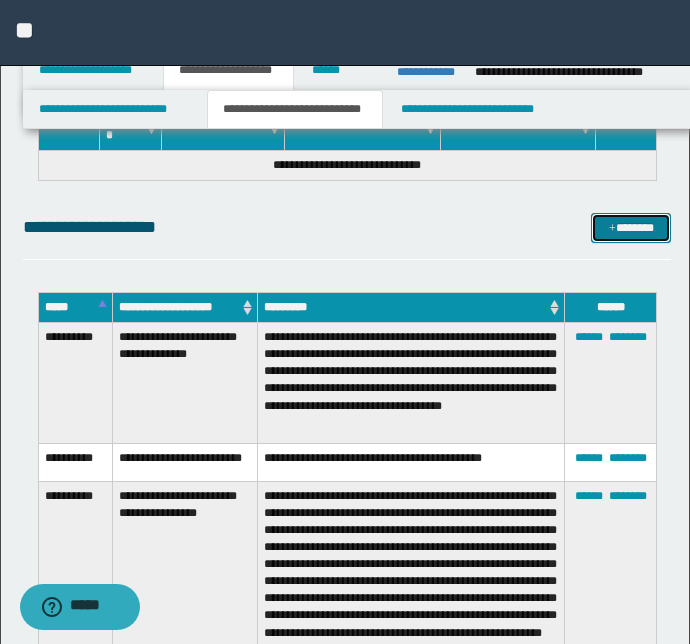 click on "*******" at bounding box center (631, 228) 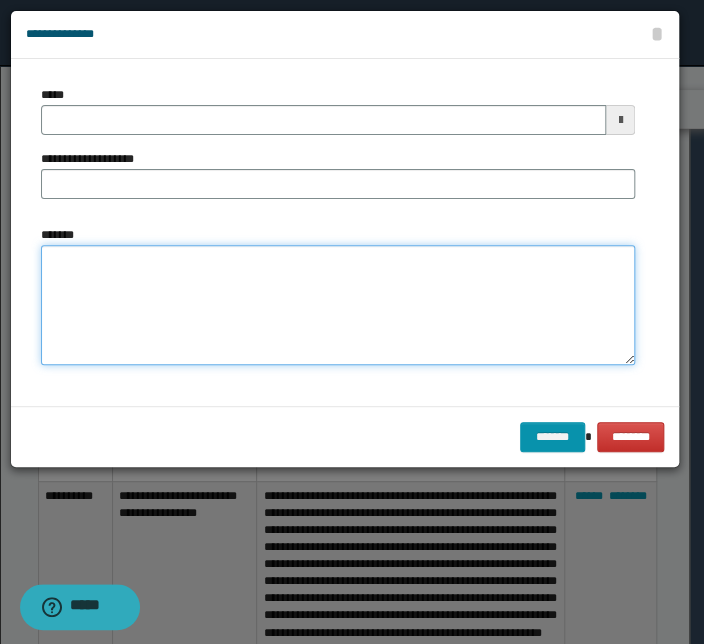 click on "*******" at bounding box center [338, 305] 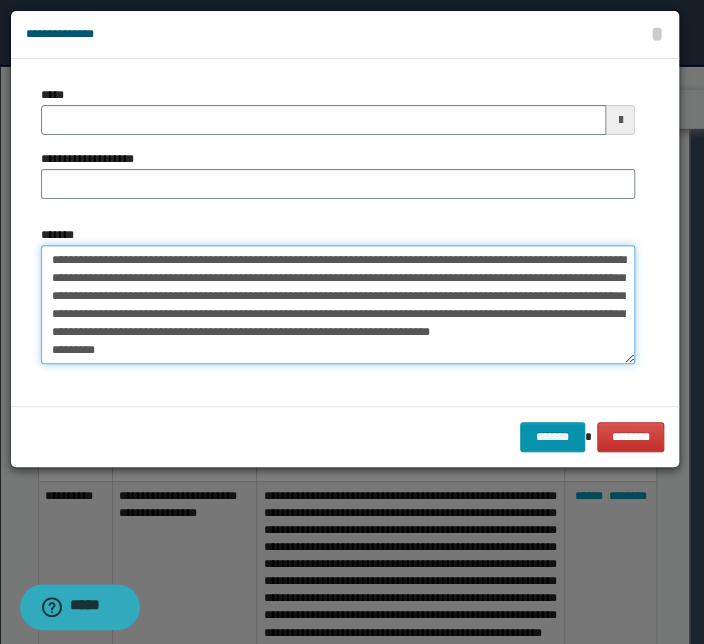 scroll, scrollTop: 0, scrollLeft: 0, axis: both 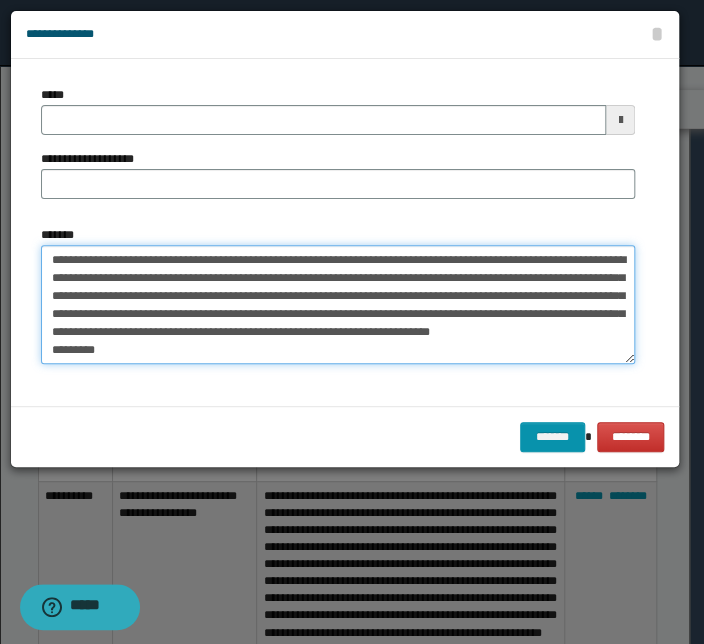 drag, startPoint x: 338, startPoint y: 257, endPoint x: -64, endPoint y: 250, distance: 402.06094 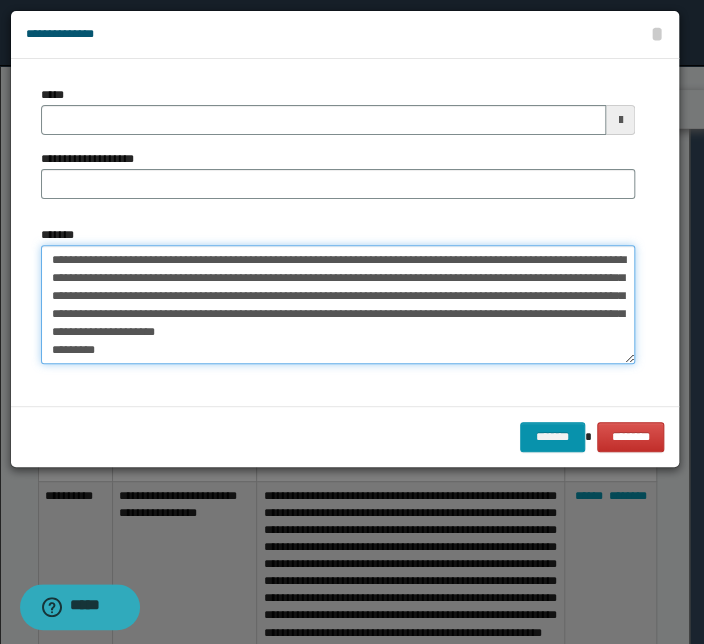 type 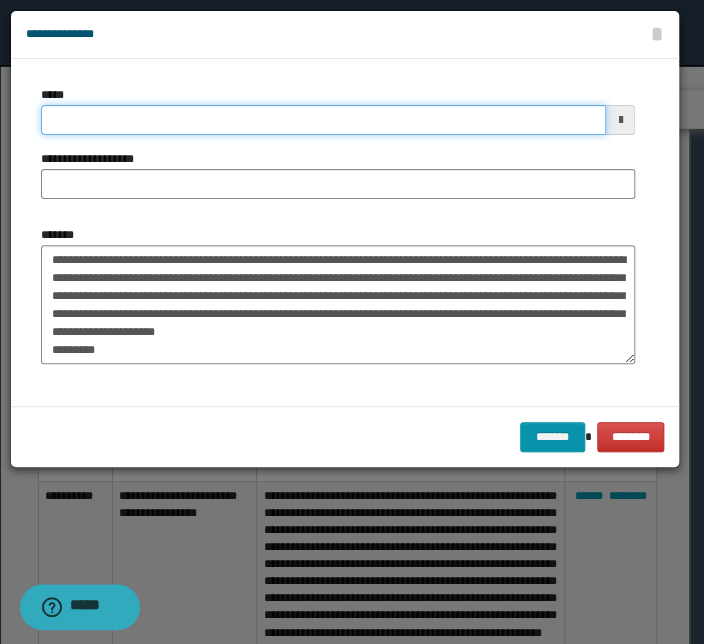 click on "*****" at bounding box center (323, 120) 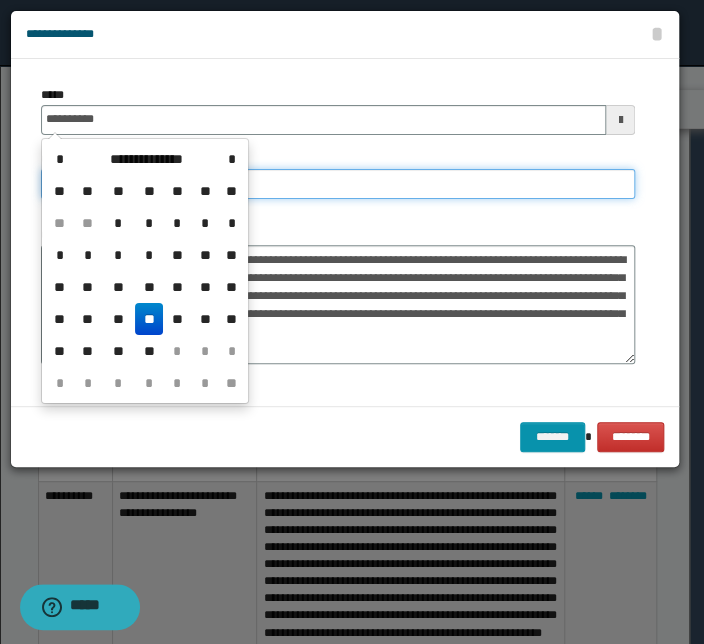 type on "**********" 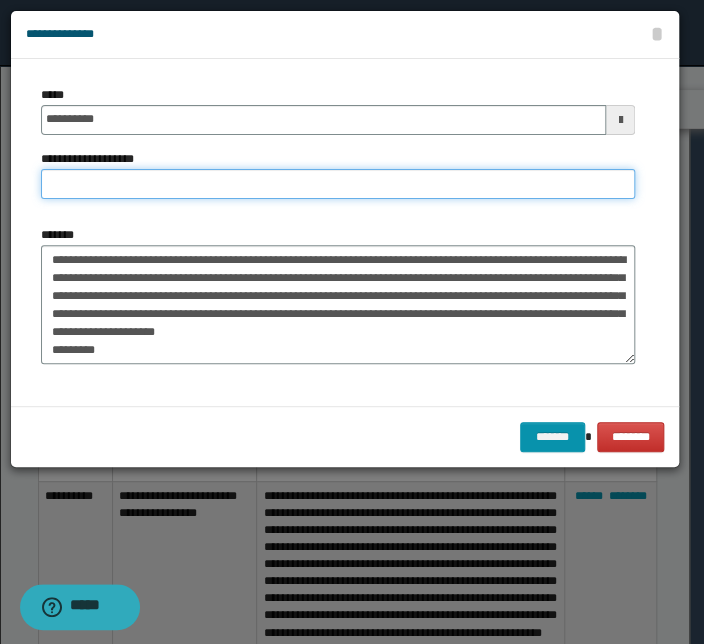 click on "**********" at bounding box center (338, 184) 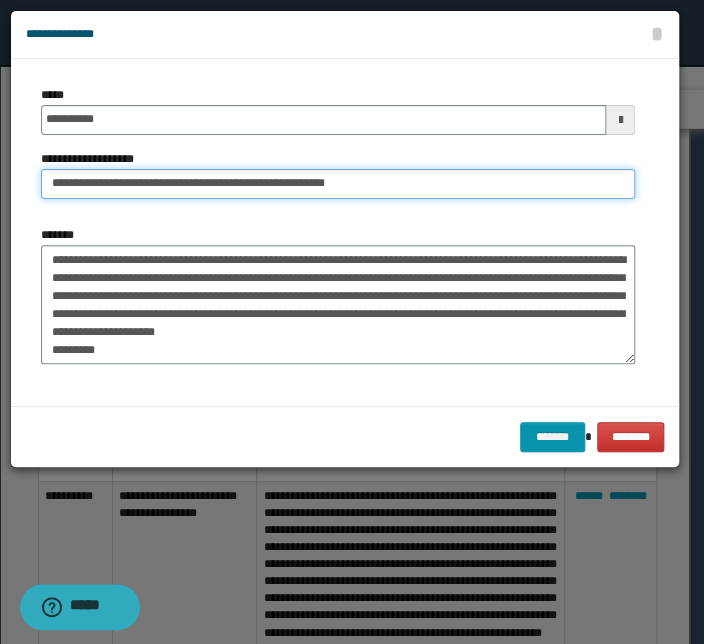 drag, startPoint x: 116, startPoint y: 182, endPoint x: -120, endPoint y: 175, distance: 236.10379 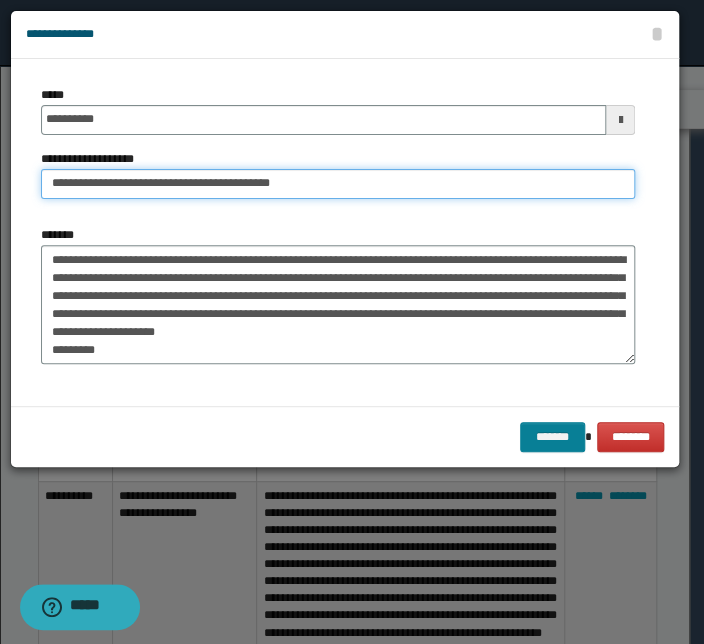 type on "**********" 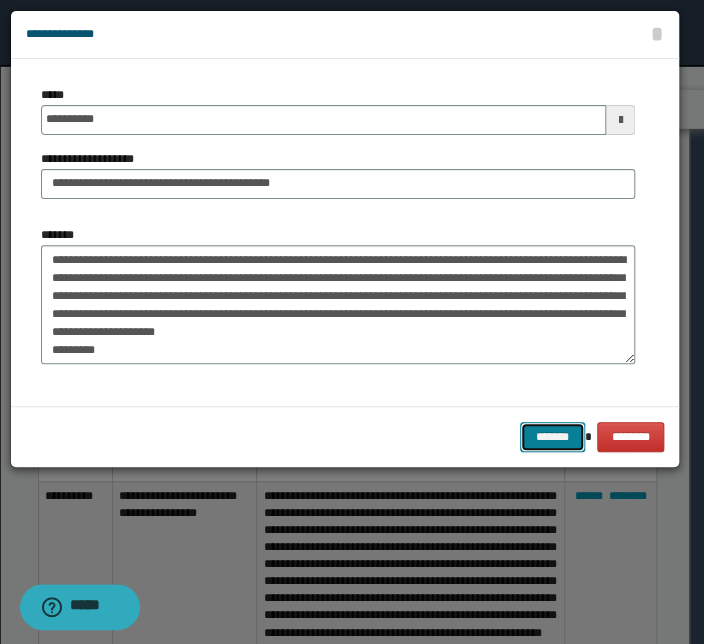 click on "*******" at bounding box center [552, 437] 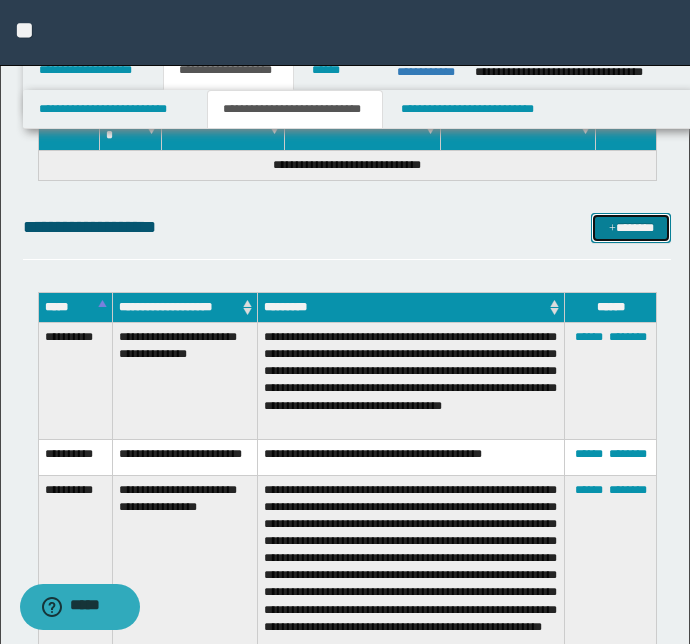 click on "*******" at bounding box center (631, 228) 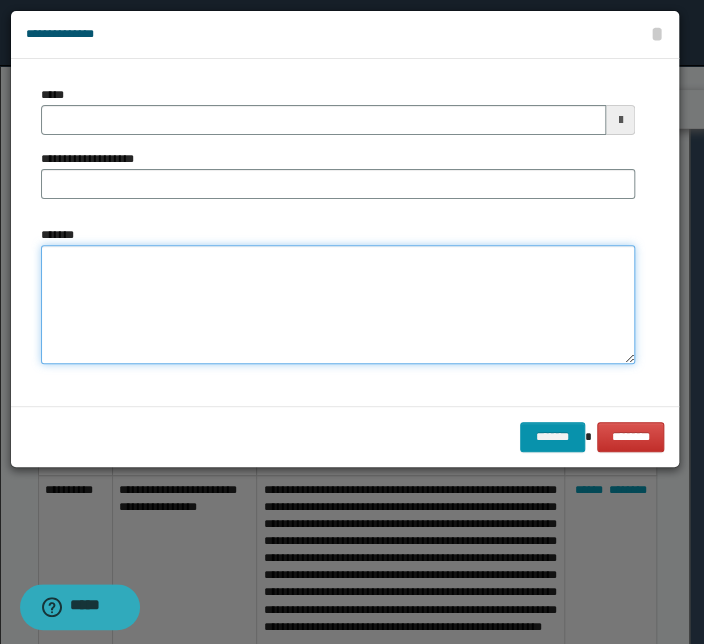 click on "*******" at bounding box center (338, 305) 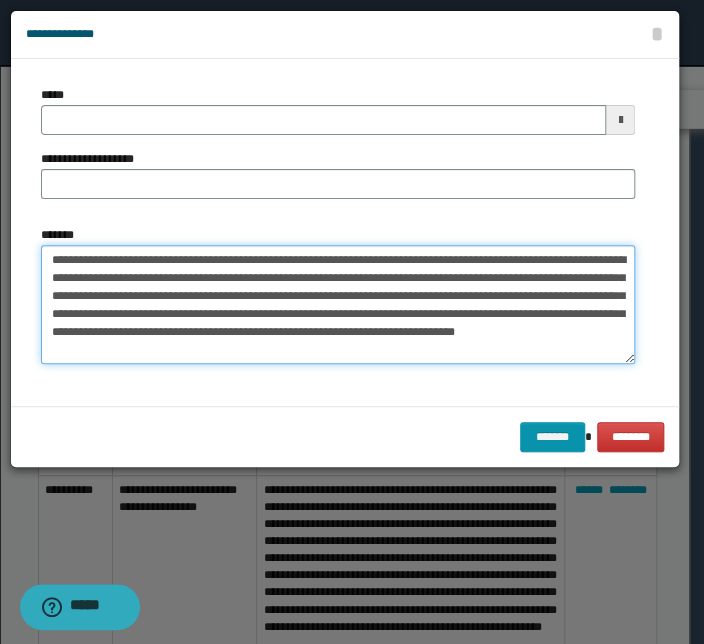 drag, startPoint x: 539, startPoint y: 257, endPoint x: -11, endPoint y: 236, distance: 550.40076 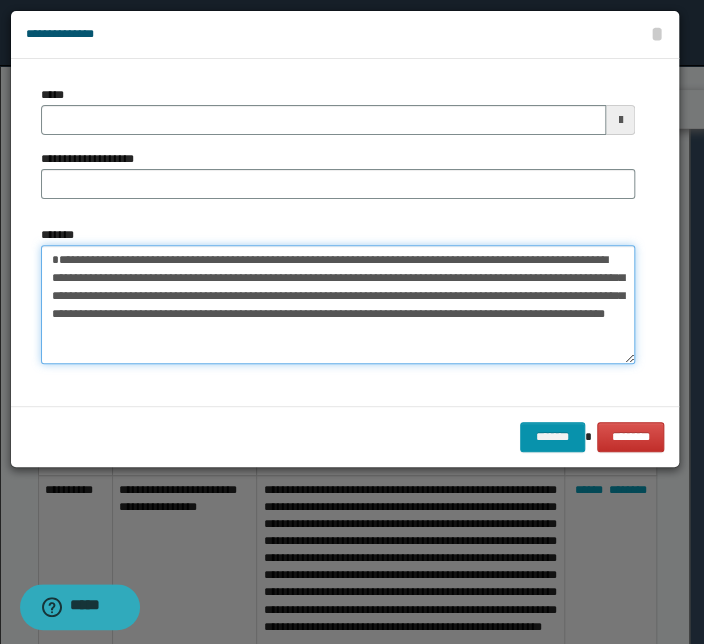 type 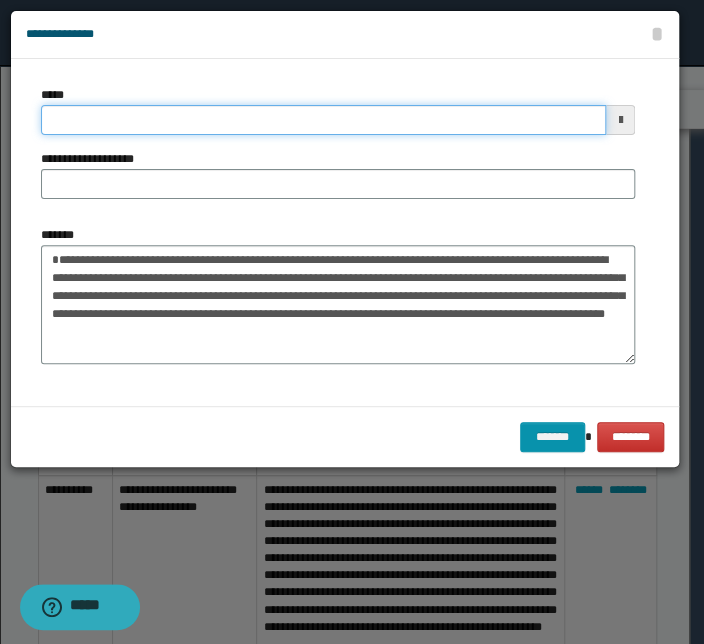click on "*****" at bounding box center [323, 120] 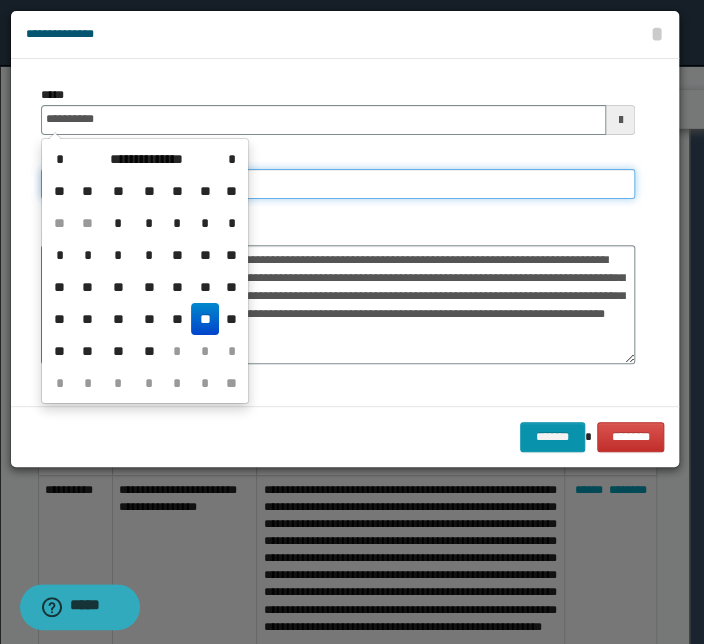 type on "**********" 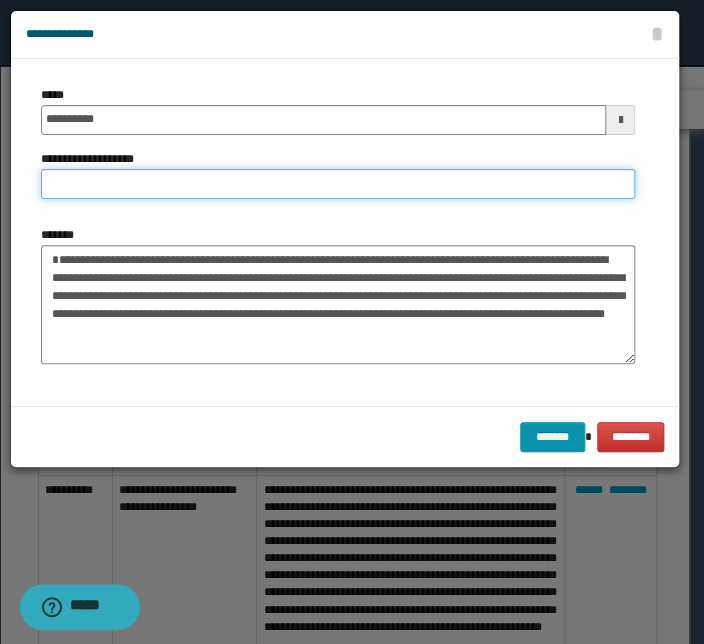 click on "**********" at bounding box center [338, 184] 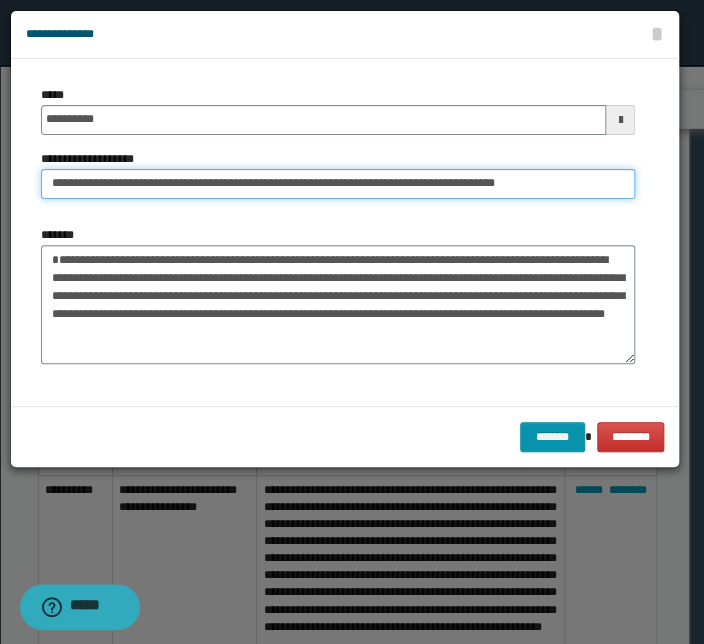 drag, startPoint x: 112, startPoint y: 186, endPoint x: -142, endPoint y: 177, distance: 254.1594 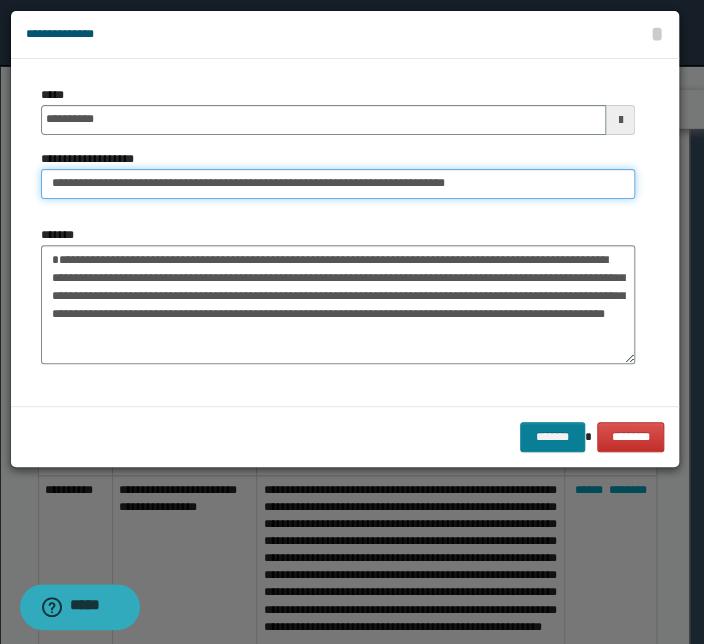 type on "**********" 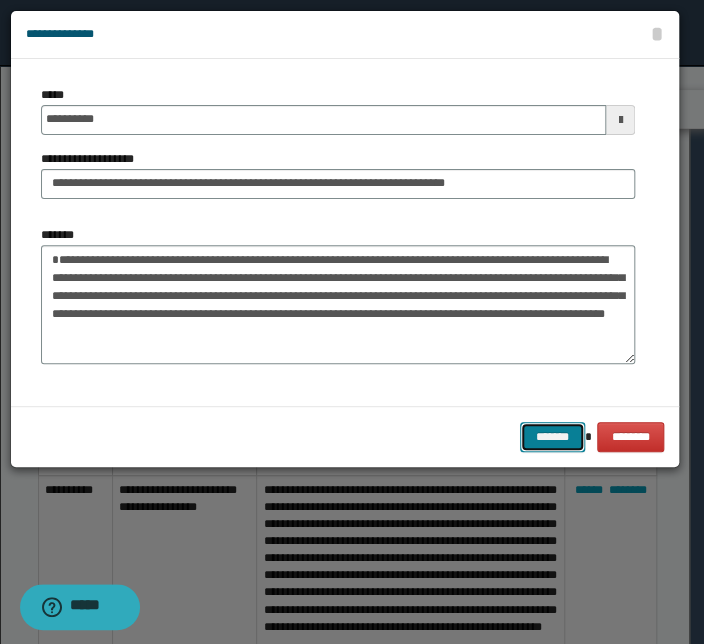 click on "*******" at bounding box center [552, 437] 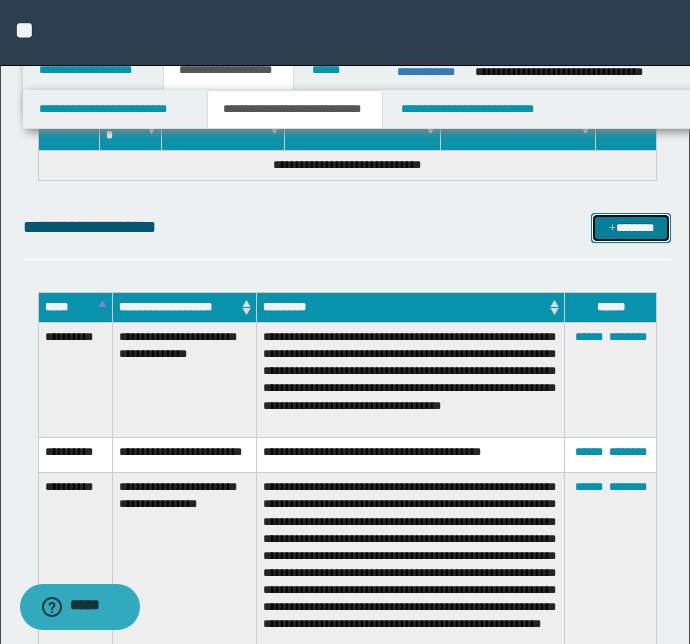 click on "*******" at bounding box center [631, 228] 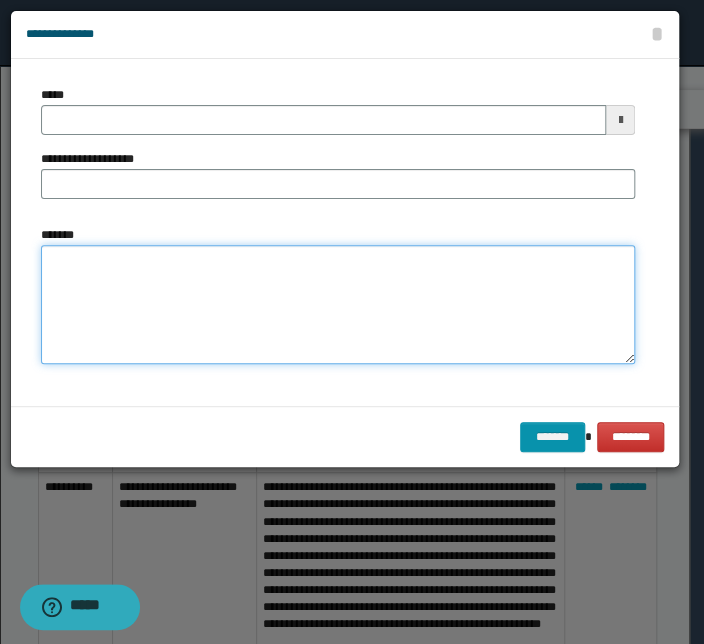 click on "*******" at bounding box center [338, 305] 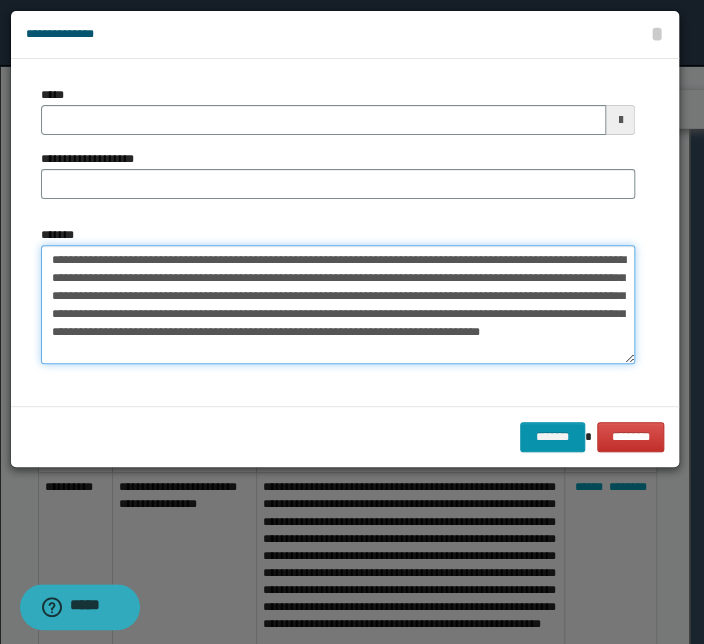 drag, startPoint x: 545, startPoint y: 260, endPoint x: -27, endPoint y: 257, distance: 572.0079 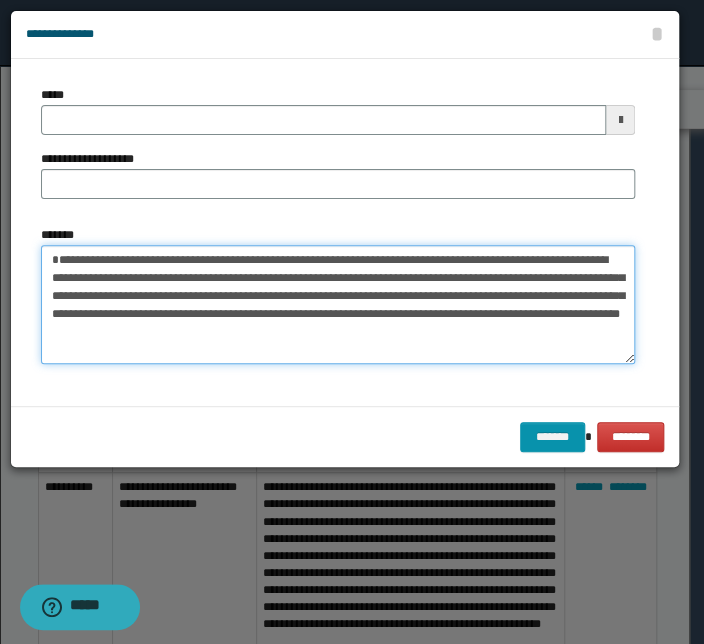 type 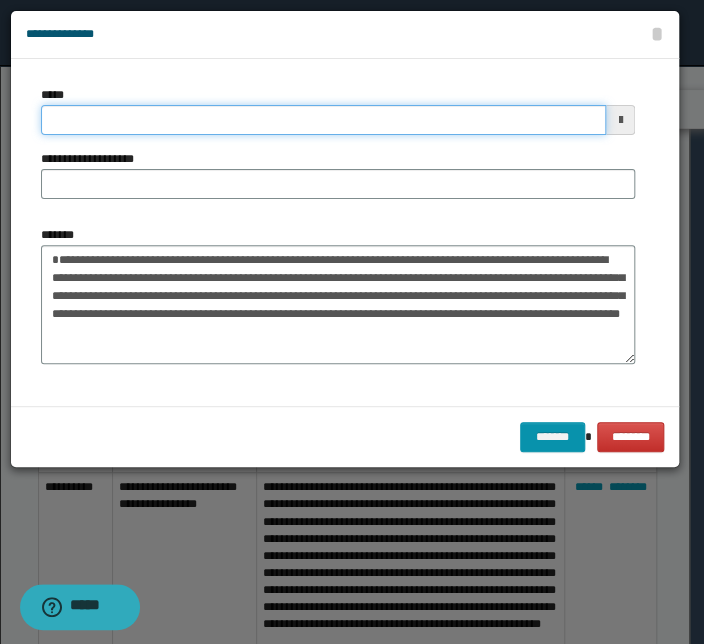 click on "*****" at bounding box center [323, 120] 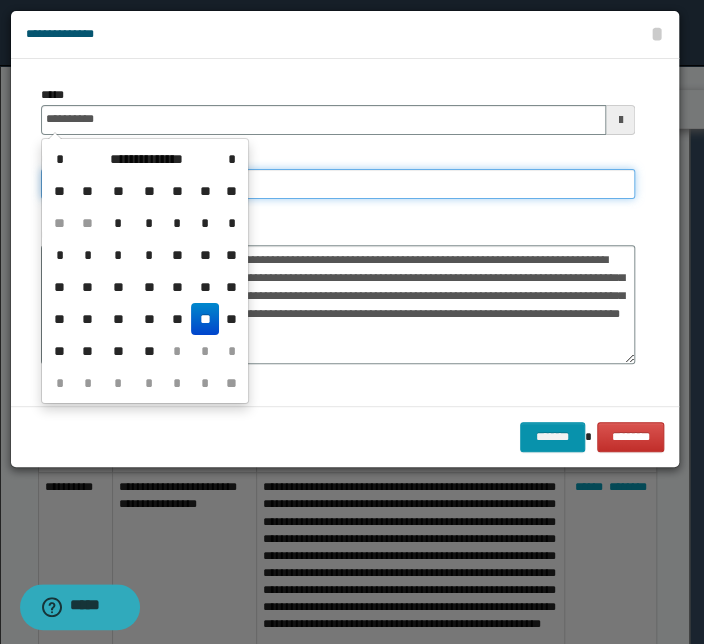 type on "**********" 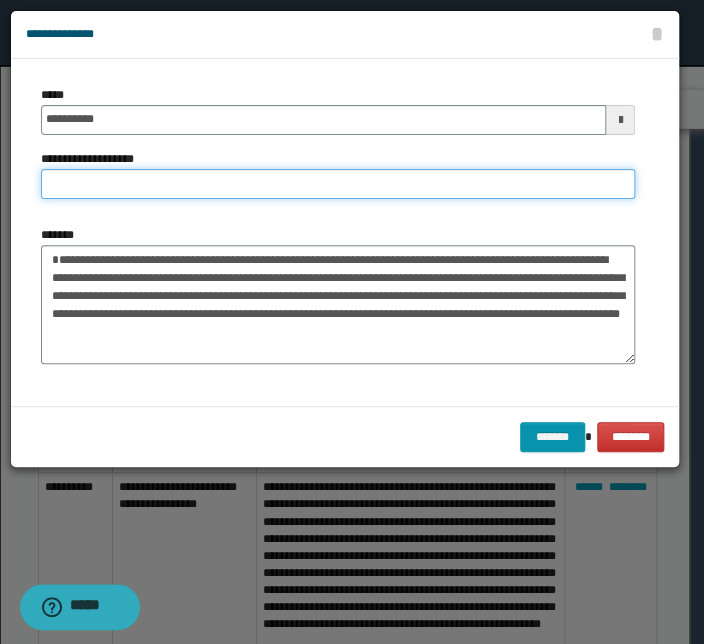 click on "**********" at bounding box center [338, 184] 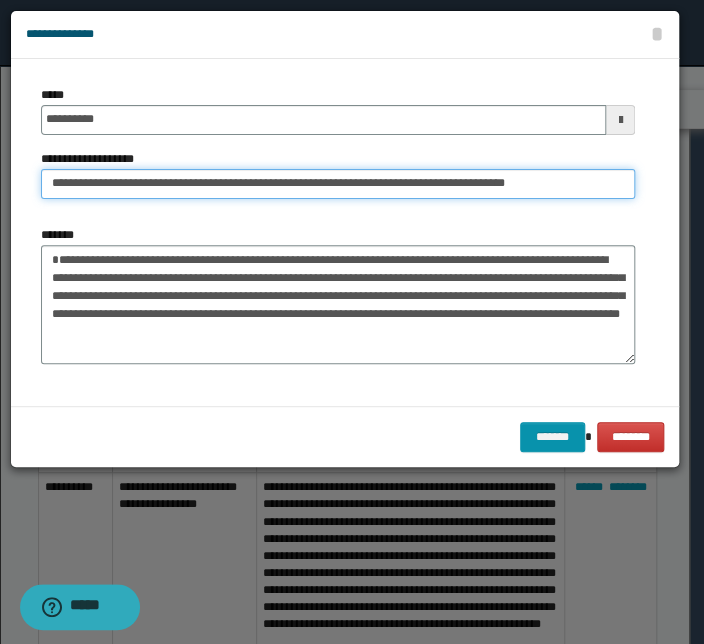 drag, startPoint x: 112, startPoint y: 187, endPoint x: -130, endPoint y: 181, distance: 242.07437 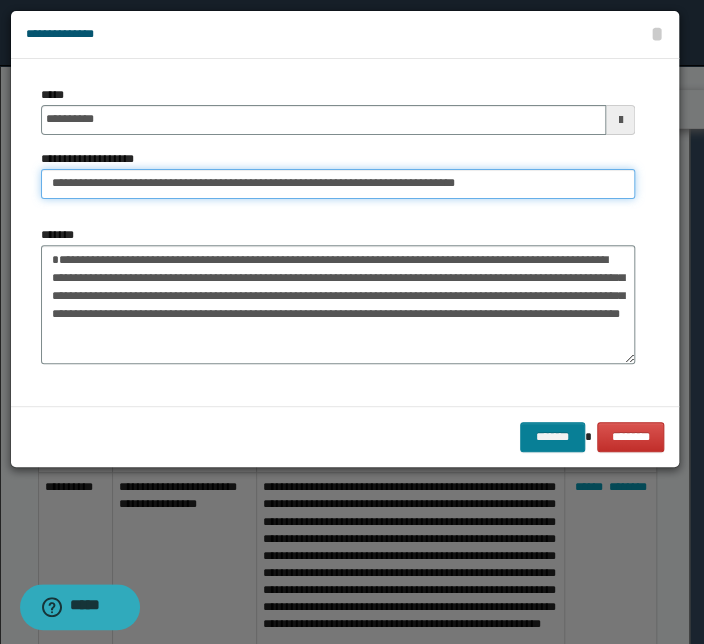 type on "**********" 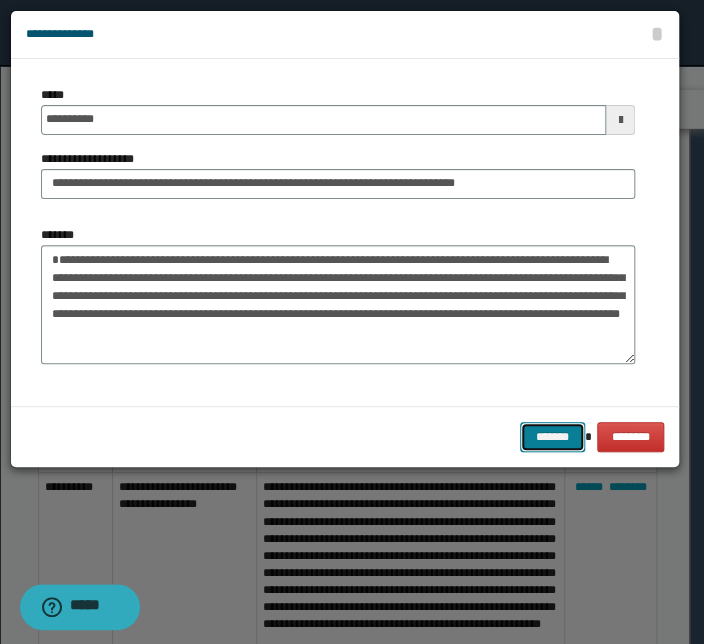 click on "*******" at bounding box center [552, 437] 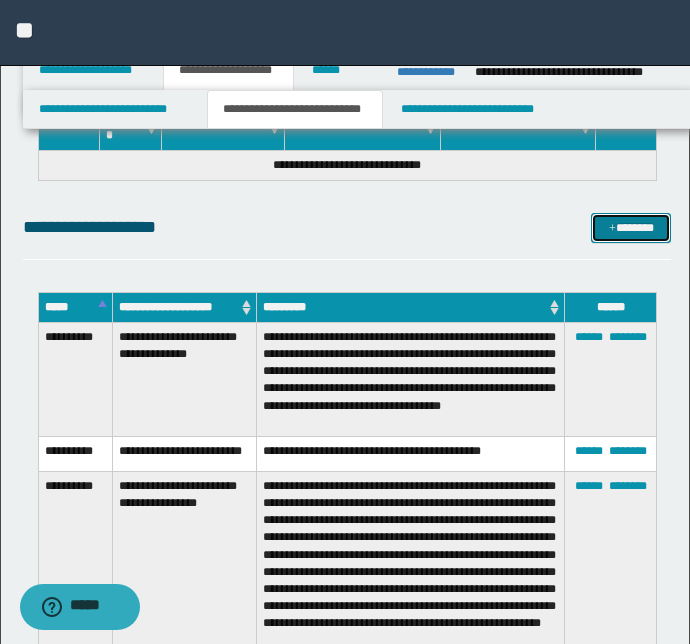 drag, startPoint x: 615, startPoint y: 225, endPoint x: 598, endPoint y: 228, distance: 17.262676 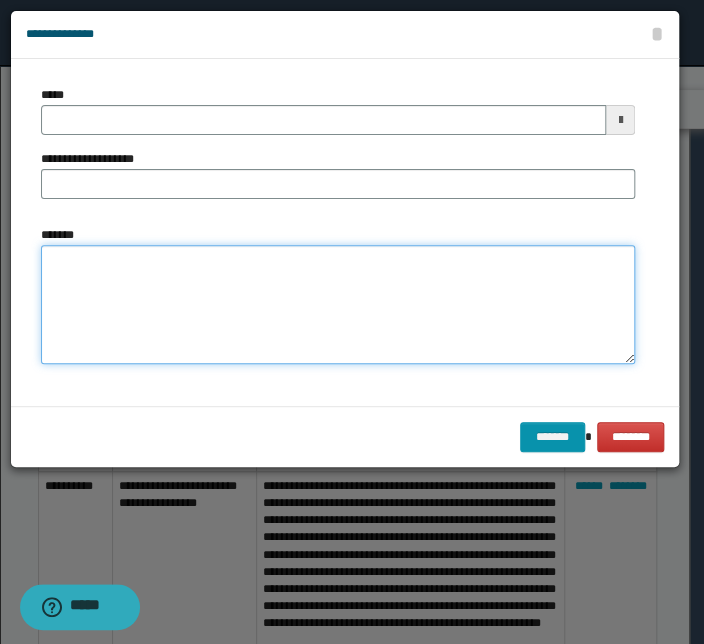 click on "*******" at bounding box center [338, 305] 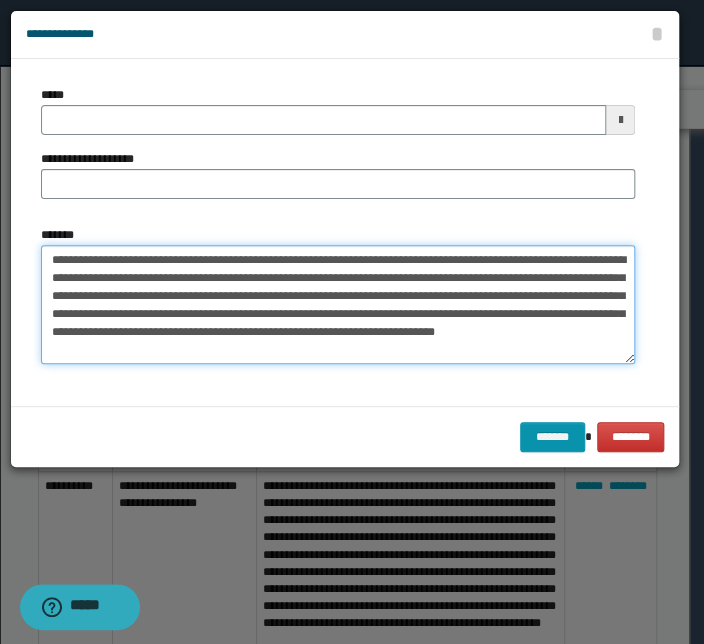drag, startPoint x: 325, startPoint y: 256, endPoint x: -43, endPoint y: 244, distance: 368.1956 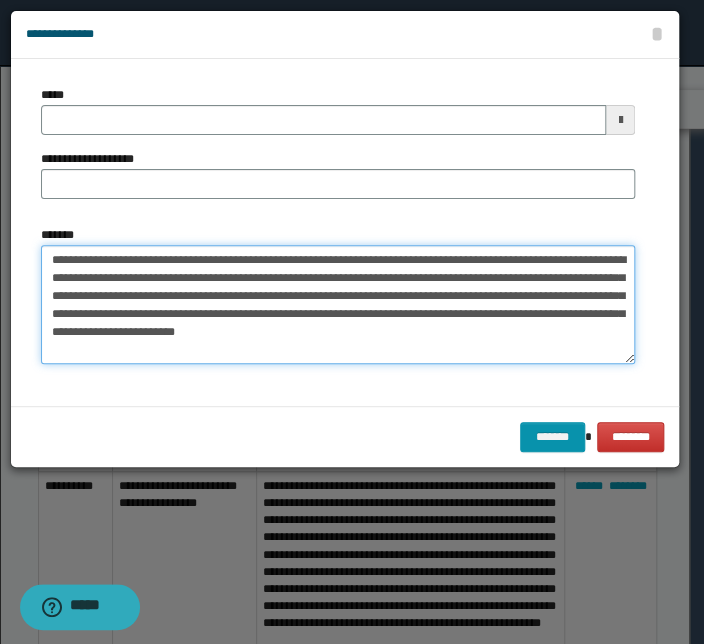 type 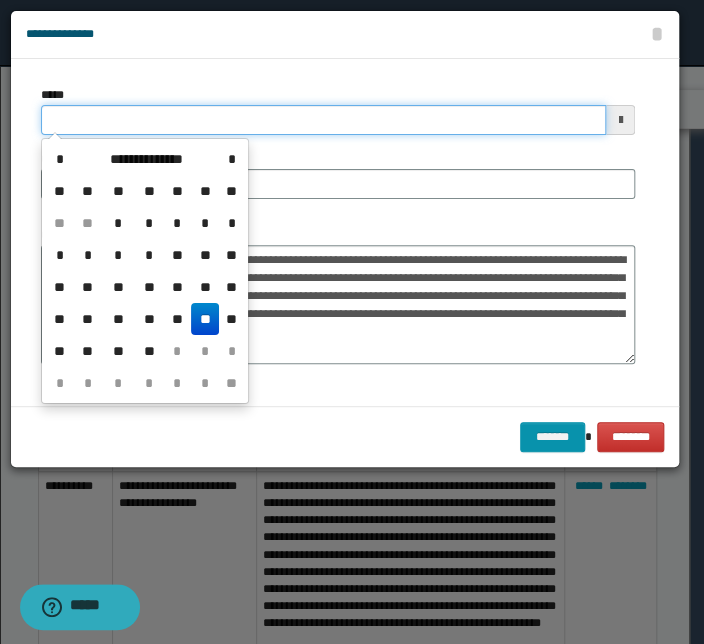 click on "*****" at bounding box center [323, 120] 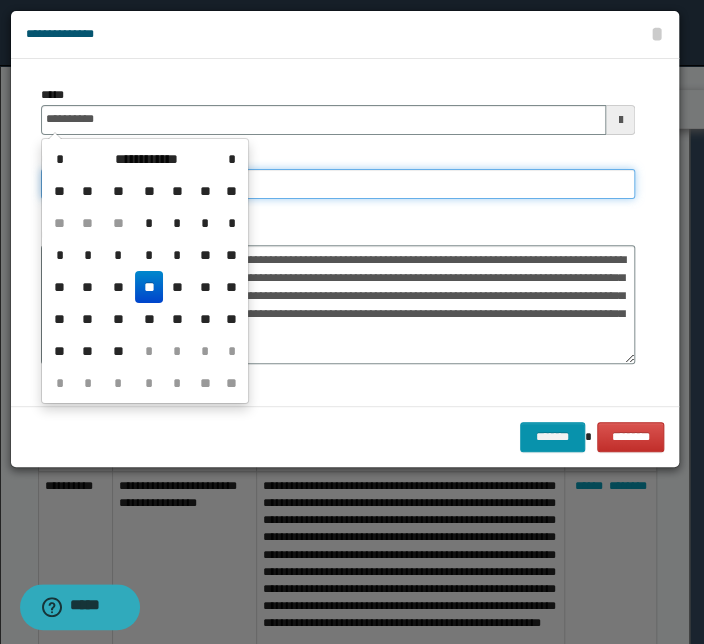 type on "**********" 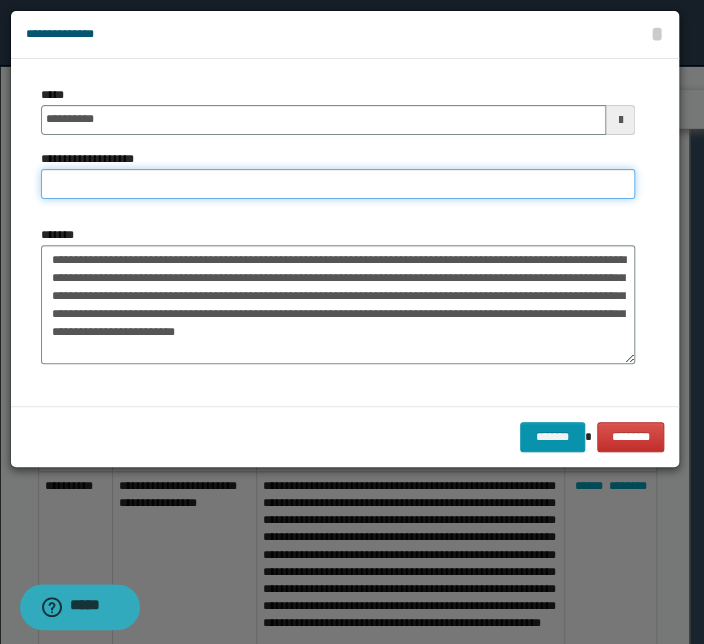 paste on "**********" 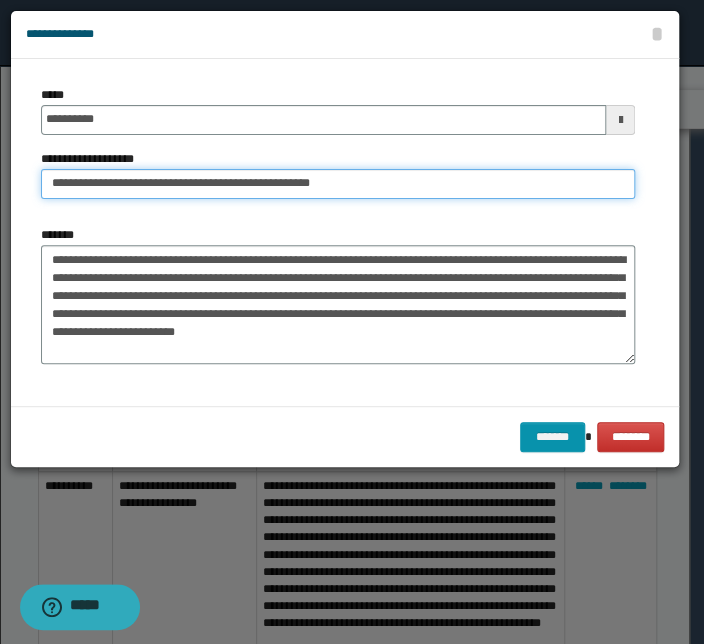 drag, startPoint x: 111, startPoint y: 183, endPoint x: -60, endPoint y: 188, distance: 171.07309 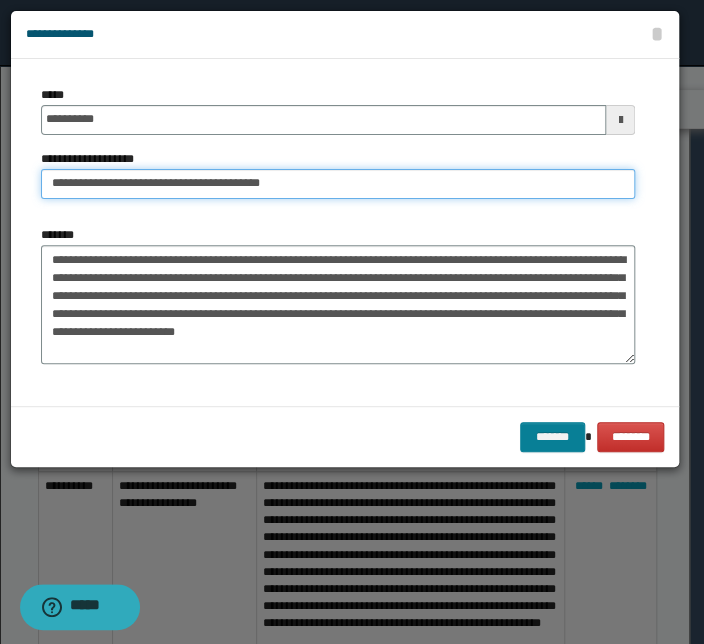 type on "**********" 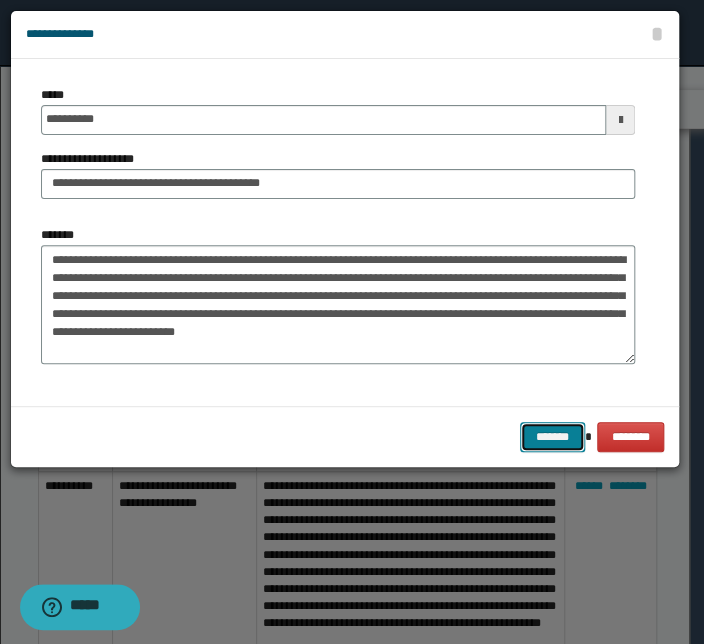 click on "*******" at bounding box center [552, 437] 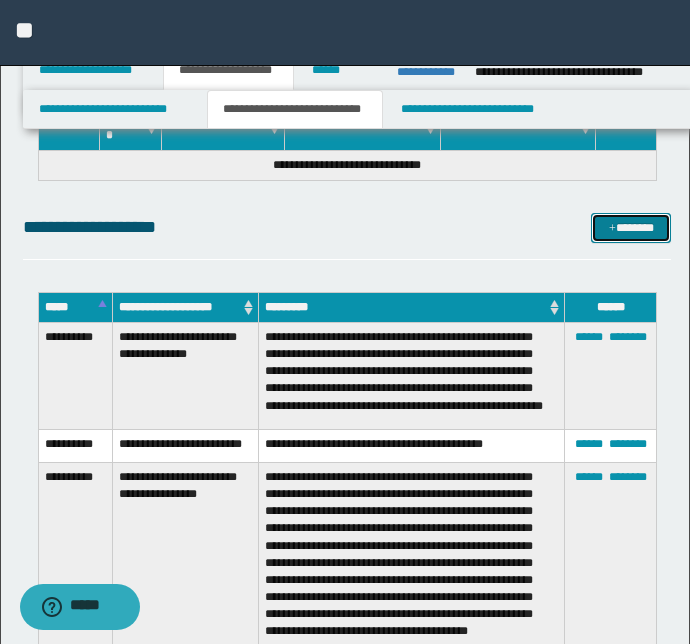click on "*******" at bounding box center (631, 228) 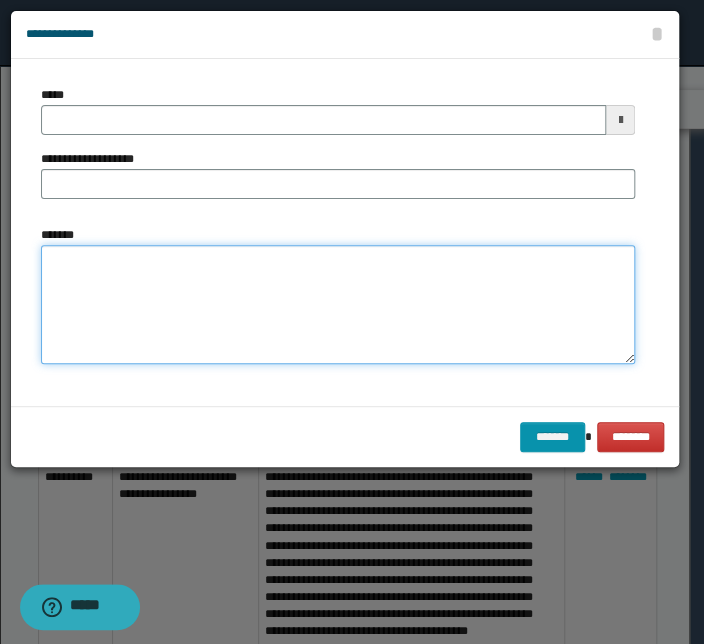 click on "*******" at bounding box center [338, 305] 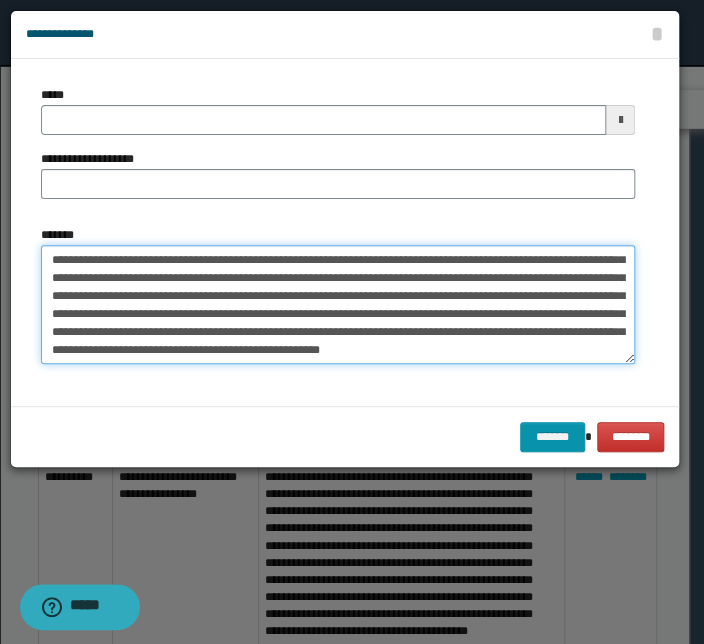 scroll, scrollTop: 0, scrollLeft: 0, axis: both 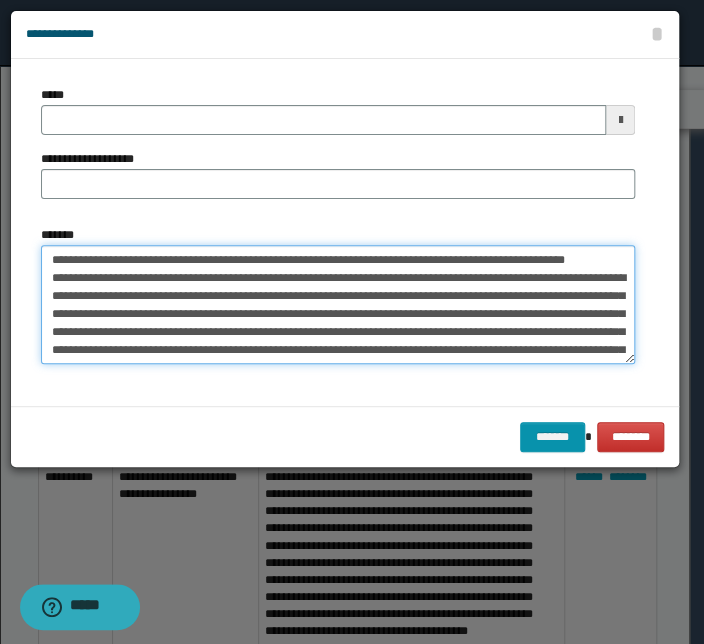 click on "**********" at bounding box center [338, 305] 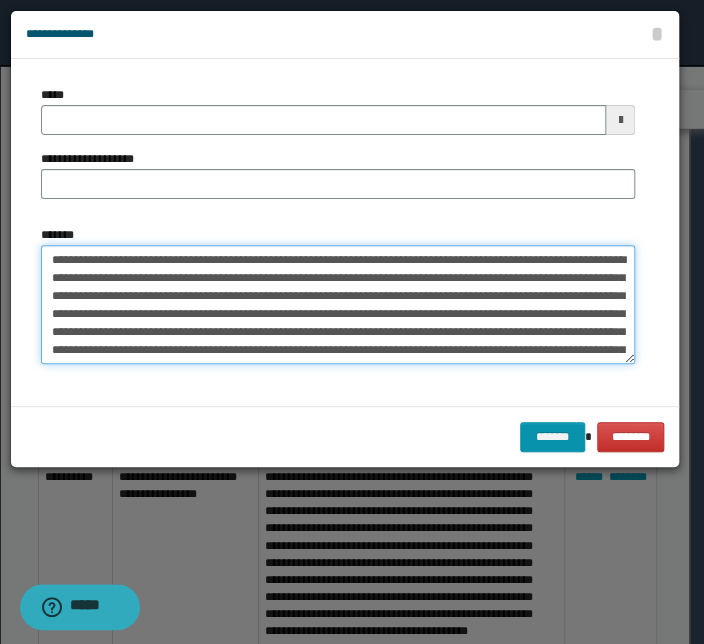 drag, startPoint x: 606, startPoint y: 258, endPoint x: 22, endPoint y: 260, distance: 584.0034 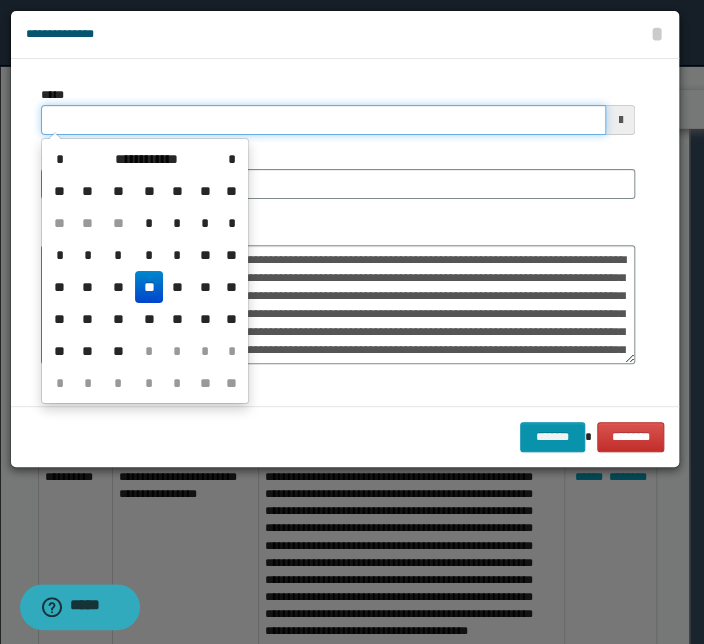 click on "*****" at bounding box center (323, 120) 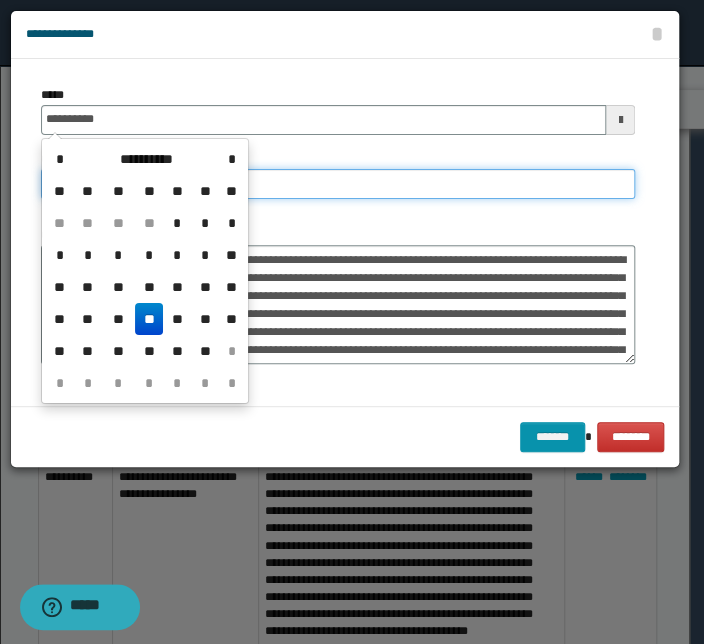 type on "**********" 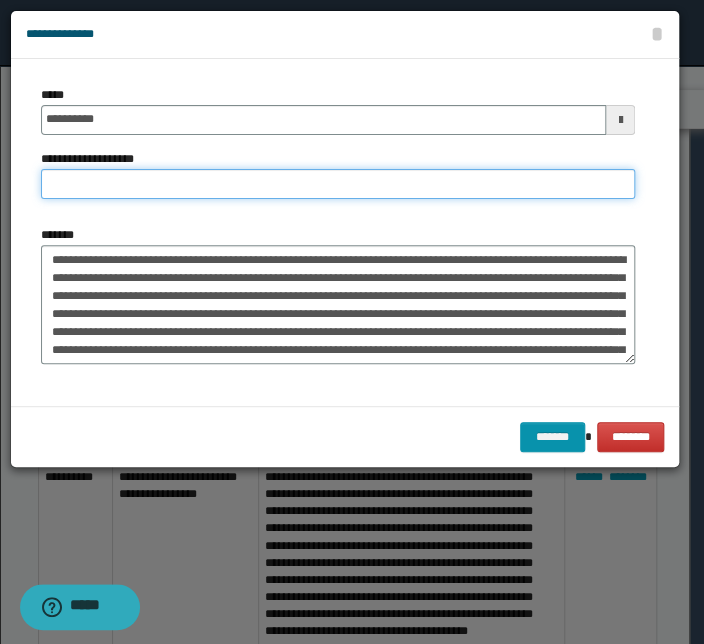 click on "**********" at bounding box center (338, 184) 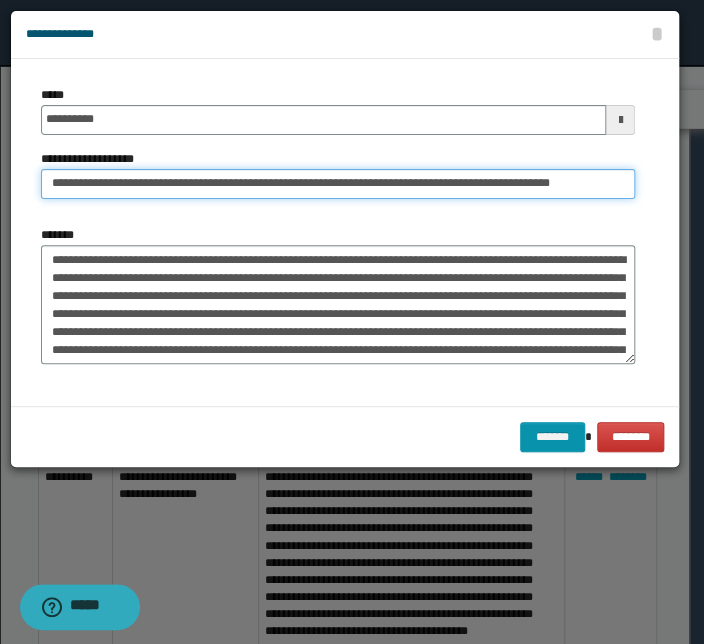 drag, startPoint x: 111, startPoint y: 188, endPoint x: -57, endPoint y: 176, distance: 168.42802 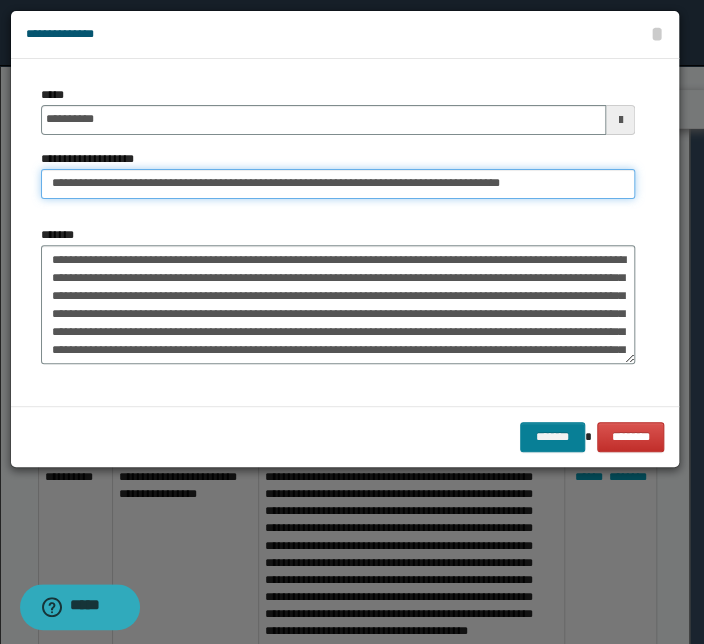 type on "**********" 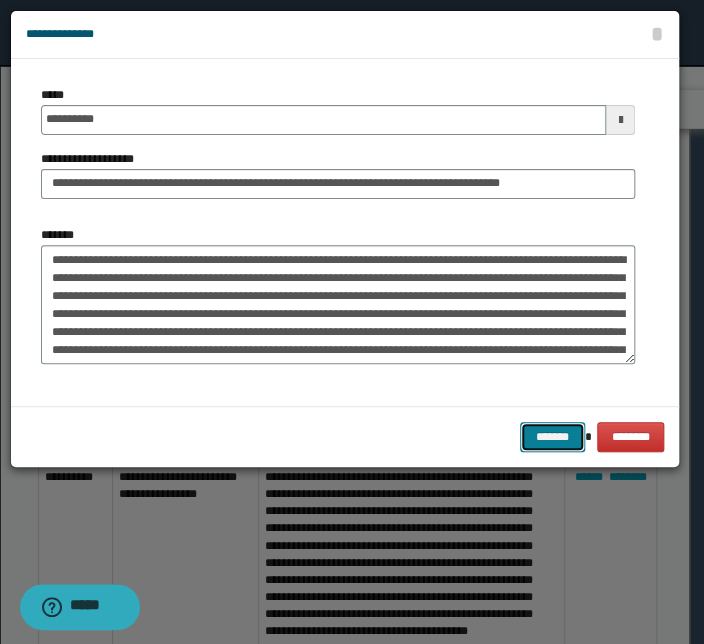 click on "*******" at bounding box center [552, 437] 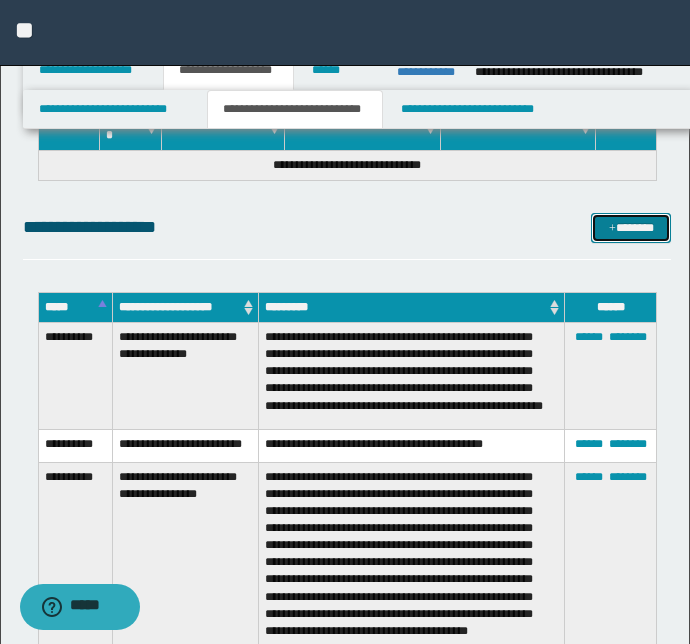 click on "*******" at bounding box center (631, 228) 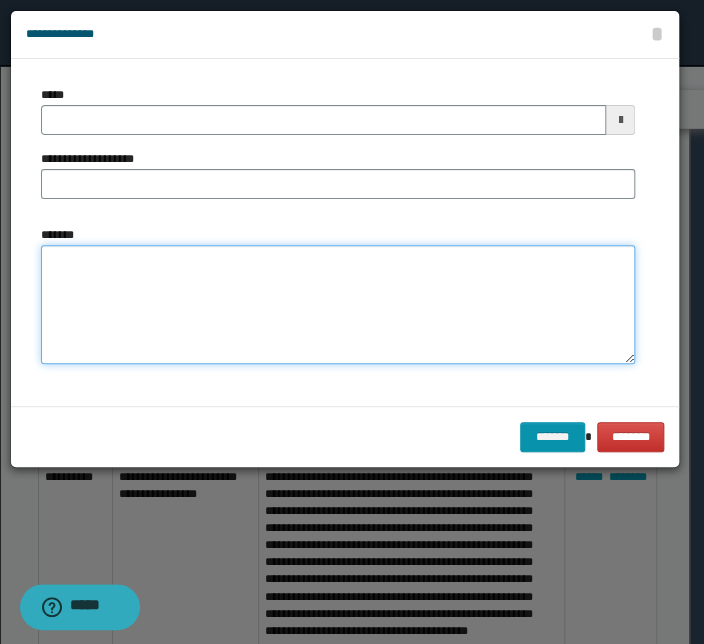 click on "*******" at bounding box center (338, 305) 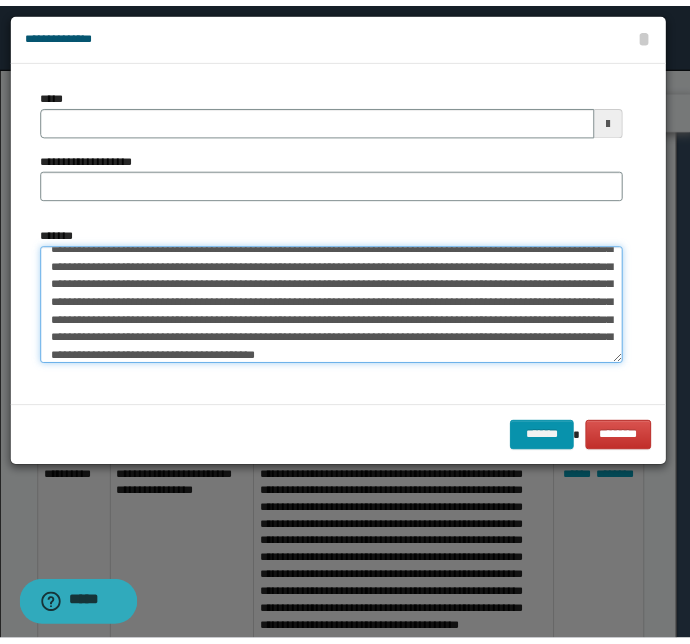 scroll, scrollTop: 0, scrollLeft: 0, axis: both 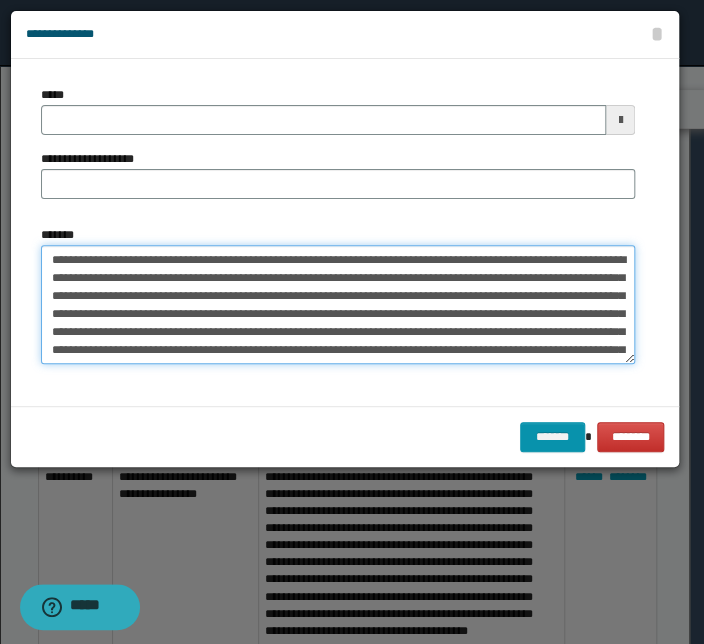 drag, startPoint x: 611, startPoint y: 259, endPoint x: 2, endPoint y: 233, distance: 609.55475 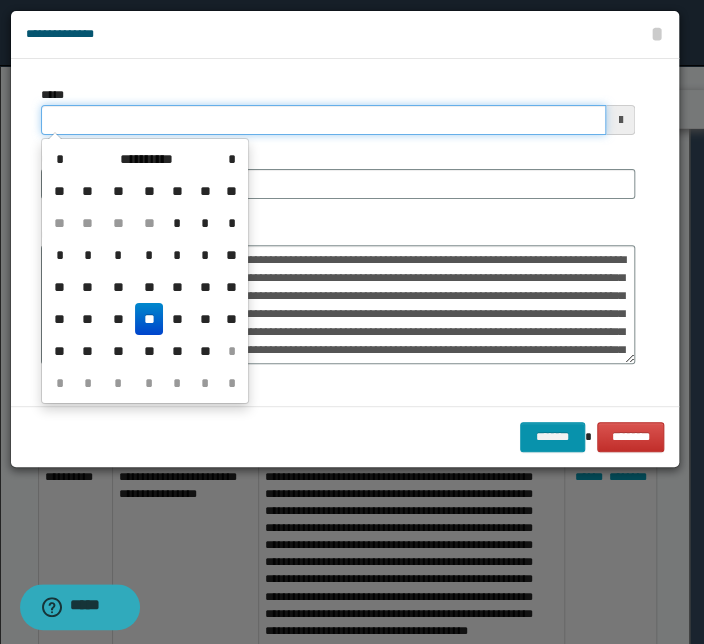 click on "*****" at bounding box center [323, 120] 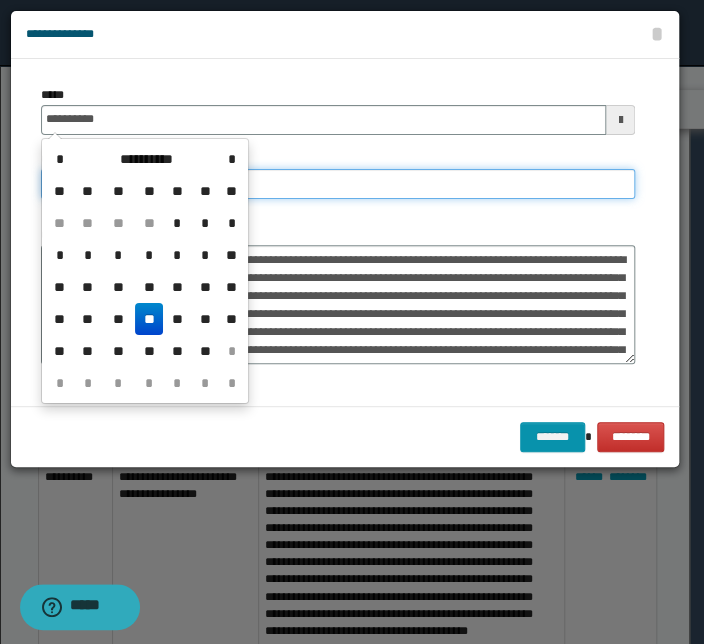 type on "**********" 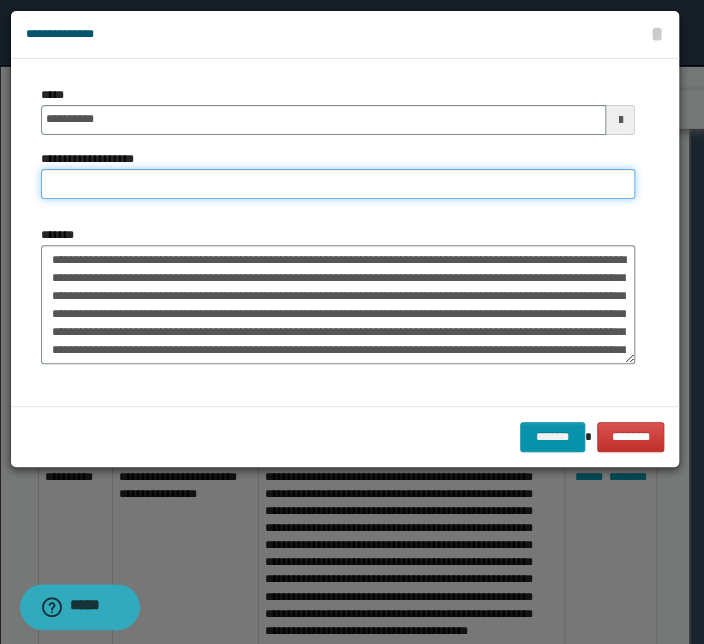 click on "**********" at bounding box center [338, 184] 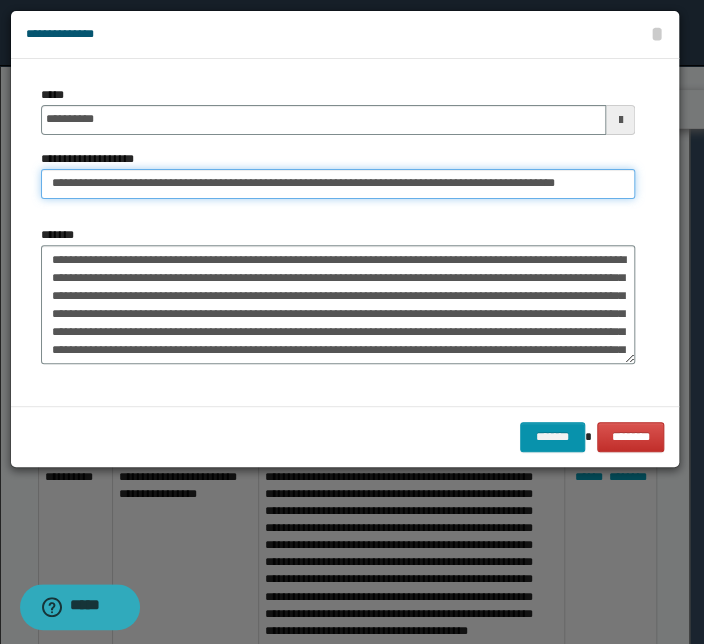 click on "**********" at bounding box center (338, 184) 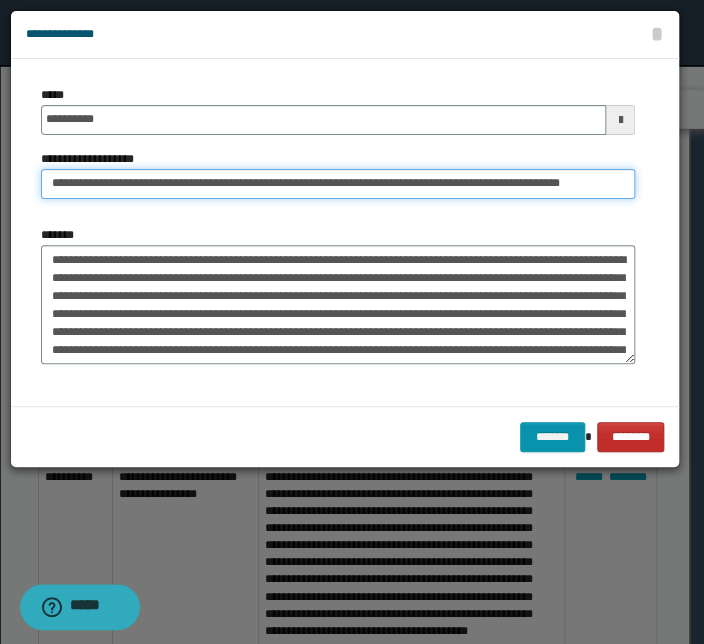 type on "**********" 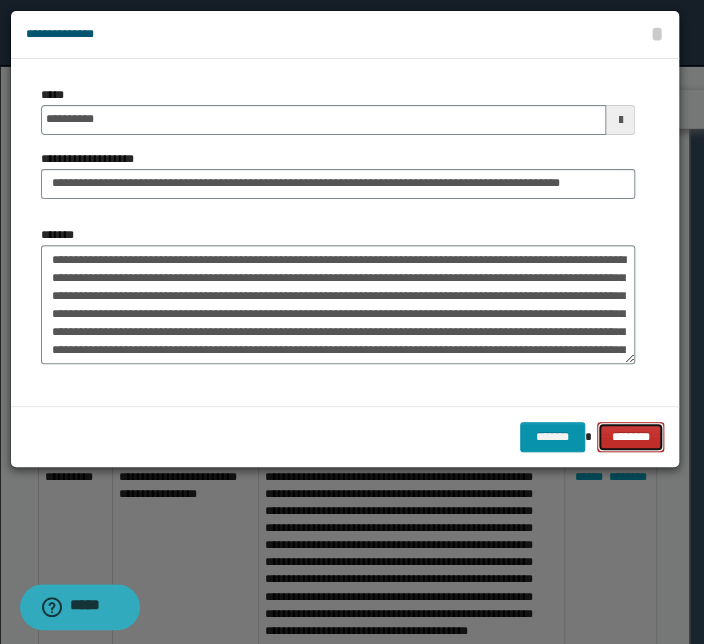click on "********" at bounding box center [630, 437] 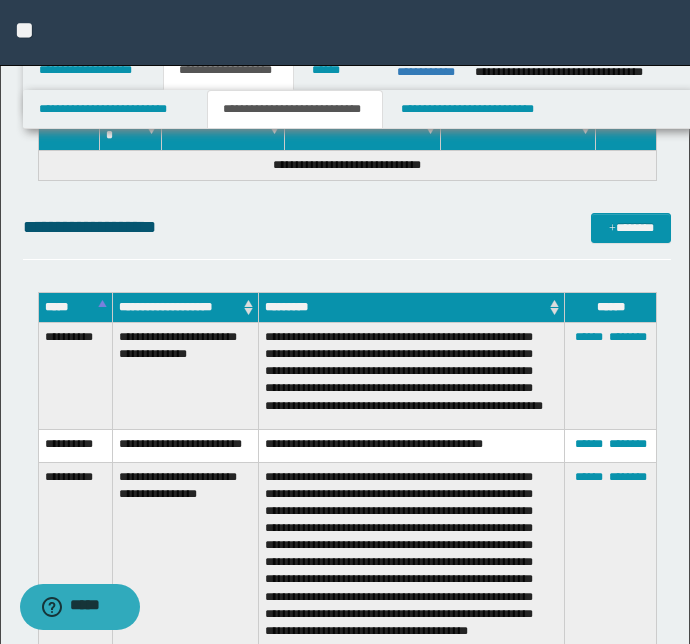 click on "**********" at bounding box center [347, 227] 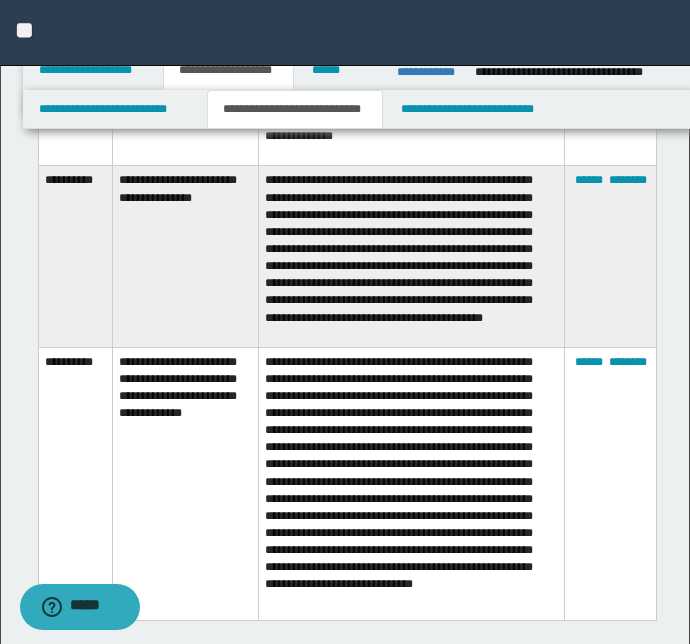 scroll, scrollTop: 6462, scrollLeft: 0, axis: vertical 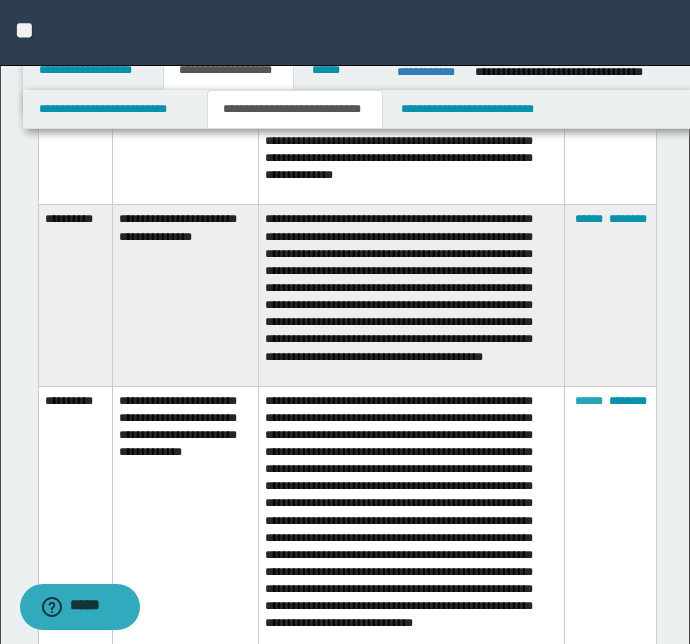 click on "******" at bounding box center (589, 401) 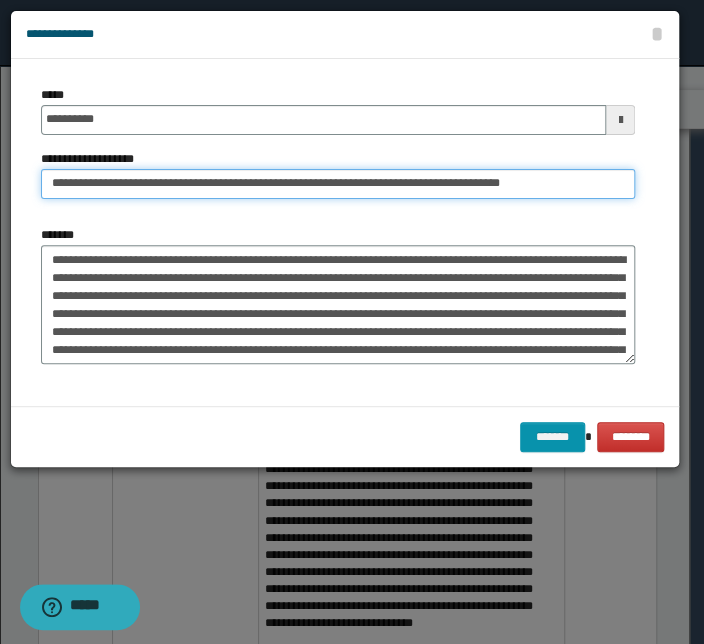 drag, startPoint x: 86, startPoint y: 186, endPoint x: 86, endPoint y: 229, distance: 43 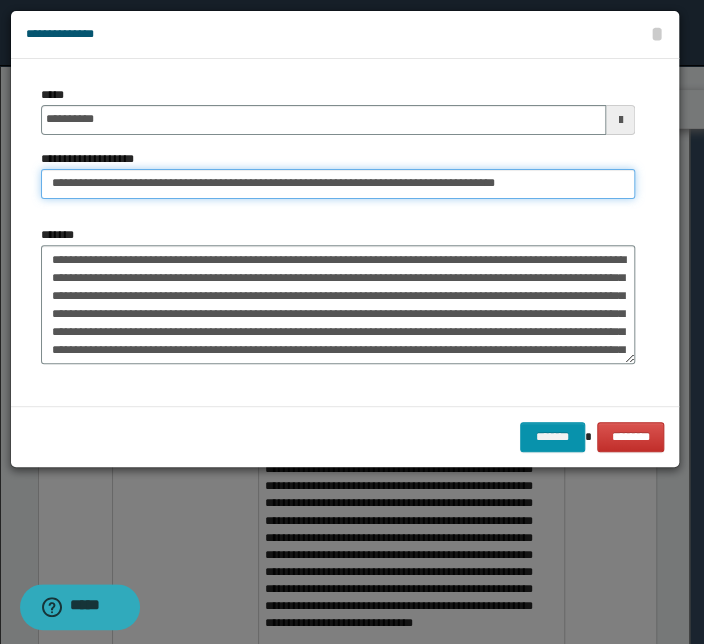 type on "**********" 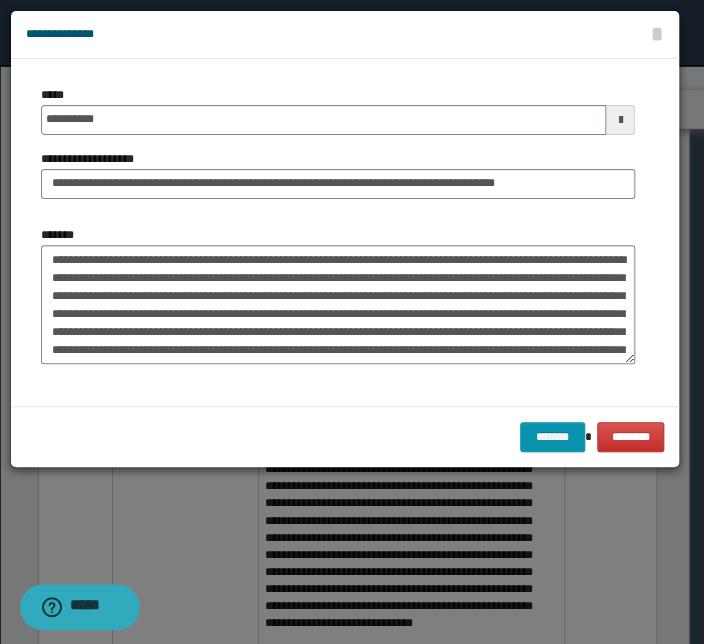 click on "**********" at bounding box center [338, 295] 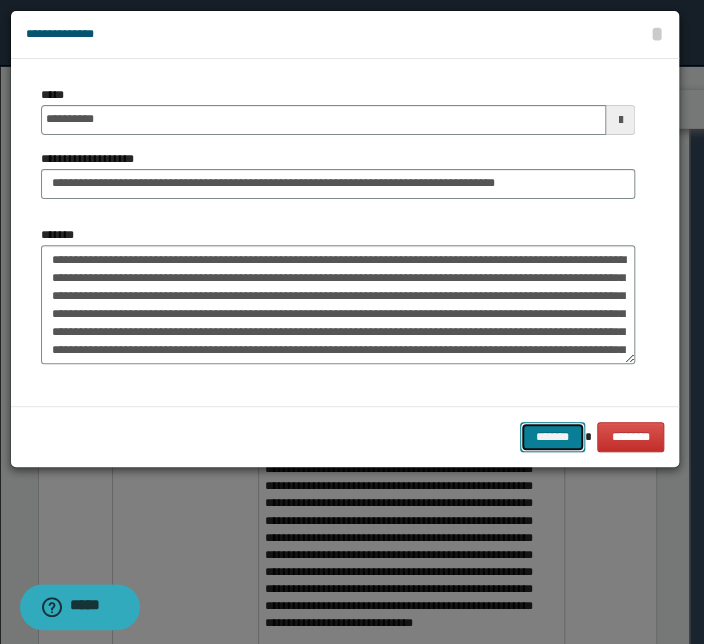 click on "*******" at bounding box center (552, 437) 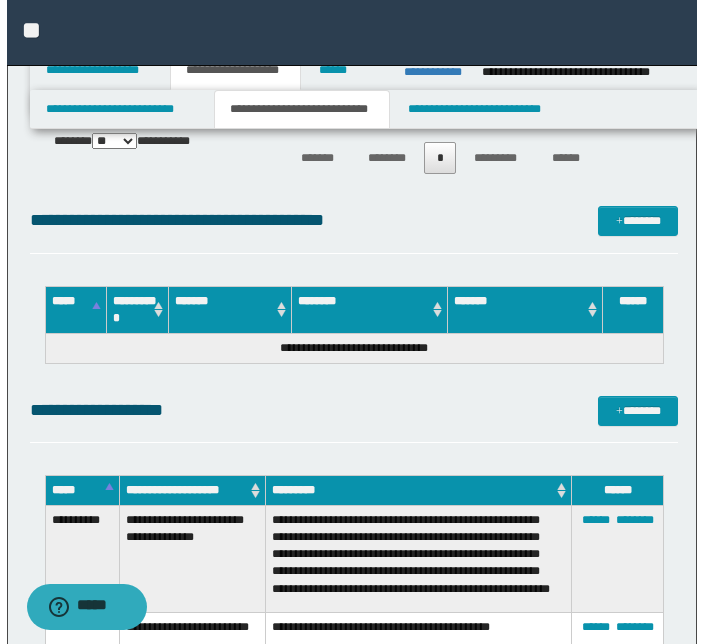 scroll, scrollTop: 5280, scrollLeft: 0, axis: vertical 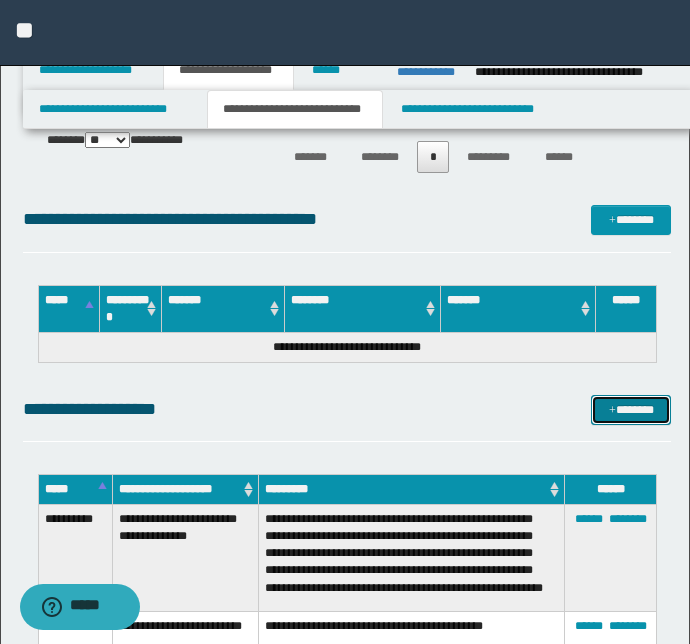 click at bounding box center [612, 411] 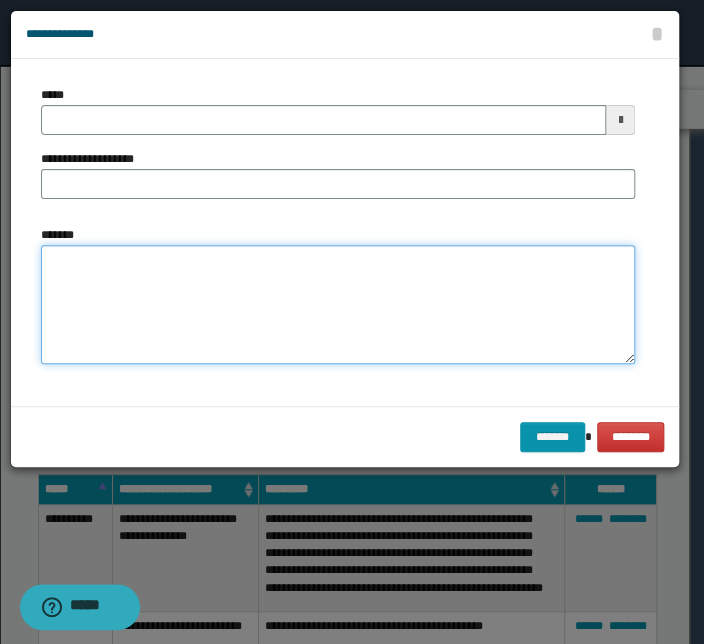 click on "*******" at bounding box center [338, 305] 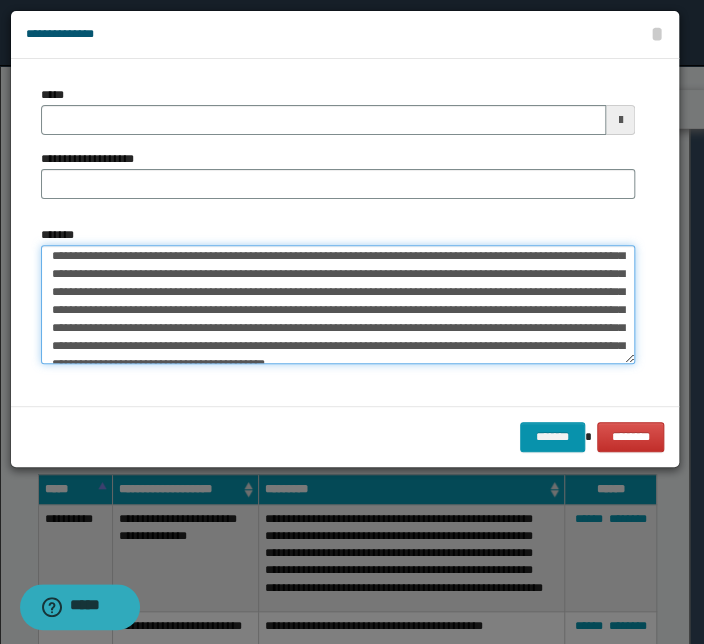 scroll, scrollTop: 0, scrollLeft: 0, axis: both 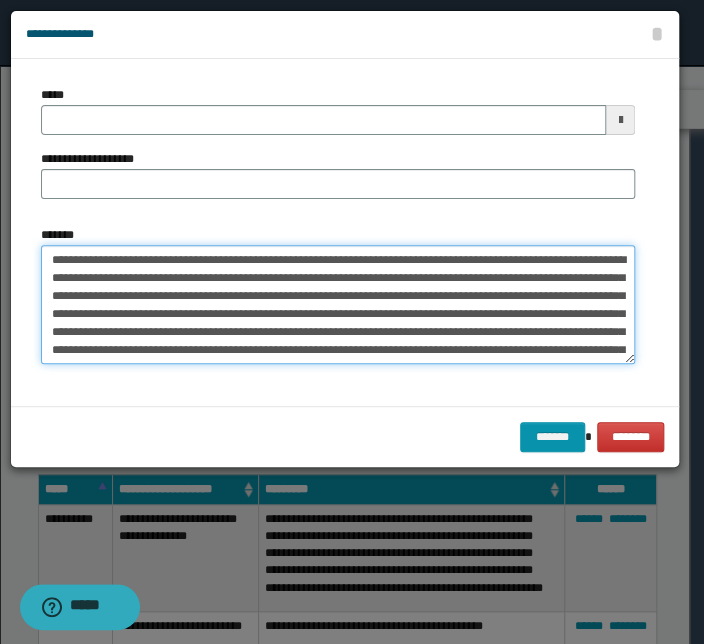 drag, startPoint x: 604, startPoint y: 255, endPoint x: -25, endPoint y: 249, distance: 629.0286 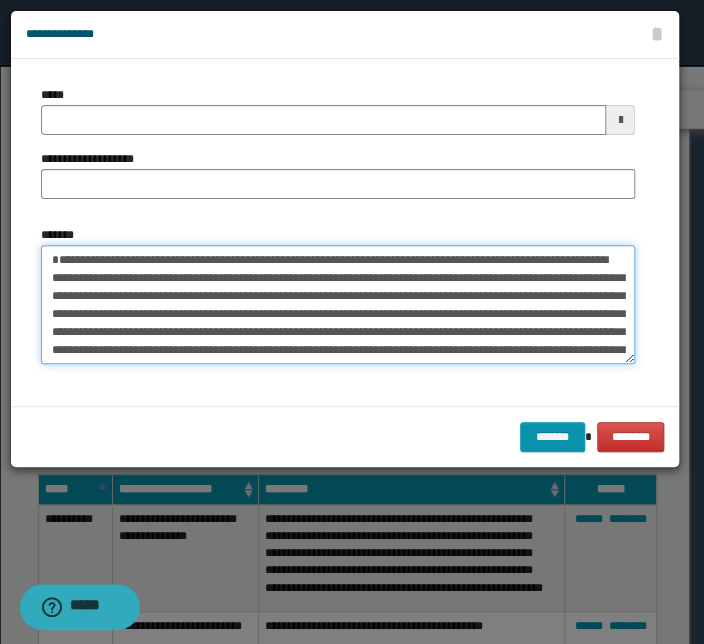 type 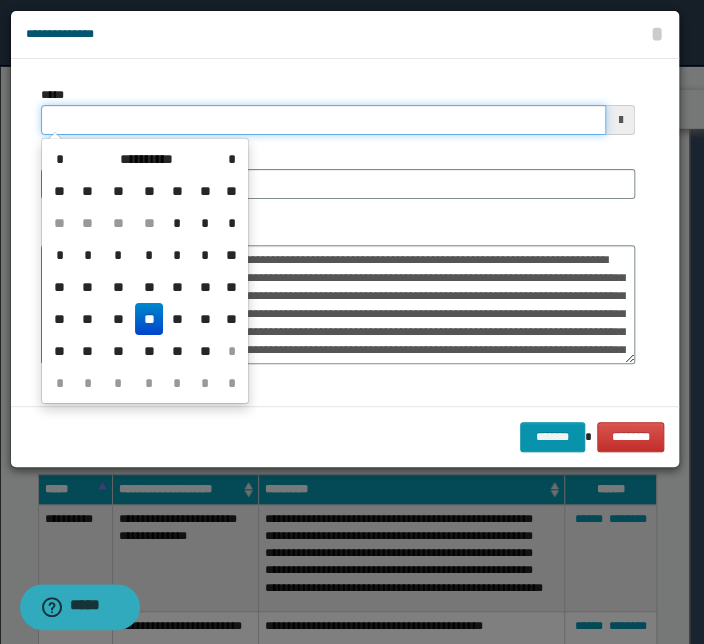 click on "*****" at bounding box center (323, 120) 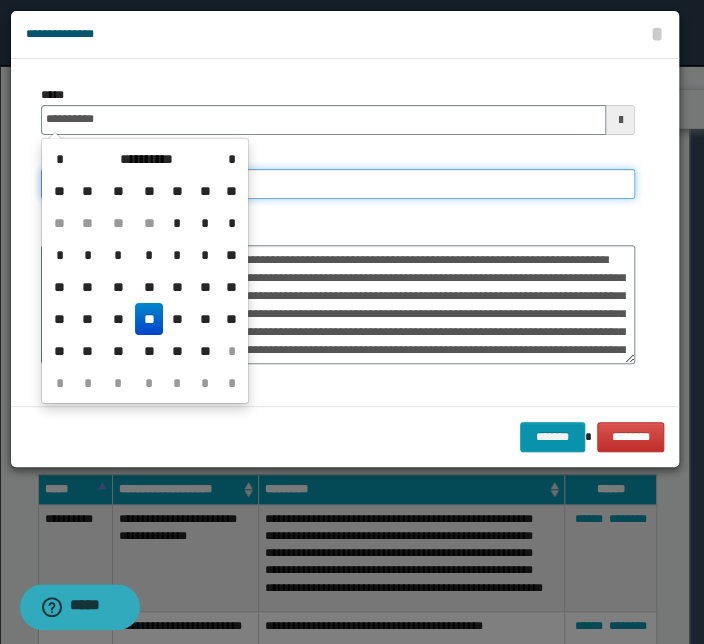 type on "**********" 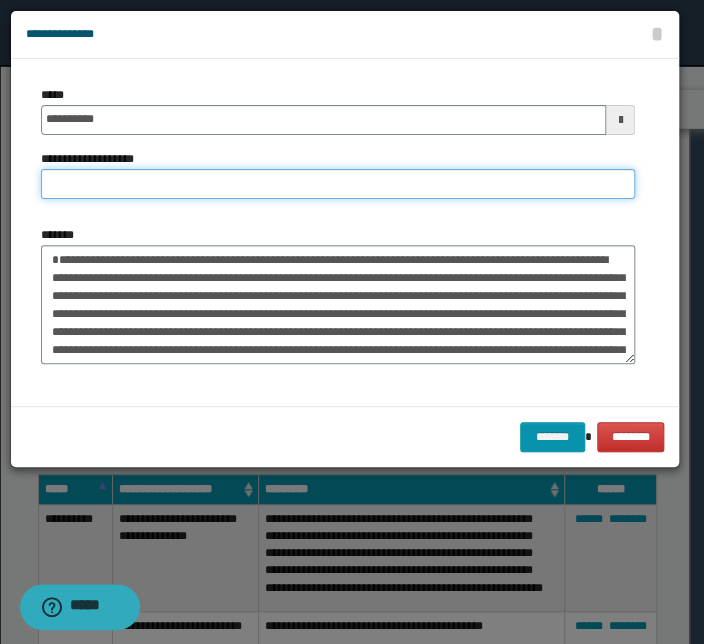 click on "**********" at bounding box center [338, 184] 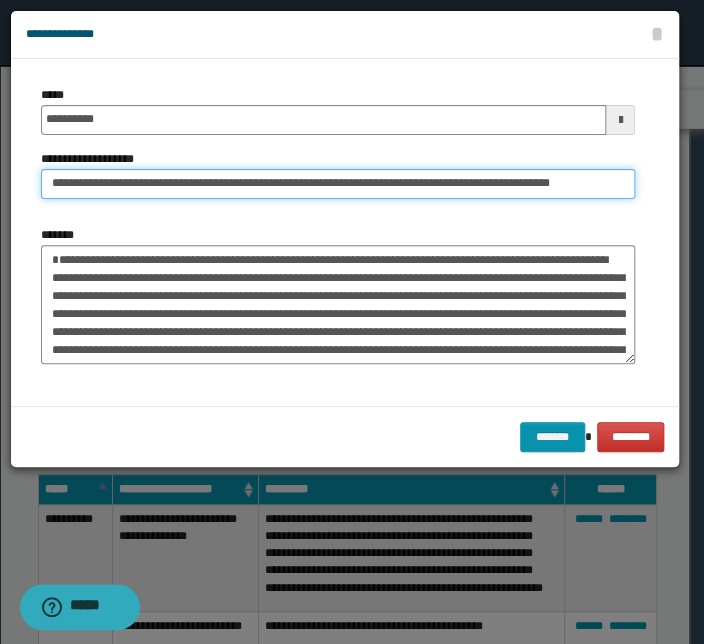 drag, startPoint x: 114, startPoint y: 184, endPoint x: -215, endPoint y: 170, distance: 329.29773 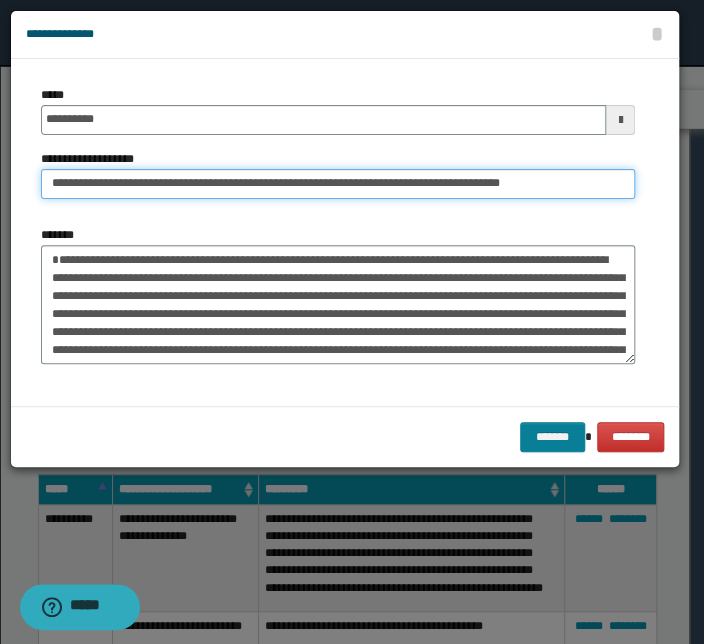 type on "**********" 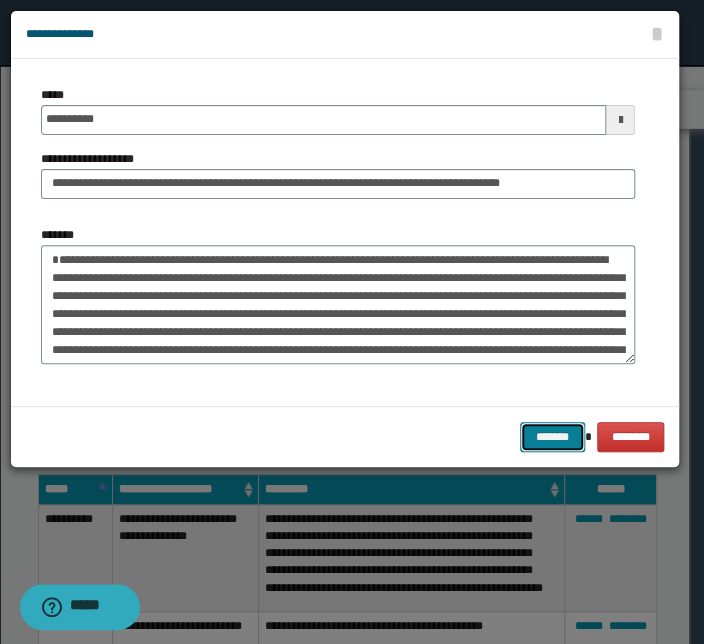 click on "*******" at bounding box center [552, 437] 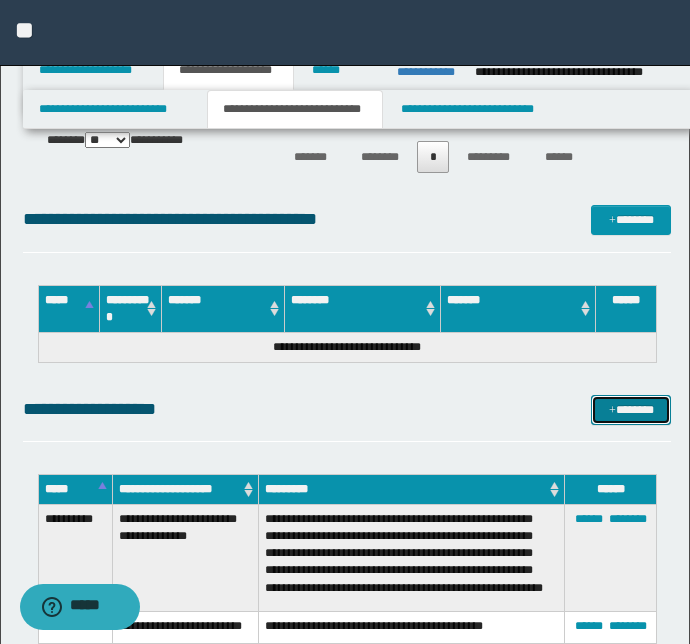 click on "*******" at bounding box center (631, 410) 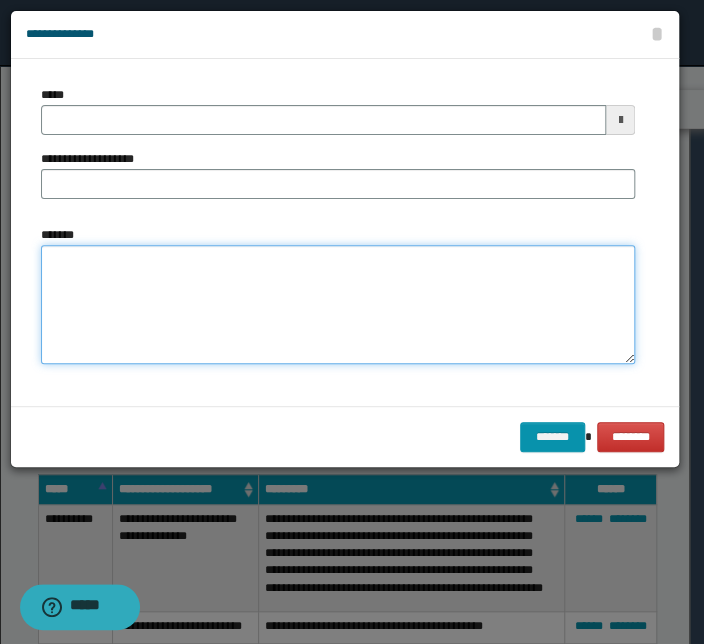 click on "*******" at bounding box center [338, 305] 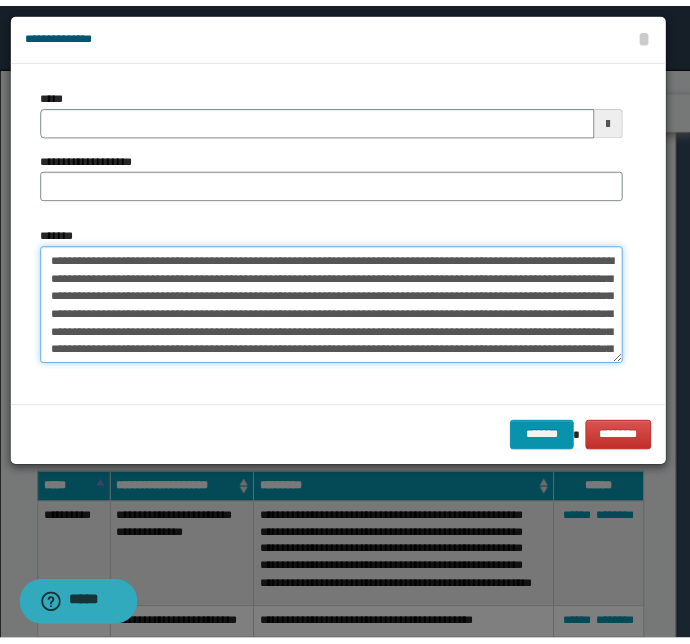 scroll, scrollTop: 0, scrollLeft: 0, axis: both 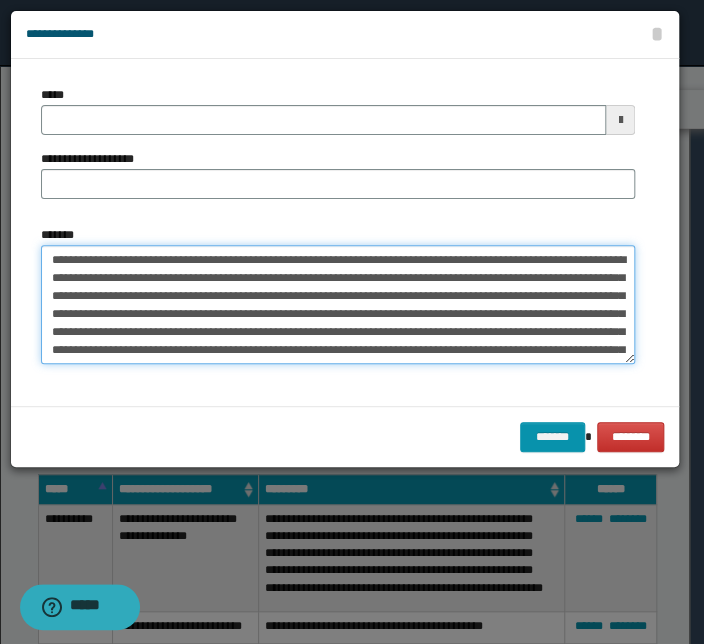 drag, startPoint x: 489, startPoint y: 260, endPoint x: -20, endPoint y: 232, distance: 509.76956 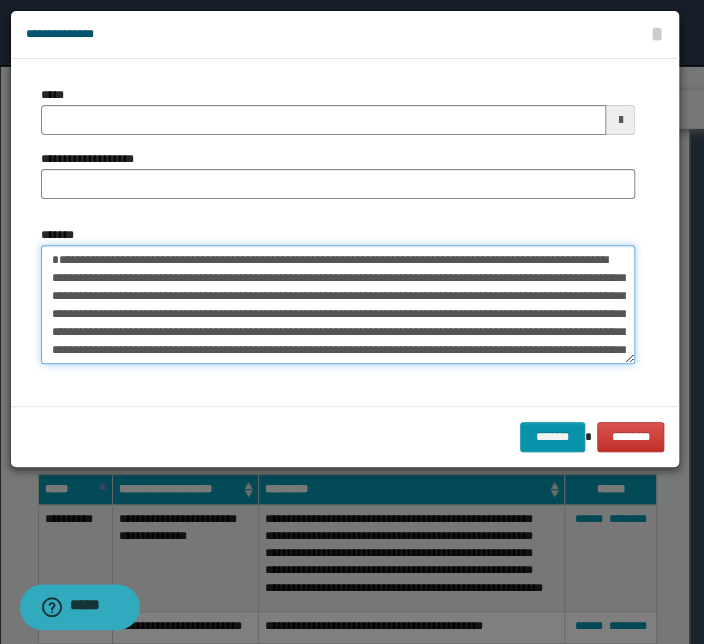 type 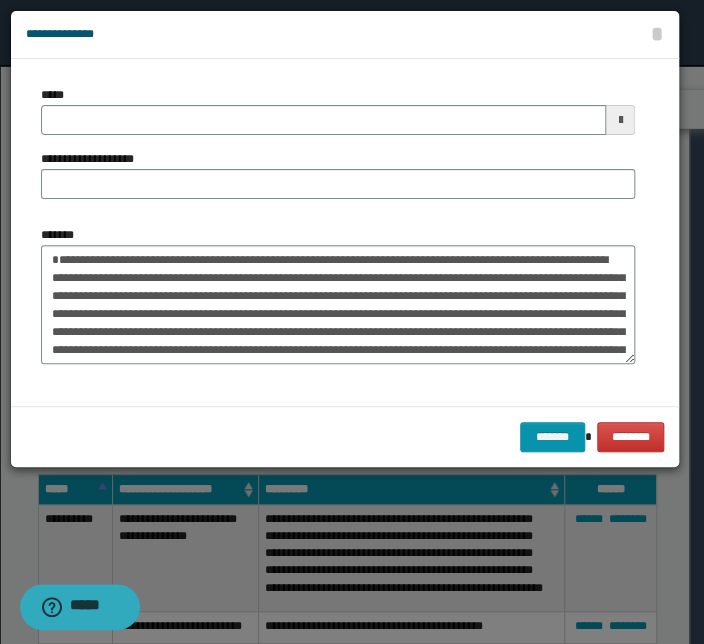 click on "*****" at bounding box center (338, 110) 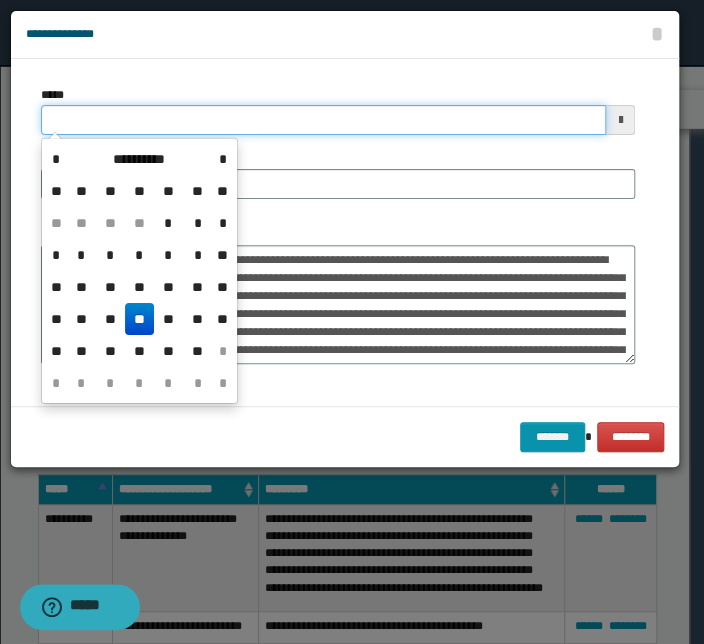 click on "*****" at bounding box center (323, 120) 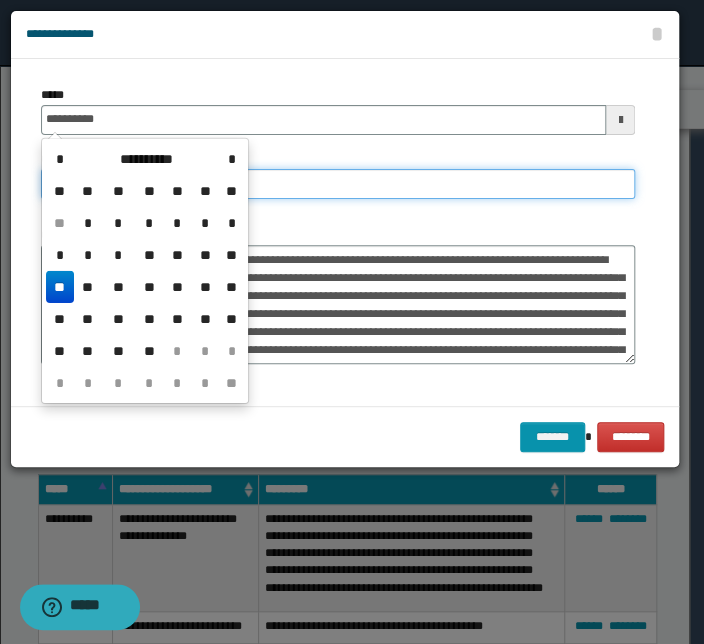 type on "**********" 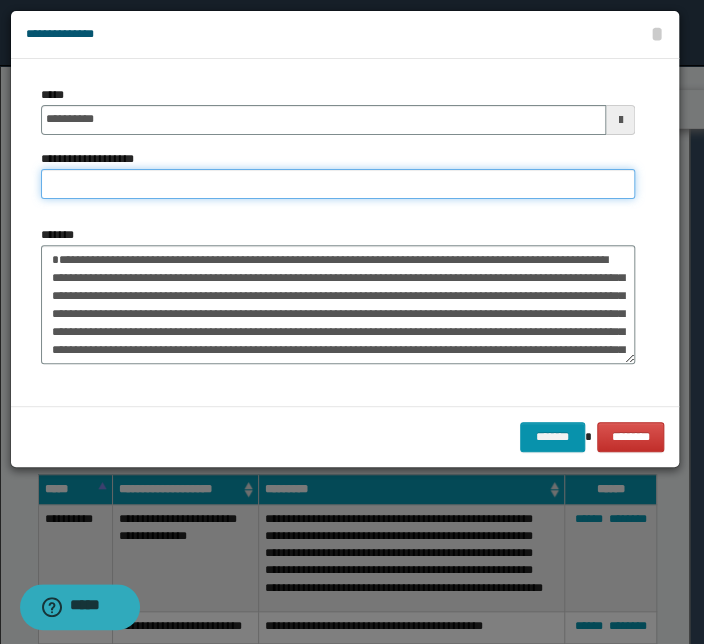 click on "**********" at bounding box center [338, 184] 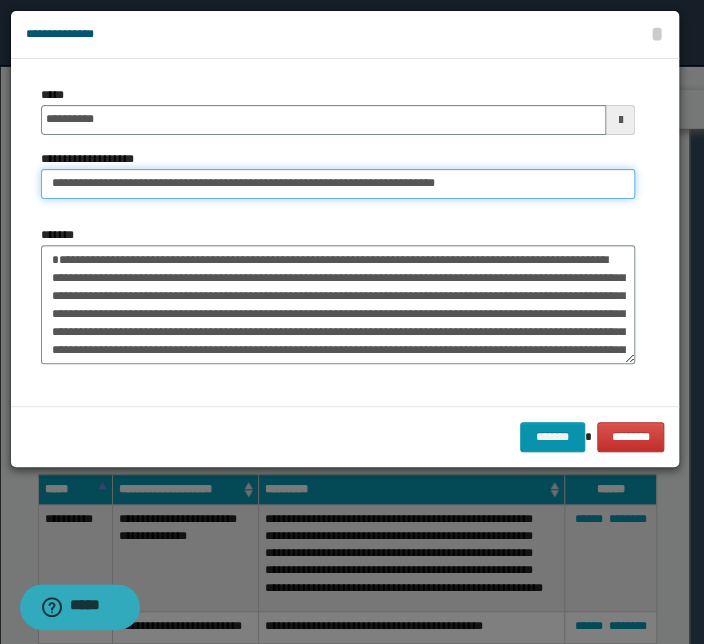 drag, startPoint x: 115, startPoint y: 186, endPoint x: -104, endPoint y: 181, distance: 219.05707 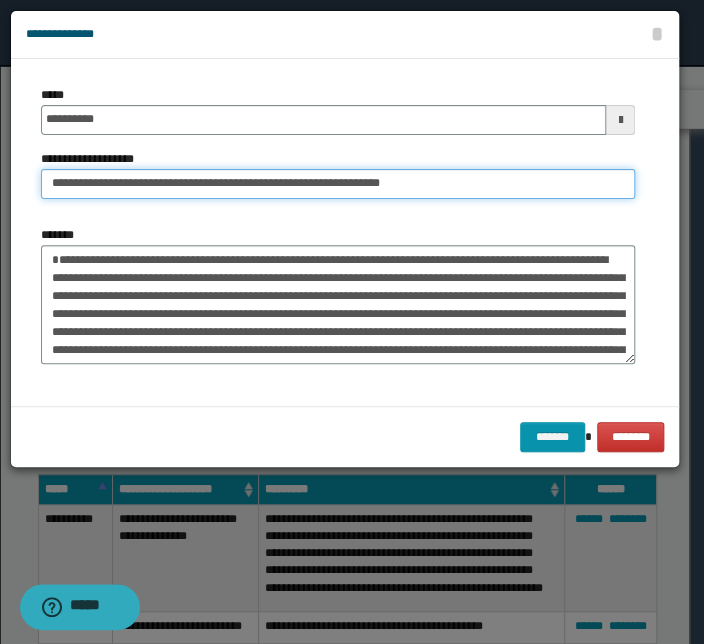 type on "**********" 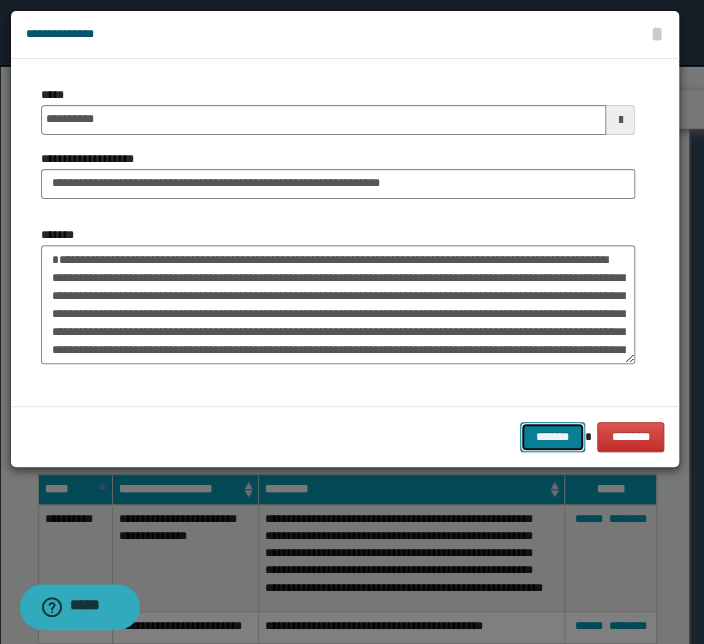 click on "*******" at bounding box center (552, 437) 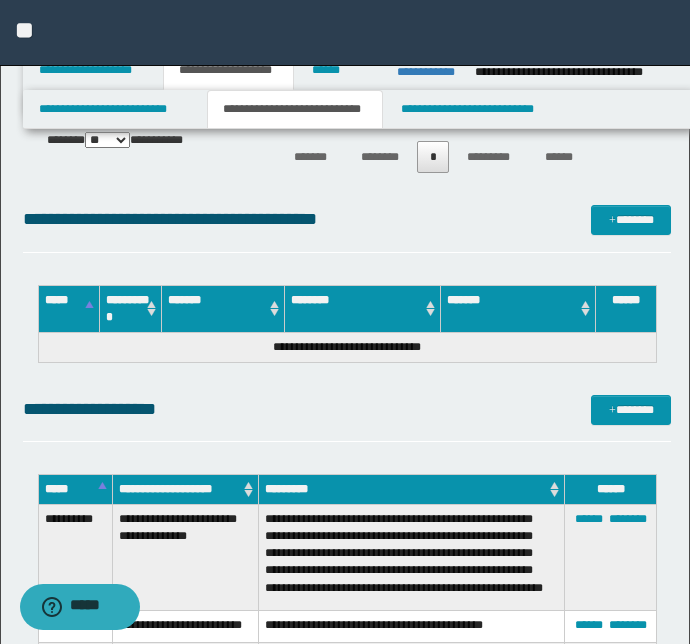 click on "**********" at bounding box center [347, -1028] 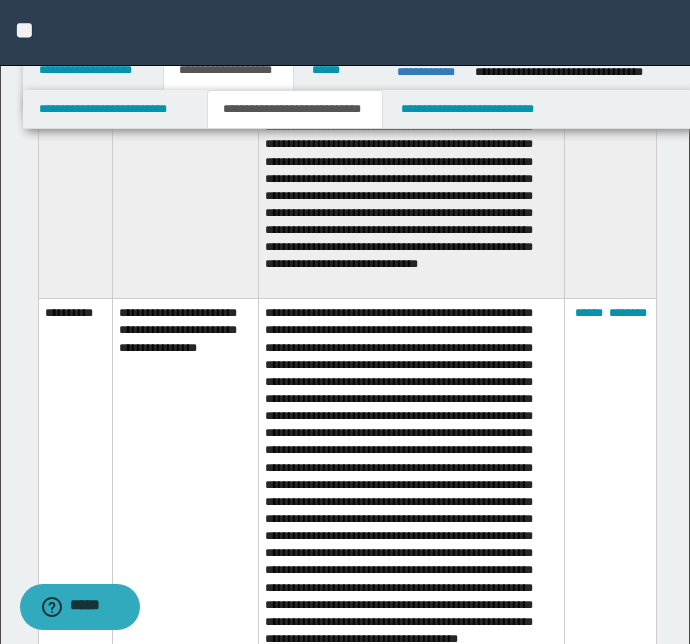scroll, scrollTop: 7083, scrollLeft: 0, axis: vertical 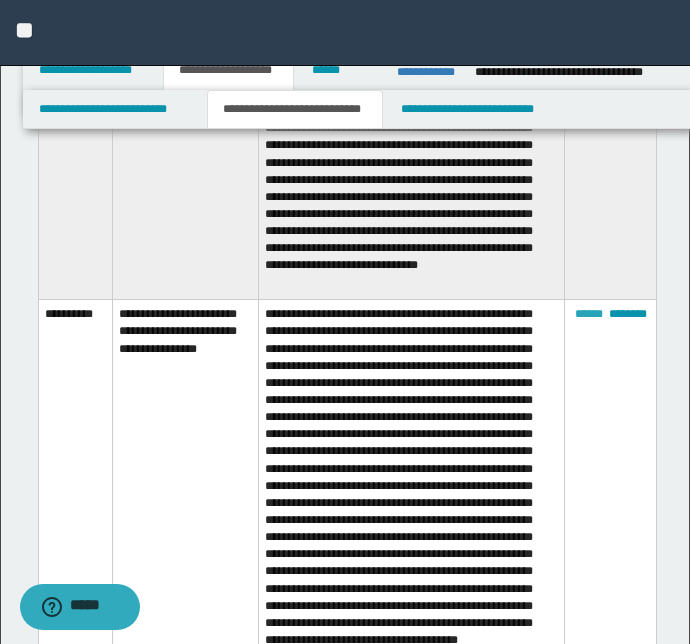 click on "******" at bounding box center (589, 314) 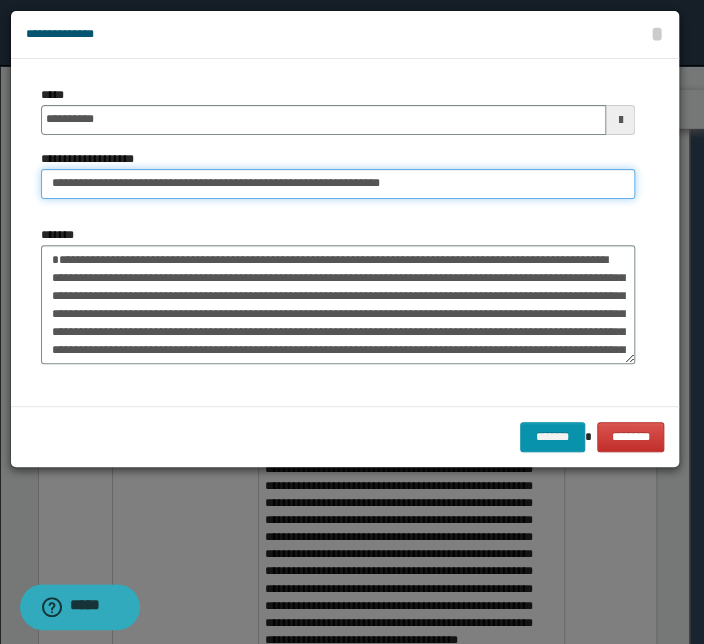 click on "**********" at bounding box center (338, 184) 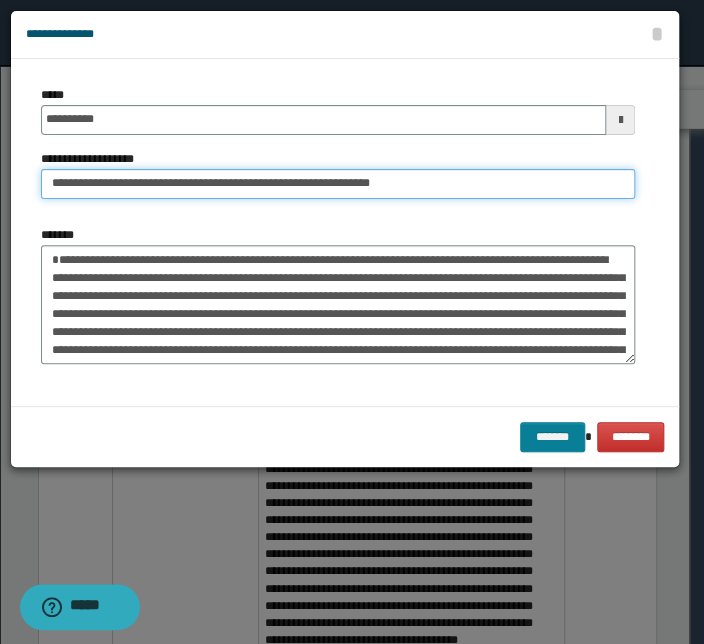 type on "**********" 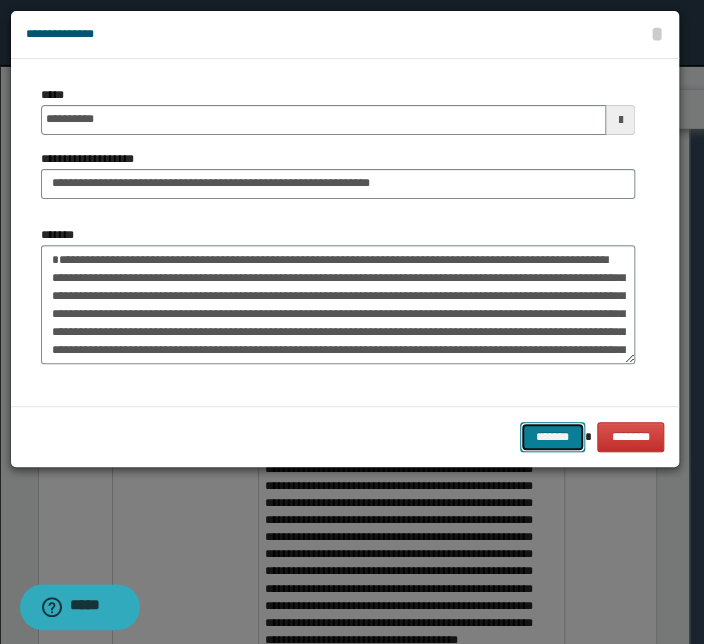 click on "*******" at bounding box center (552, 437) 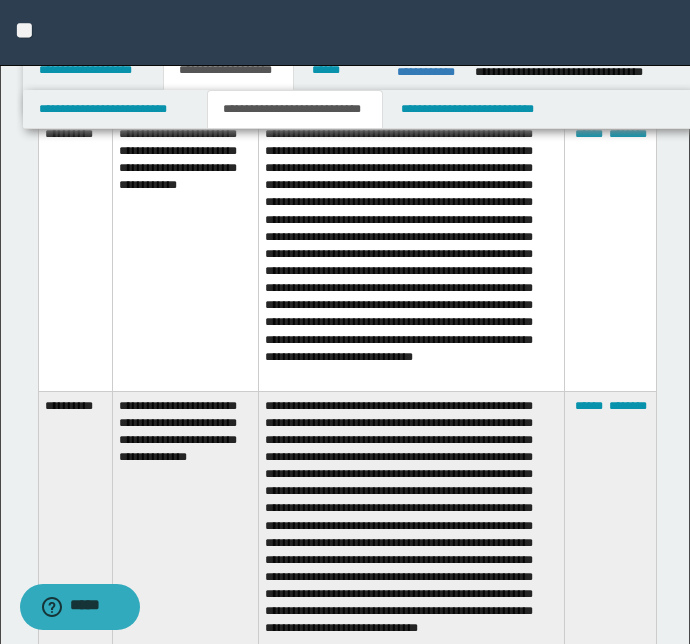 click on "**********" at bounding box center (185, 255) 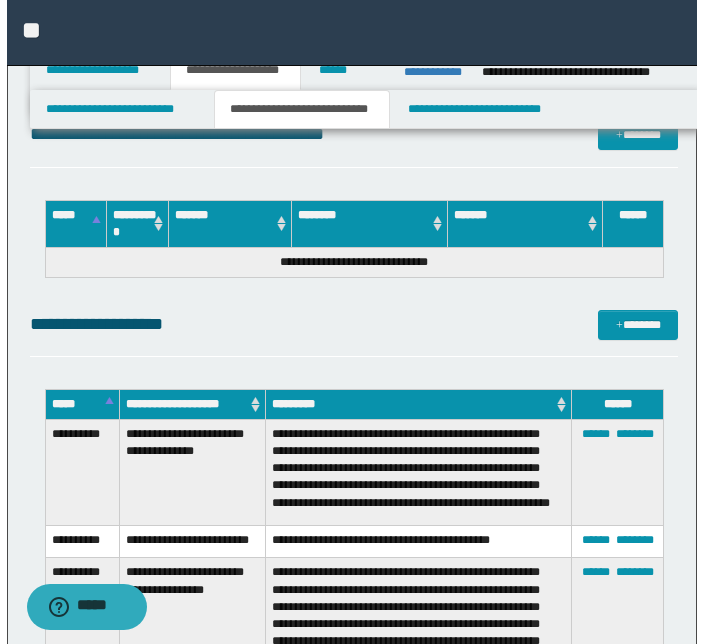 scroll, scrollTop: 5321, scrollLeft: 0, axis: vertical 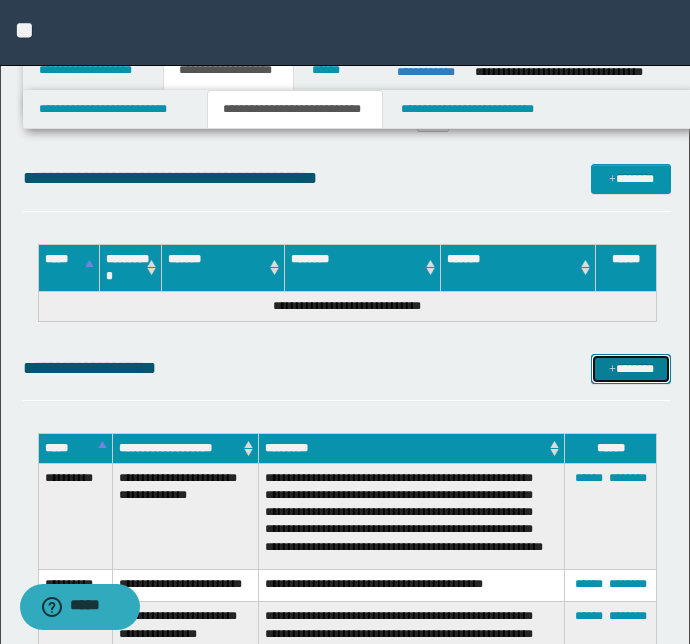 click on "*******" at bounding box center (631, 369) 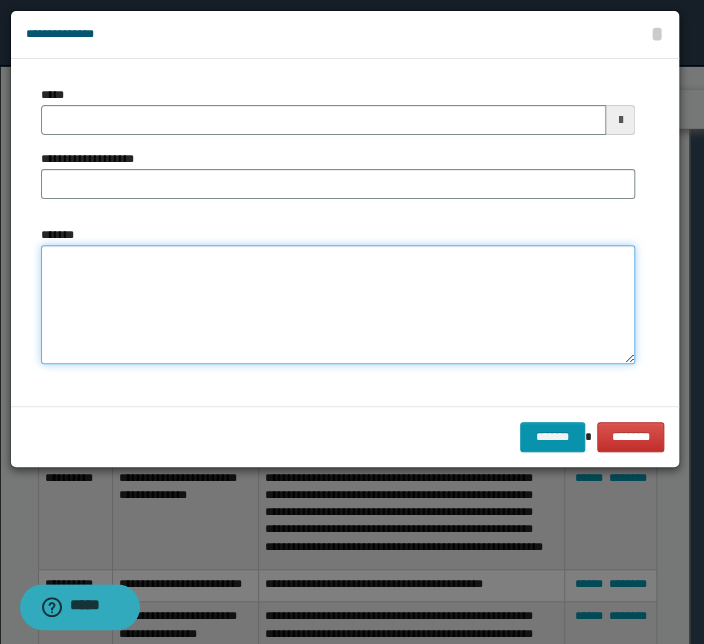 click on "*******" at bounding box center (338, 305) 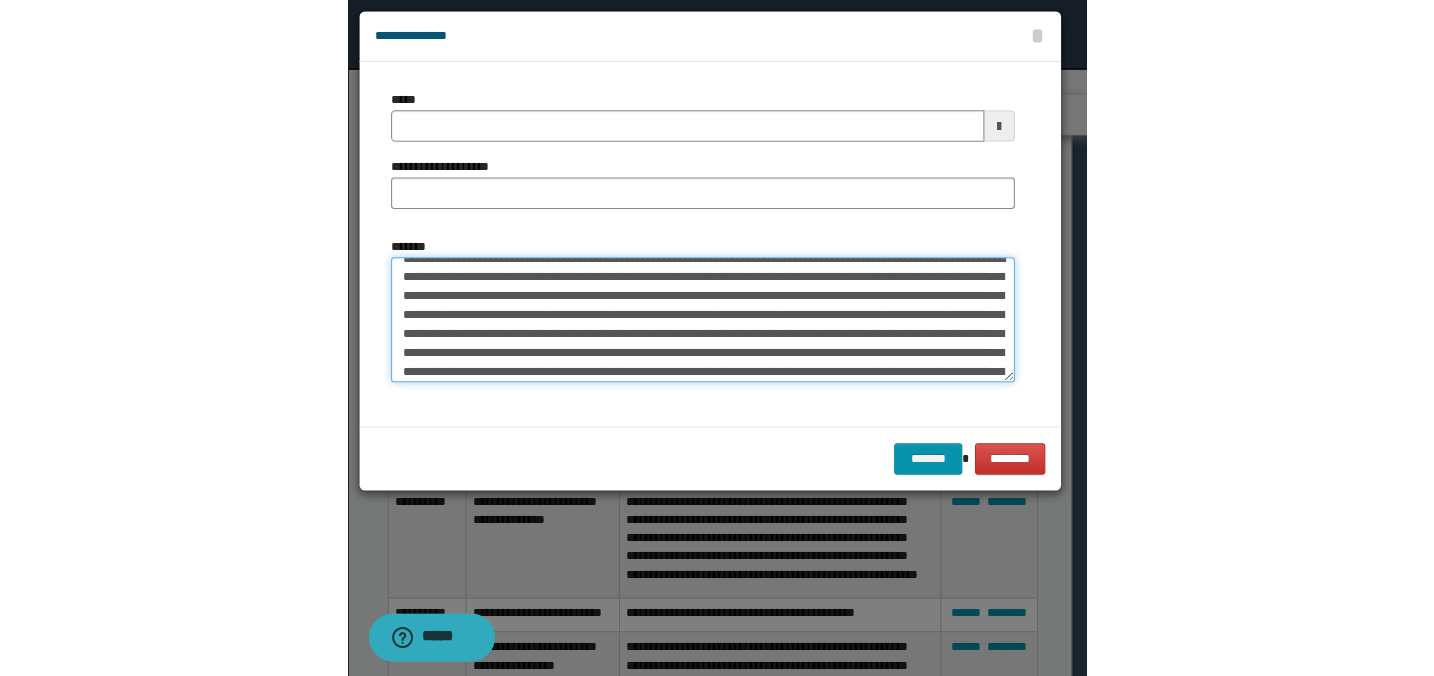 scroll, scrollTop: 0, scrollLeft: 0, axis: both 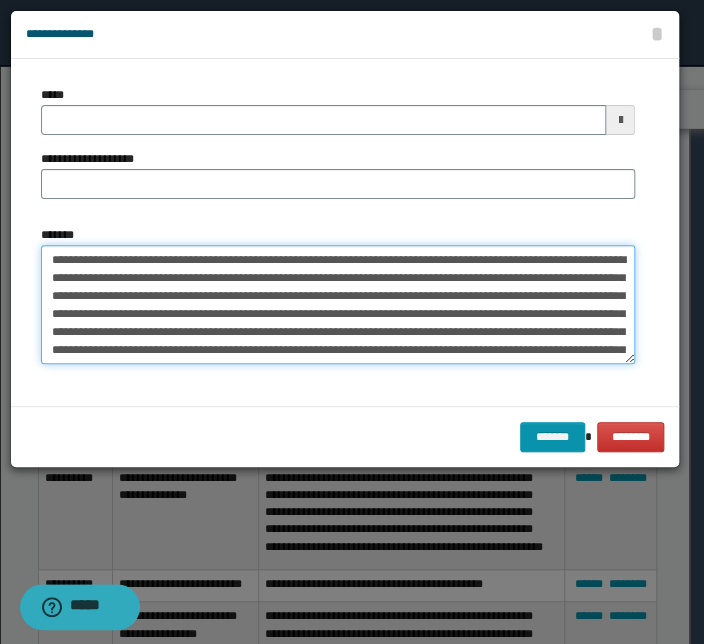 drag, startPoint x: 485, startPoint y: 258, endPoint x: -6, endPoint y: 249, distance: 491.0825 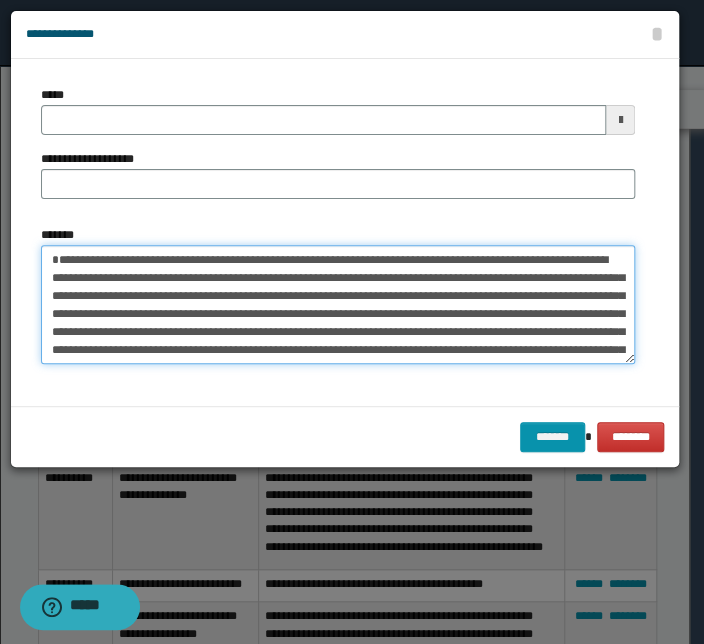 type 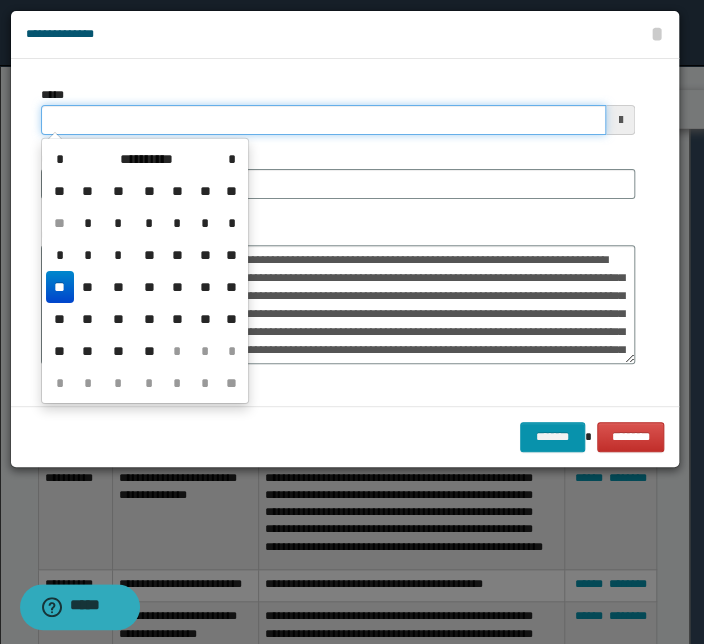 click on "*****" at bounding box center (323, 120) 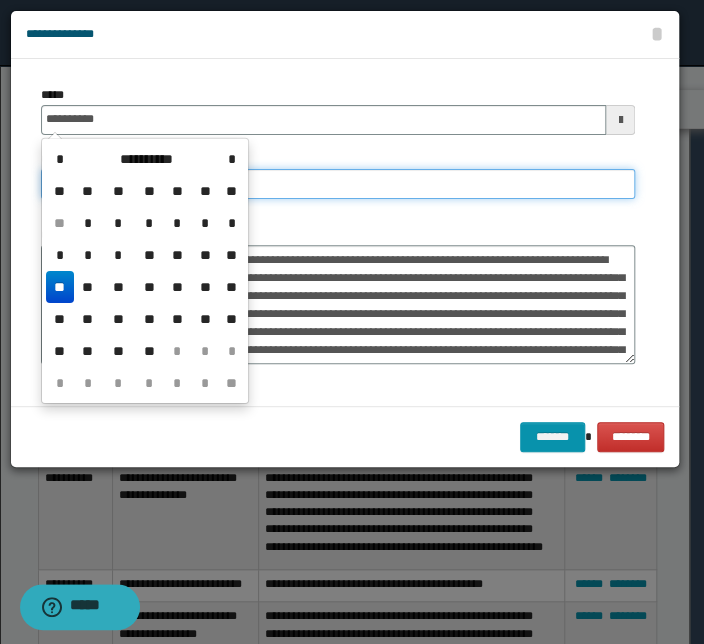 type on "**********" 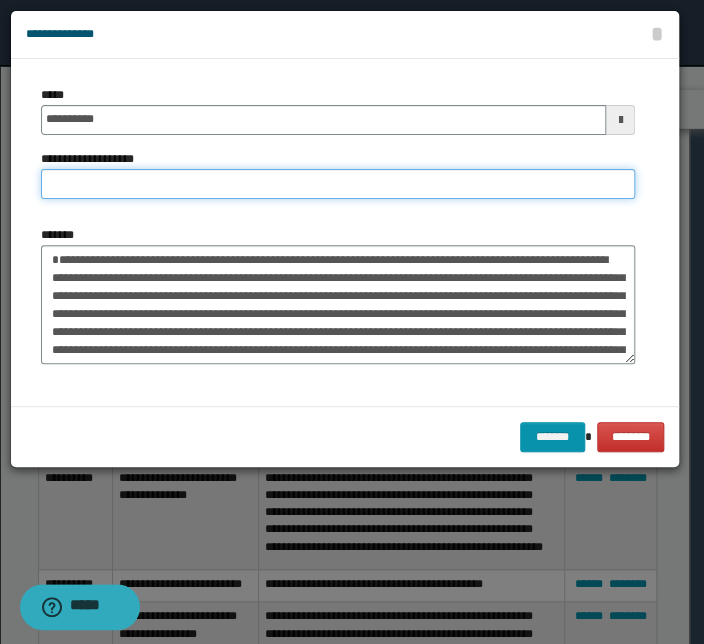 click on "**********" at bounding box center (338, 184) 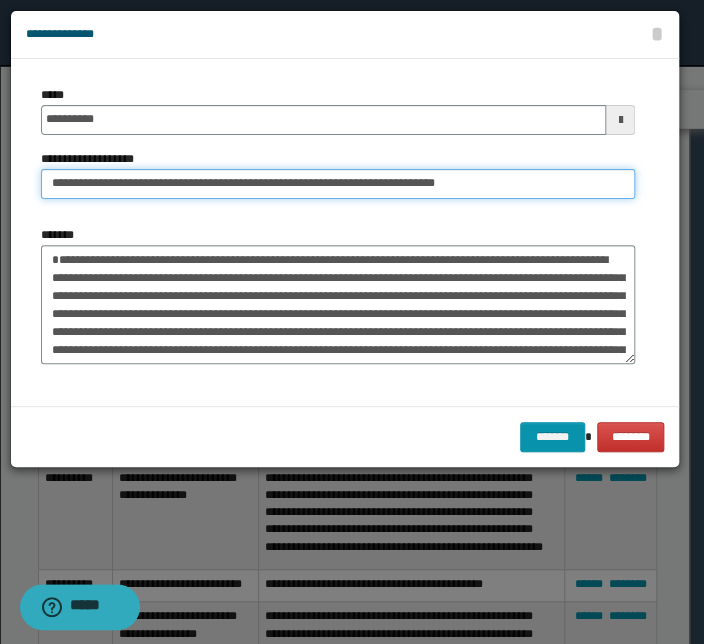 drag, startPoint x: 117, startPoint y: 187, endPoint x: -61, endPoint y: 166, distance: 179.23448 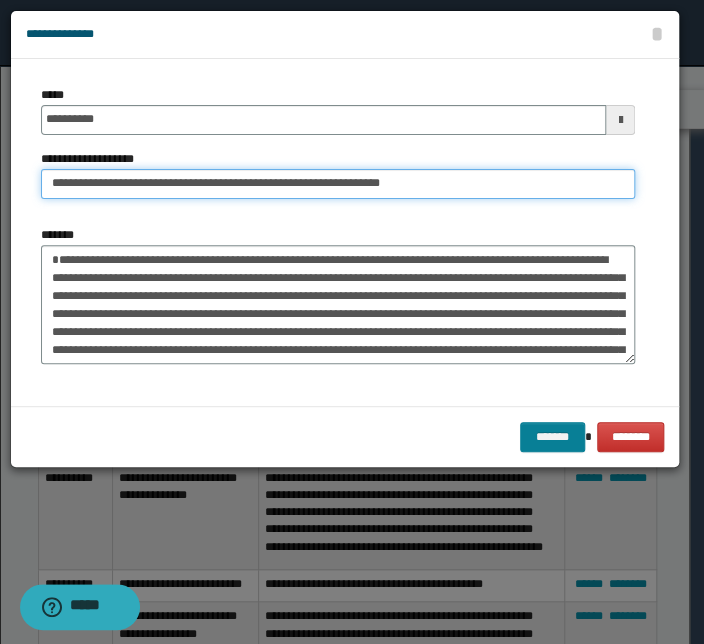 type on "**********" 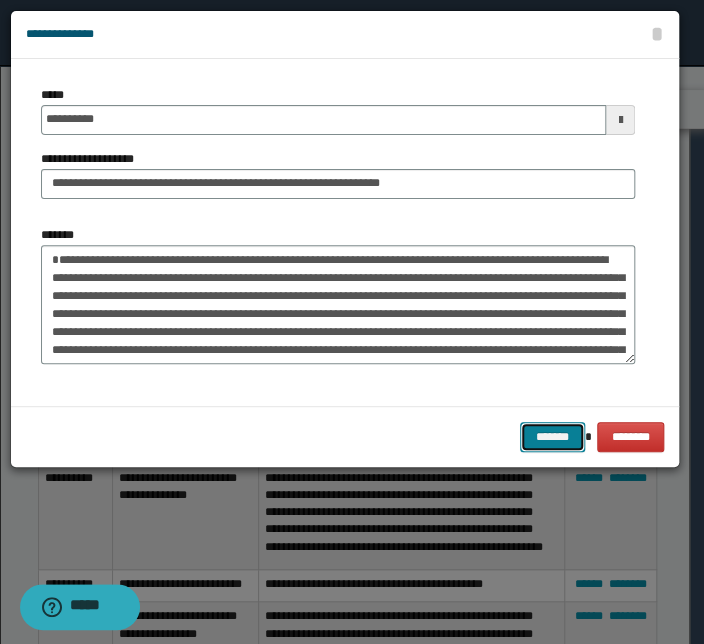 click on "*******" at bounding box center [552, 437] 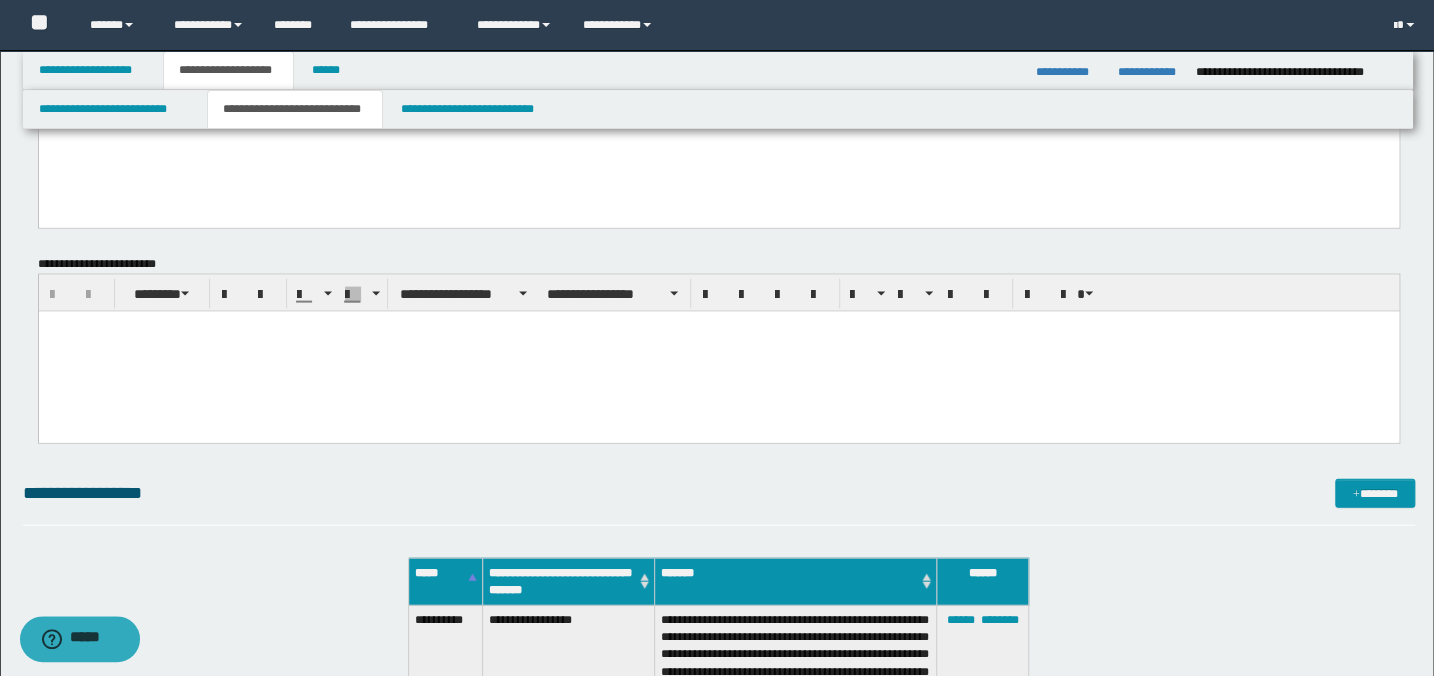 scroll, scrollTop: 1880, scrollLeft: 0, axis: vertical 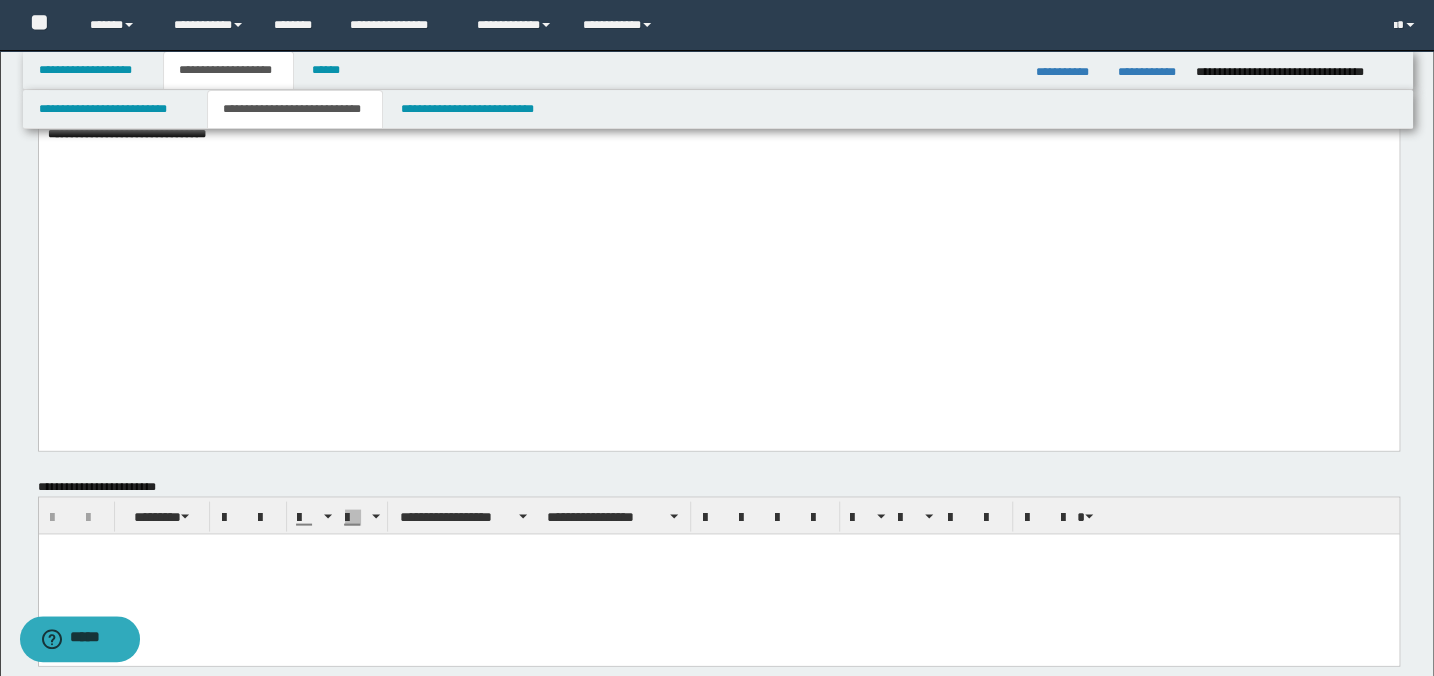 click on "**********" at bounding box center (718, -729) 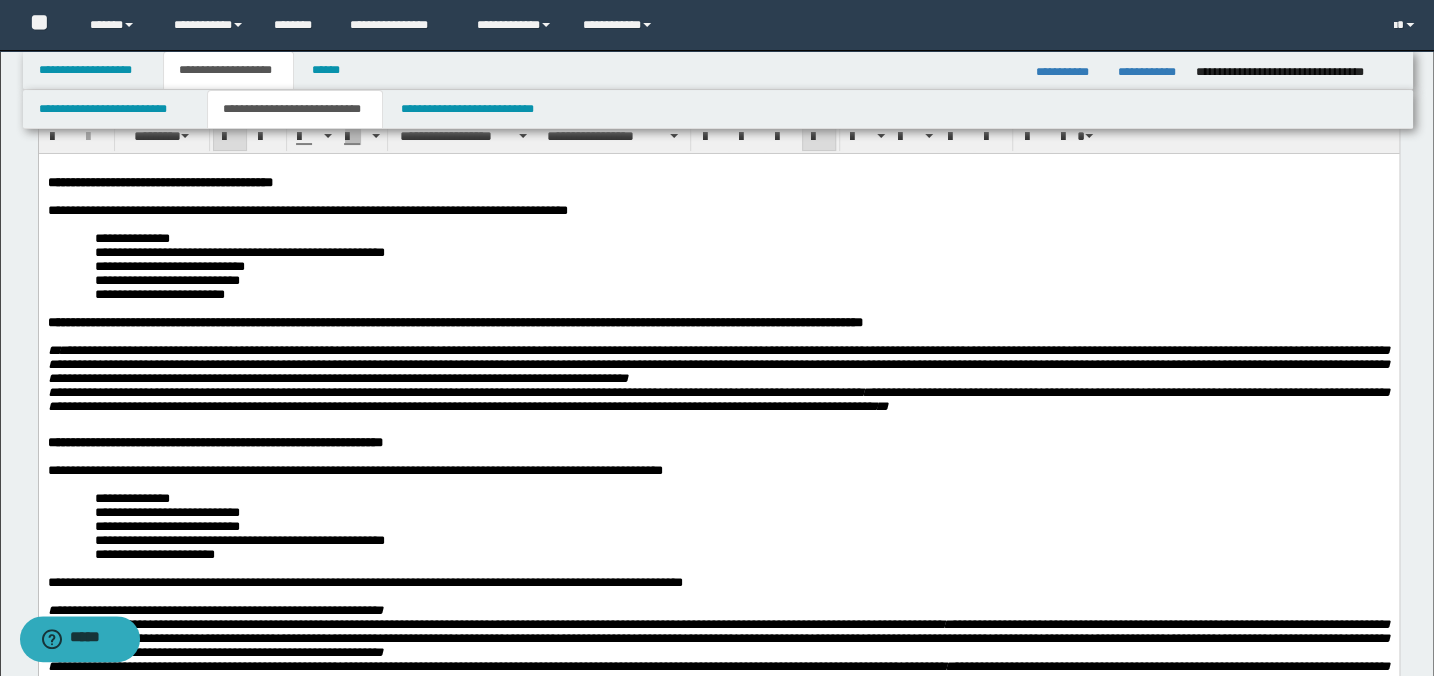 scroll, scrollTop: 0, scrollLeft: 0, axis: both 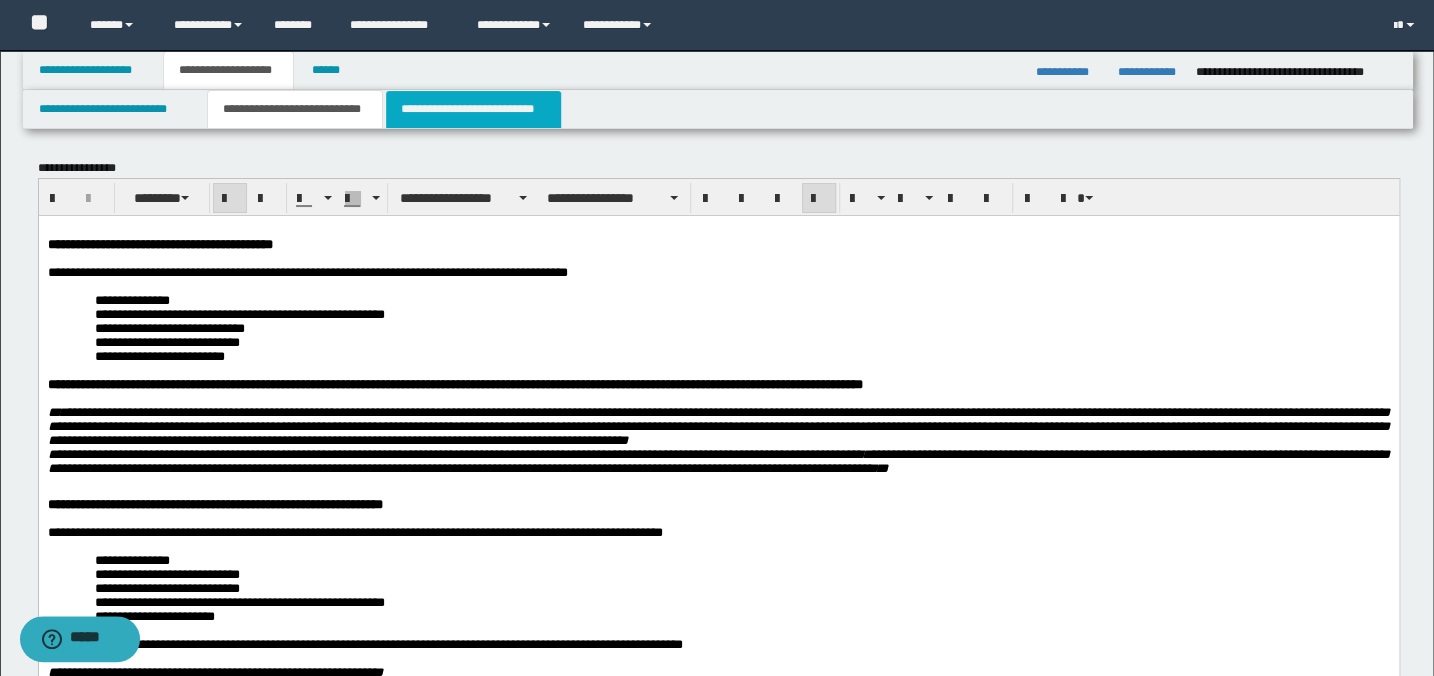click on "**********" at bounding box center [473, 109] 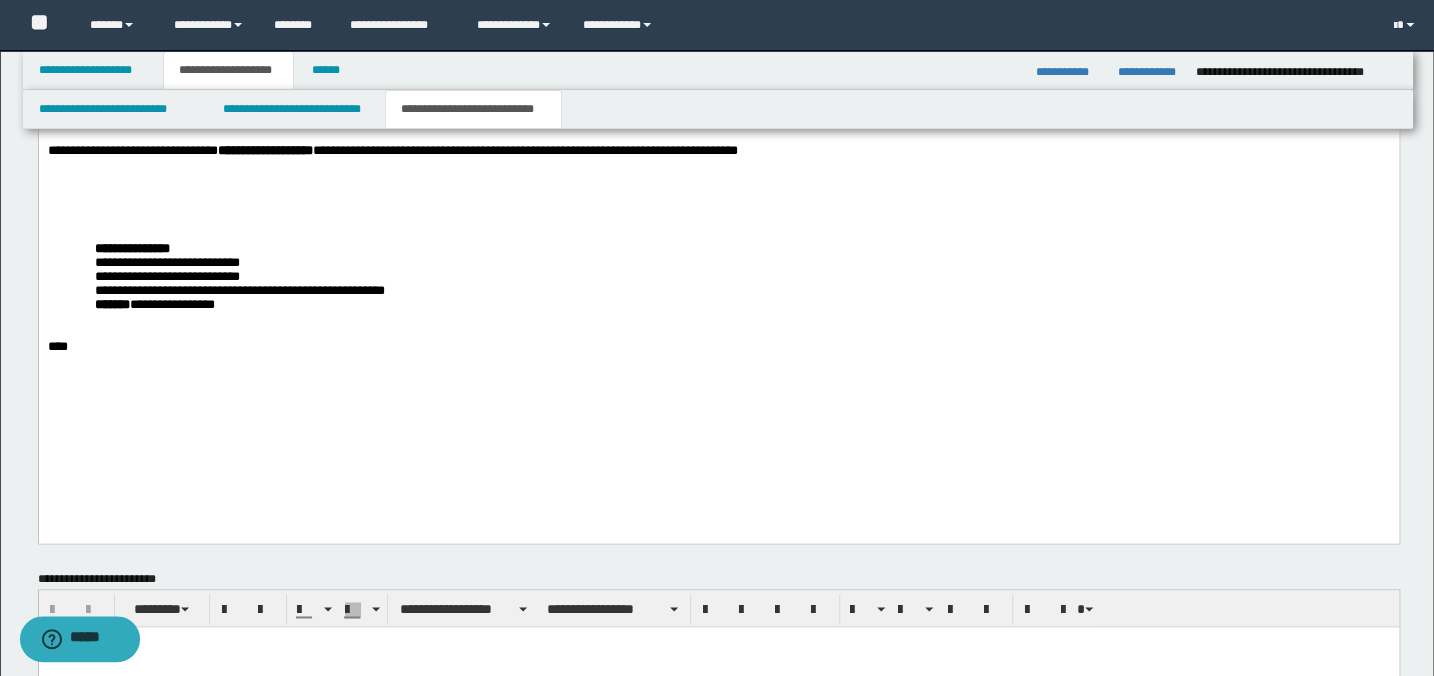scroll, scrollTop: 1272, scrollLeft: 0, axis: vertical 